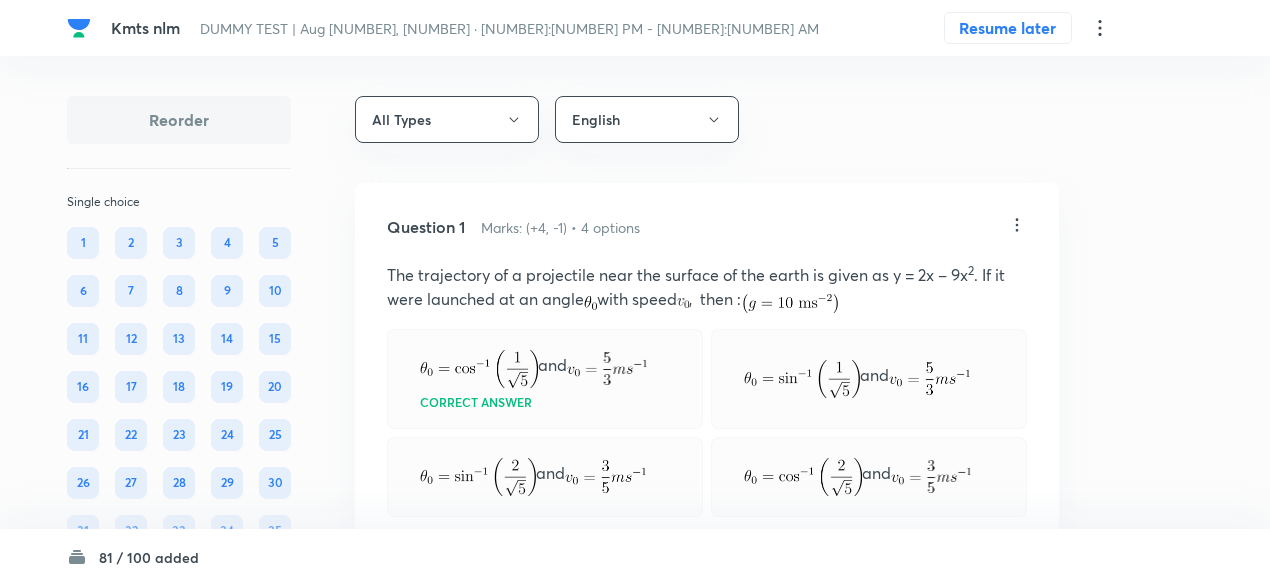 scroll, scrollTop: 54517, scrollLeft: 0, axis: vertical 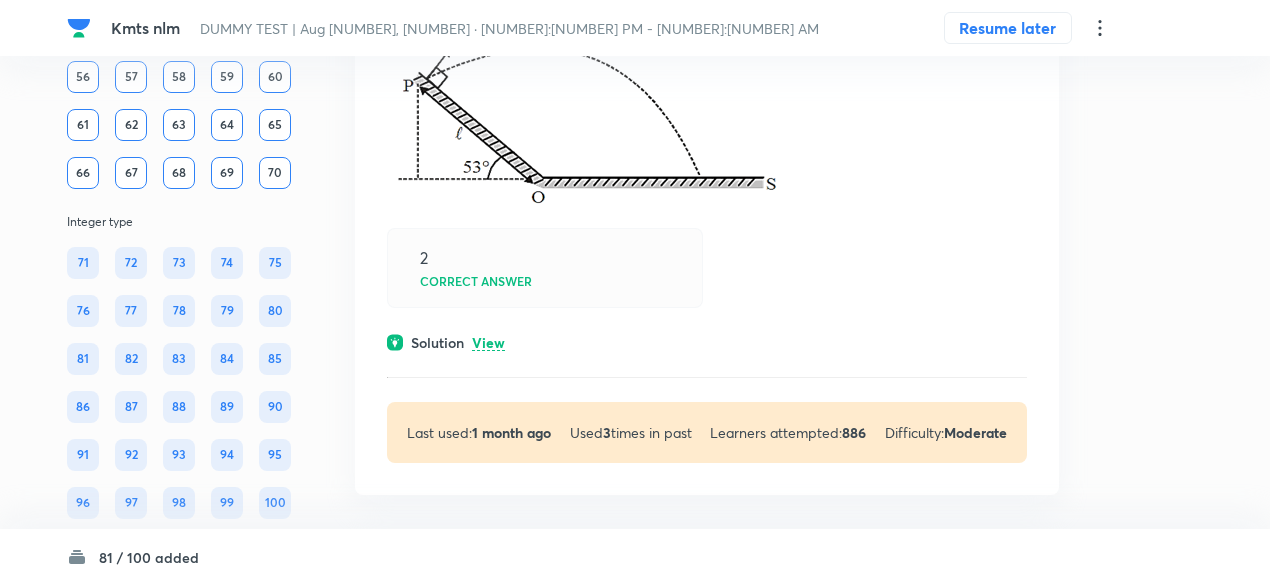 click on "View" at bounding box center (488, 343) 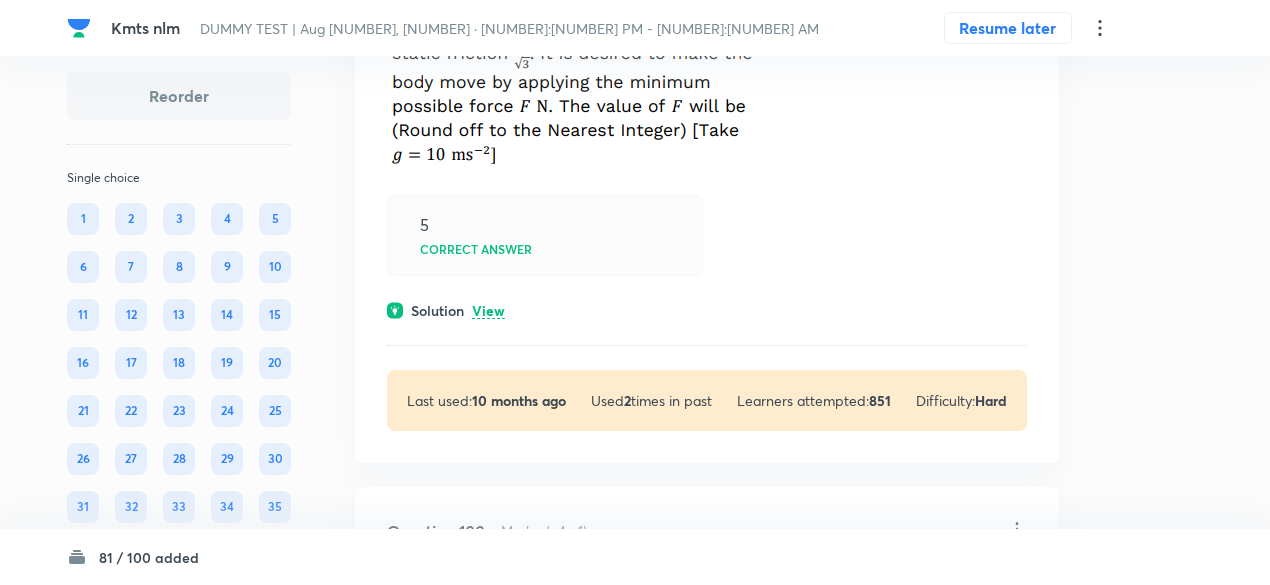 scroll, scrollTop: 53879, scrollLeft: 0, axis: vertical 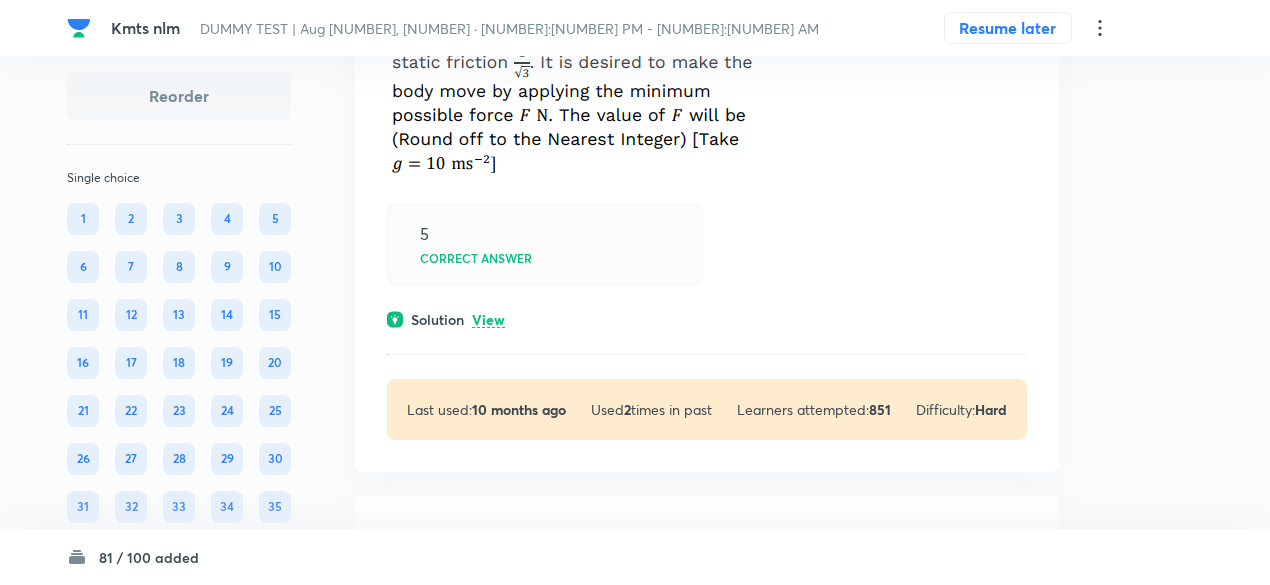 click on "View" at bounding box center (488, 320) 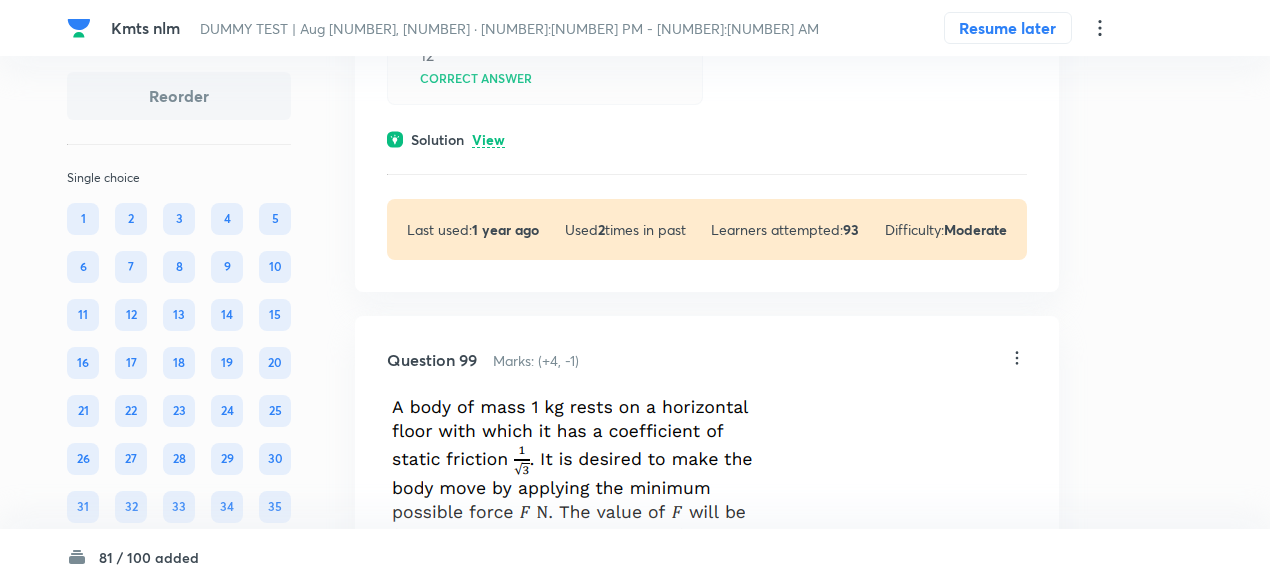 scroll, scrollTop: 53481, scrollLeft: 0, axis: vertical 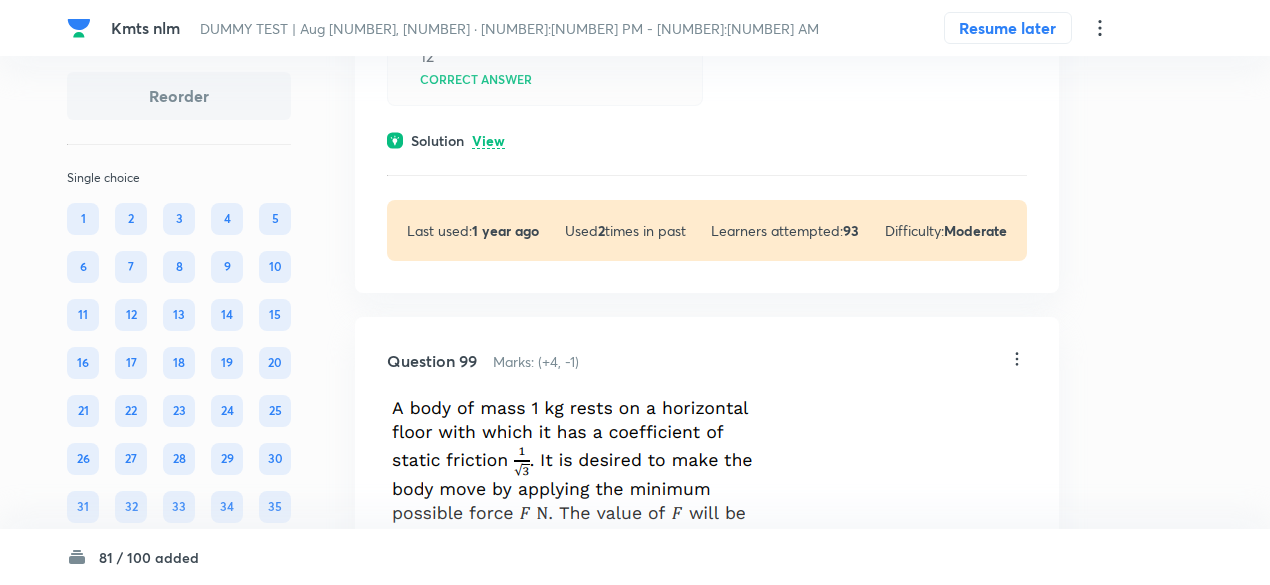 click on "View" at bounding box center [488, 141] 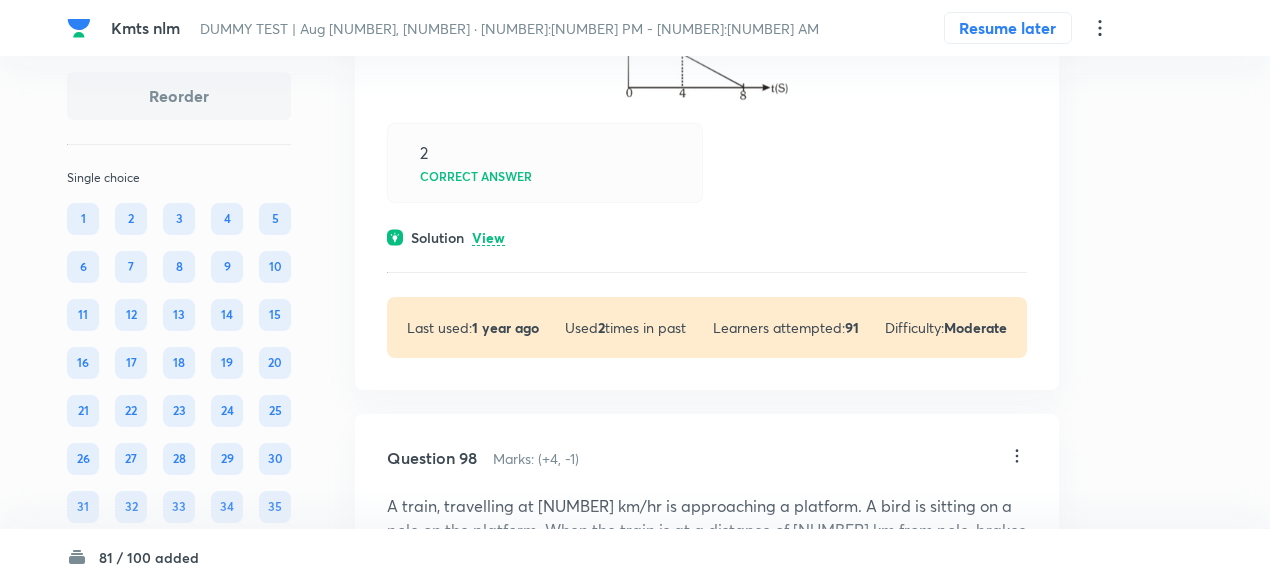 scroll, scrollTop: 52845, scrollLeft: 0, axis: vertical 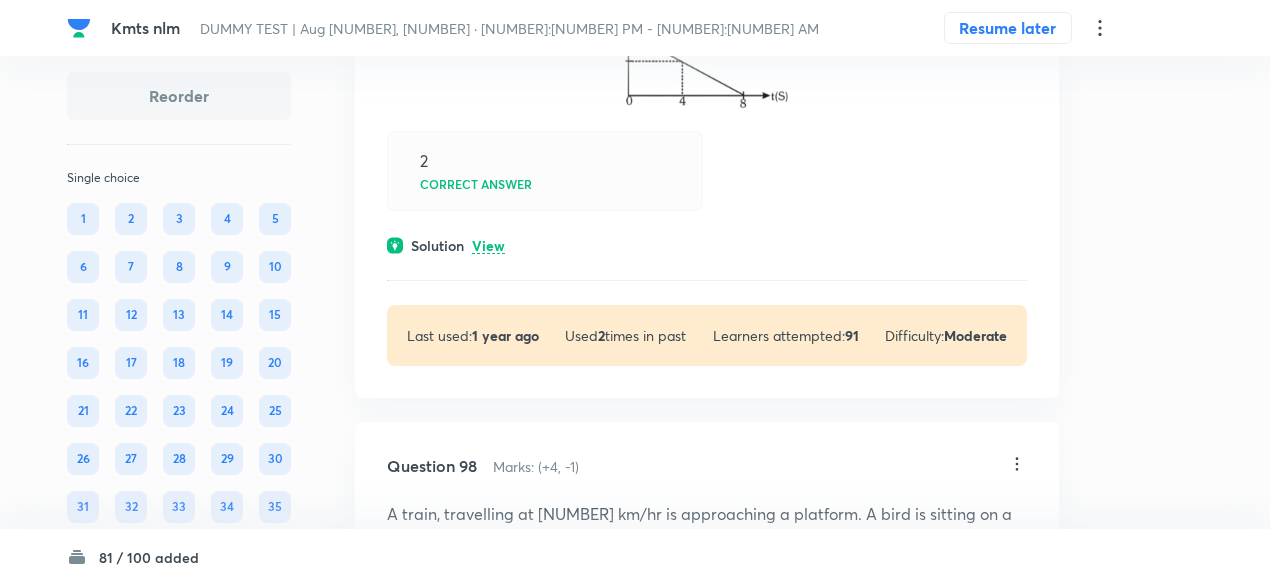 click on "View" at bounding box center (488, 246) 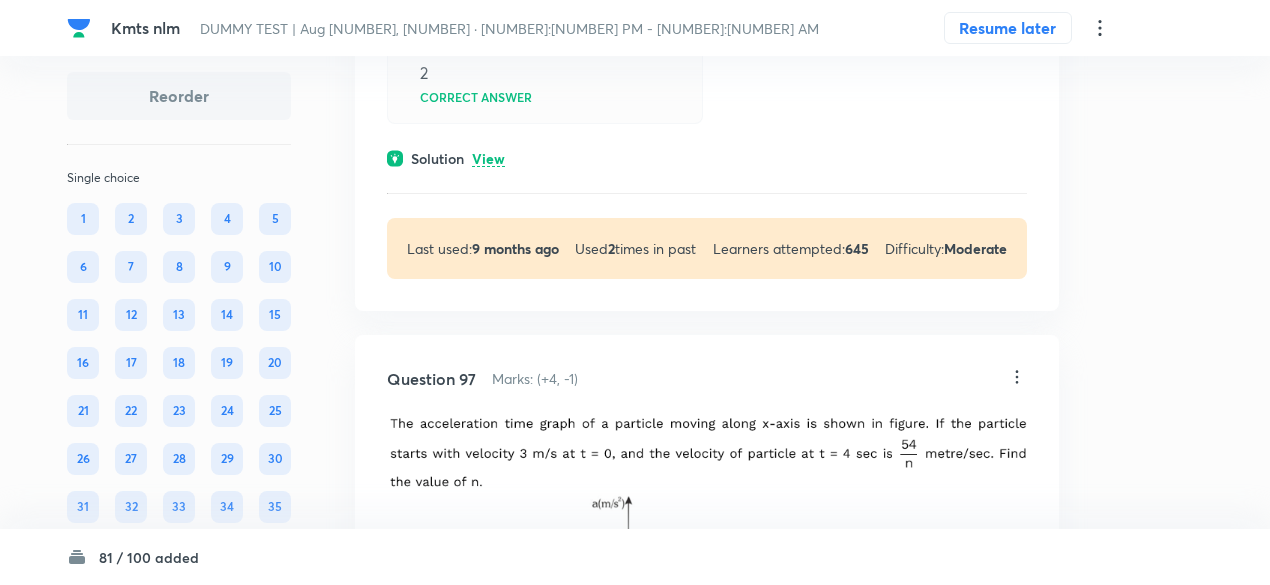scroll, scrollTop: 52324, scrollLeft: 0, axis: vertical 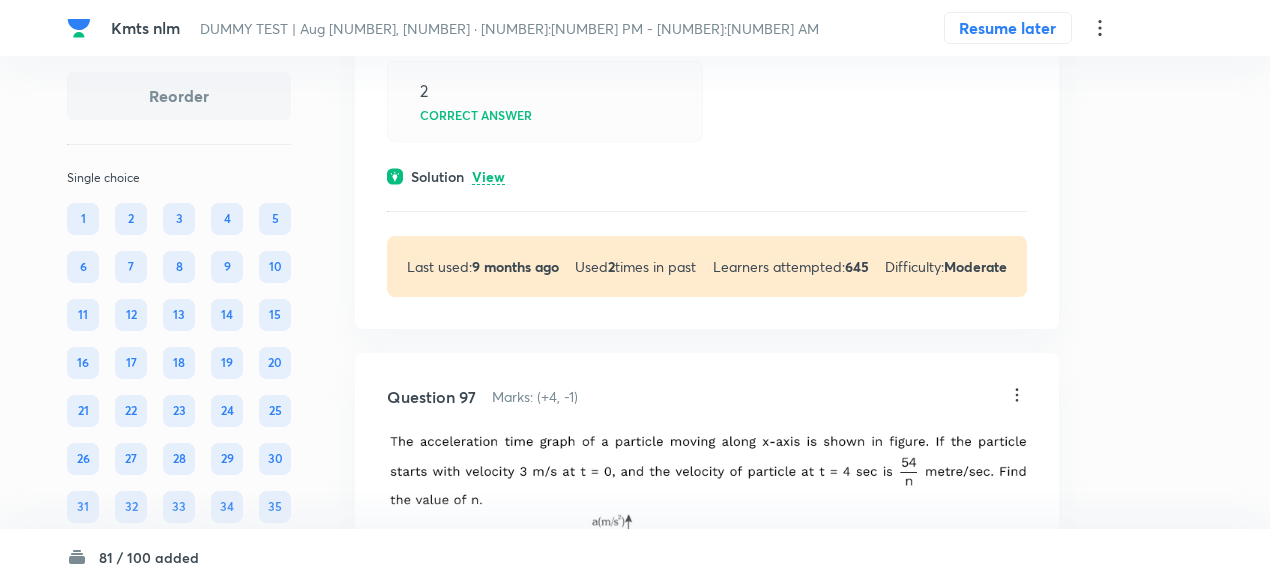click on "Question 96 Marks: (+4, -1) PARAGRAPH-II (Question 33 34) A plank of mass with block of mass on it is placed on horizontal floor. A horizontal force F is applied on plank. The coefficient of friction for all the contact surface is . If F = 40 N, then acceleration of block m 2 with respect to ground _________ ms -2 . 2 Correct answer Solution View Last used: 9 months ago Used 2 times in past Learners attempted: 645 Difficulty: Moderate" at bounding box center [707, -27] 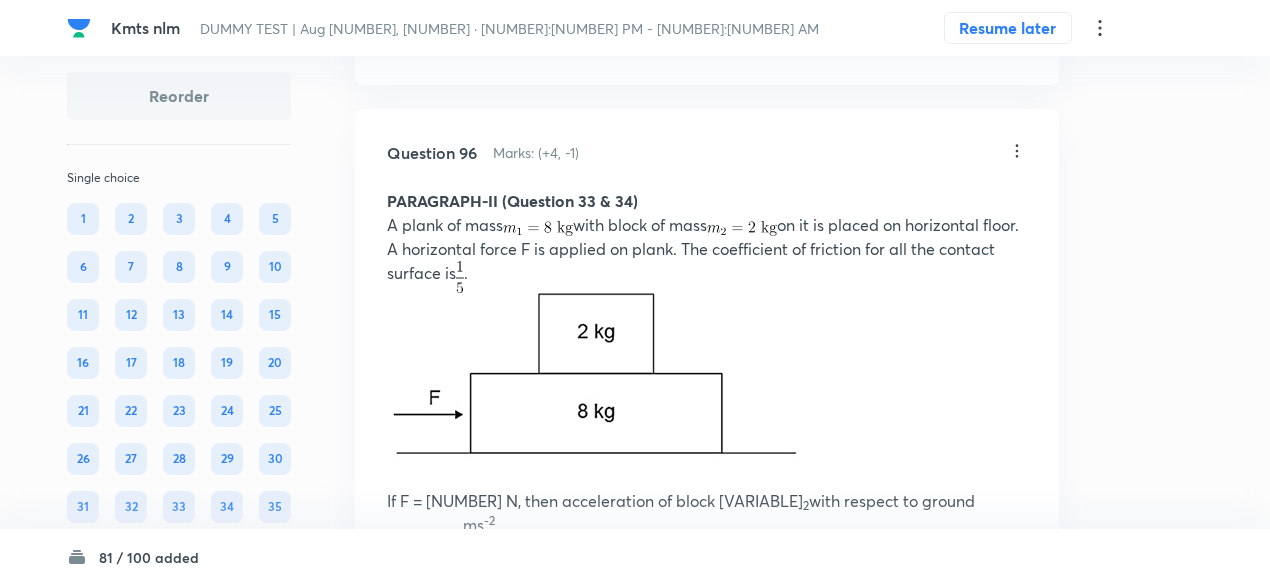 scroll, scrollTop: 51827, scrollLeft: 0, axis: vertical 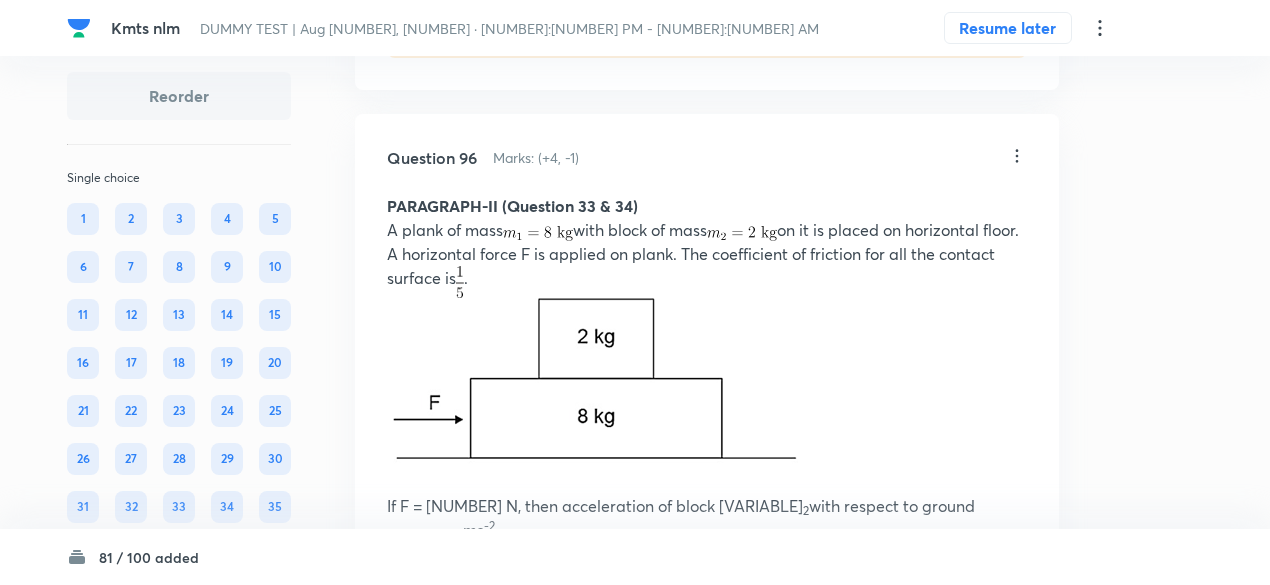 click 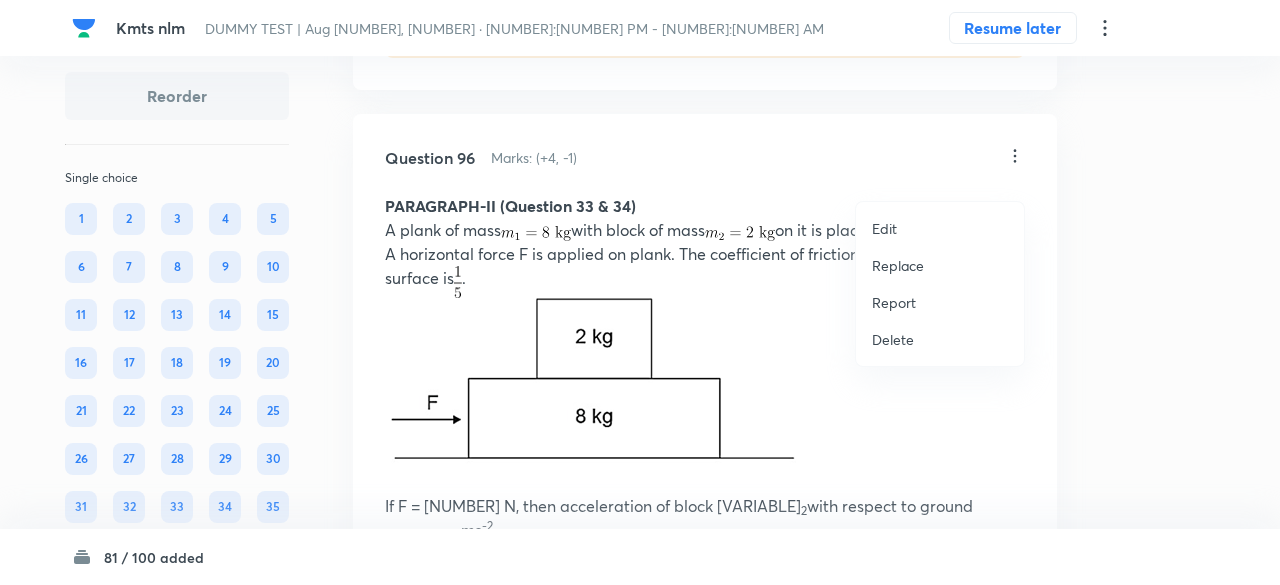 click on "Replace" at bounding box center [898, 265] 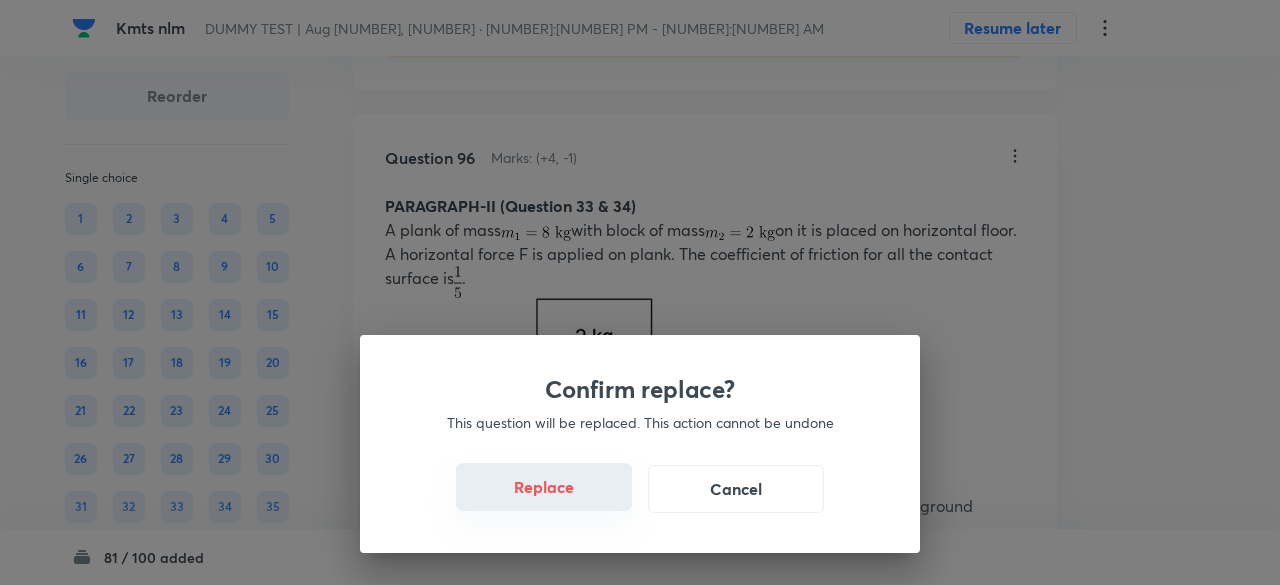 click on "Replace" at bounding box center (544, 487) 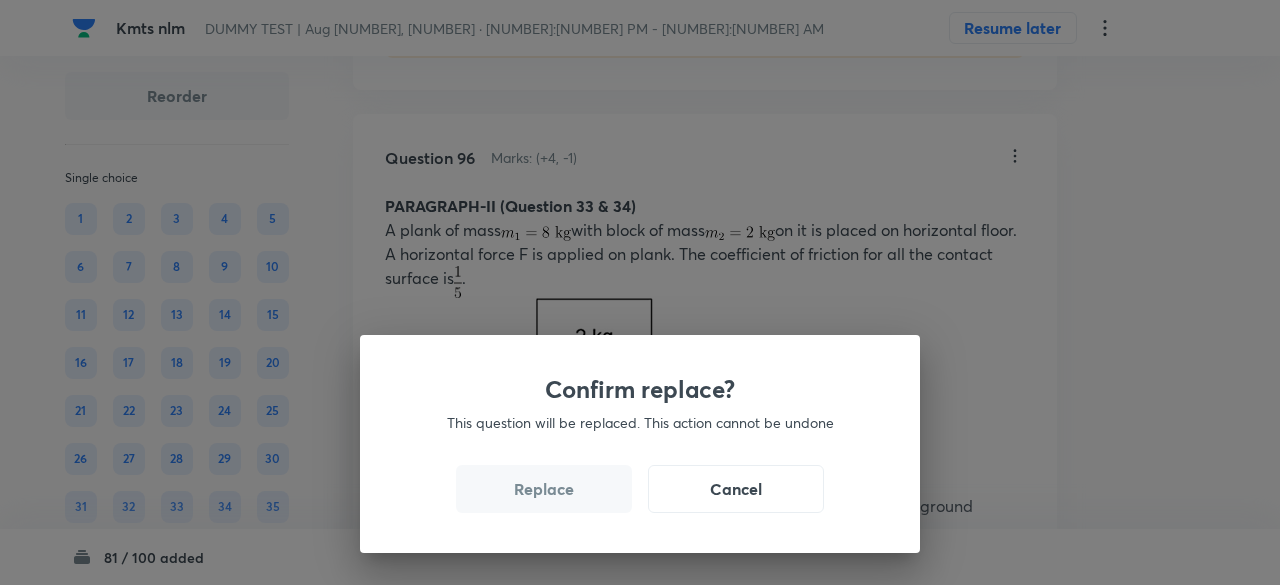 click on "Replace" at bounding box center (544, 489) 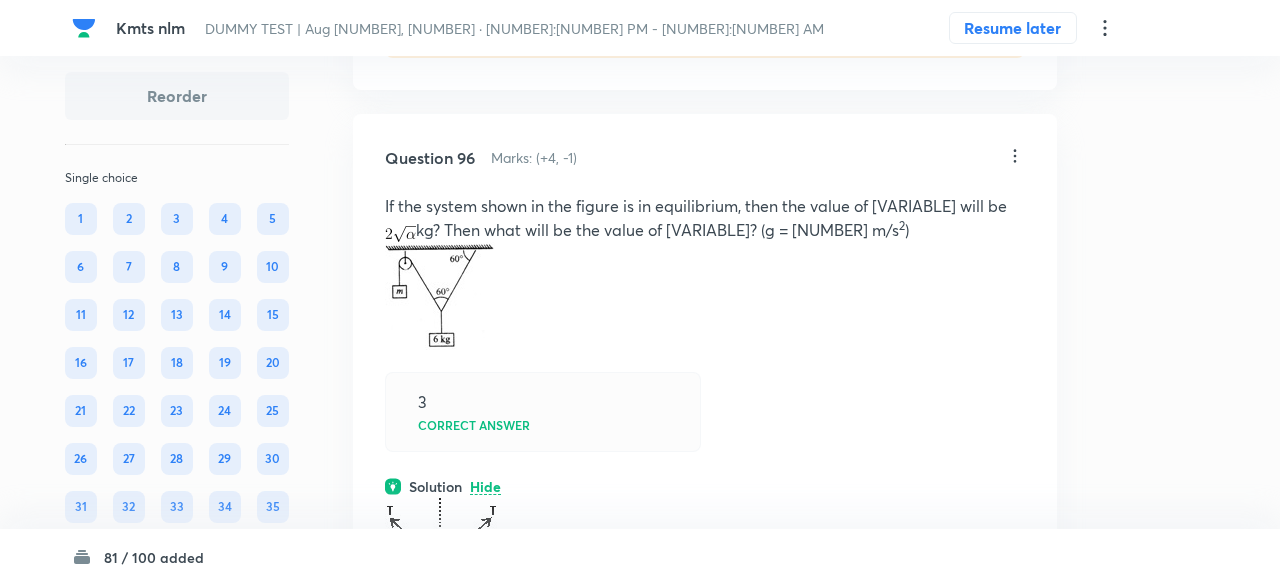 click on "Confirm replace? This question will be replaced. This action cannot be undone Replace Cancel" at bounding box center (640, 292) 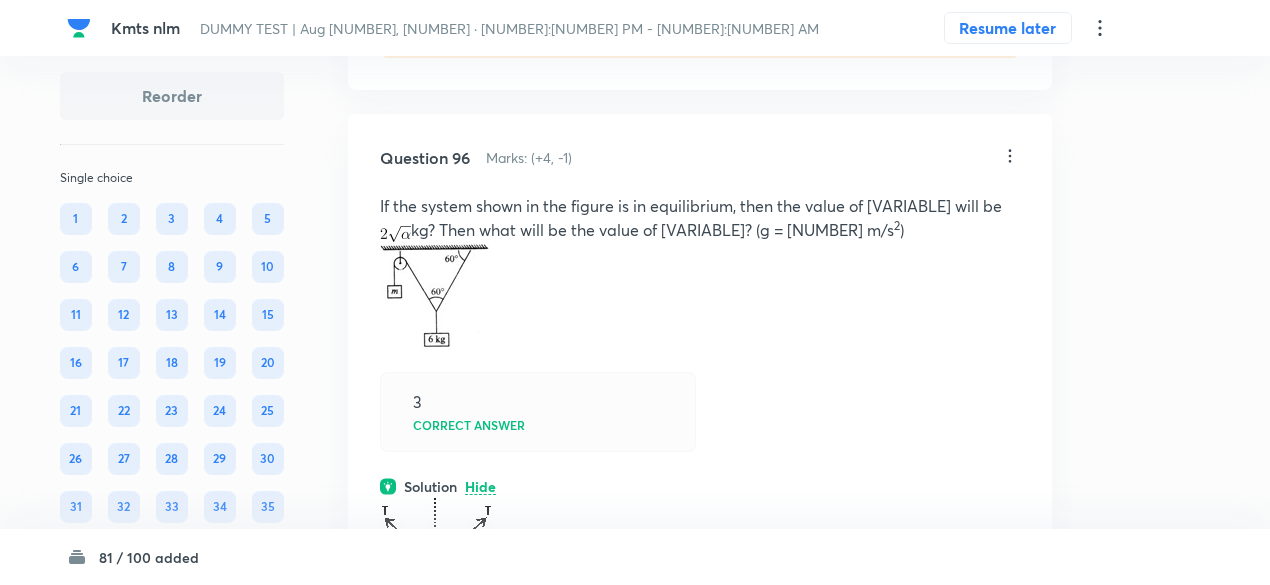 click at bounding box center (700, 719) 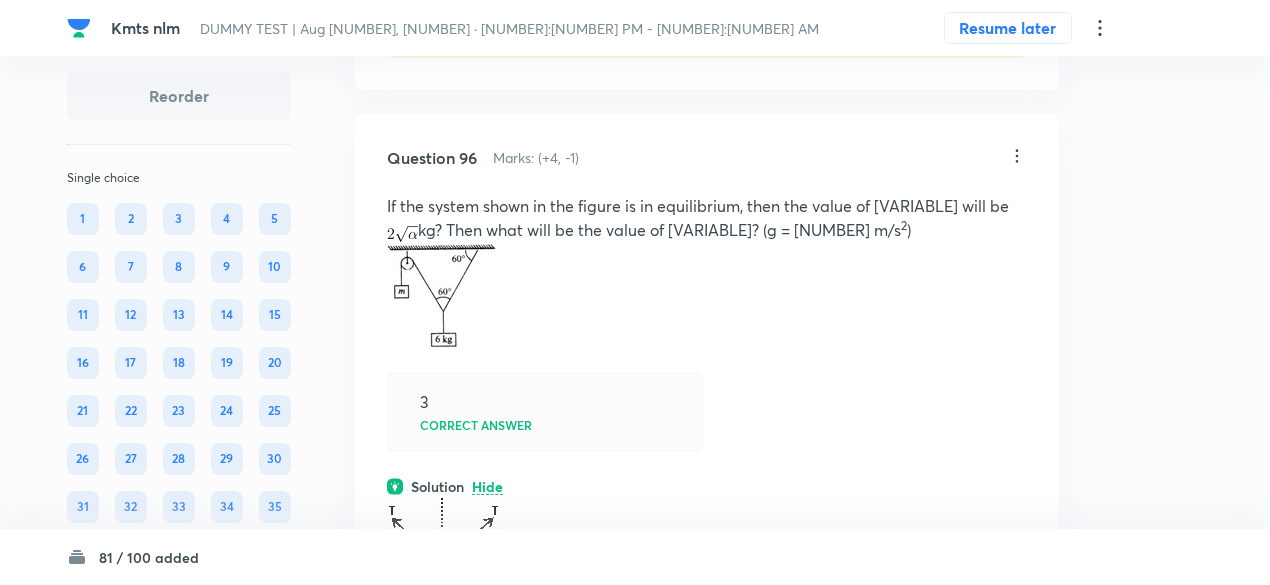 click at bounding box center [707, 719] 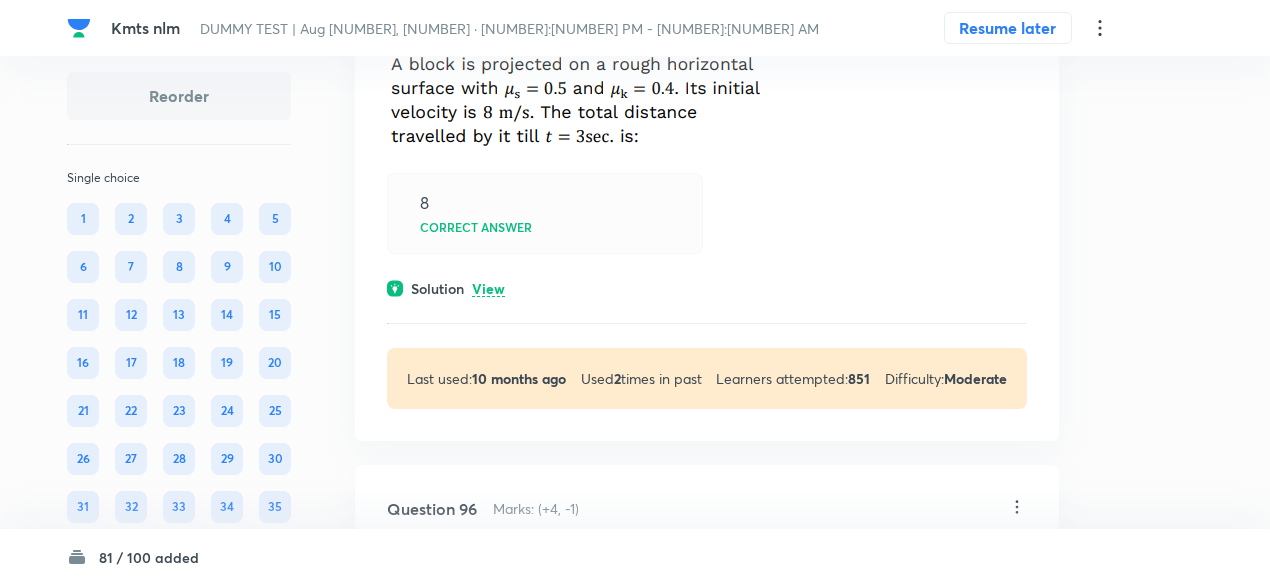 scroll, scrollTop: 51475, scrollLeft: 0, axis: vertical 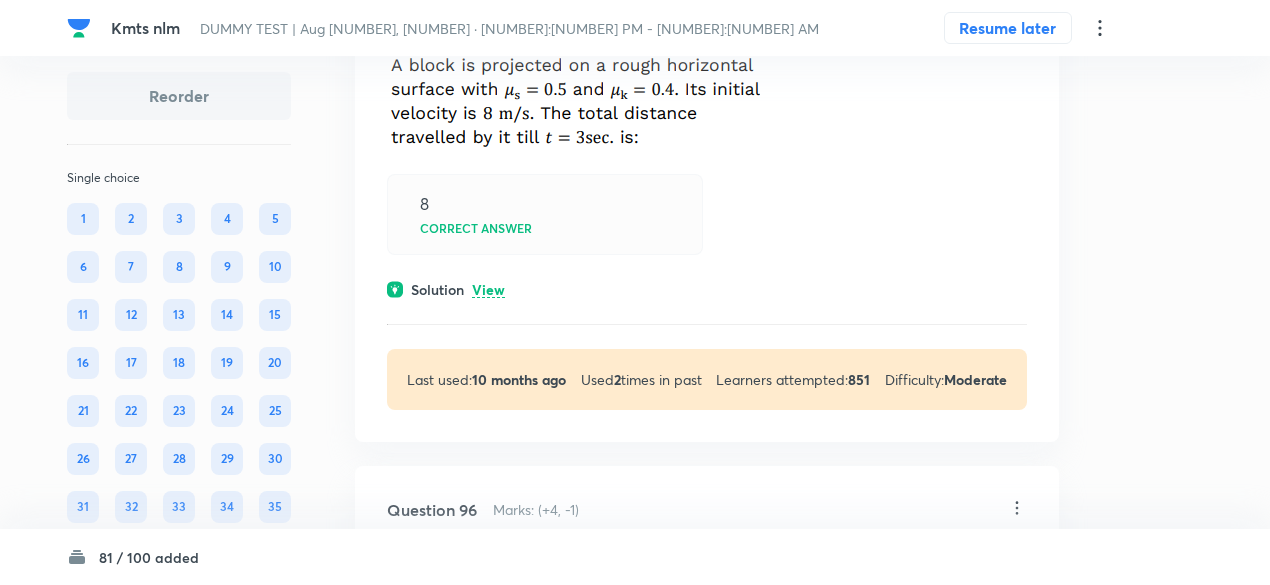click on "View" at bounding box center (488, 290) 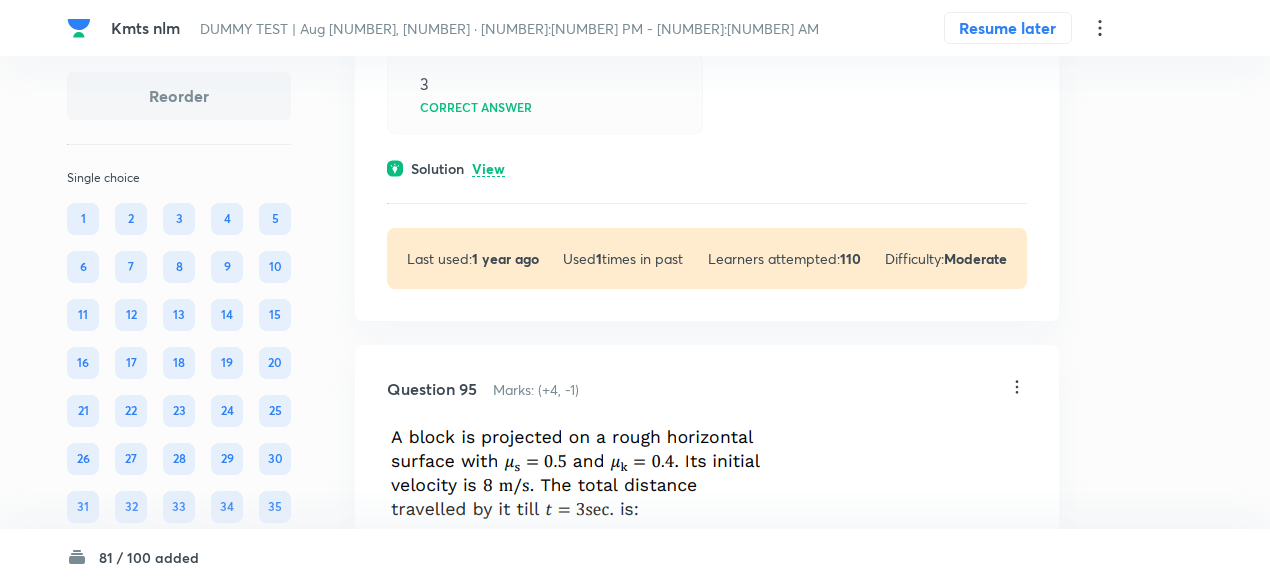 scroll, scrollTop: 51098, scrollLeft: 0, axis: vertical 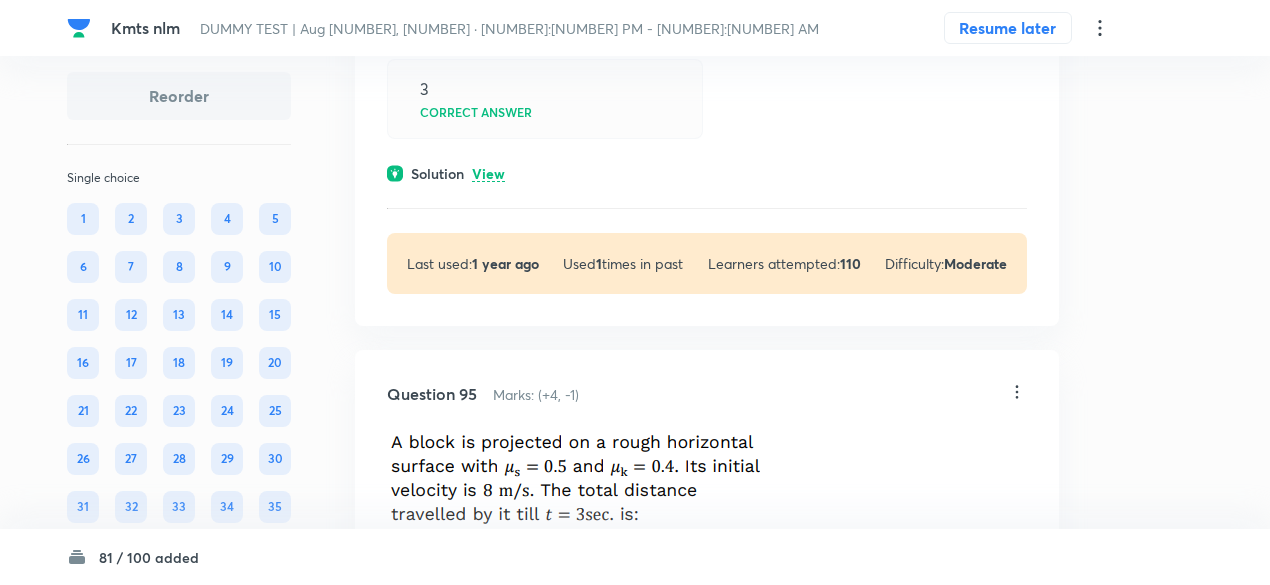 click on "View" at bounding box center [488, 174] 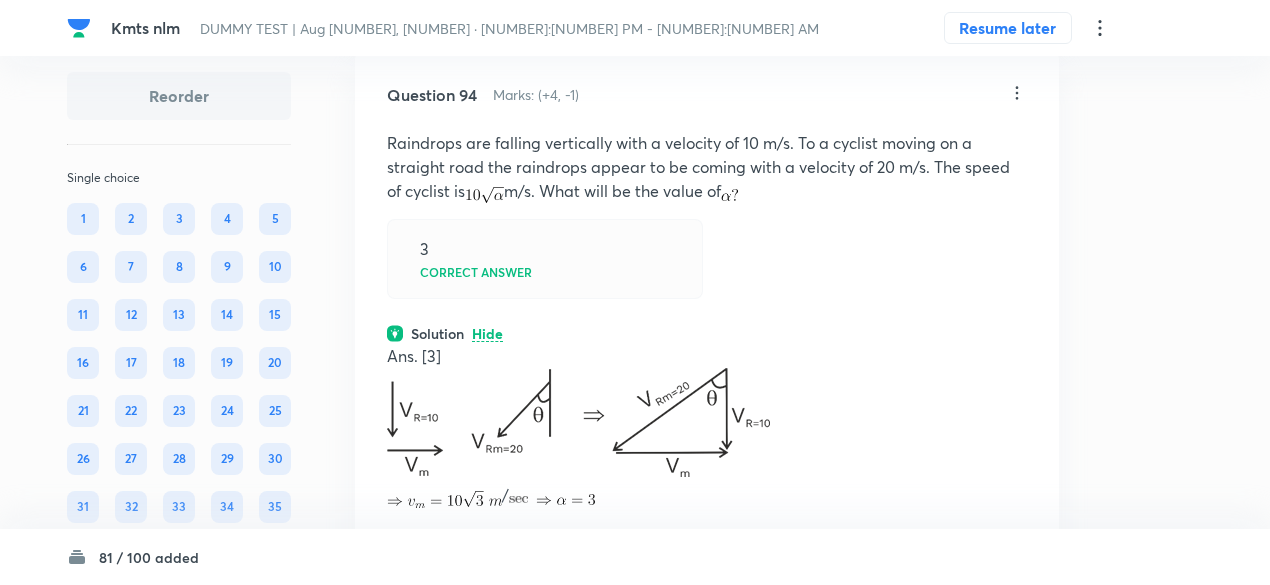 scroll, scrollTop: 50937, scrollLeft: 0, axis: vertical 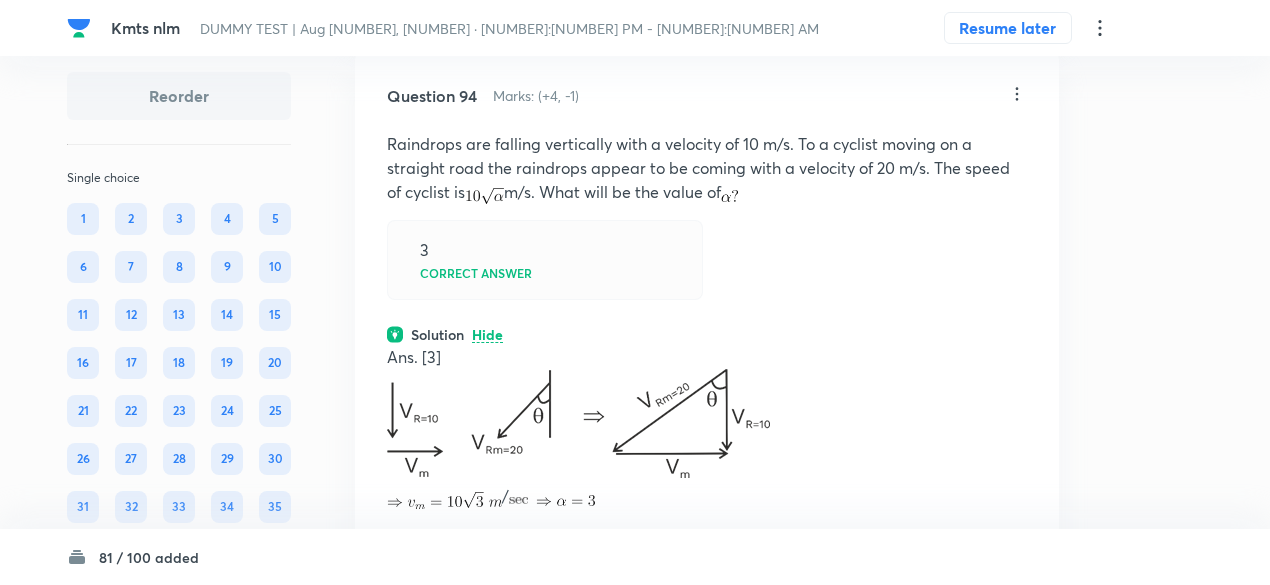 click 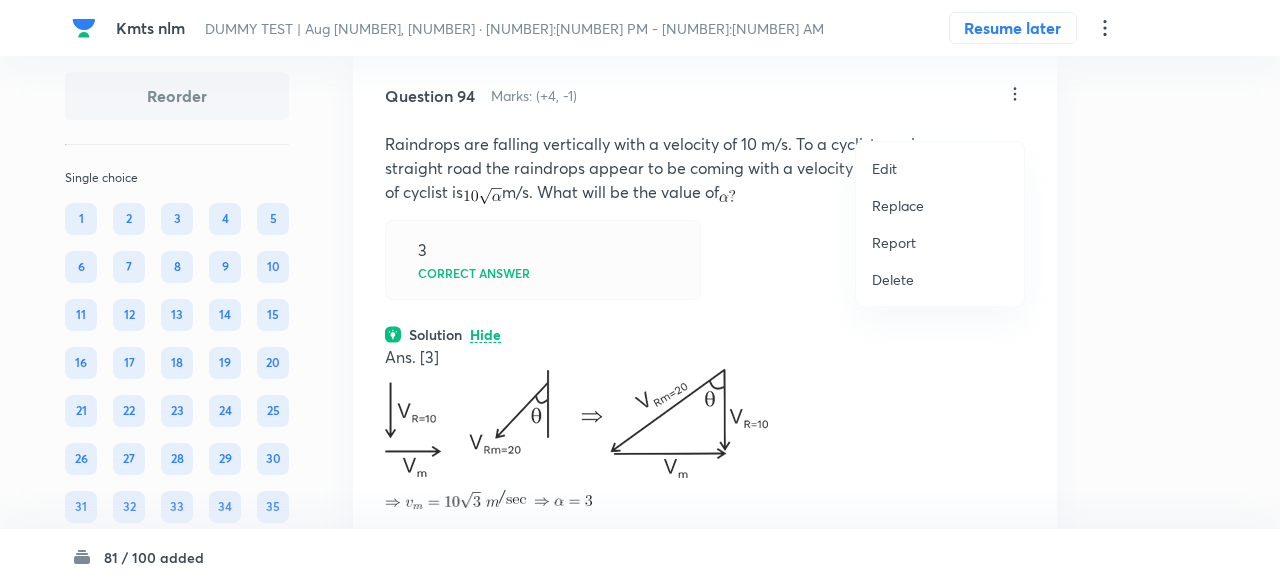 click on "Replace" at bounding box center [898, 205] 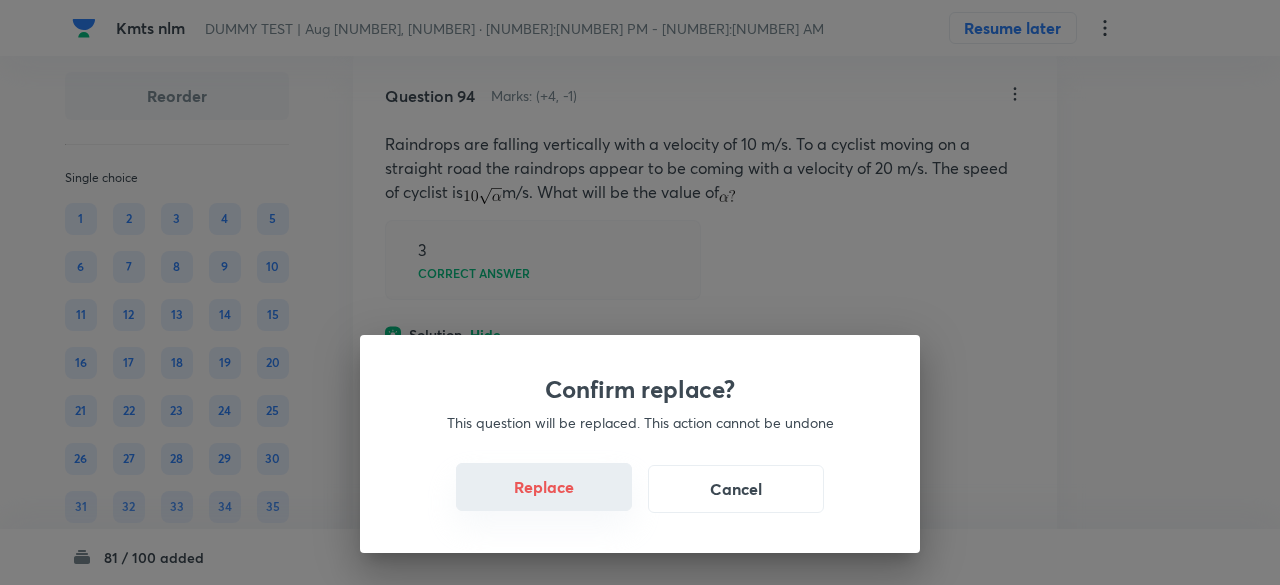 click on "Replace" at bounding box center (544, 487) 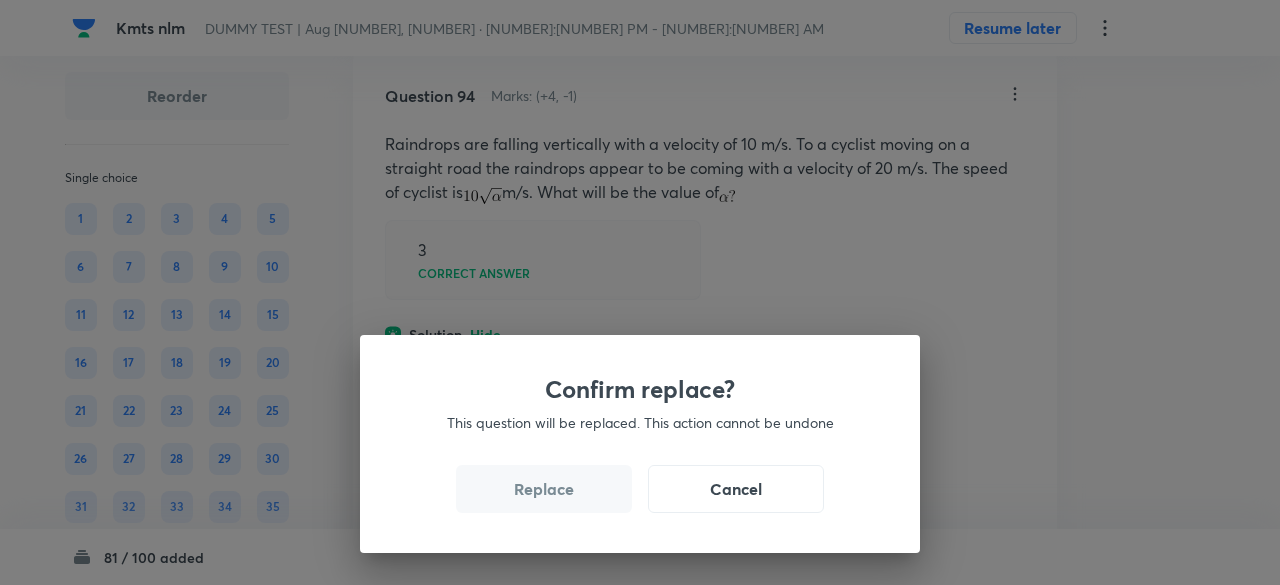 click on "Replace" at bounding box center (544, 489) 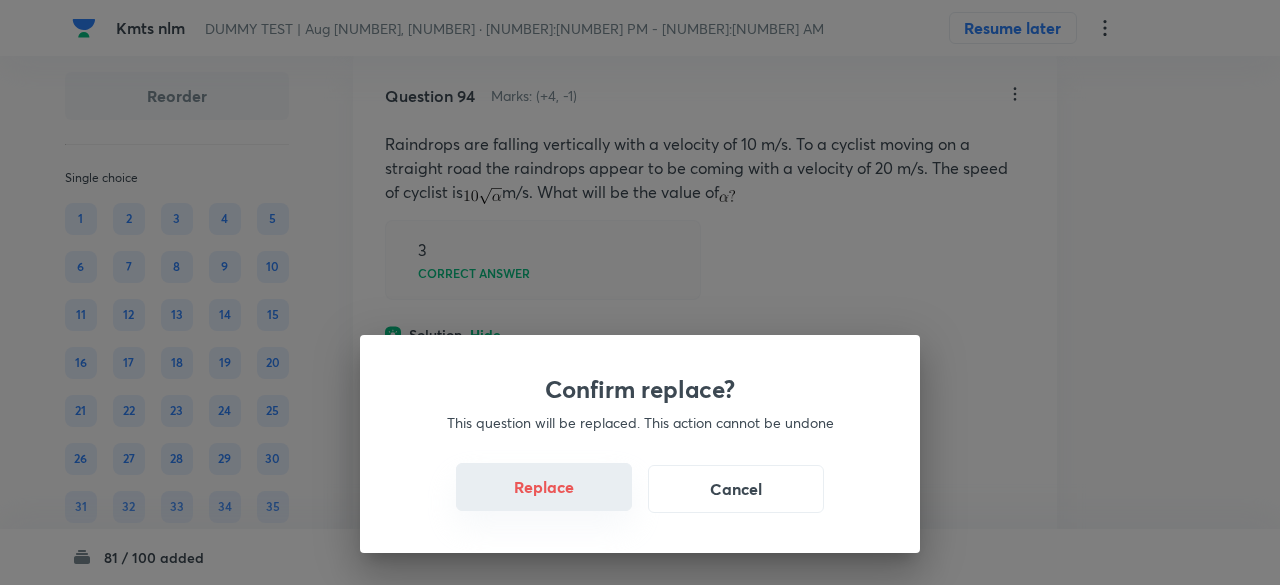 click on "Replace" at bounding box center [544, 487] 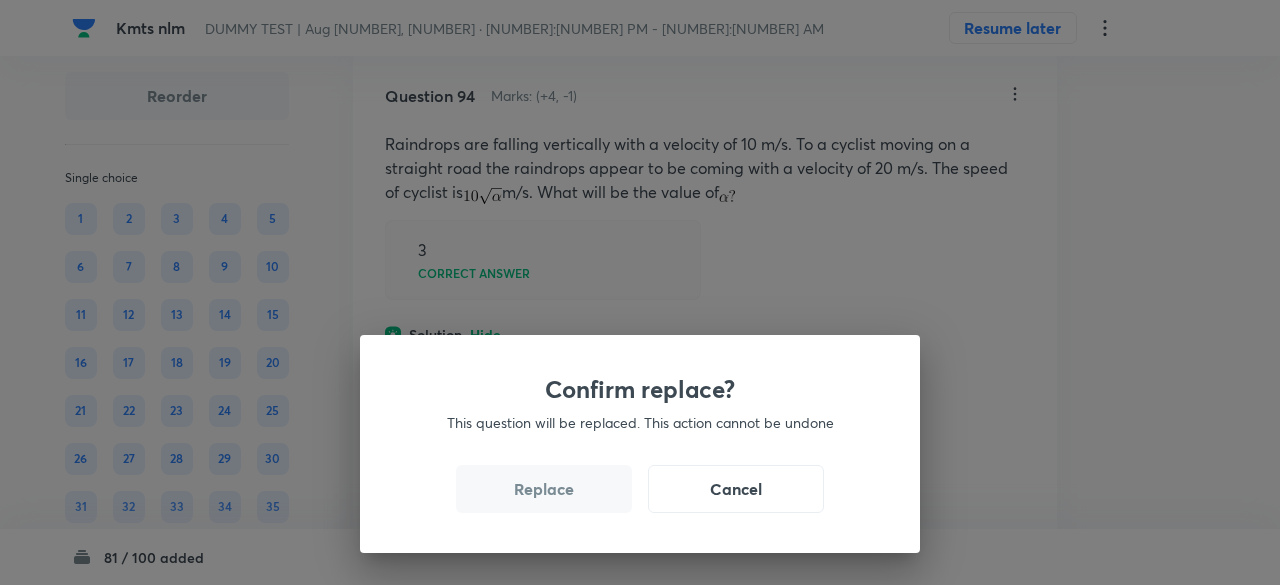 click on "Replace" at bounding box center (544, 489) 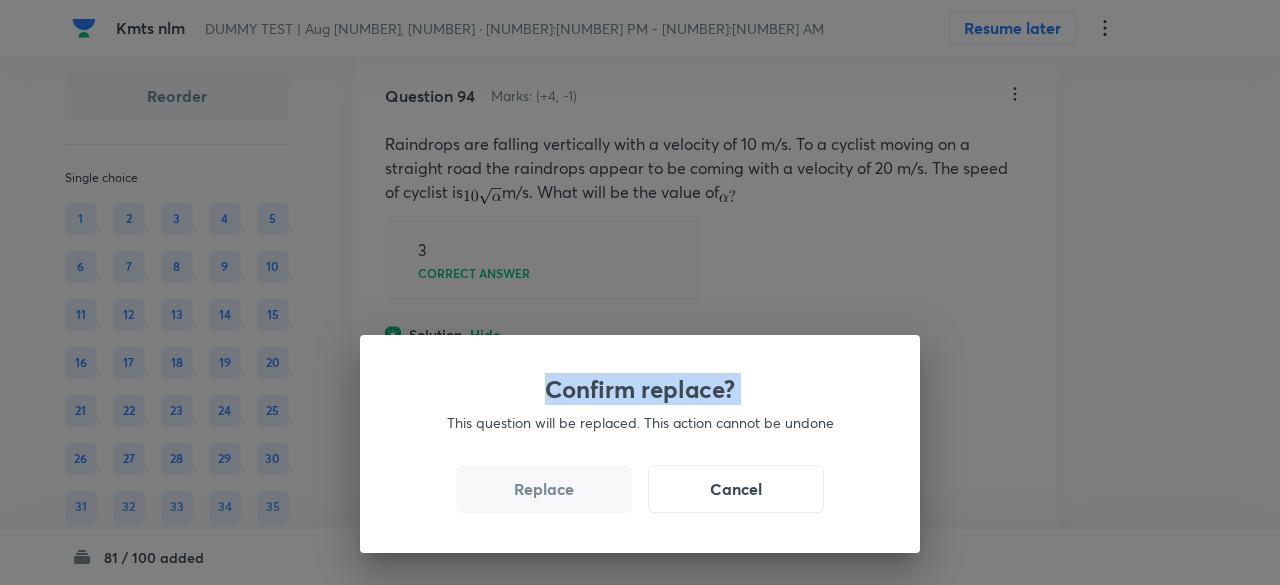 click on "Confirm replace? This question will be replaced. This action cannot be undone Replace Cancel" at bounding box center [640, 292] 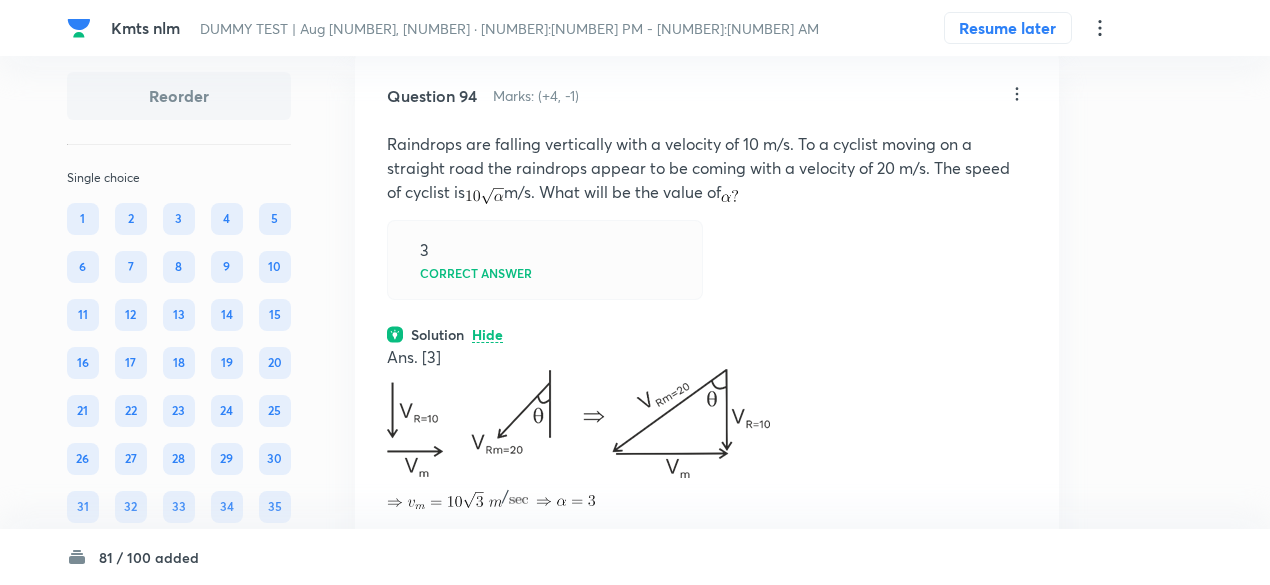 click at bounding box center (578, 423) 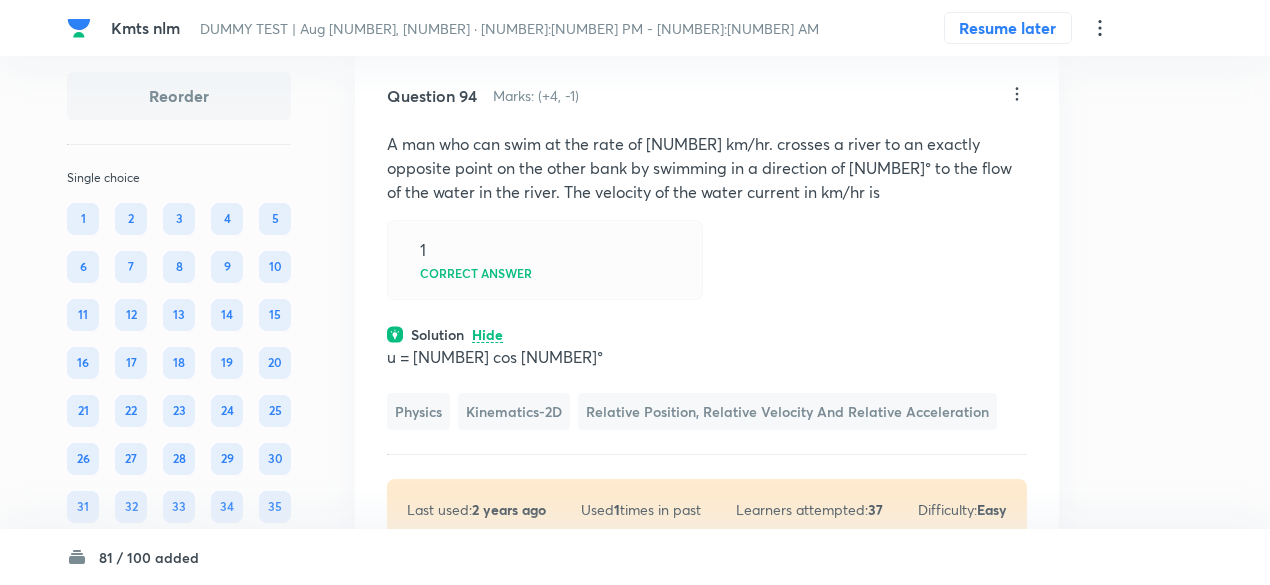 click 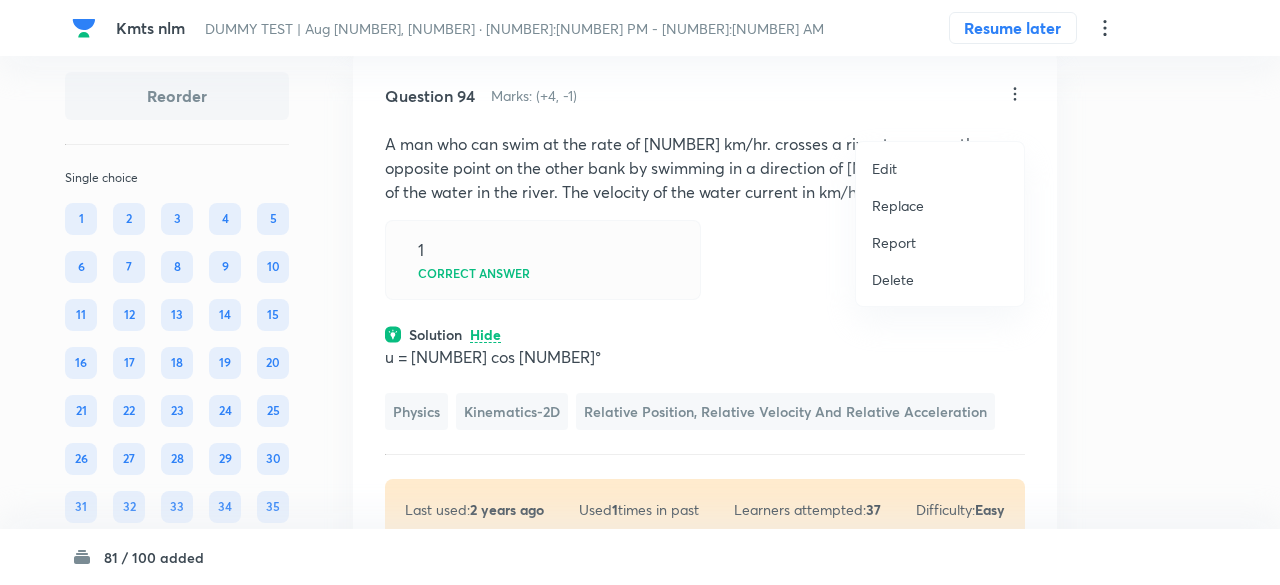 click on "Replace" at bounding box center (898, 205) 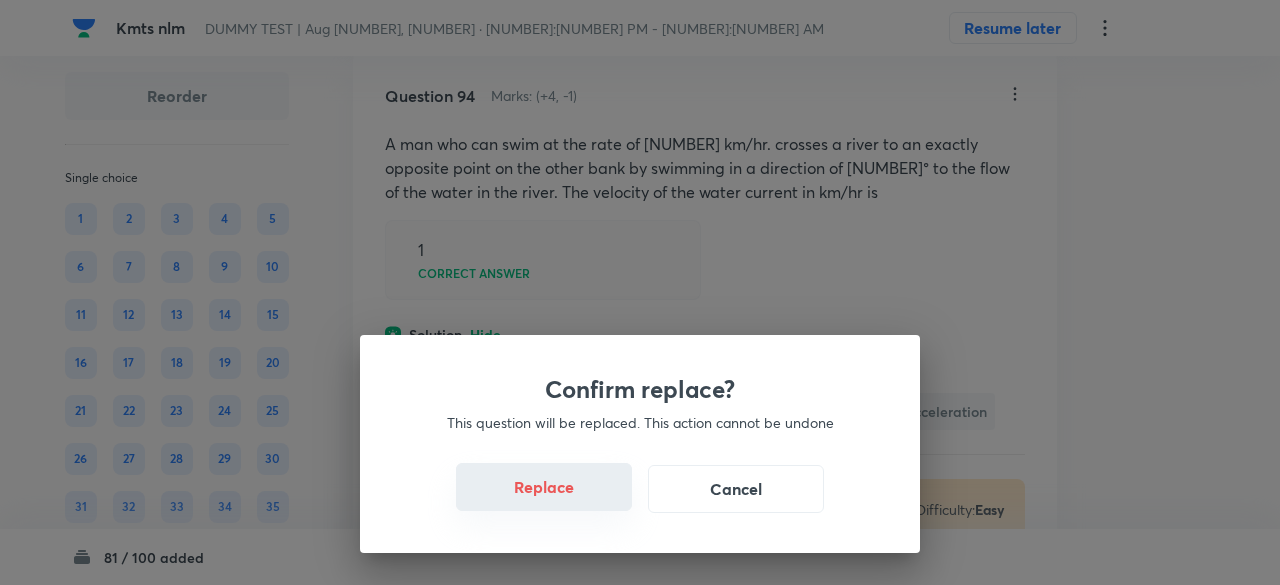 click on "Replace" at bounding box center [544, 487] 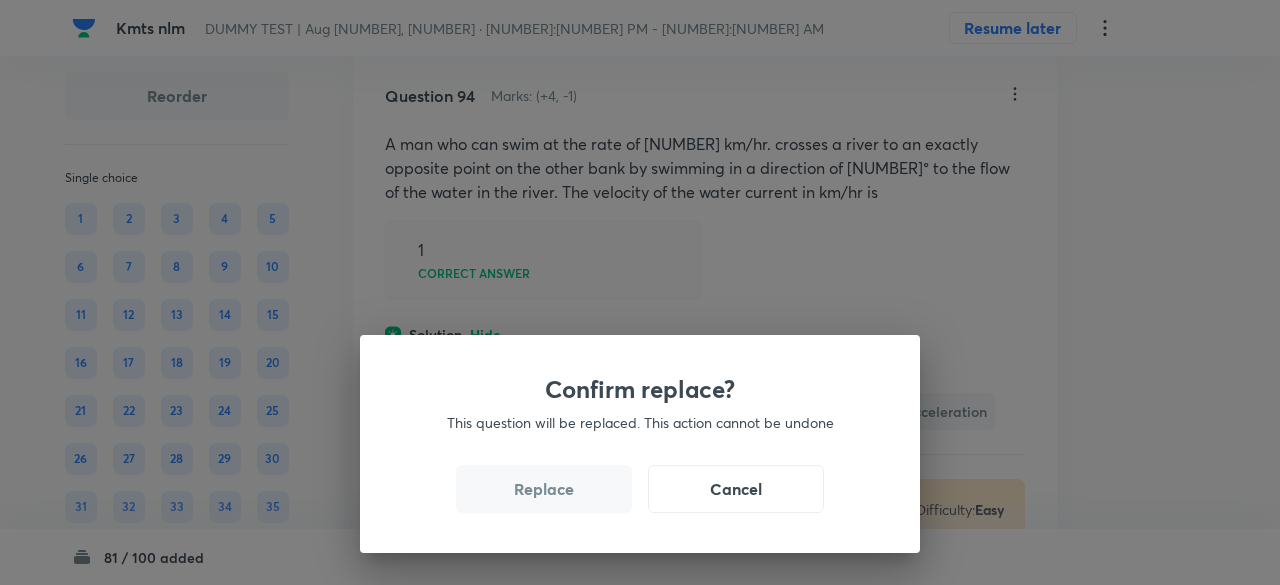click on "Replace" at bounding box center (544, 489) 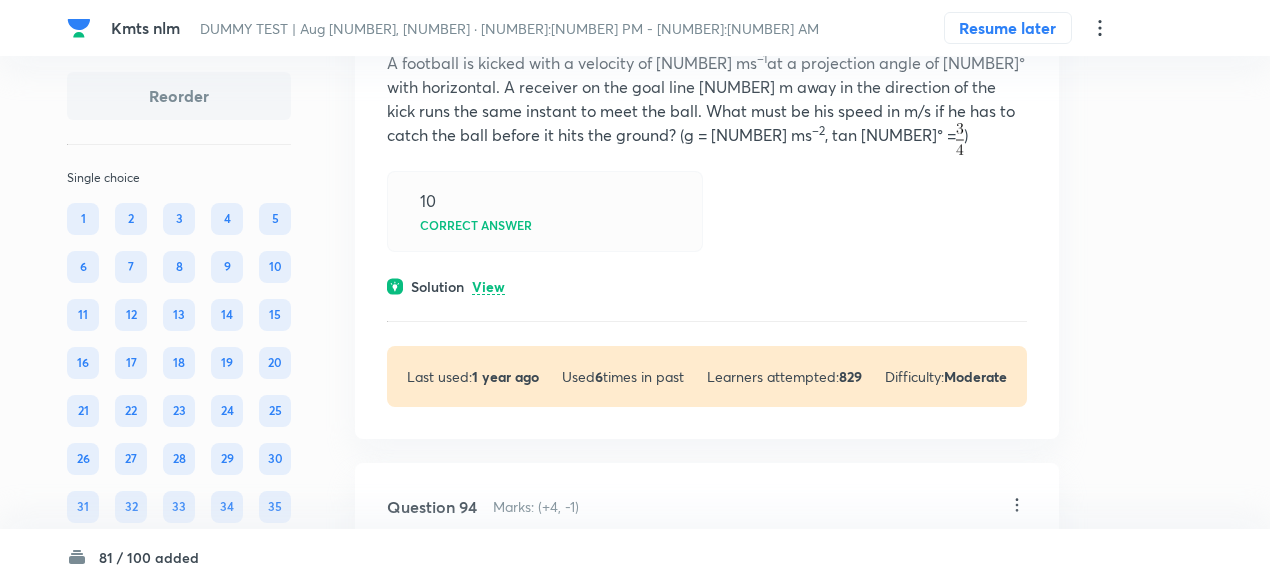 scroll, scrollTop: 50525, scrollLeft: 0, axis: vertical 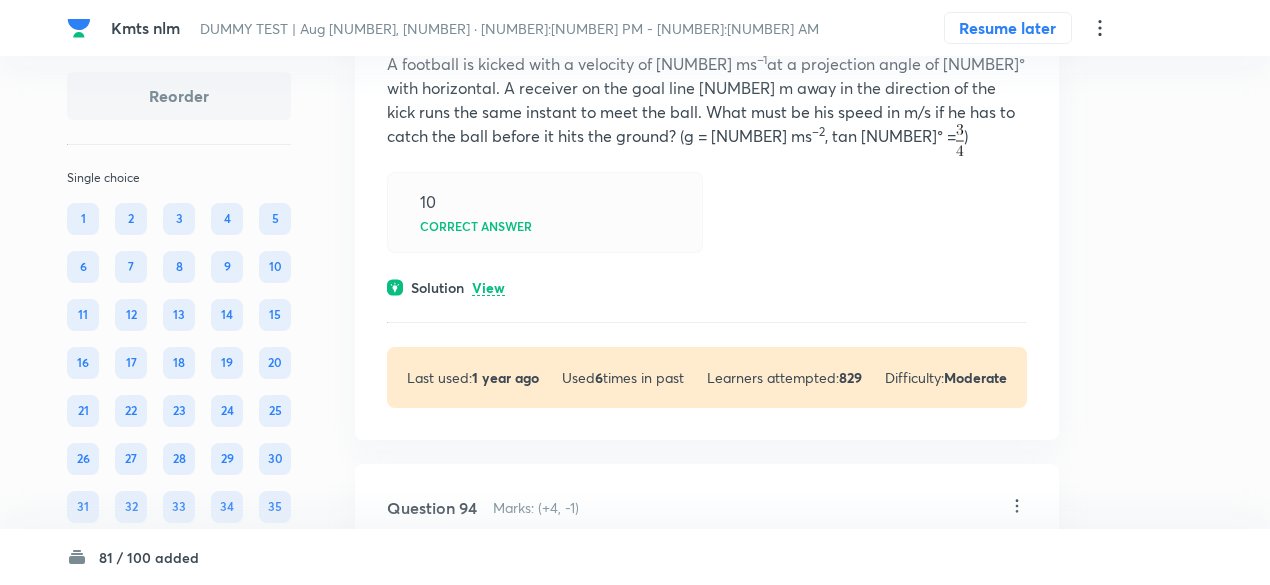 click on "View" at bounding box center (488, 288) 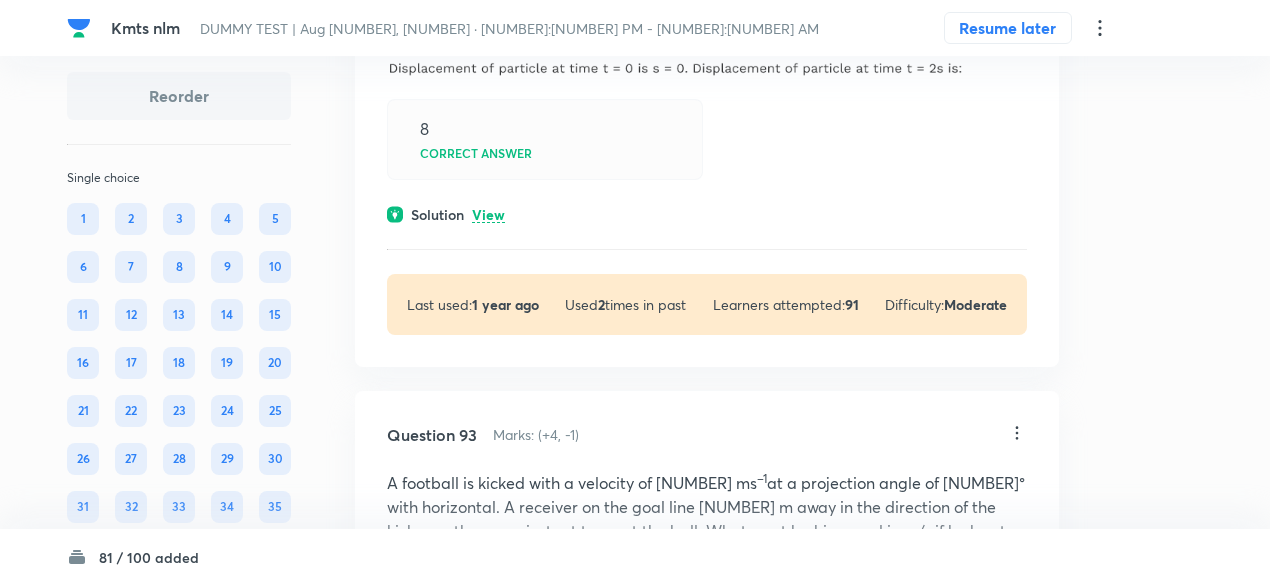 scroll, scrollTop: 50103, scrollLeft: 0, axis: vertical 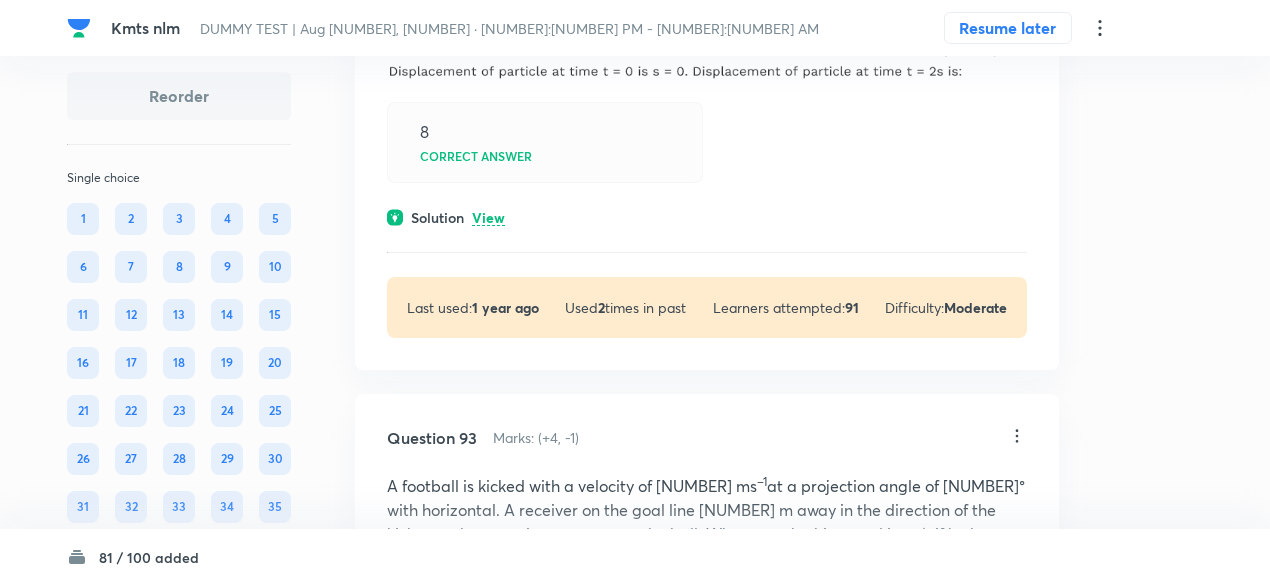 click on "View" at bounding box center (488, 218) 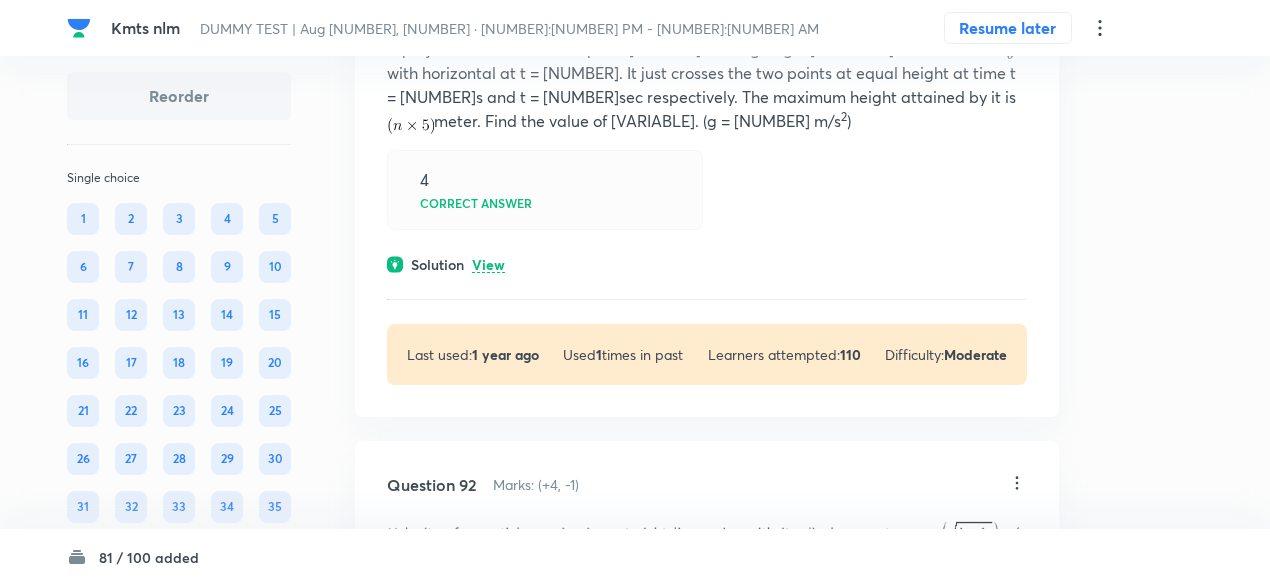 scroll, scrollTop: 49599, scrollLeft: 0, axis: vertical 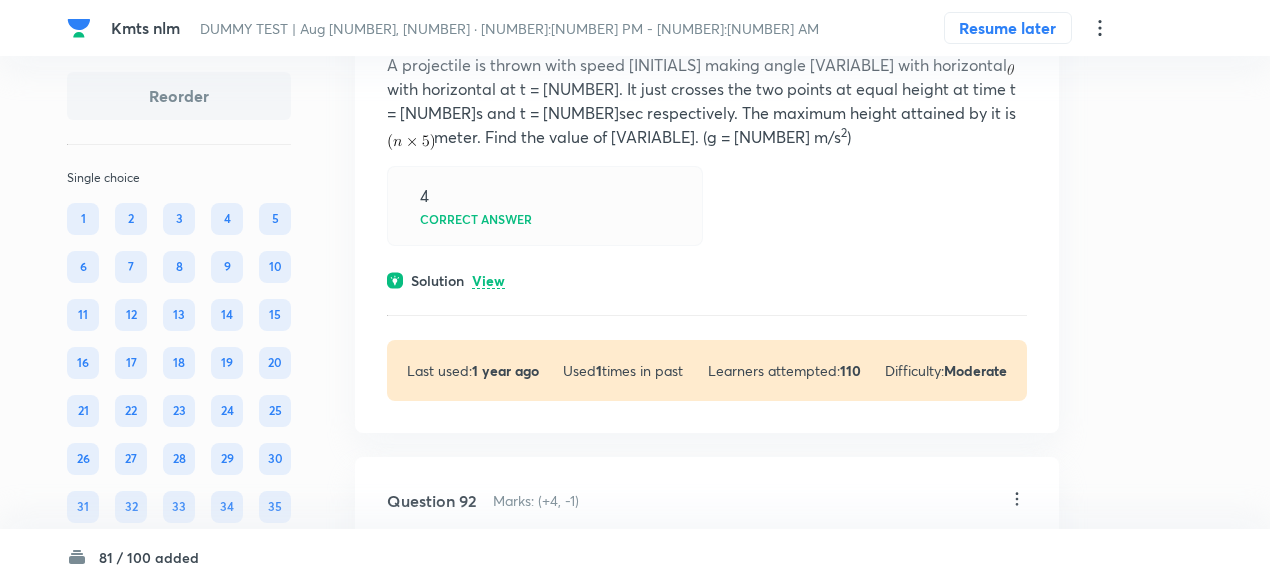 click on "View" at bounding box center [488, 281] 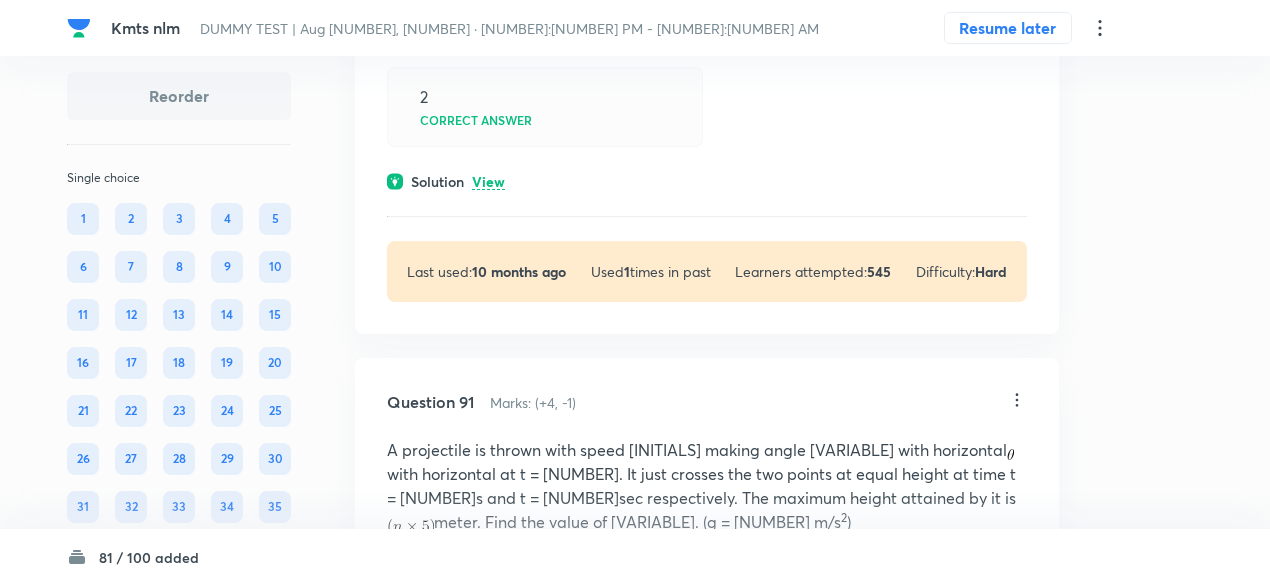 scroll, scrollTop: 49191, scrollLeft: 0, axis: vertical 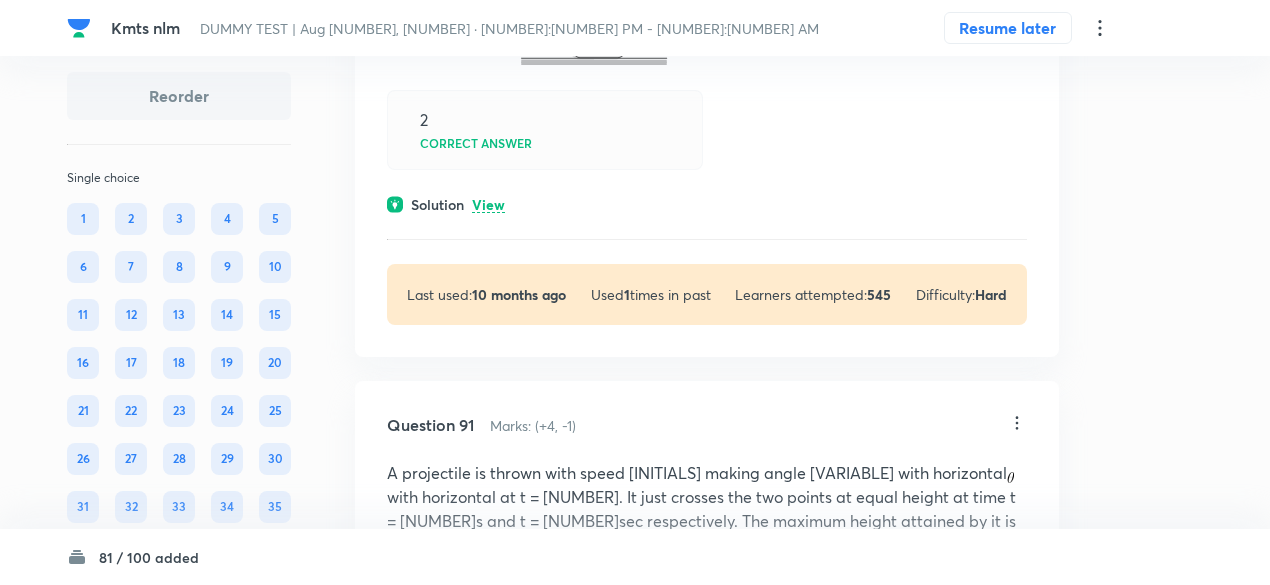 click on "View" at bounding box center (488, 205) 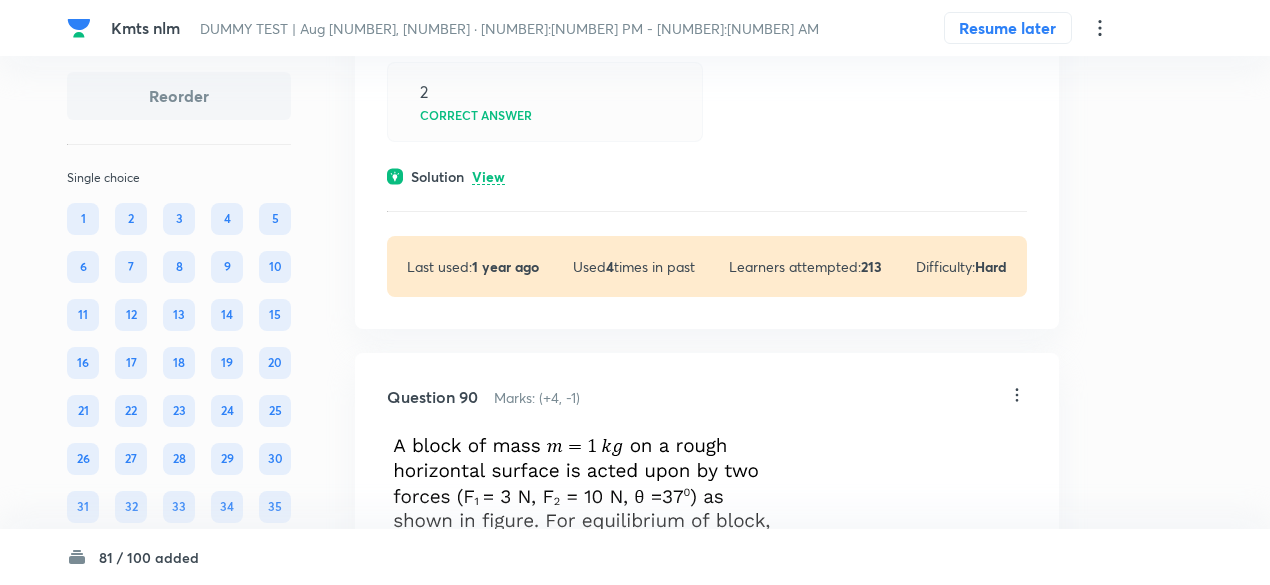 scroll, scrollTop: 48500, scrollLeft: 0, axis: vertical 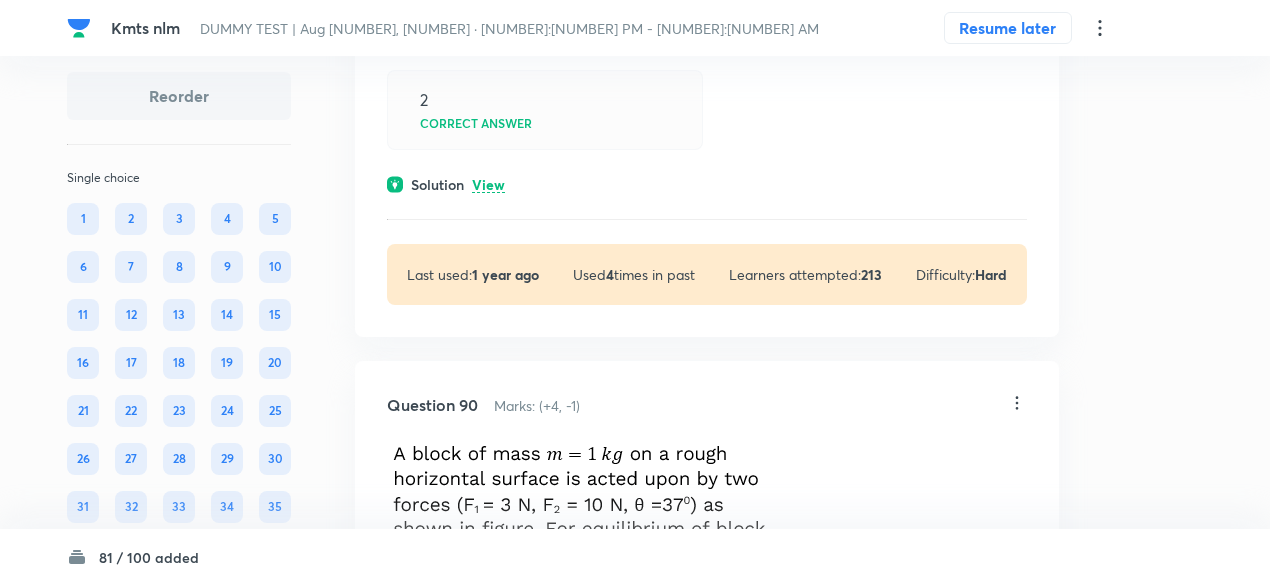 click on "View" at bounding box center [488, 185] 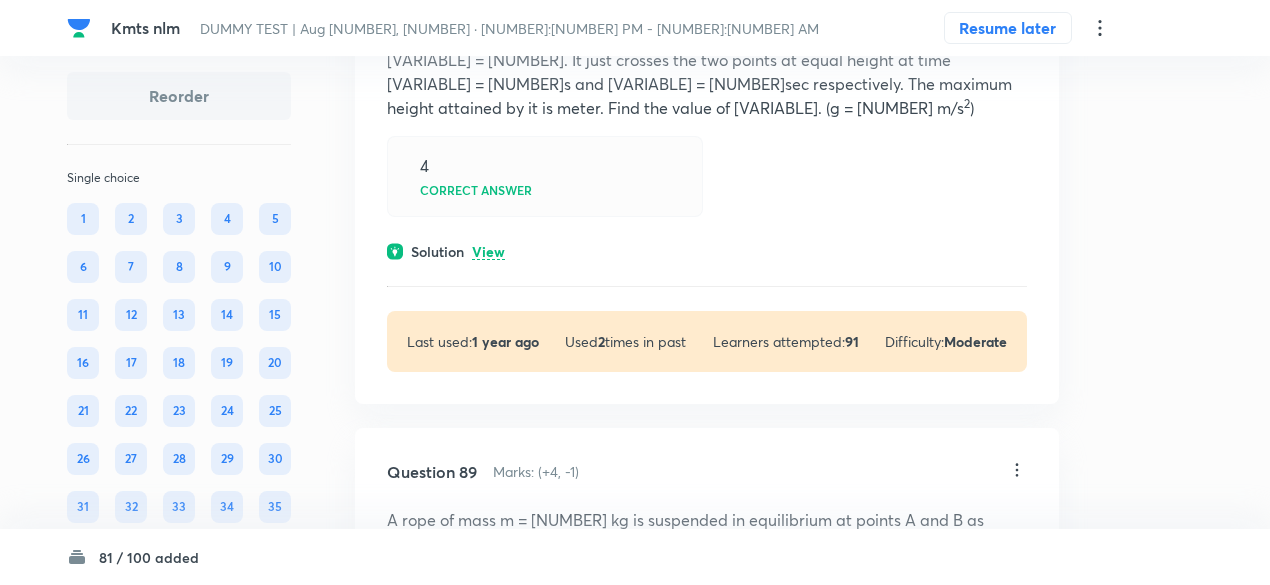 scroll, scrollTop: 47788, scrollLeft: 0, axis: vertical 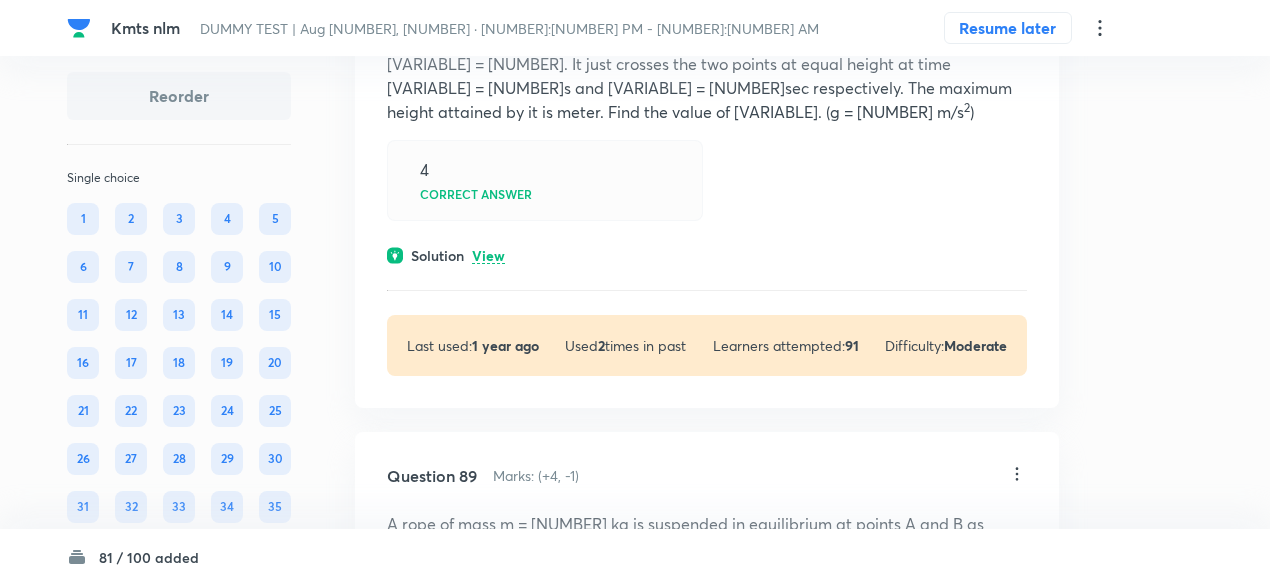 click on "View" at bounding box center (488, 256) 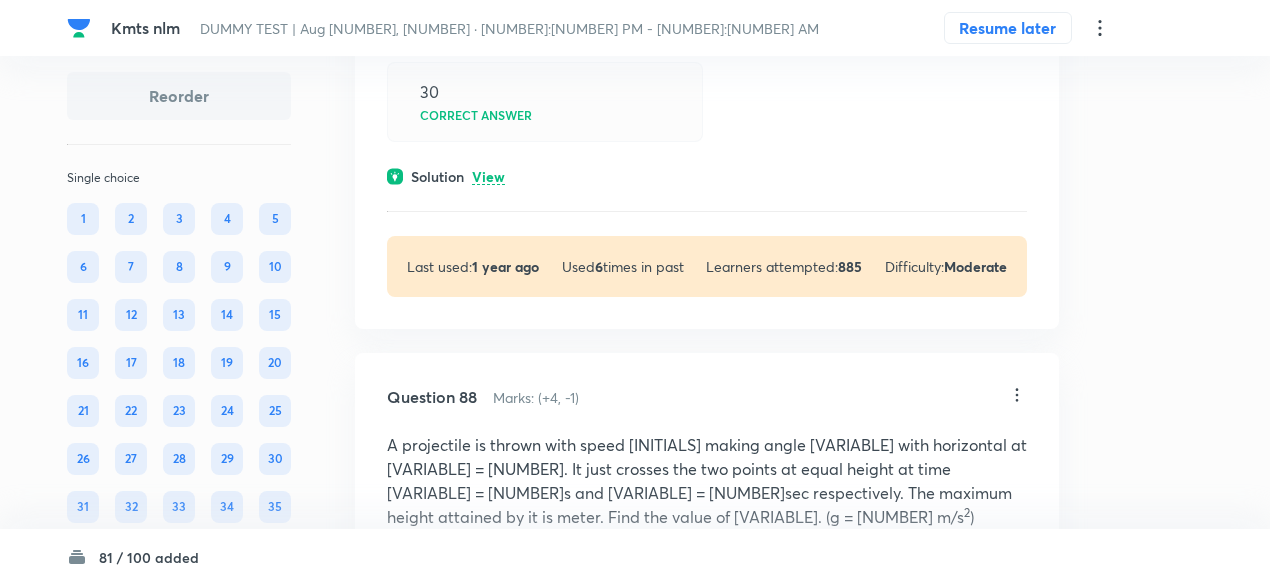 scroll, scrollTop: 47382, scrollLeft: 0, axis: vertical 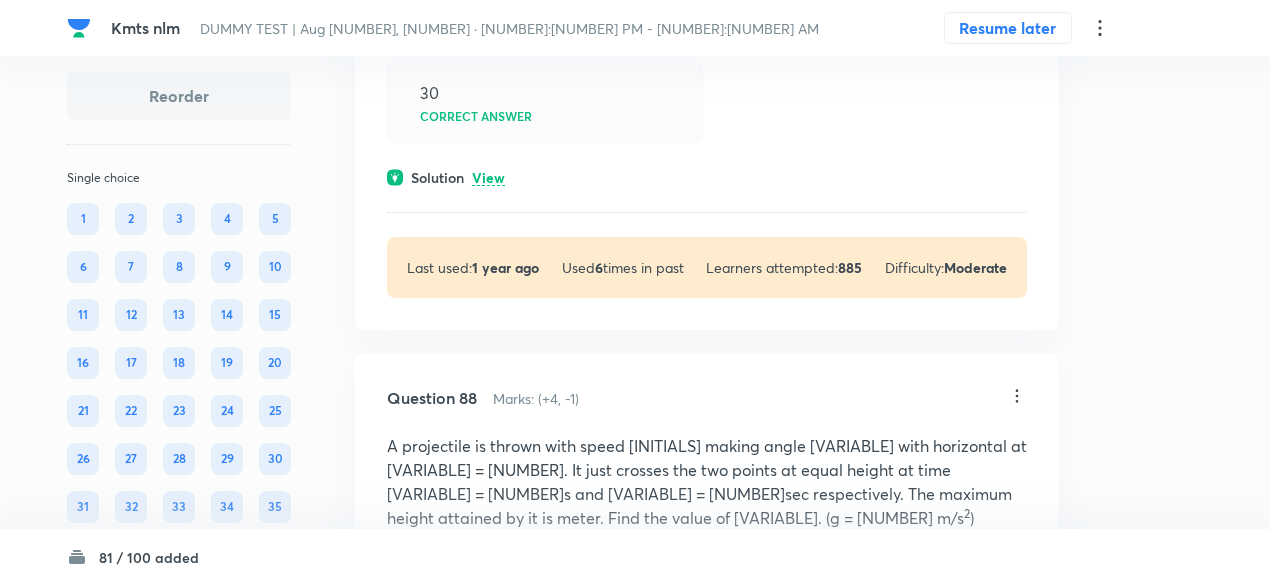 click on "View" at bounding box center (488, 178) 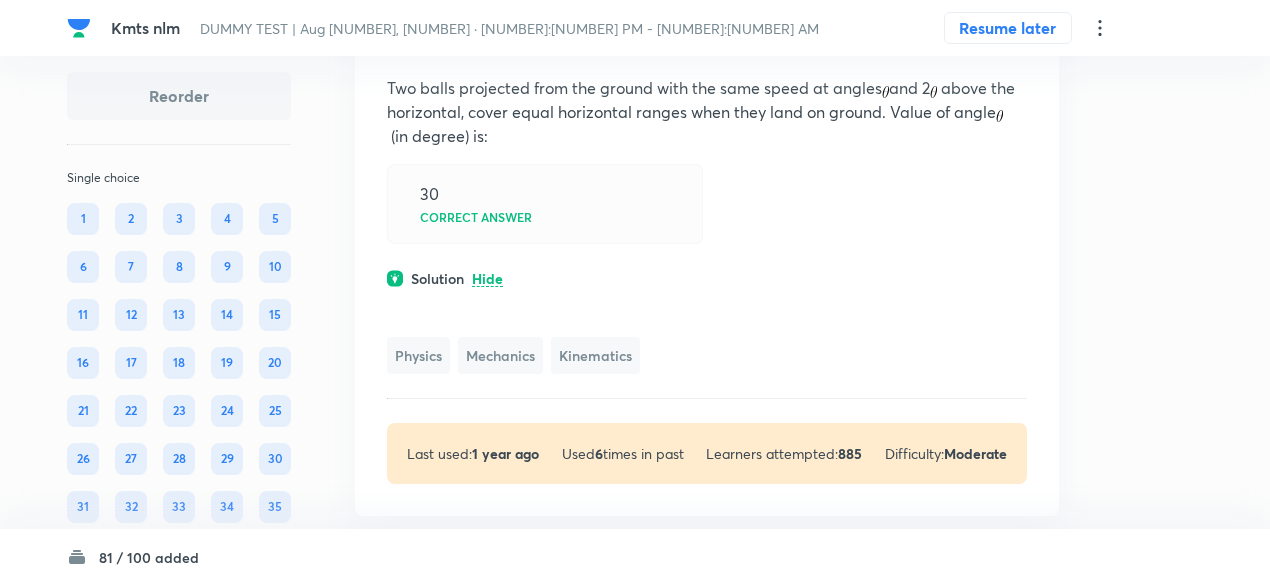 scroll, scrollTop: 47276, scrollLeft: 0, axis: vertical 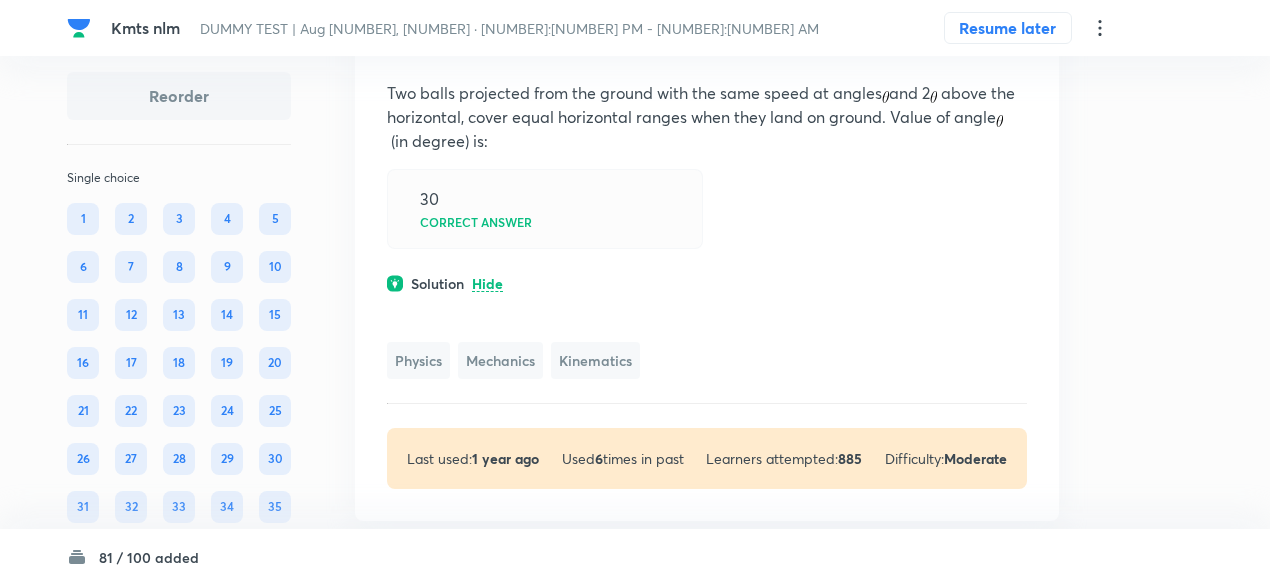 click 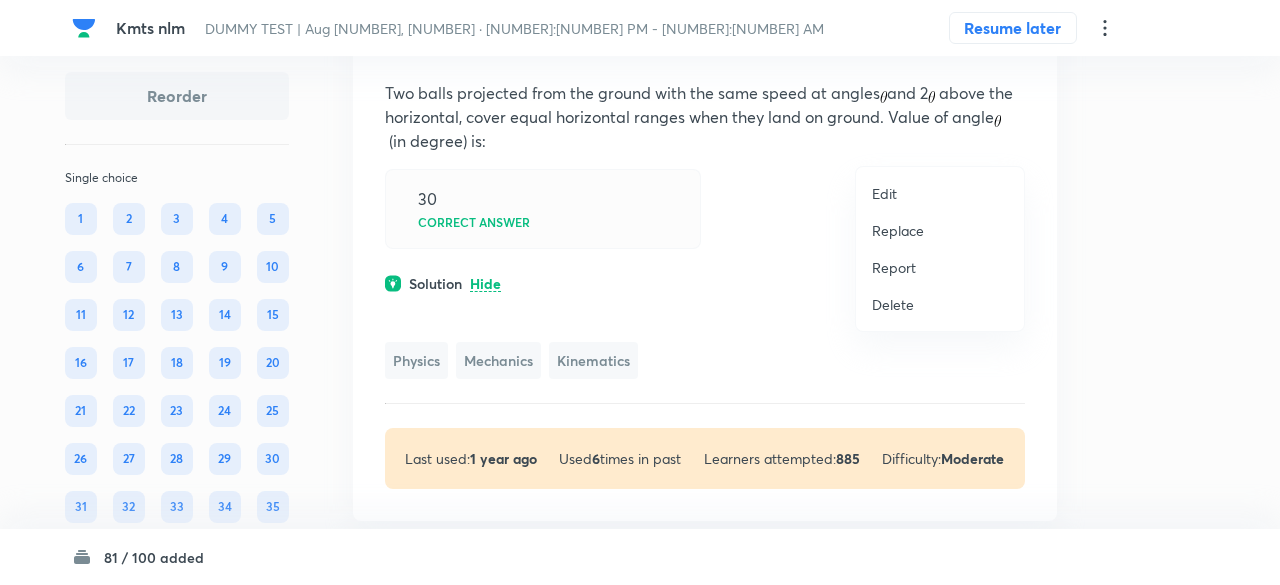 click on "Replace" at bounding box center (898, 230) 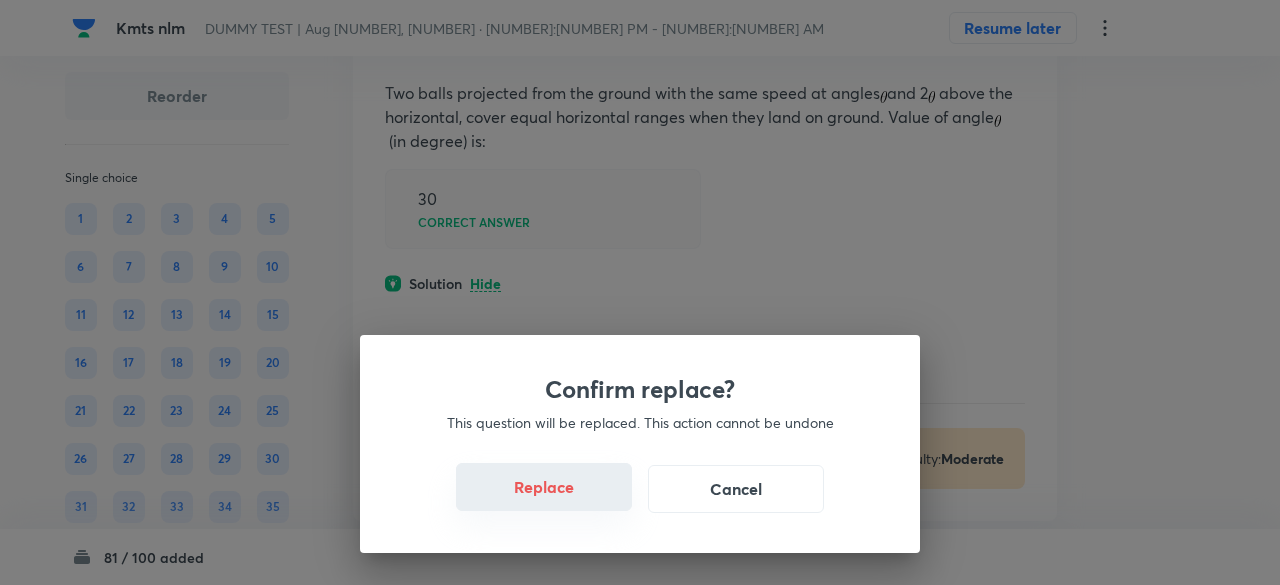 click on "Replace" at bounding box center [544, 487] 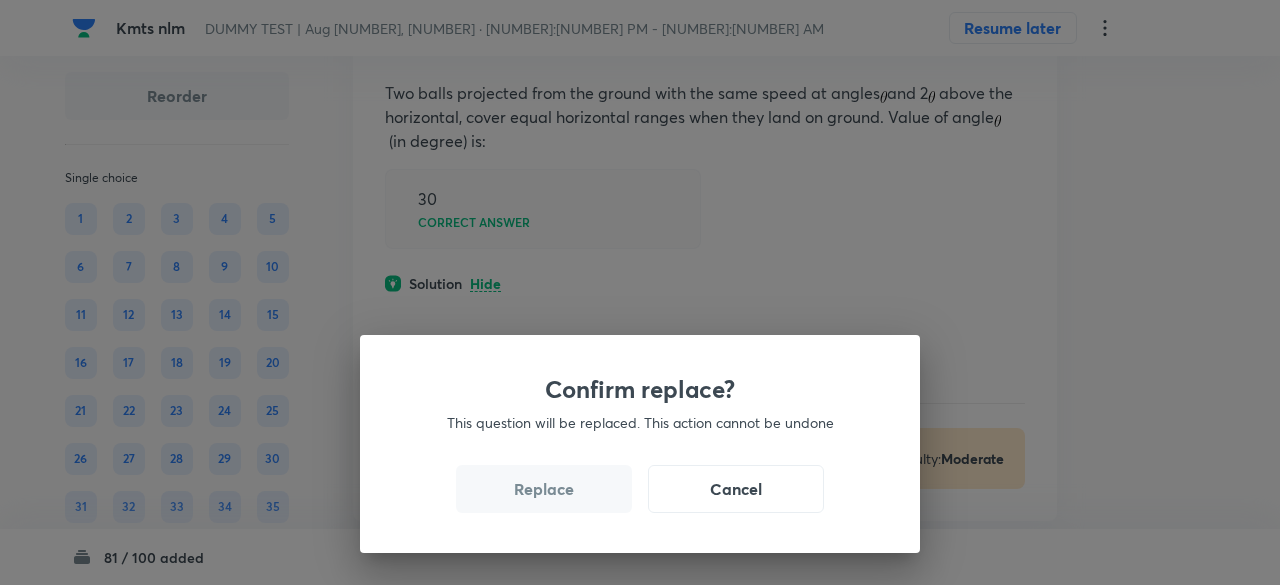 click on "Replace" at bounding box center (544, 489) 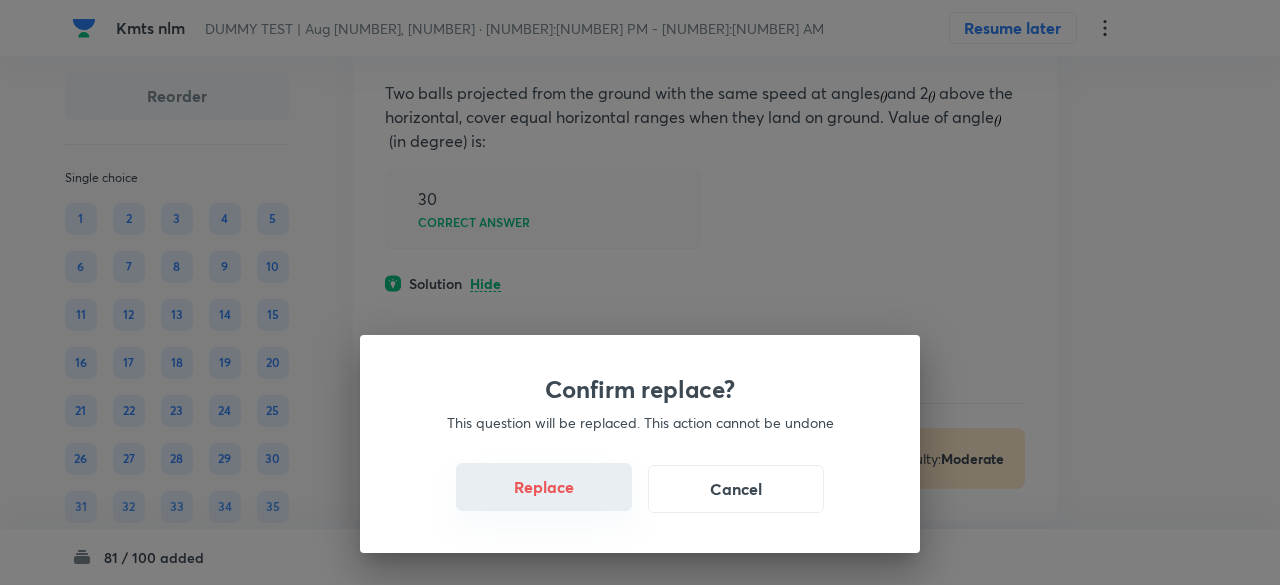 click on "Replace" at bounding box center [544, 487] 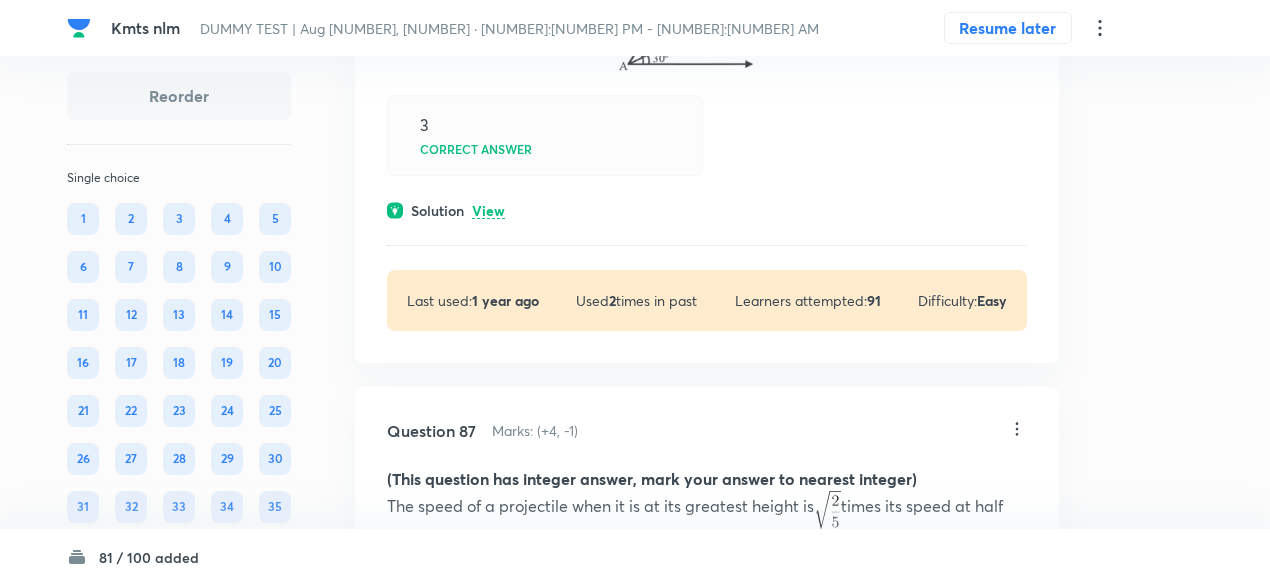 scroll, scrollTop: 46889, scrollLeft: 0, axis: vertical 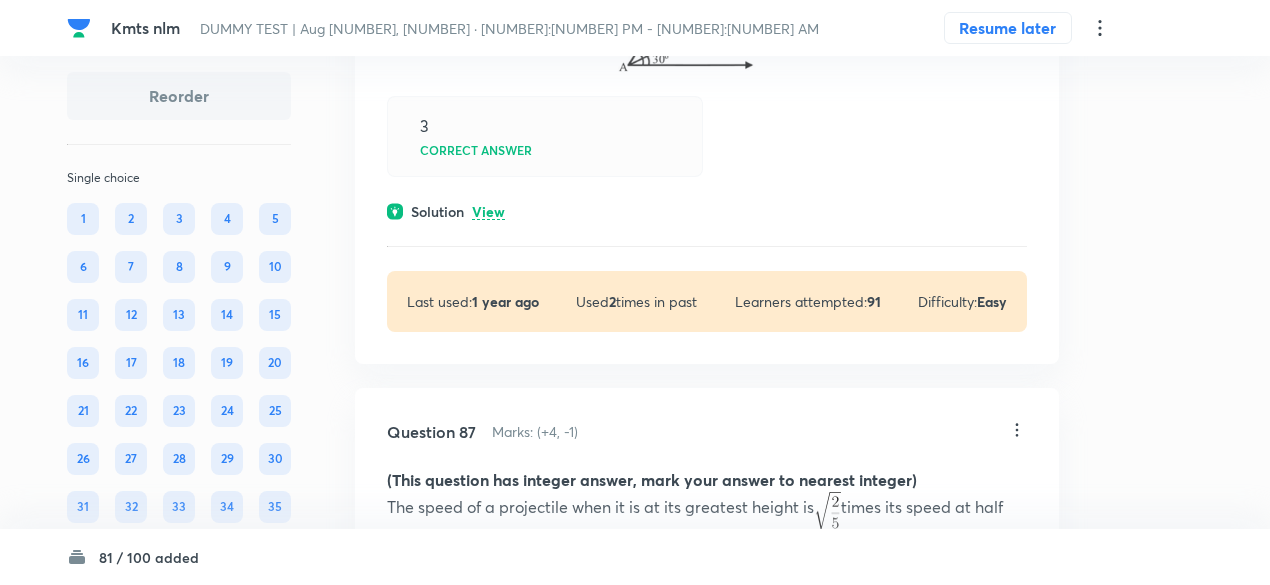 click on "View" at bounding box center (488, 212) 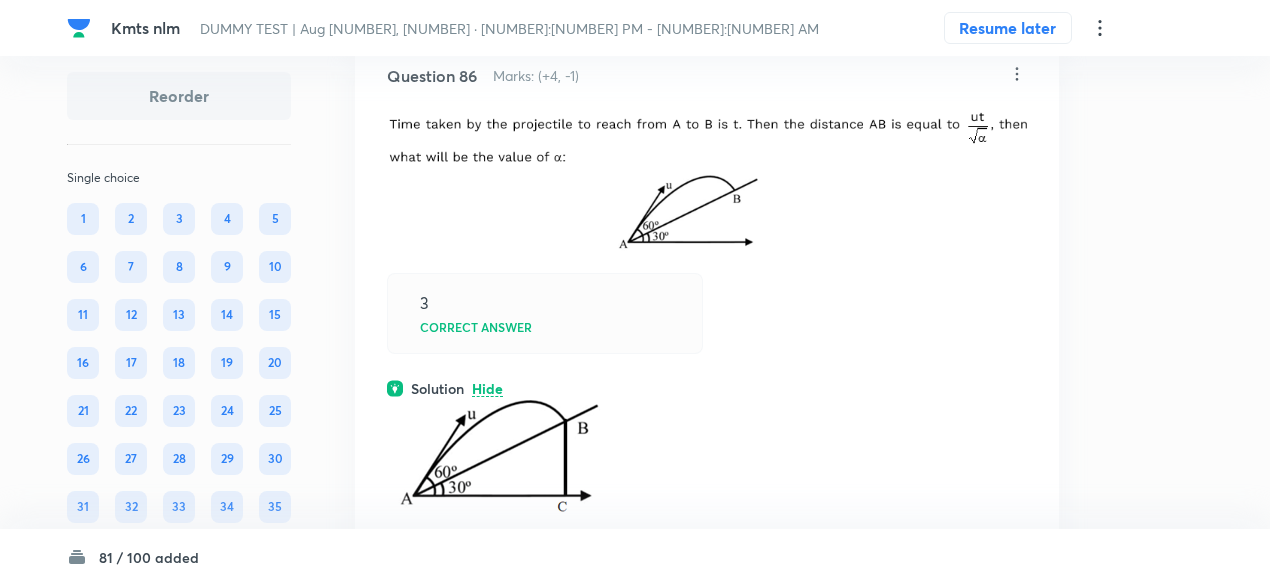 scroll, scrollTop: 46711, scrollLeft: 0, axis: vertical 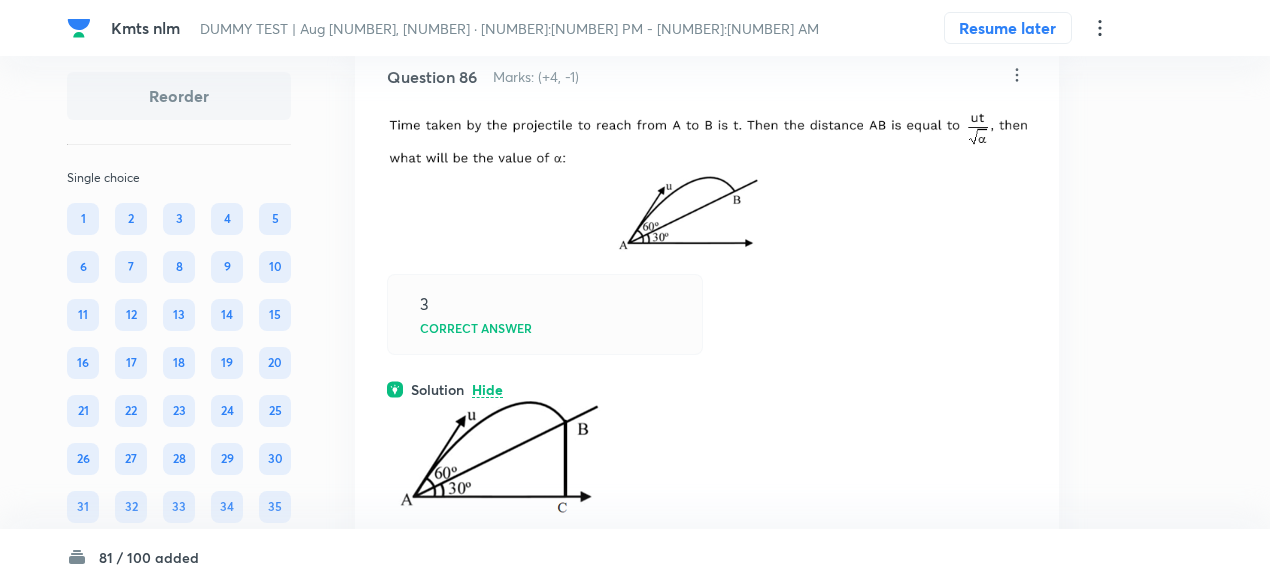 click 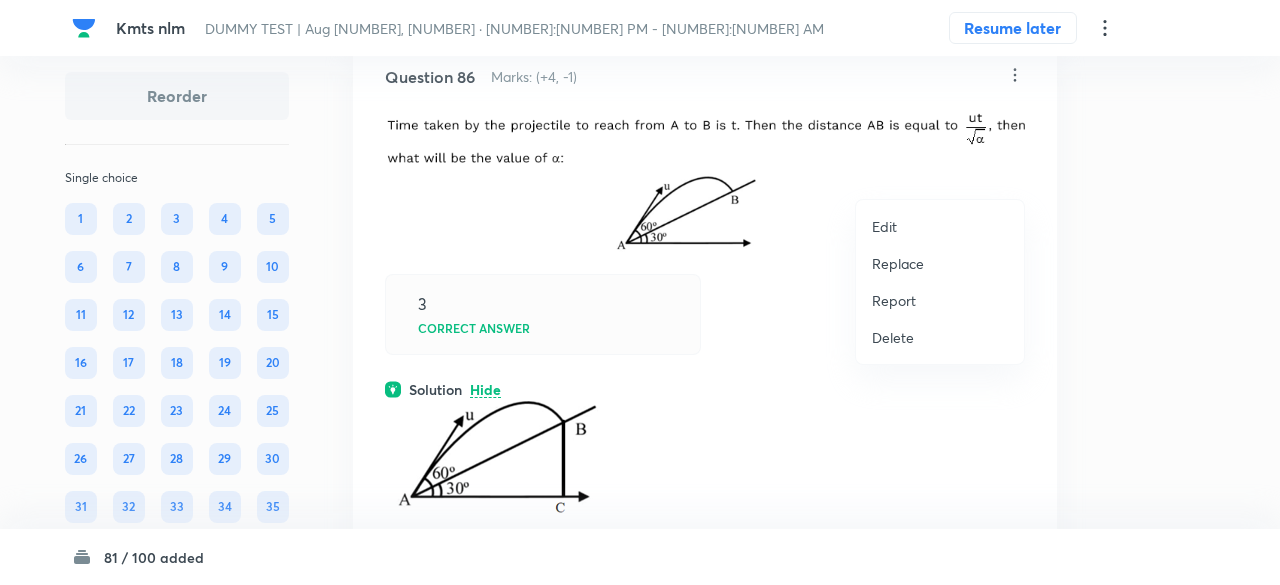 click on "Replace" at bounding box center (898, 263) 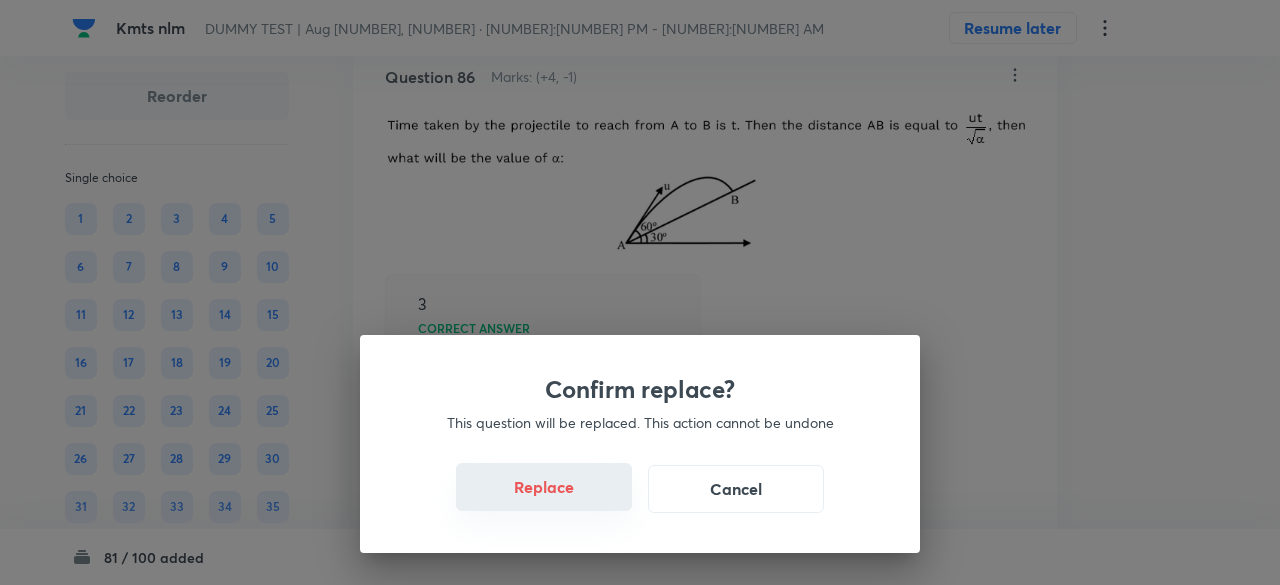 click on "Replace" at bounding box center [544, 487] 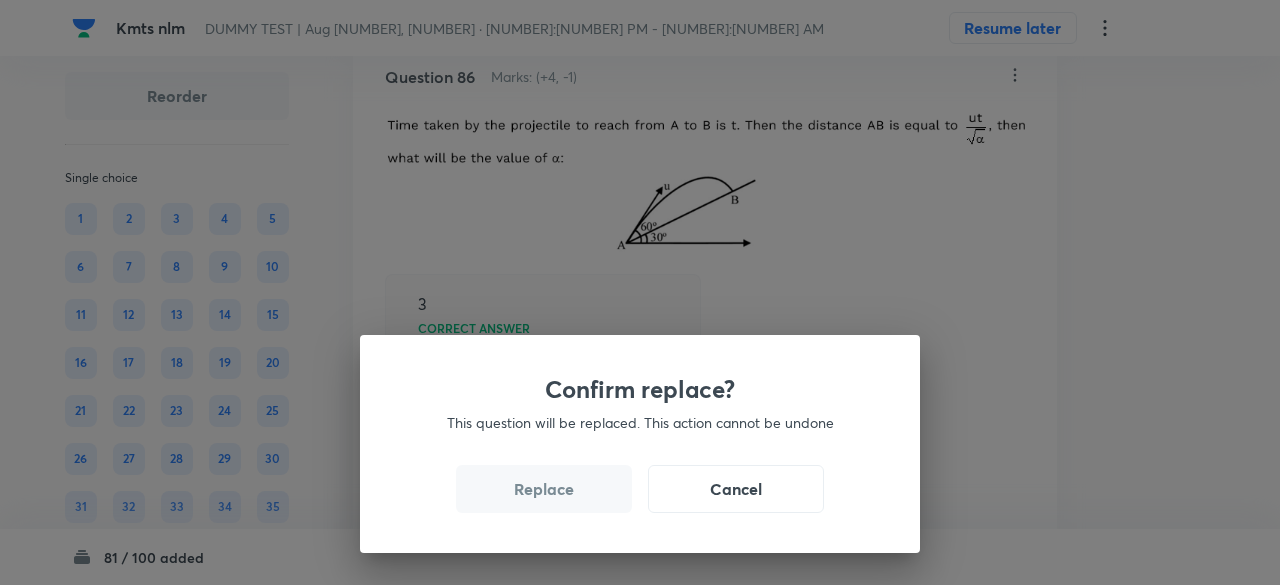 click on "Replace" at bounding box center (544, 489) 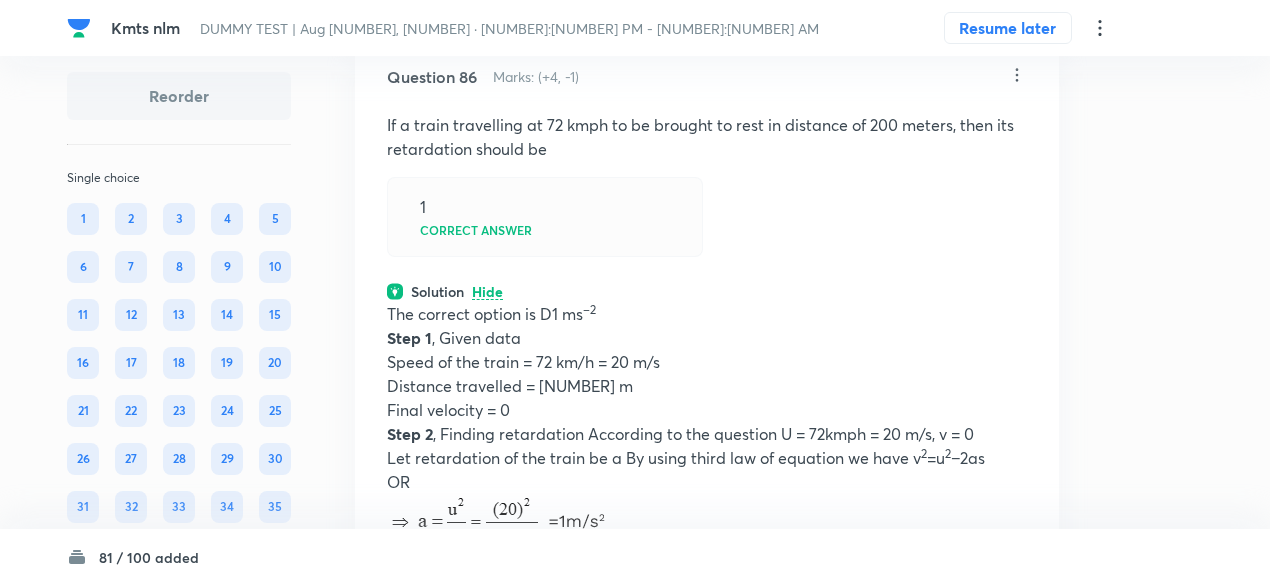click 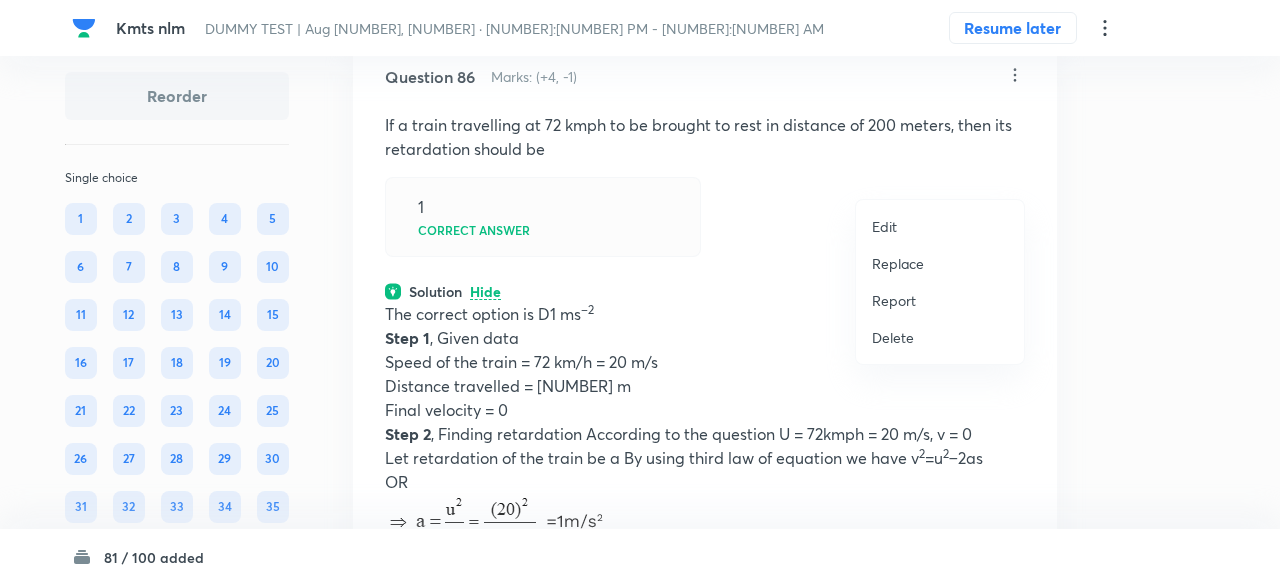 click on "Replace" at bounding box center (898, 263) 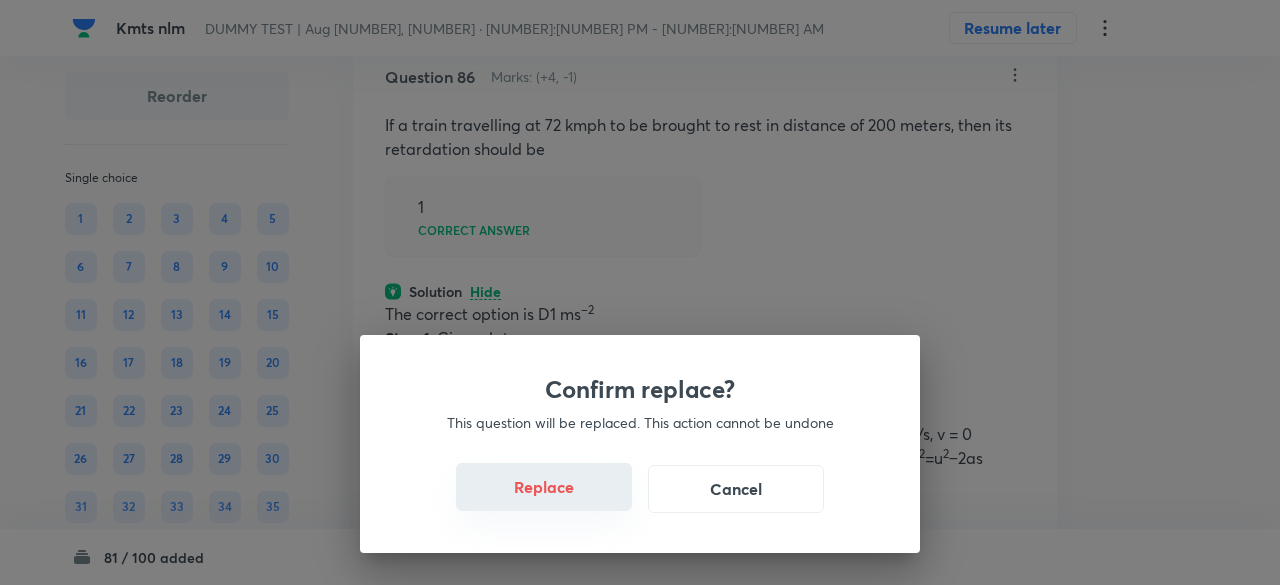click on "Replace" at bounding box center [544, 487] 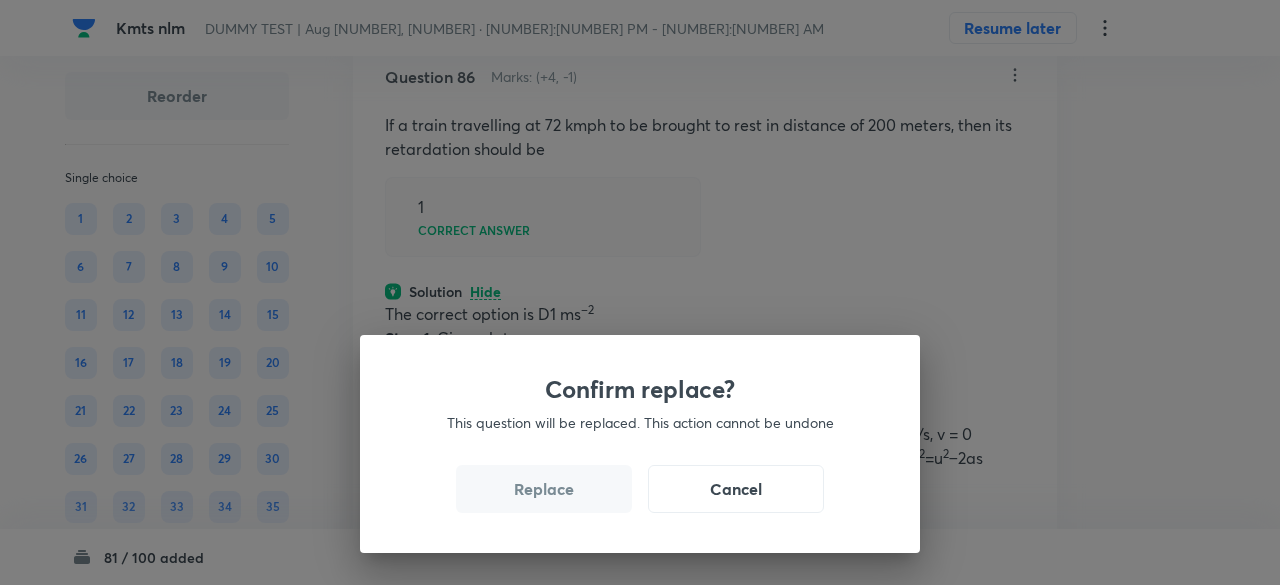click on "Replace" at bounding box center [544, 489] 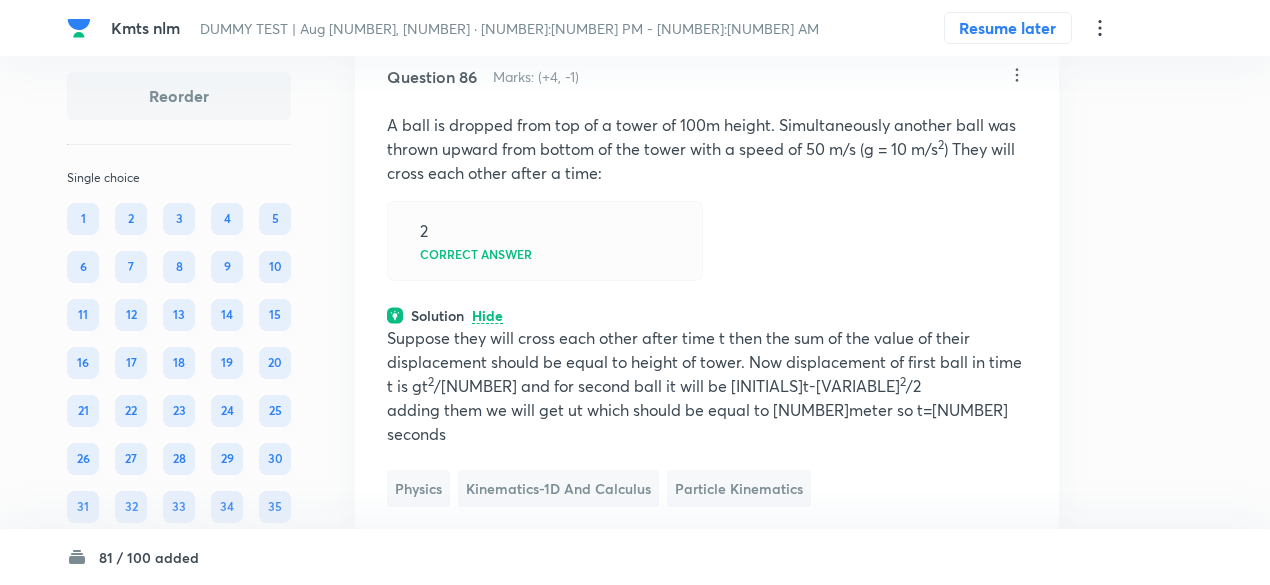 click 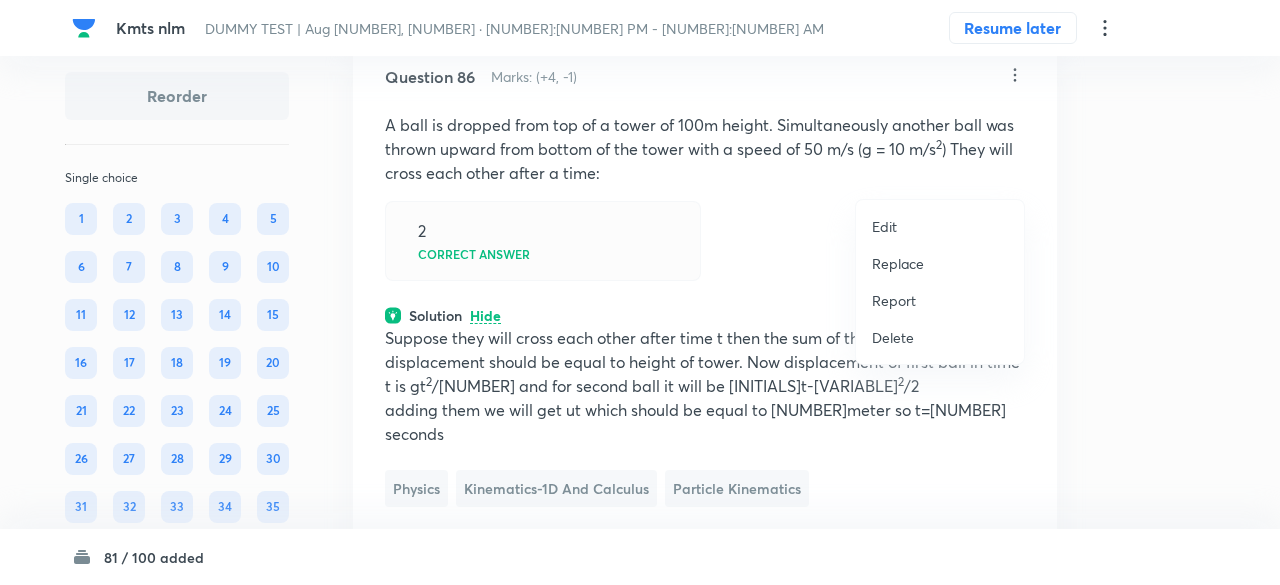 click on "Replace" at bounding box center (898, 263) 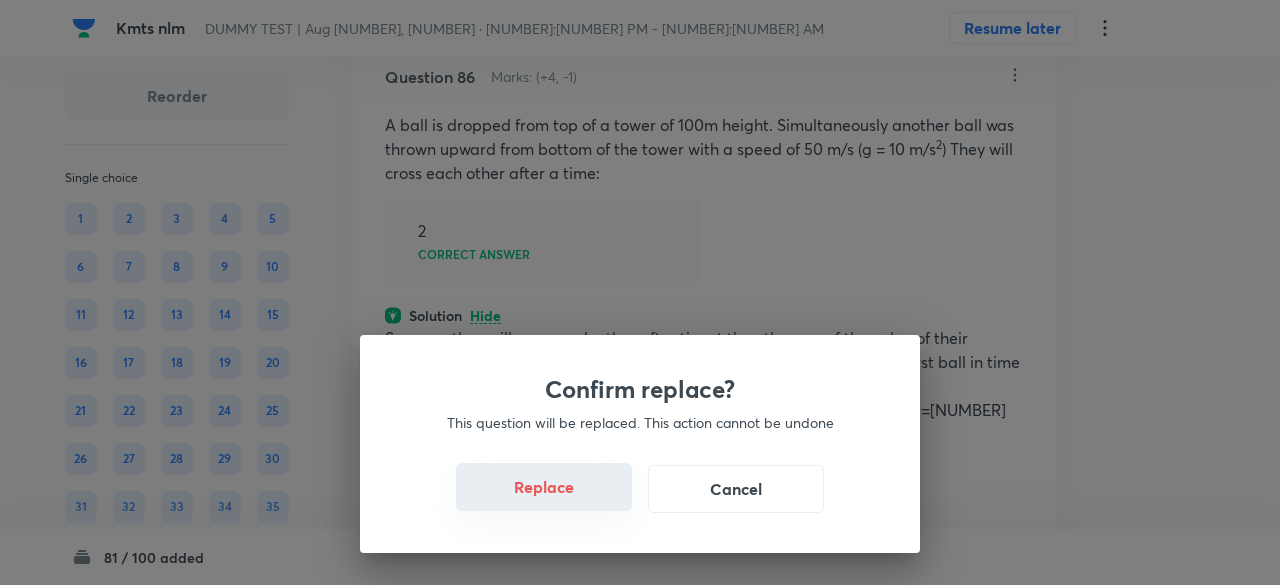 click on "Replace" at bounding box center [544, 487] 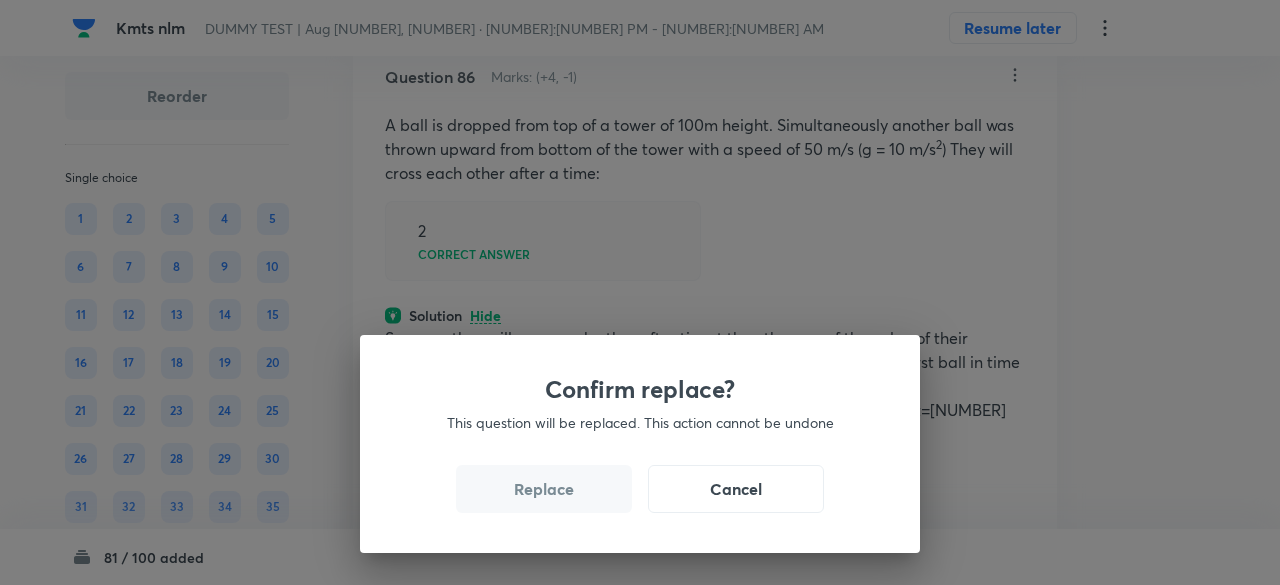click on "Replace" at bounding box center (544, 489) 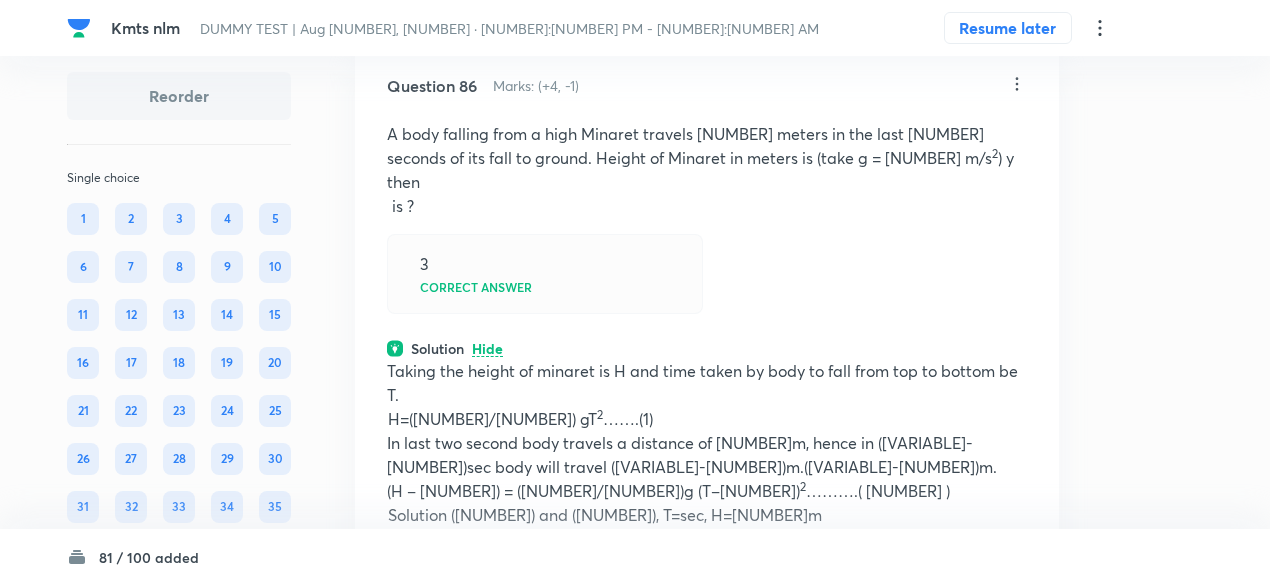 scroll, scrollTop: 46696, scrollLeft: 0, axis: vertical 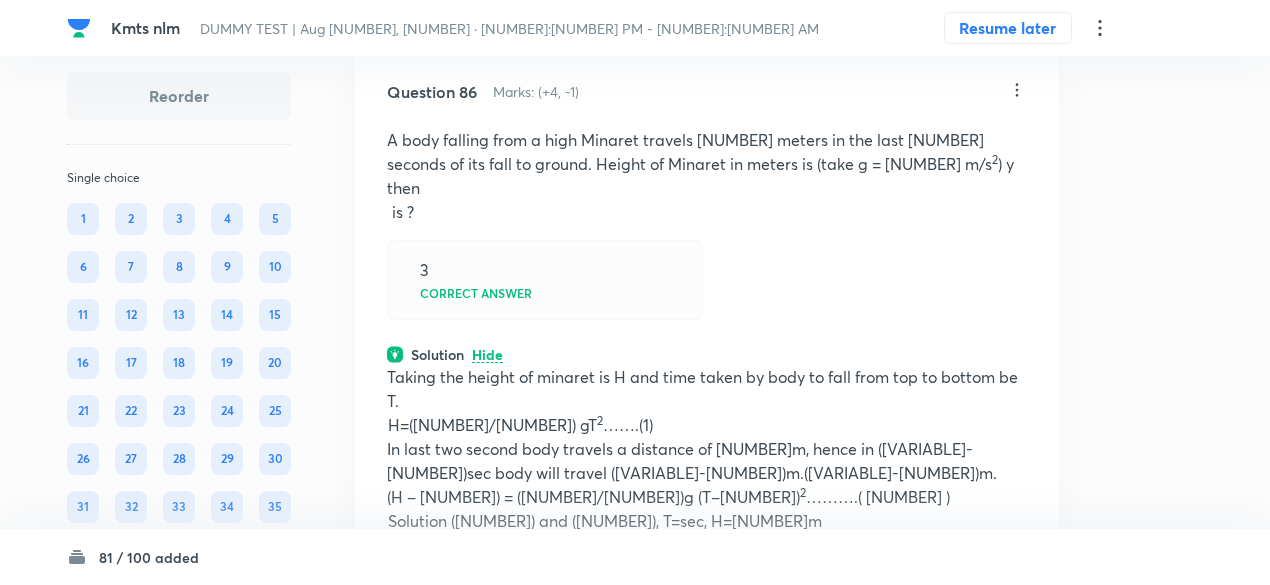 click 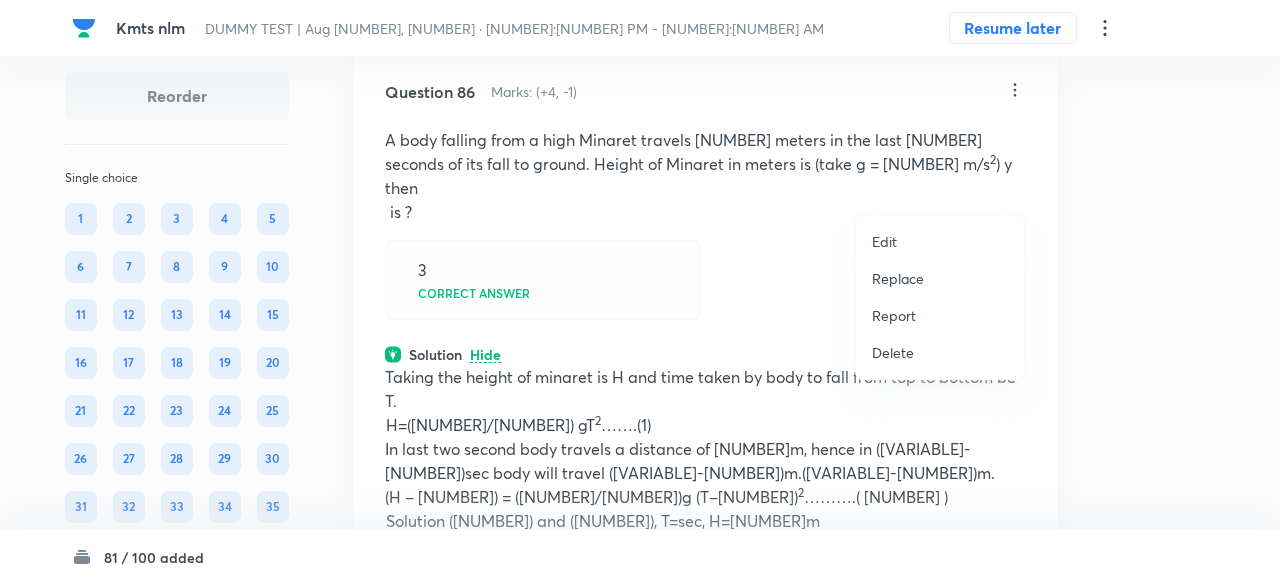 click on "Replace" at bounding box center (898, 278) 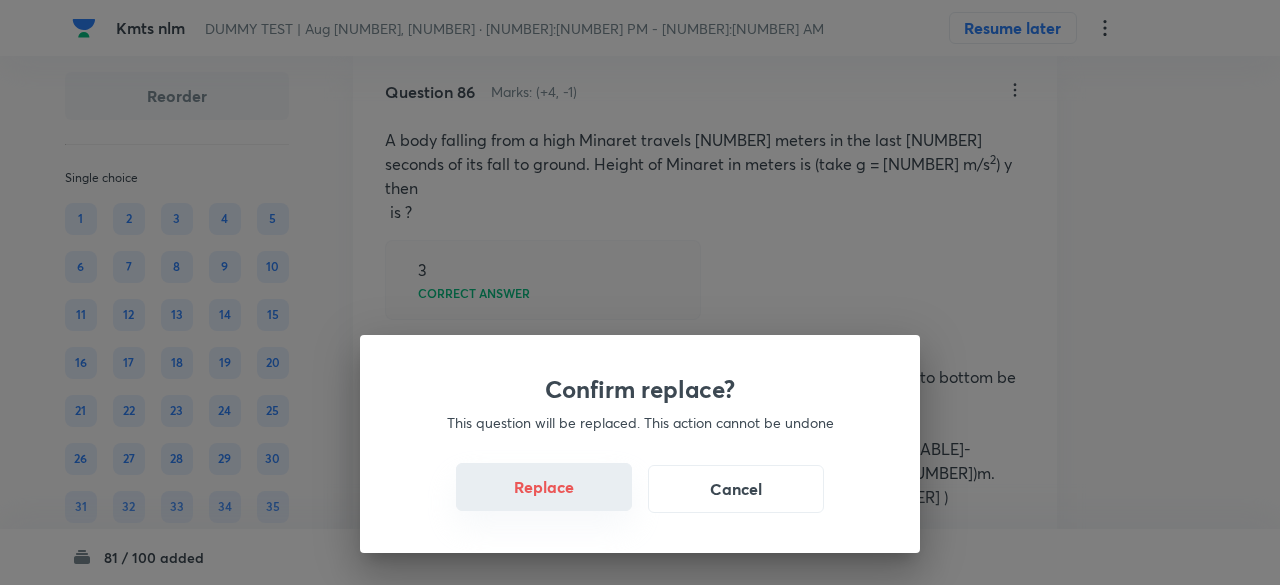 click on "Replace" at bounding box center (544, 487) 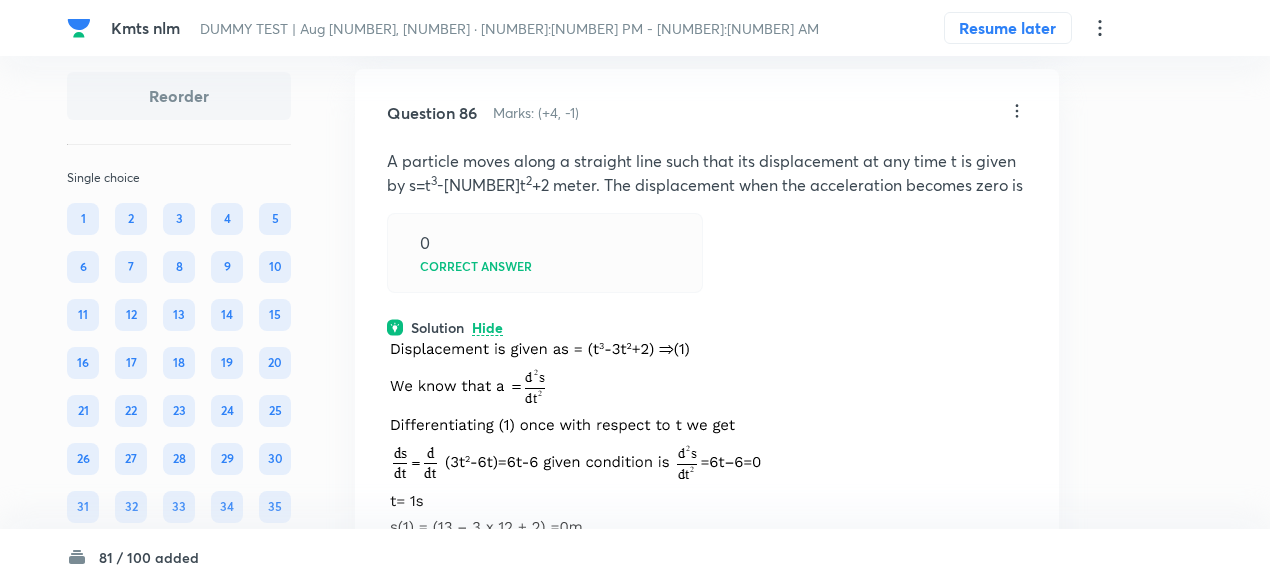 scroll, scrollTop: 46672, scrollLeft: 0, axis: vertical 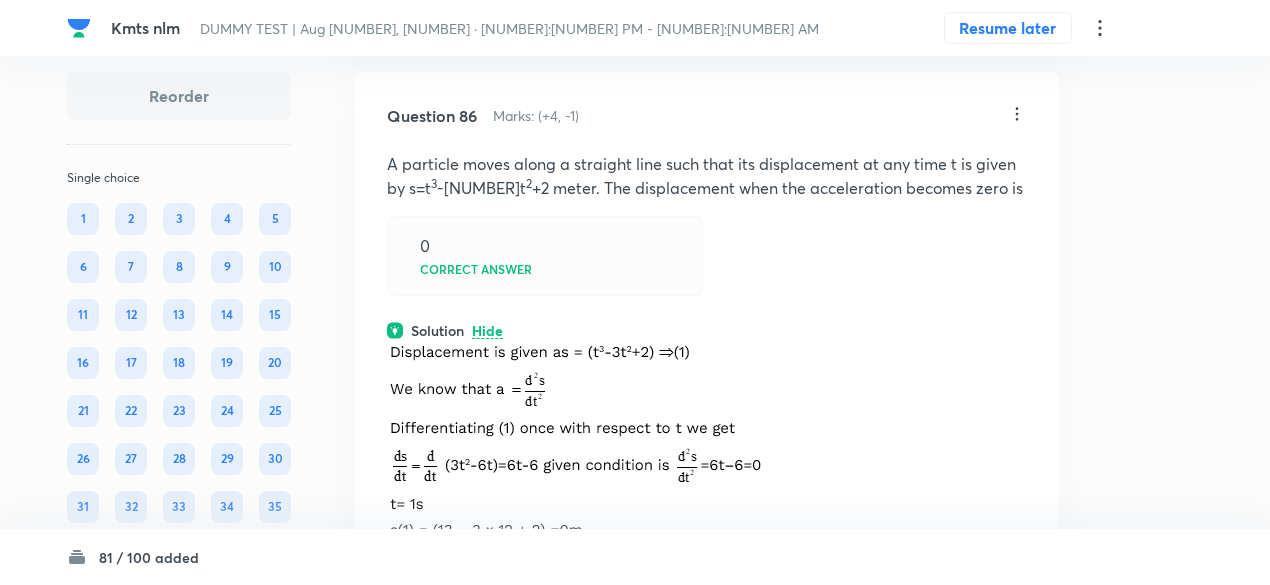 click 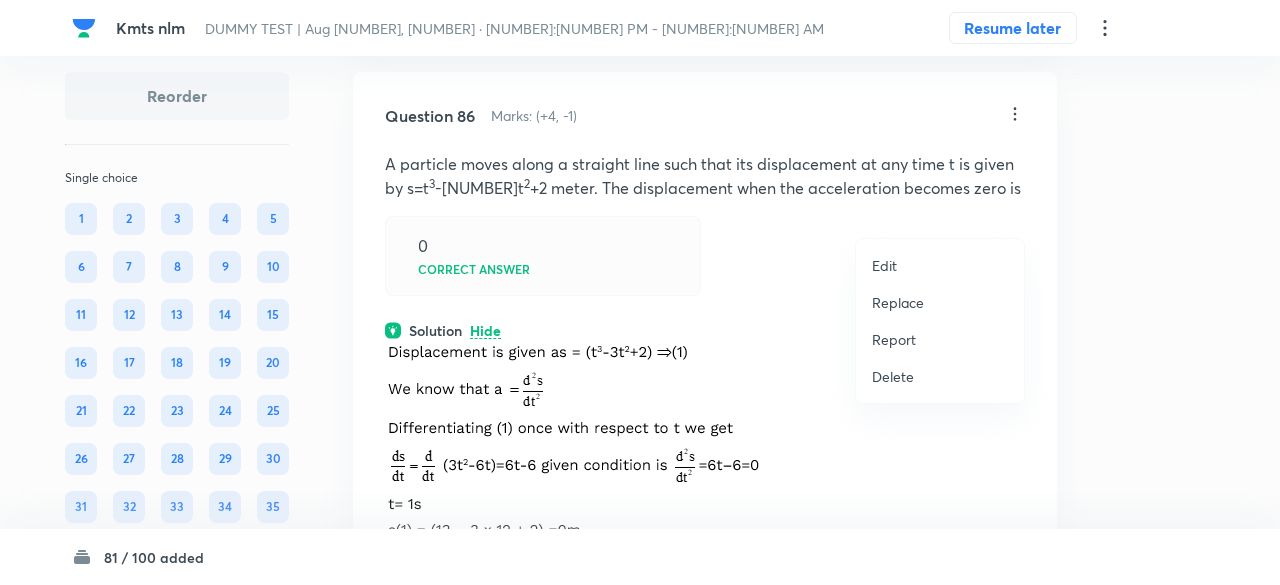 click on "Replace" at bounding box center (898, 302) 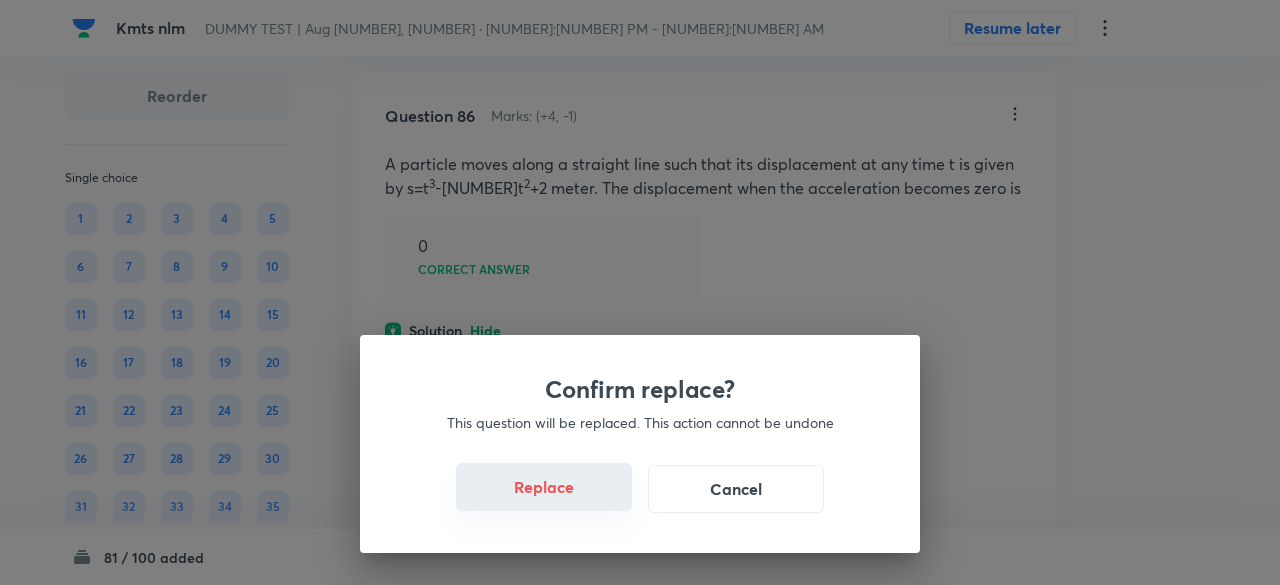 click on "Replace" at bounding box center (544, 487) 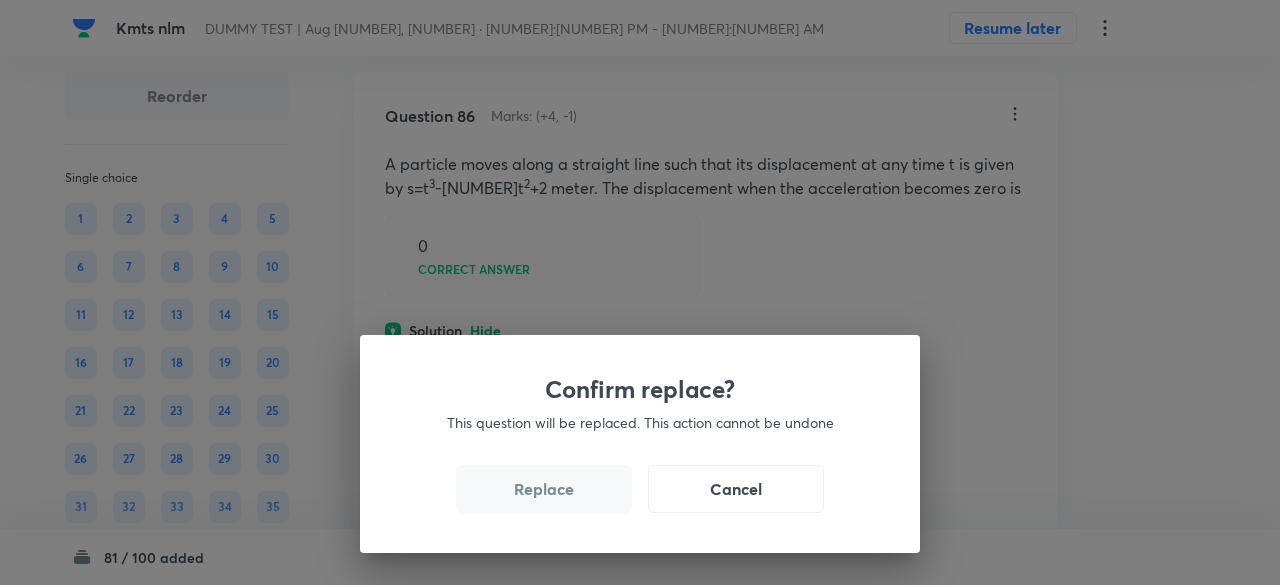 click on "Replace" at bounding box center (544, 489) 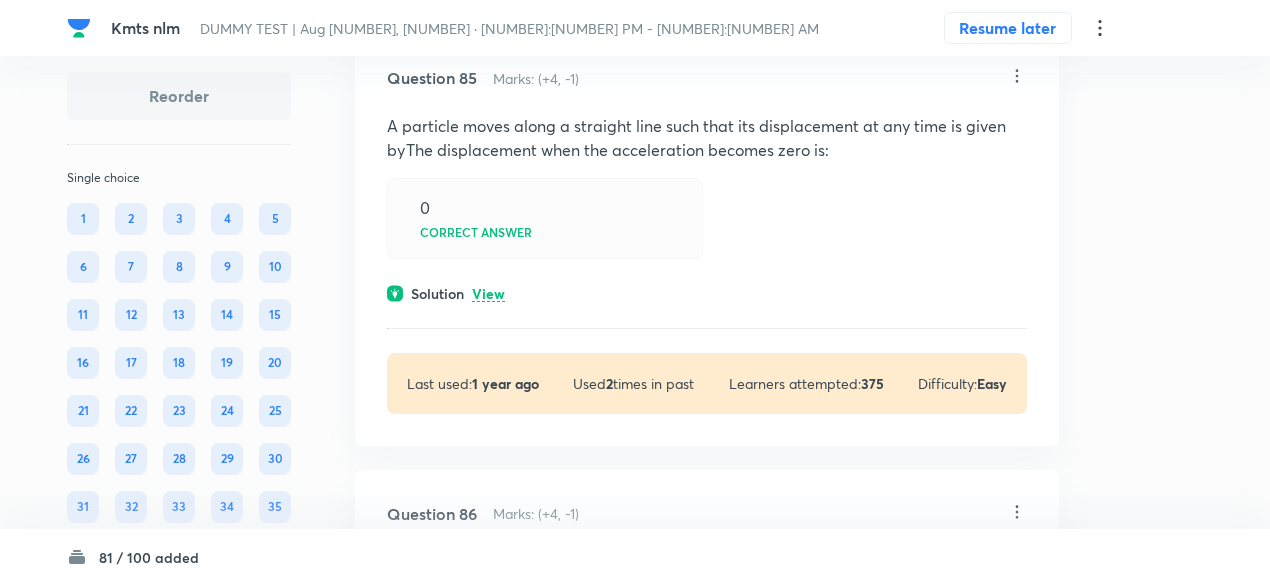 scroll, scrollTop: 46273, scrollLeft: 0, axis: vertical 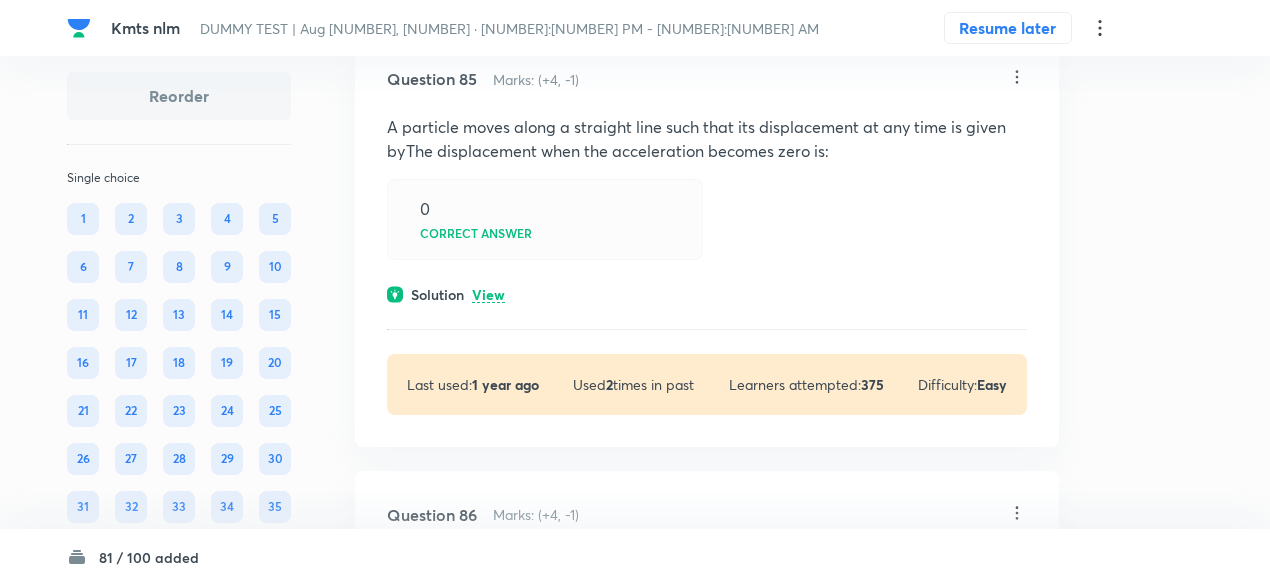 click on "View" at bounding box center [488, 295] 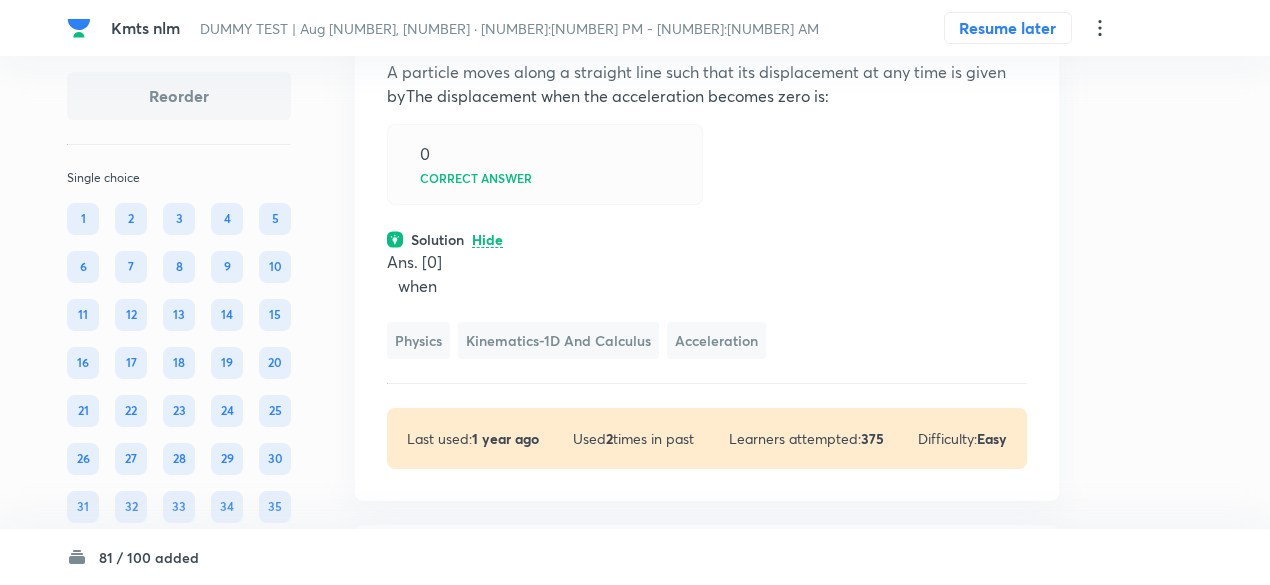 scroll, scrollTop: 46262, scrollLeft: 0, axis: vertical 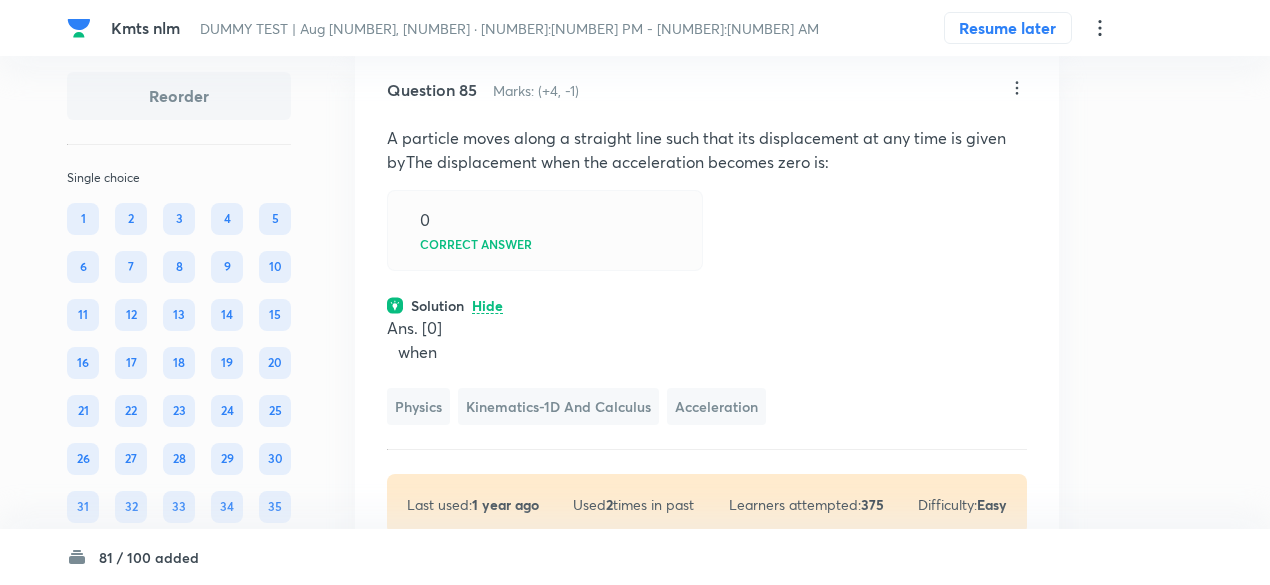 click 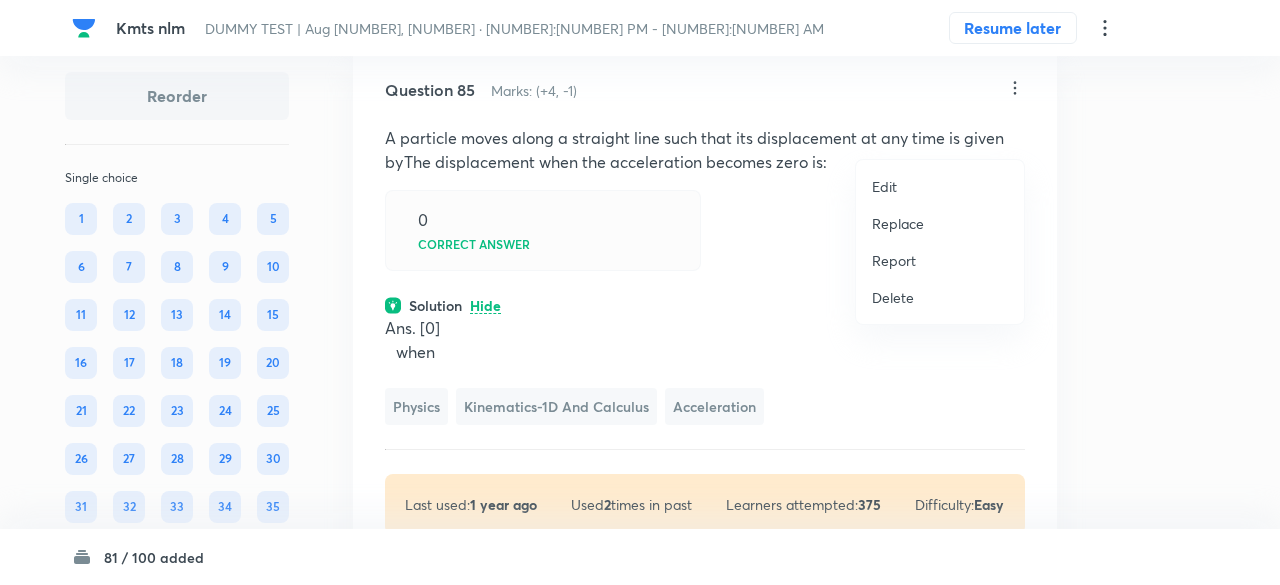 click on "Replace" at bounding box center [898, 223] 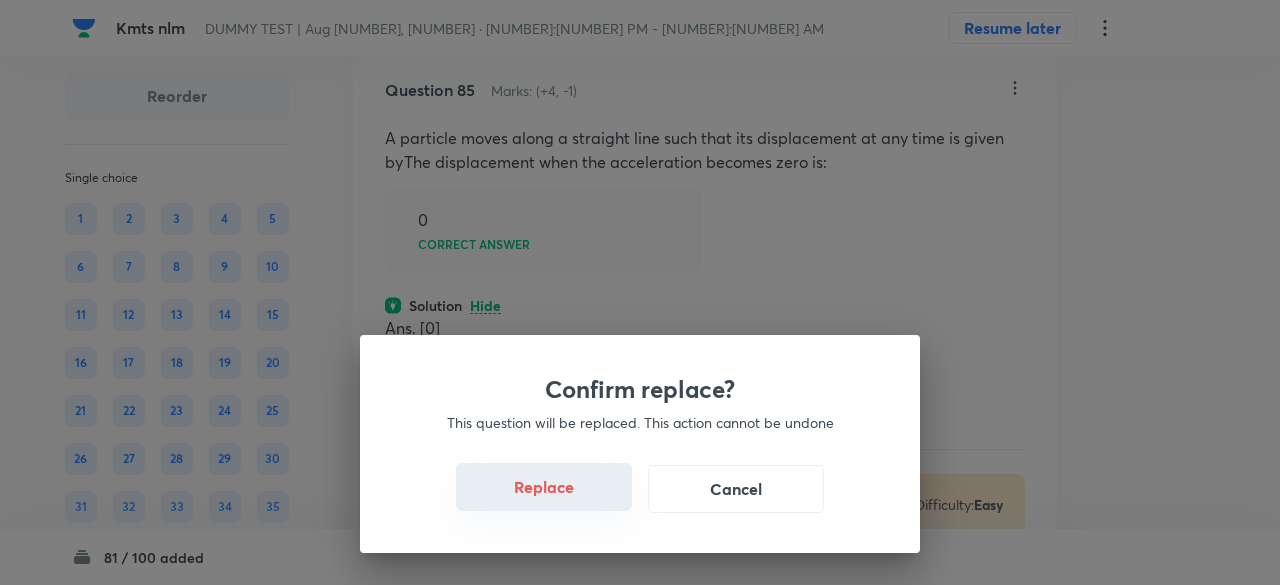 click on "Replace" at bounding box center [544, 487] 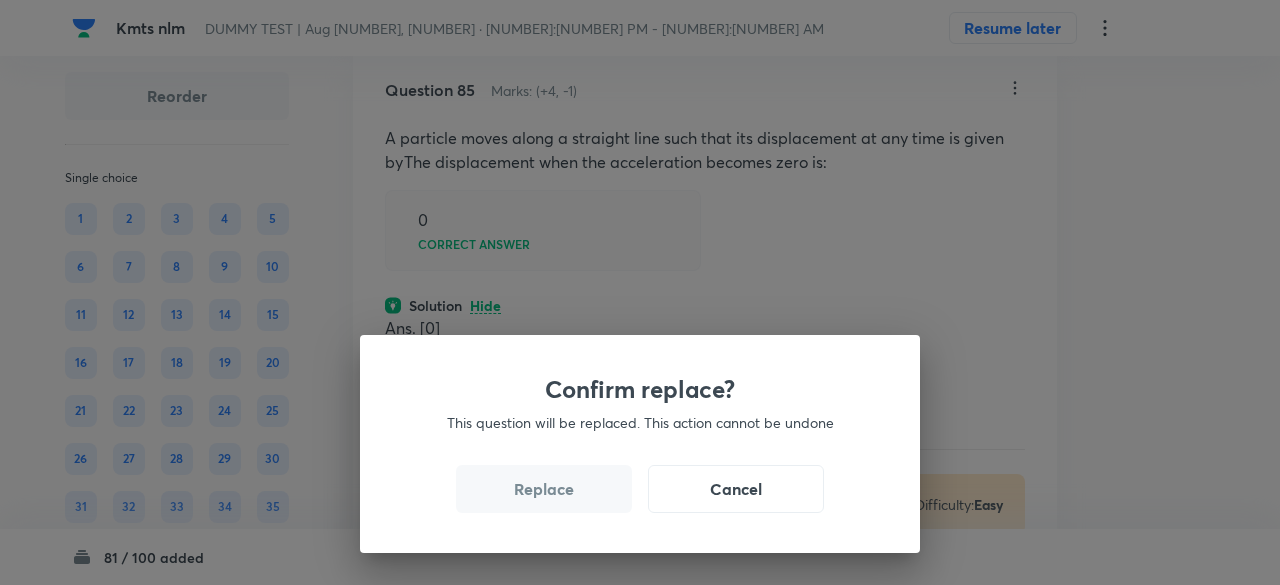 click on "Replace" at bounding box center (544, 489) 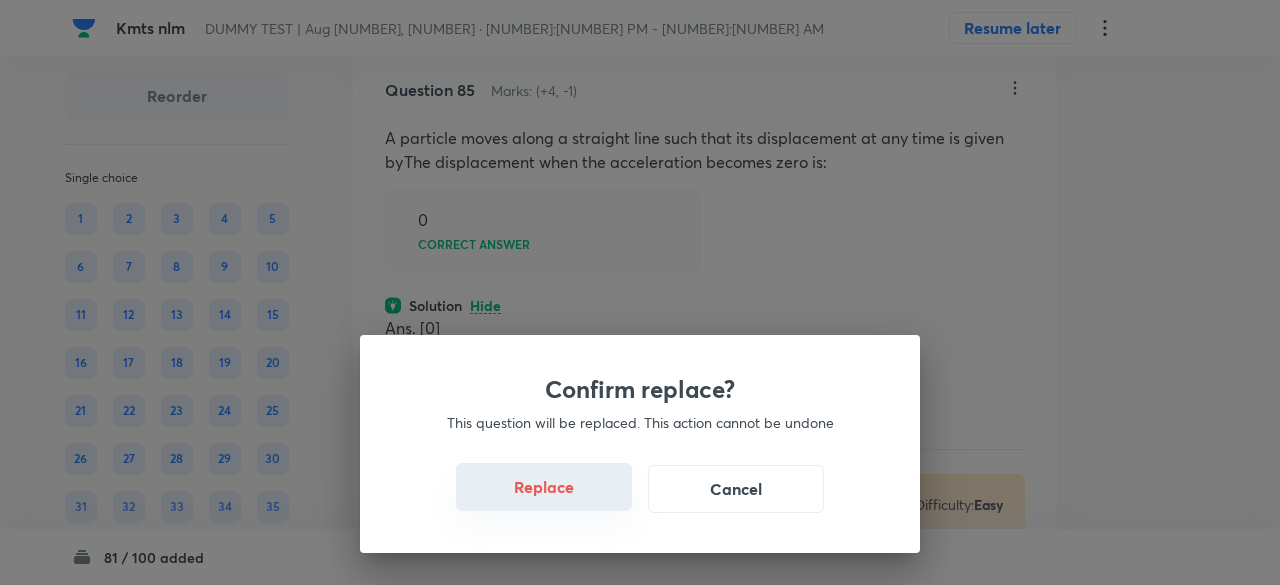 click on "Replace" at bounding box center (544, 487) 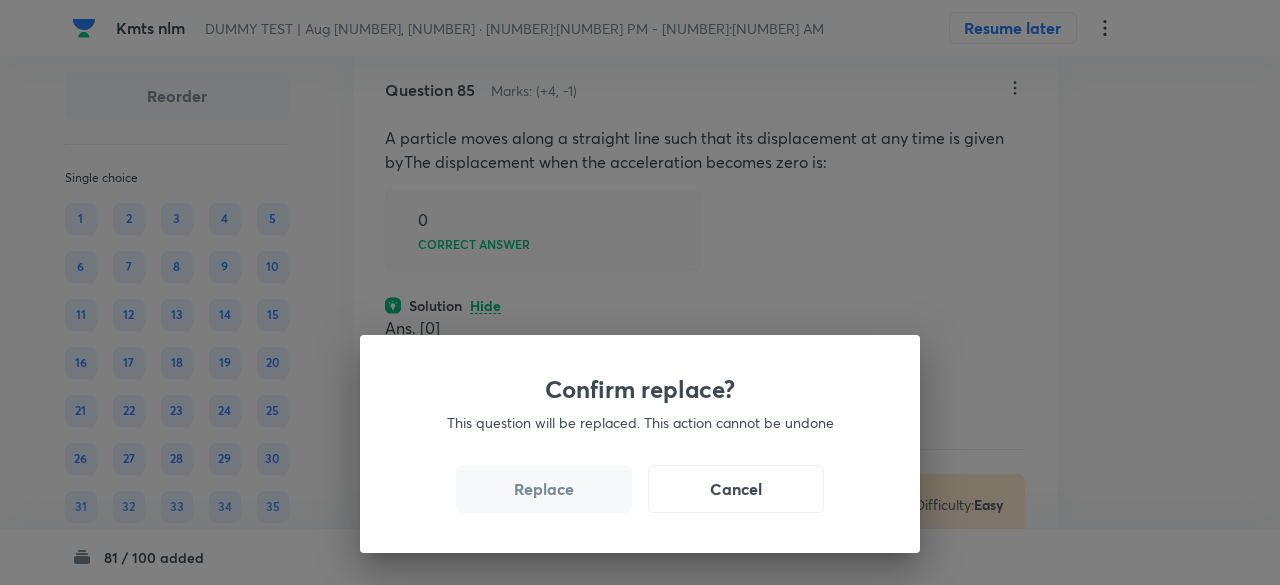 click on "Replace" at bounding box center [544, 489] 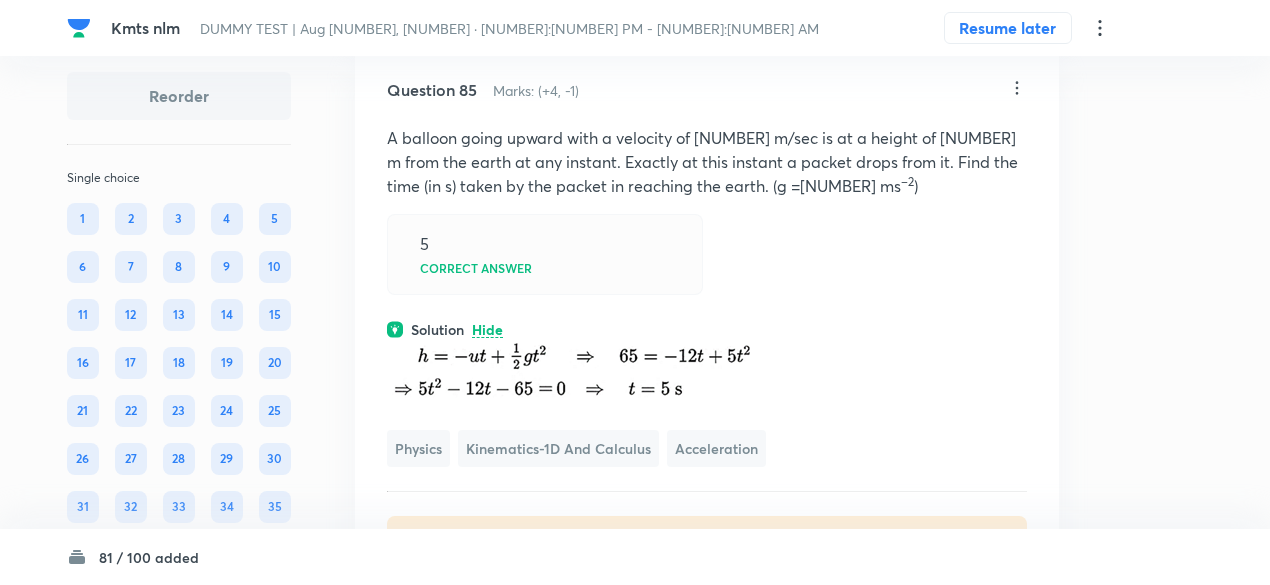click on "Question [NUMBER] Marks: (+[NUMBER], -[NUMBER]) A balloon going upward with a velocity of [NUMBER] m/sec is at a height of [NUMBER] m from the earth at any instant. Exactly at this instant a packet drops from it. Find the time (in s) taken by the packet in reaching the earth. (g =10 ms –2 ) [NUMBER] Correct answer Solution Hide Physics Kinematics-[NUMBER] and Calculus Acceleration Last used: [NUMBER] year ago Used [NUMBER] times in past Learners attempted: [NUMBER] Difficulty: Easy" at bounding box center [707, 327] 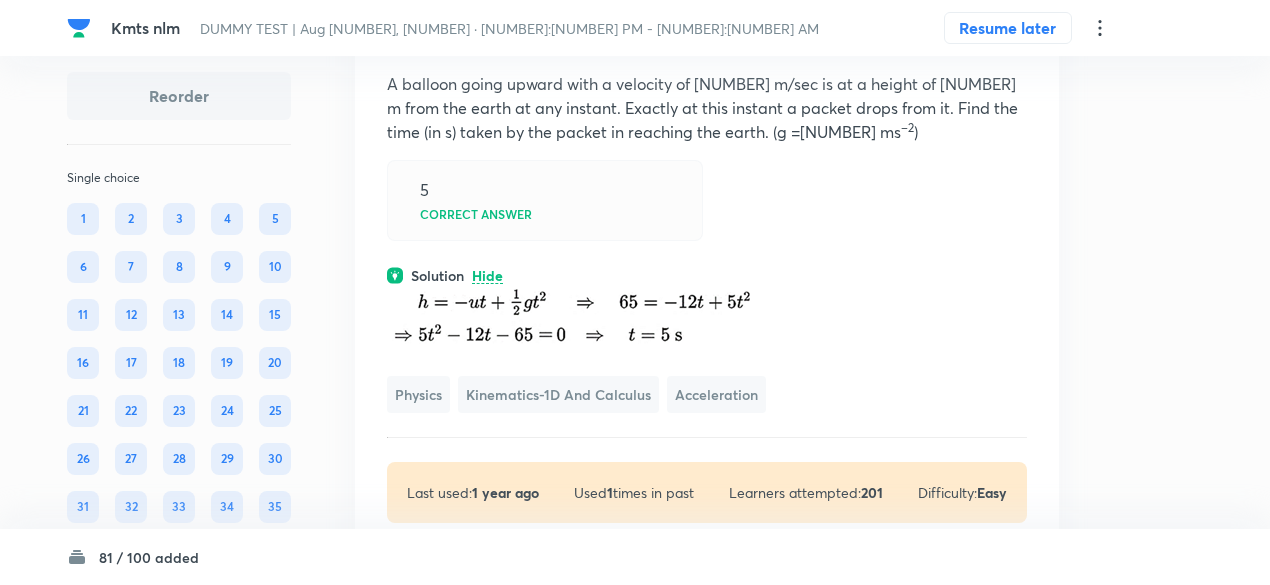 scroll, scrollTop: 46266, scrollLeft: 0, axis: vertical 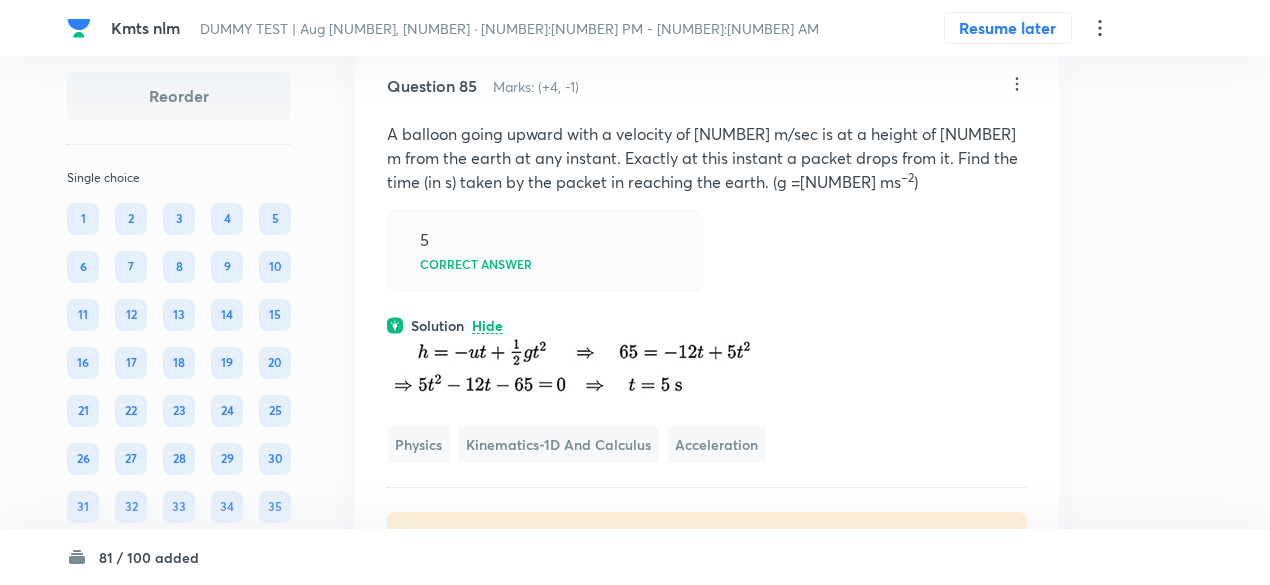 click 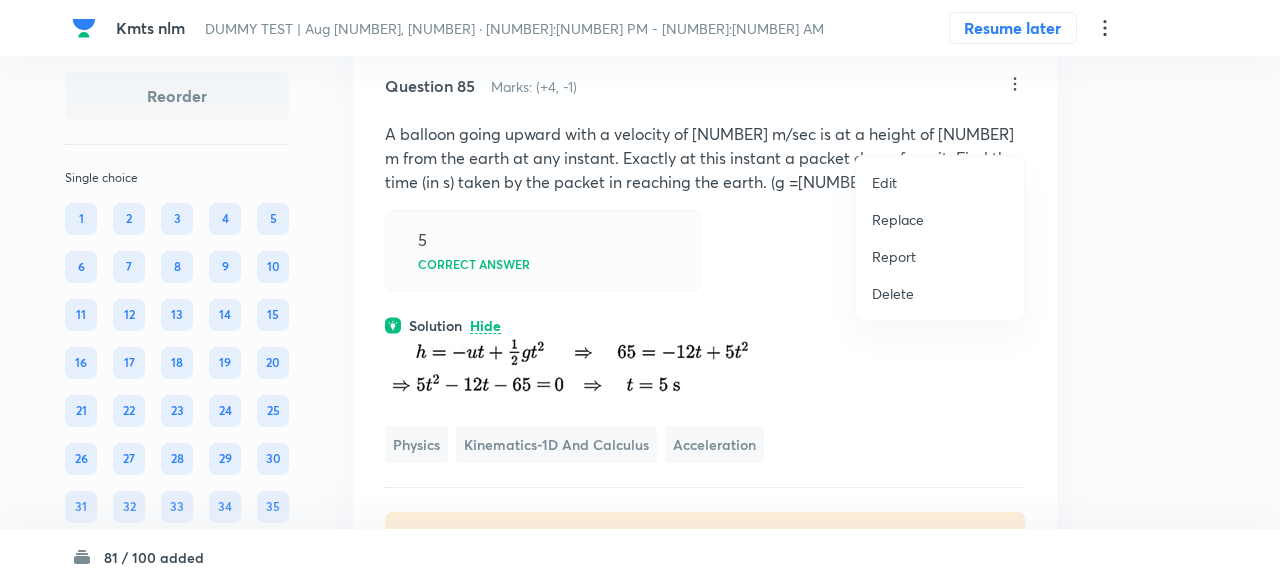 click on "Replace" at bounding box center [940, 219] 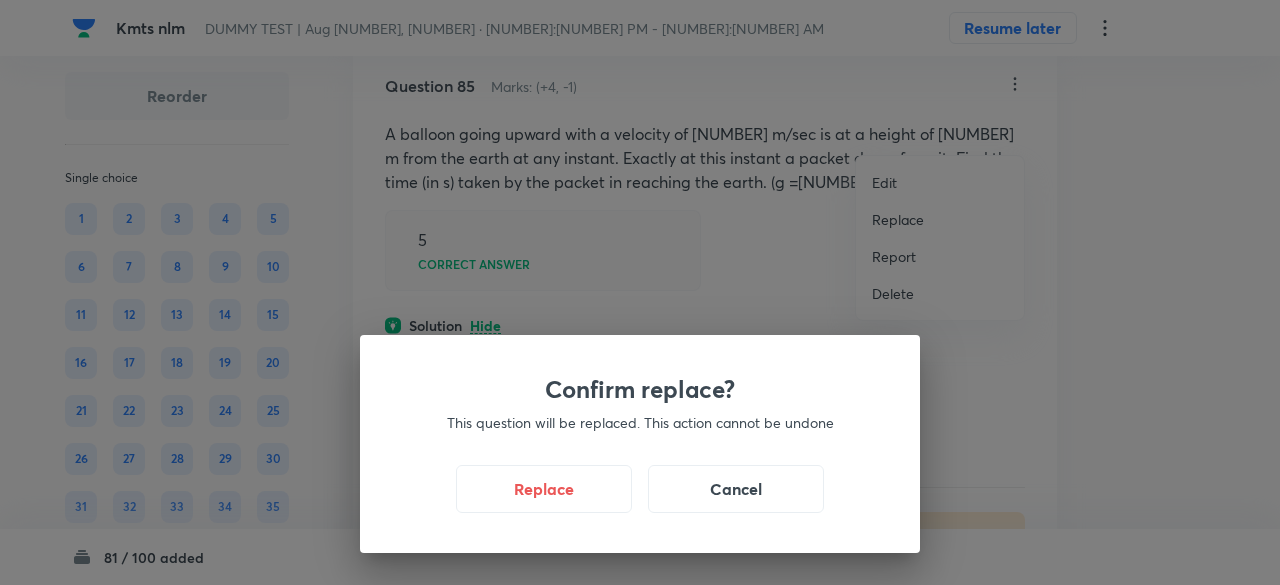 click on "Confirm replace? This question will be replaced. This action cannot be undone Replace Cancel" at bounding box center [640, 292] 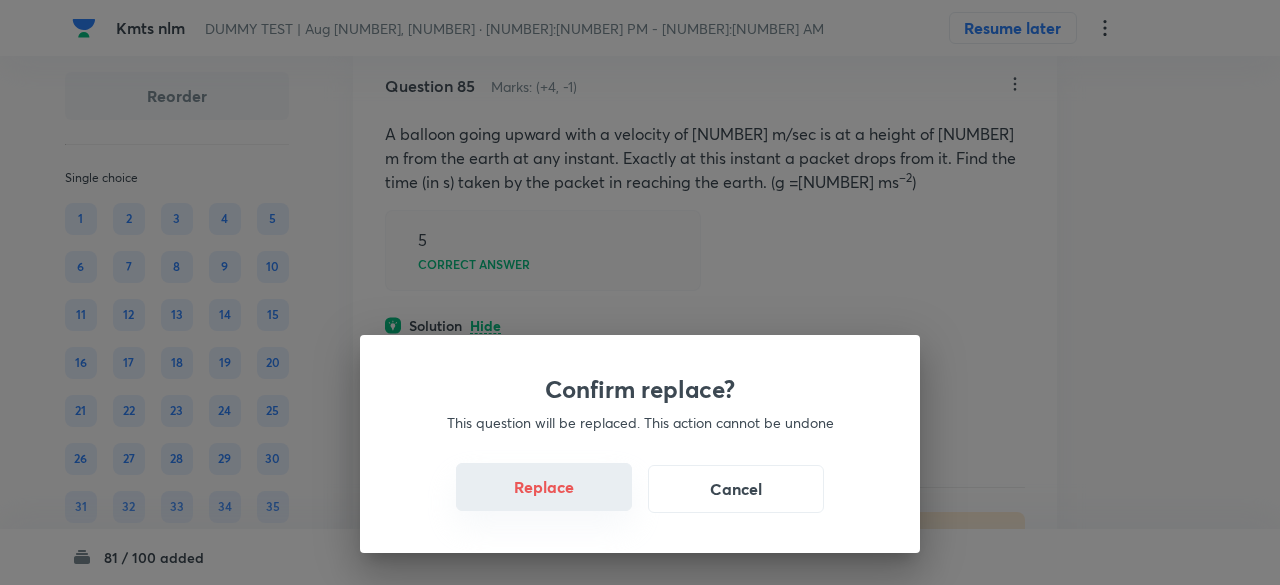 click on "Replace" at bounding box center [544, 487] 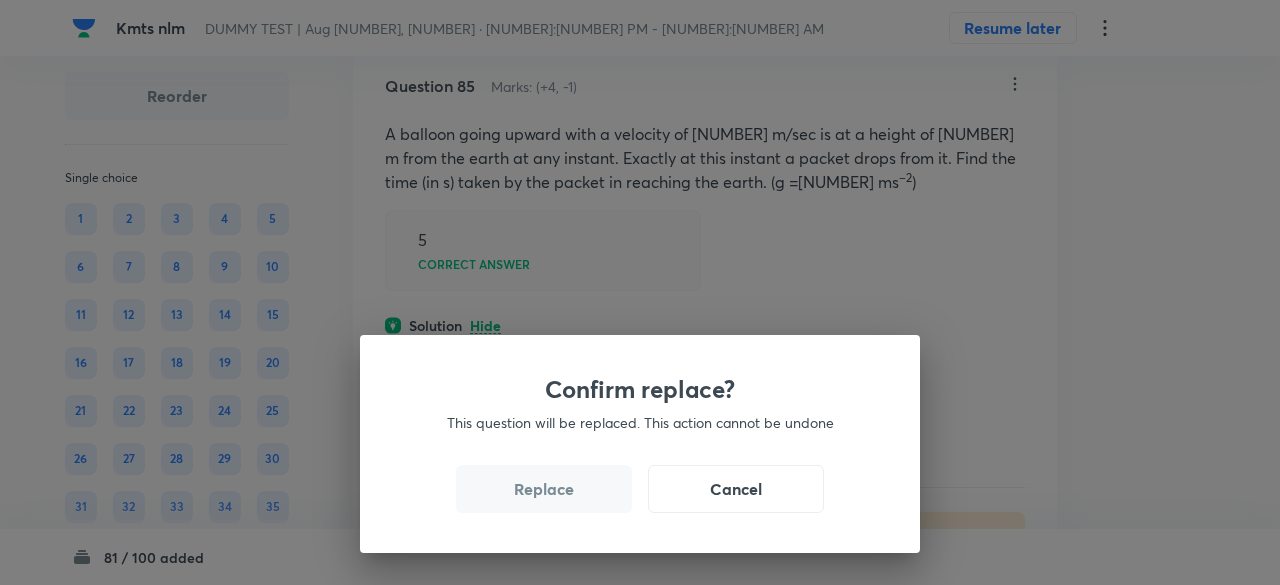 click on "Replace" at bounding box center [544, 489] 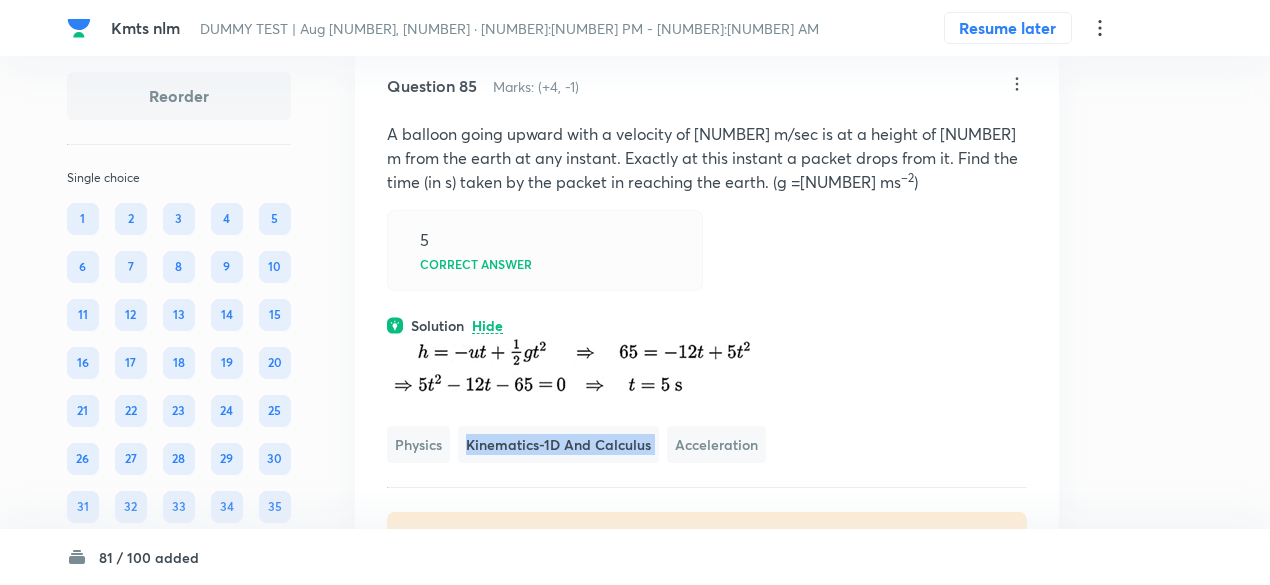 click on "Kinematics-1D and Calculus" at bounding box center (558, 444) 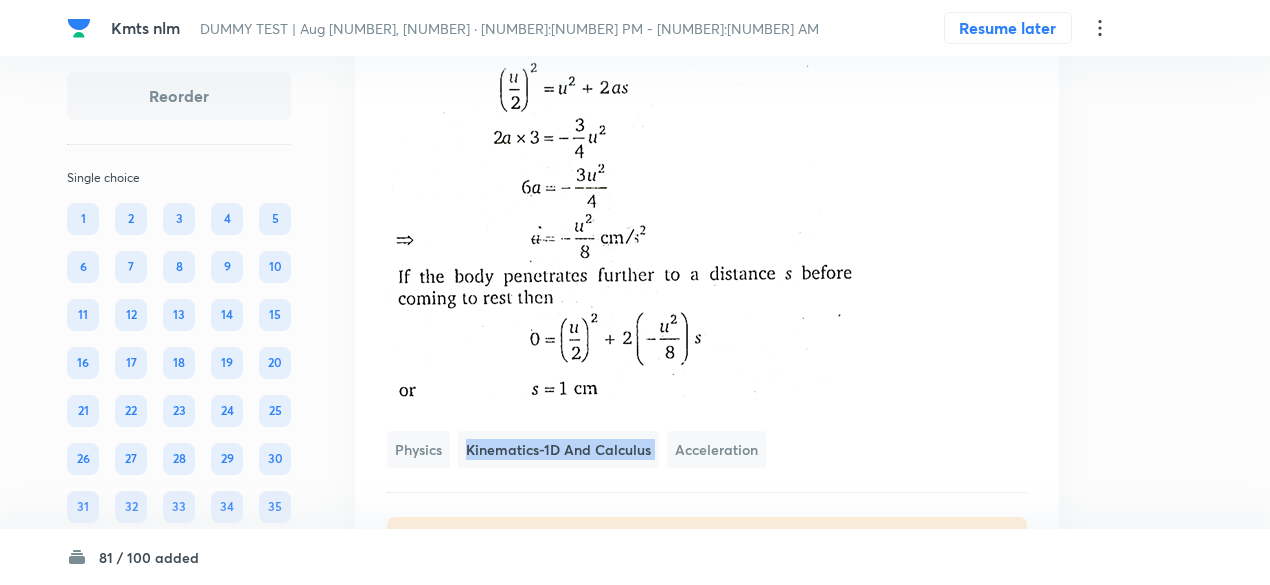scroll, scrollTop: 46574, scrollLeft: 0, axis: vertical 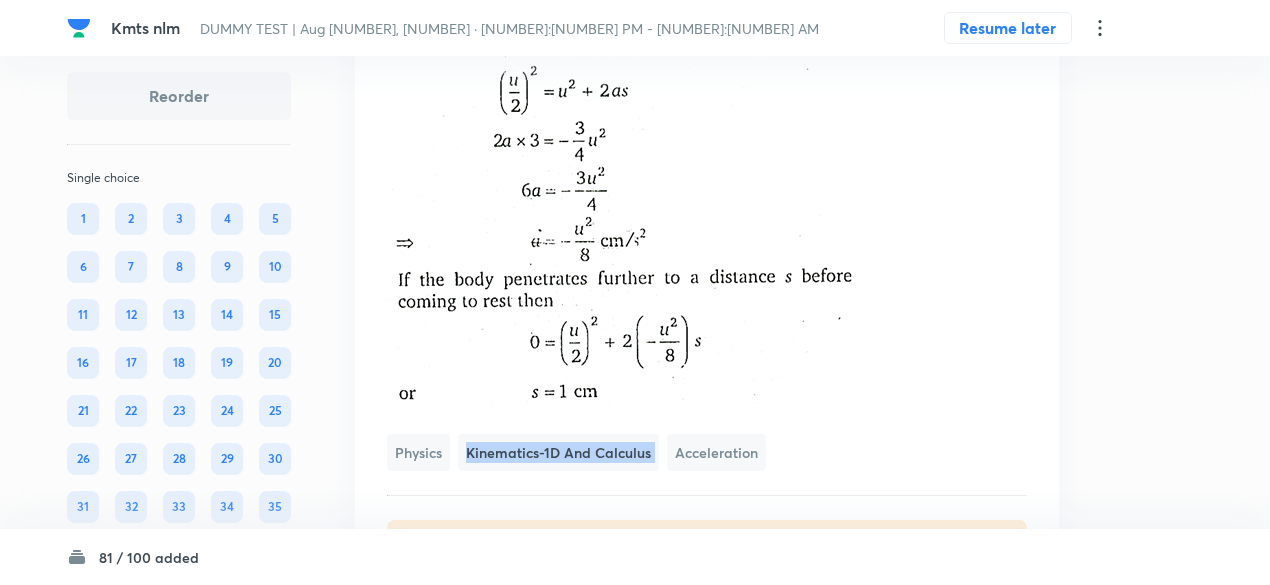 click at bounding box center [622, 204] 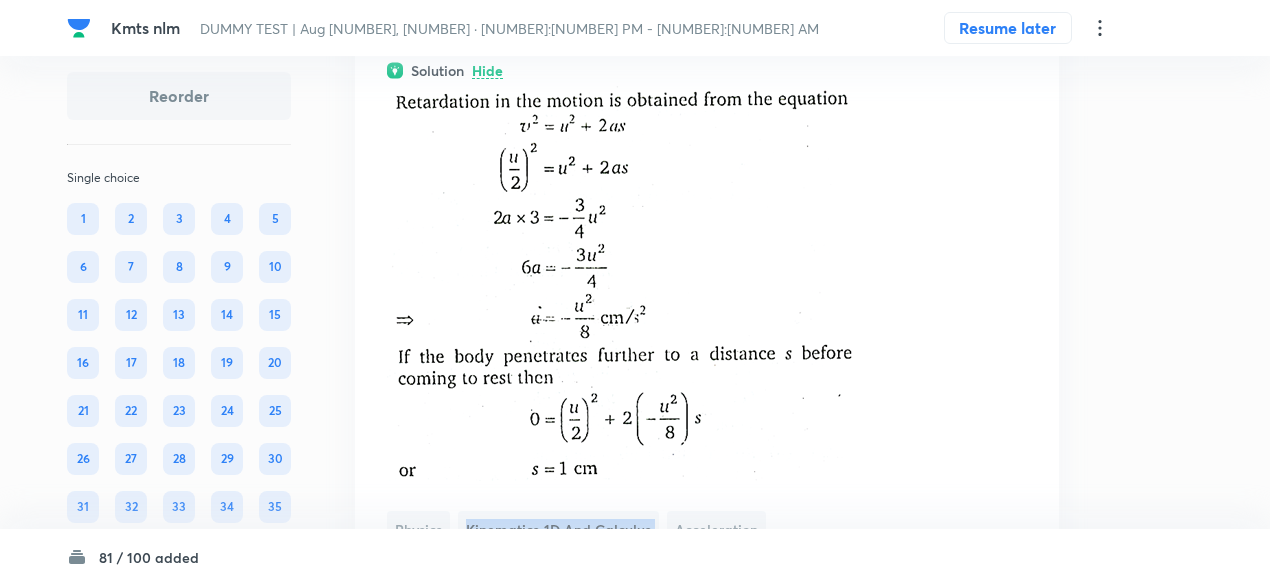 scroll, scrollTop: 46493, scrollLeft: 0, axis: vertical 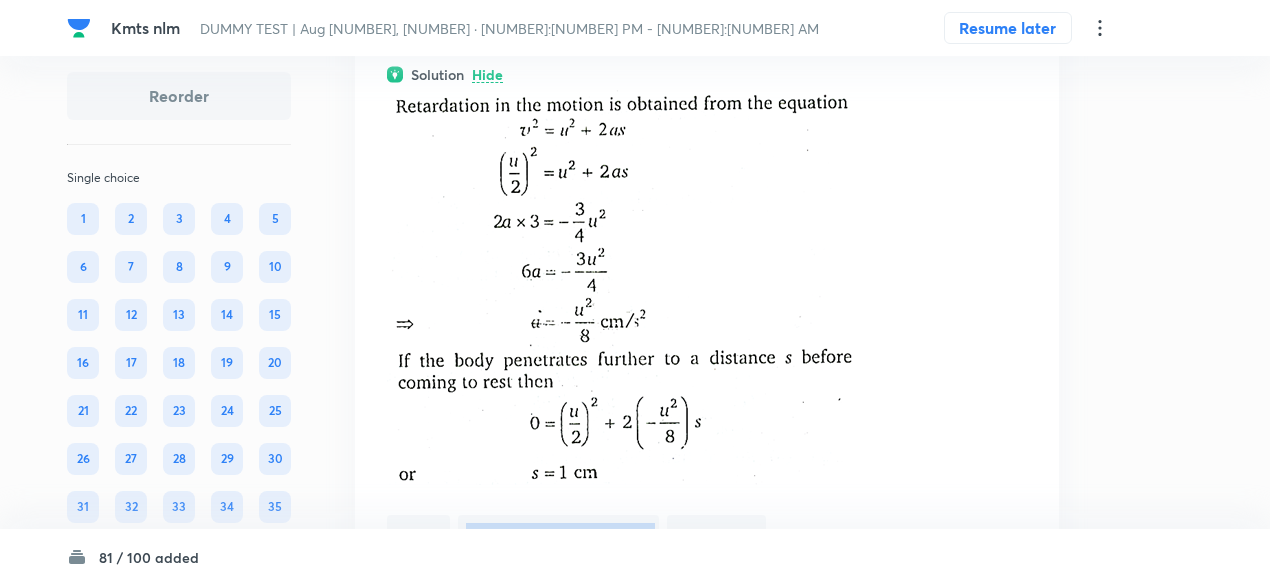 click at bounding box center (622, 285) 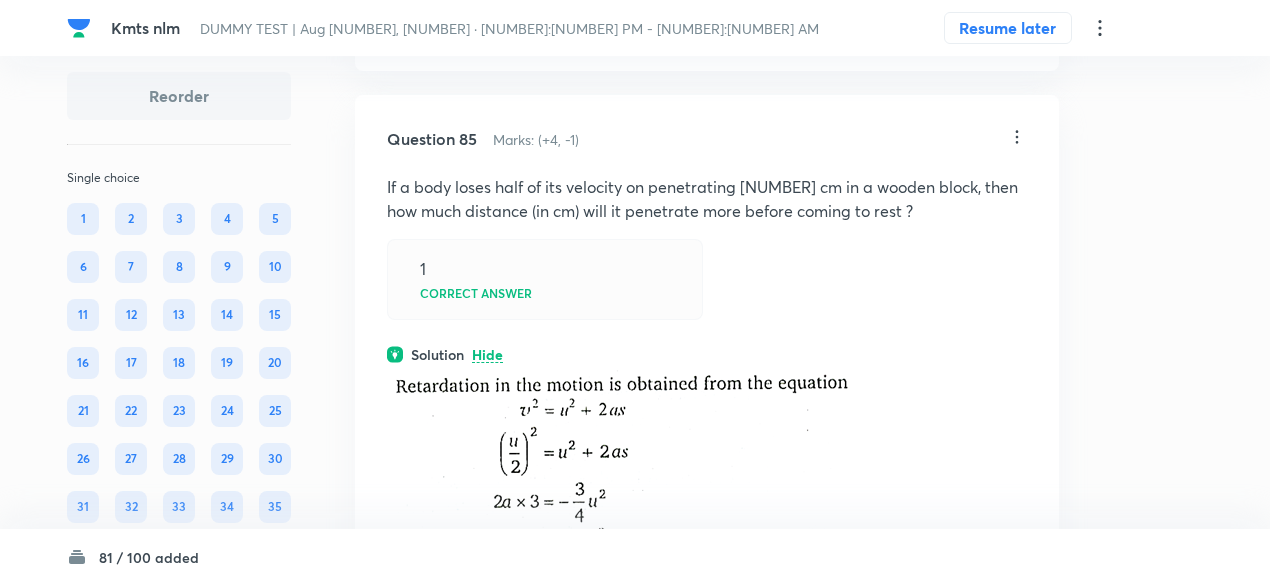 scroll, scrollTop: 46200, scrollLeft: 0, axis: vertical 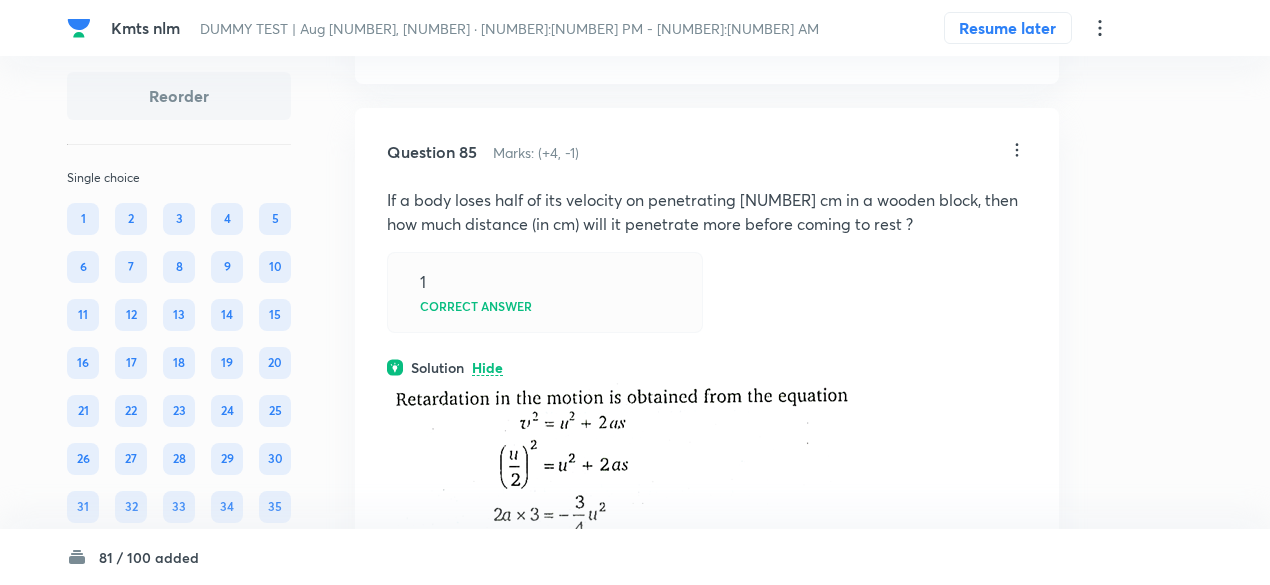 click 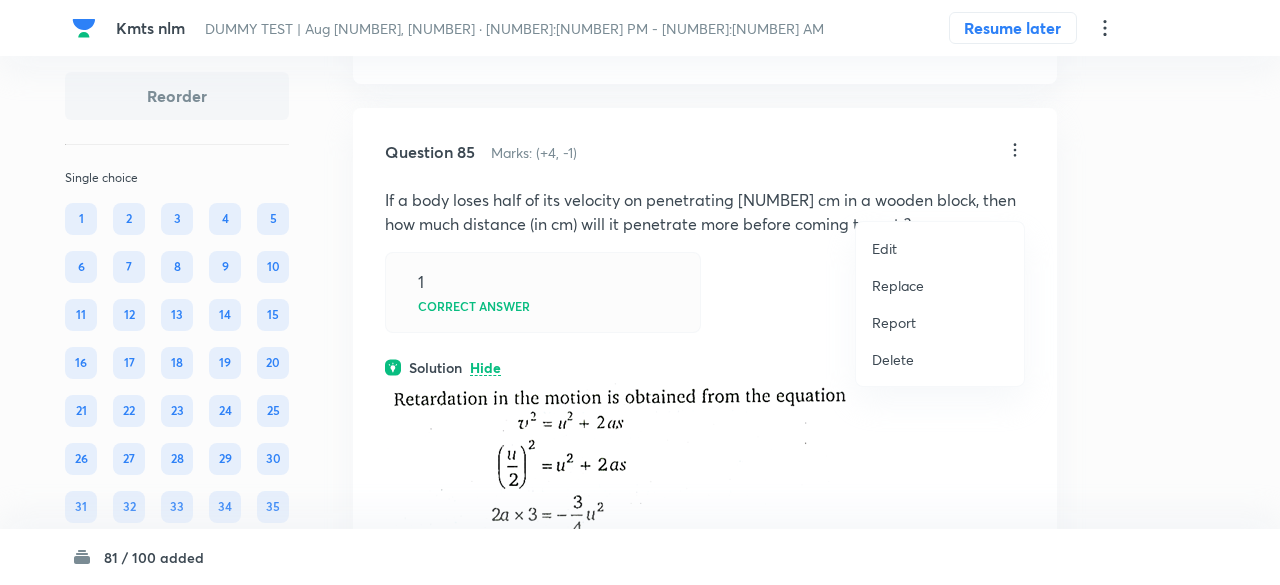click on "Replace" at bounding box center [898, 285] 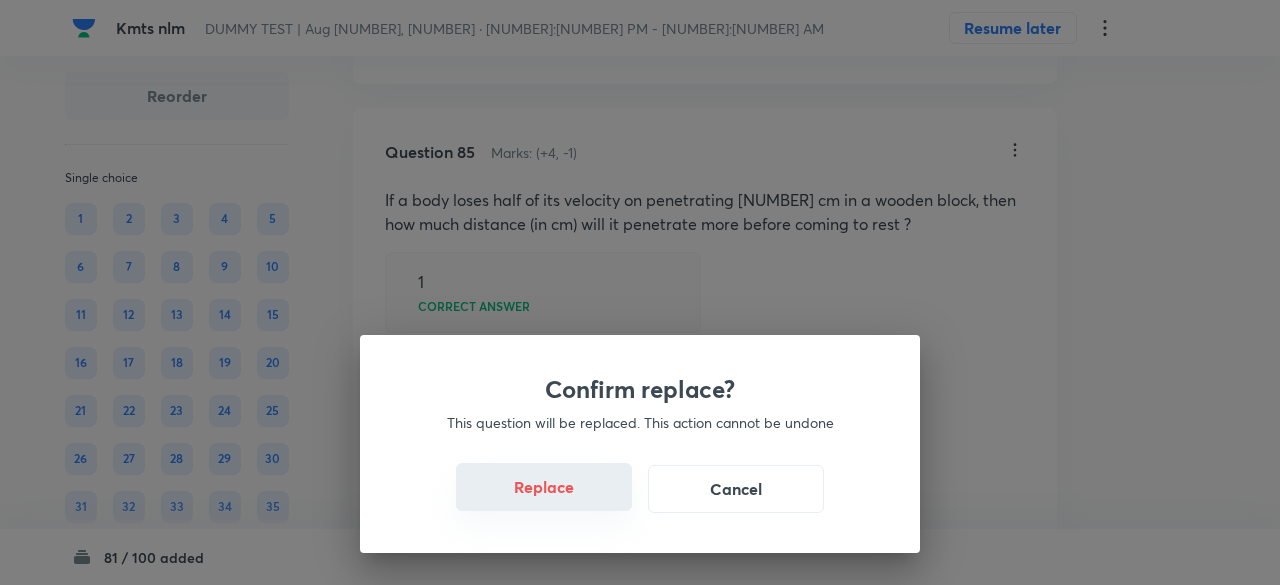 click on "Replace" at bounding box center [544, 487] 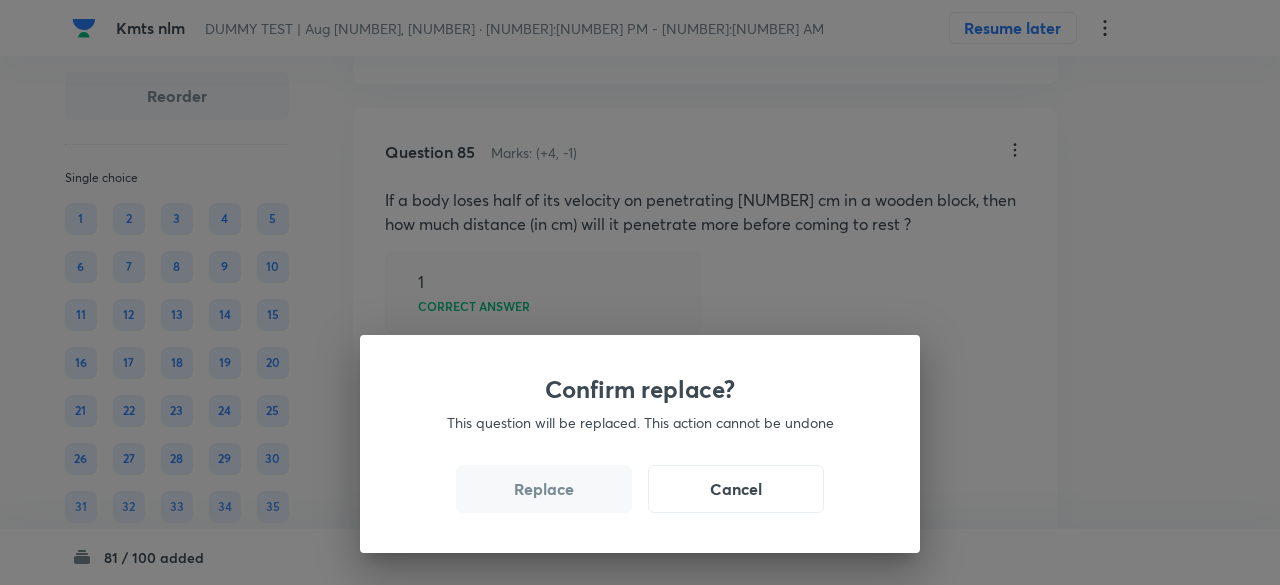 click on "Replace" at bounding box center [544, 489] 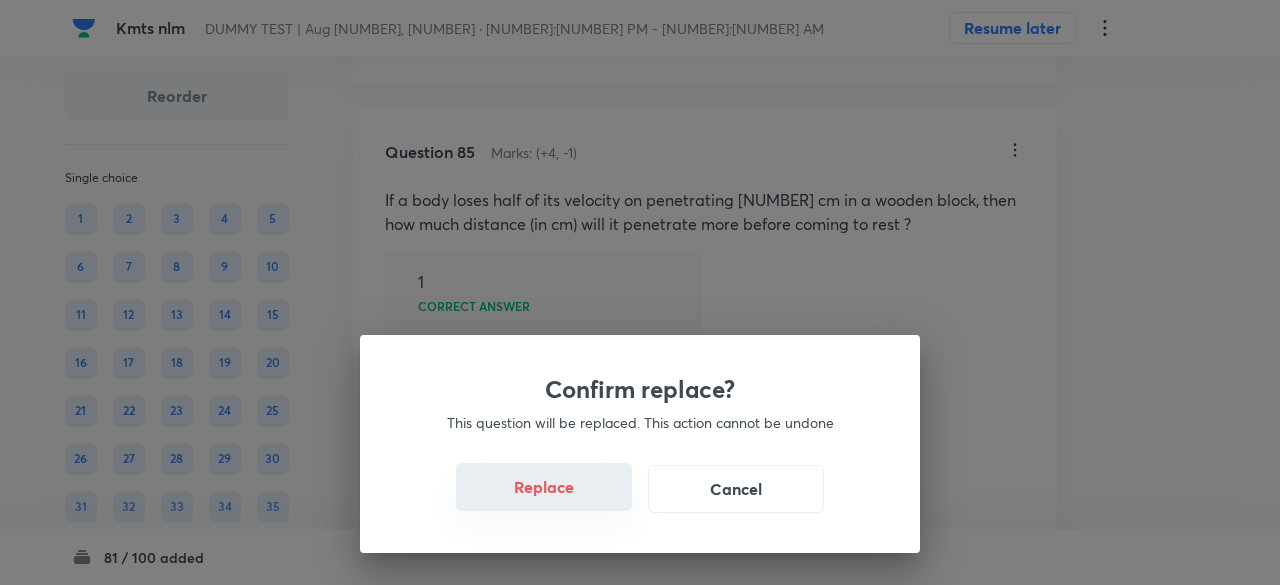 click on "Replace" at bounding box center (544, 487) 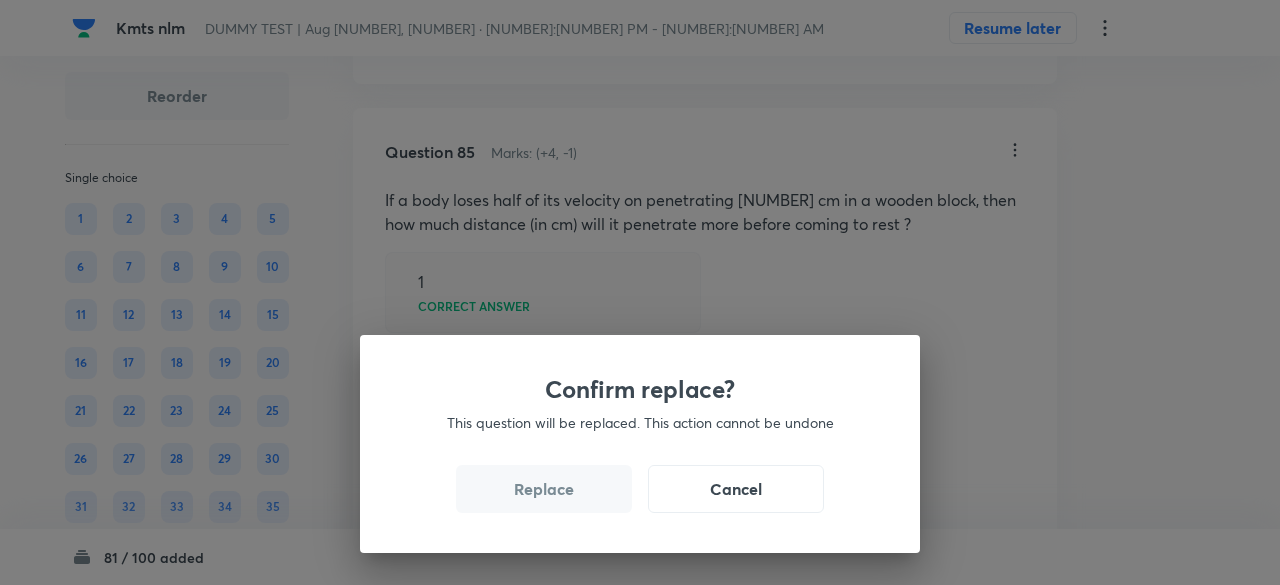 click on "Replace" at bounding box center (544, 489) 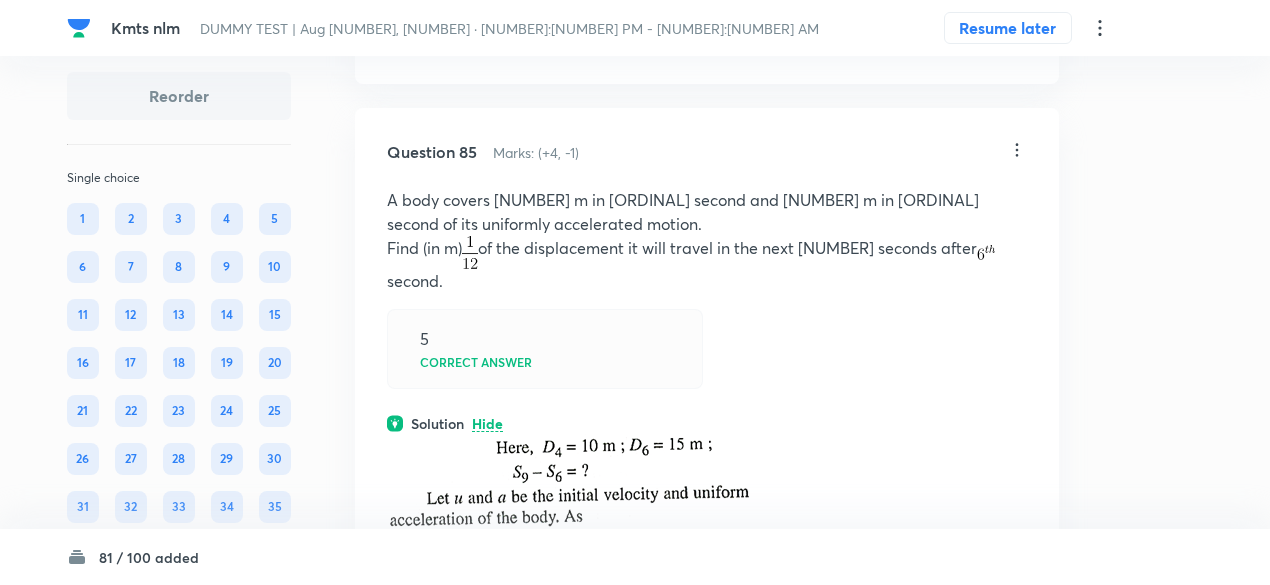 click on "Physics Kinematics-[NUMBER] and Calculus Acceleration" at bounding box center (707, 789) 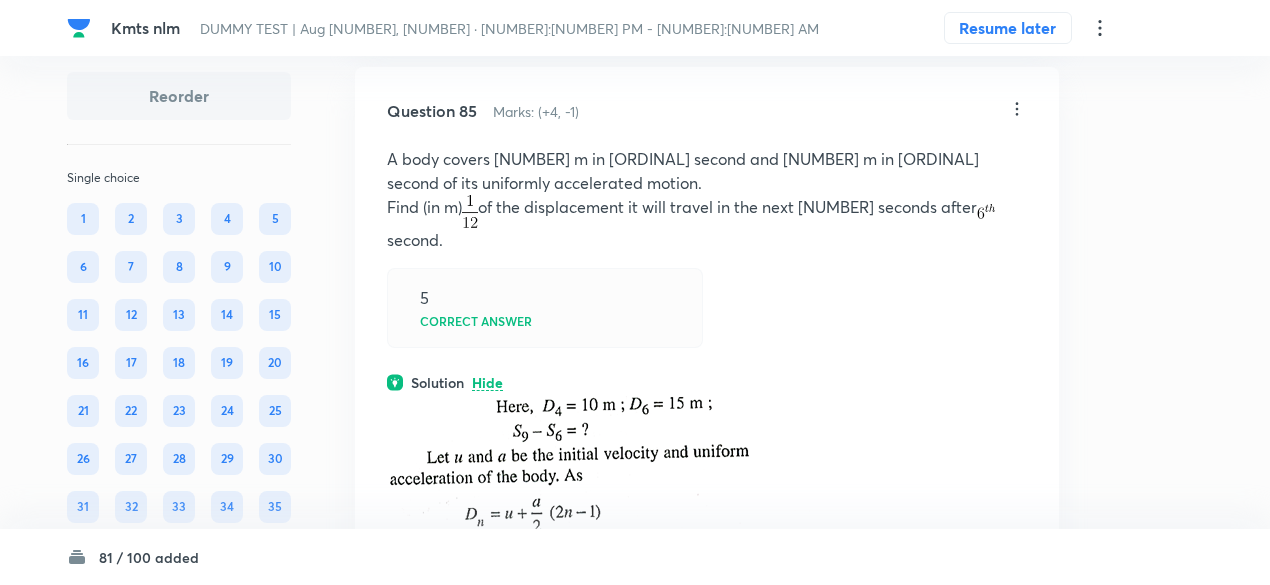 scroll, scrollTop: 46240, scrollLeft: 0, axis: vertical 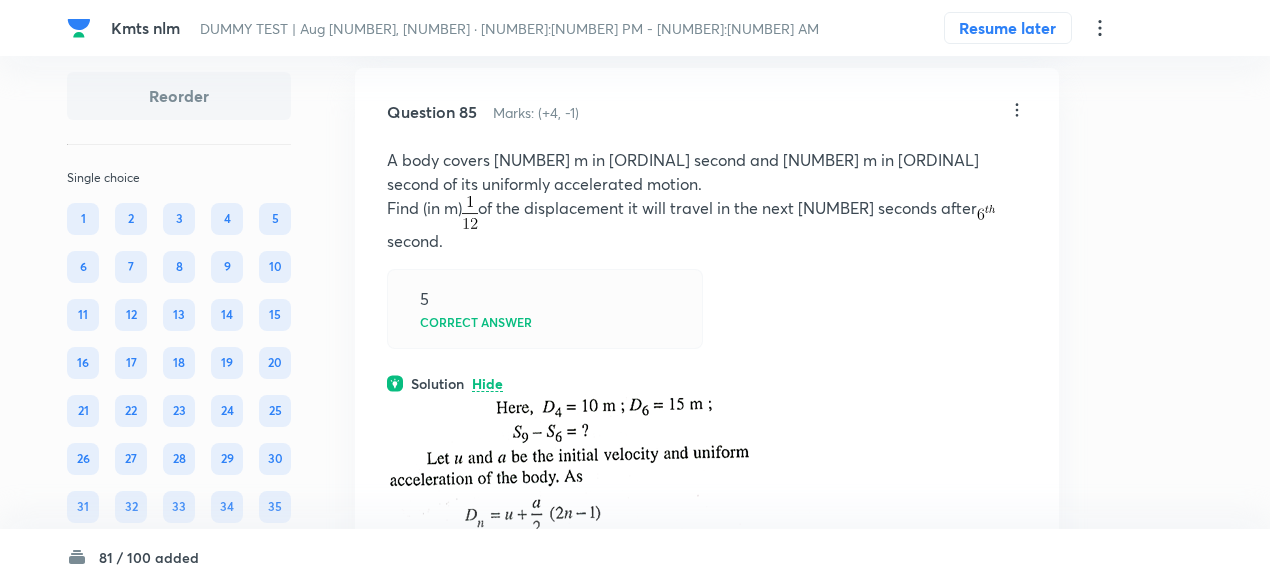 click 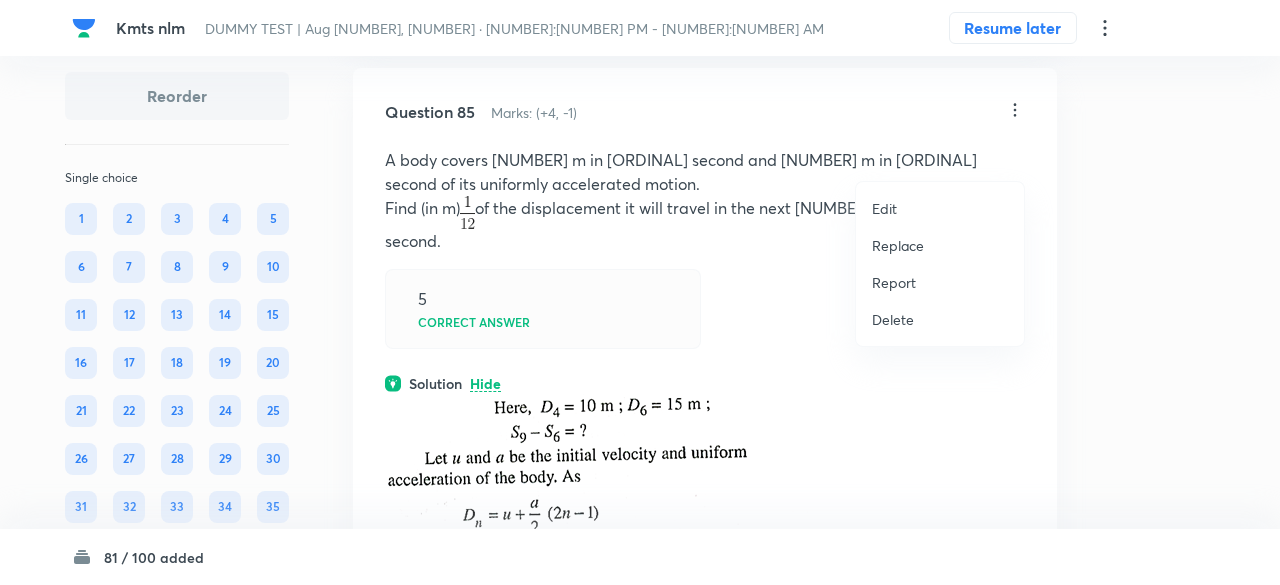 click on "Replace" at bounding box center (898, 245) 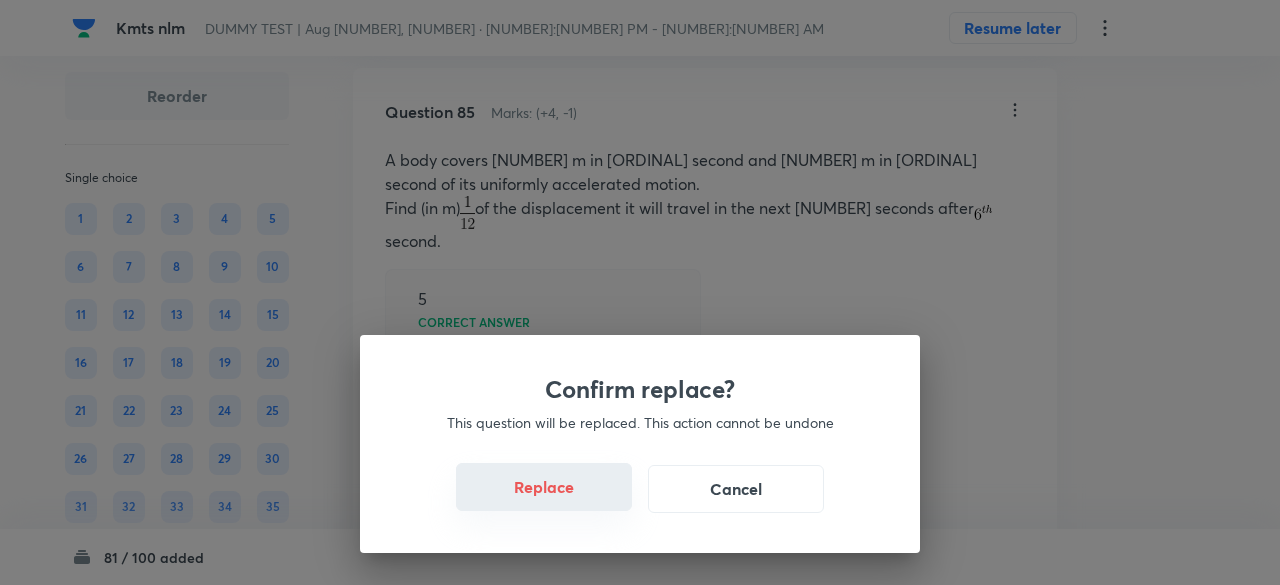 click on "Replace" at bounding box center [544, 487] 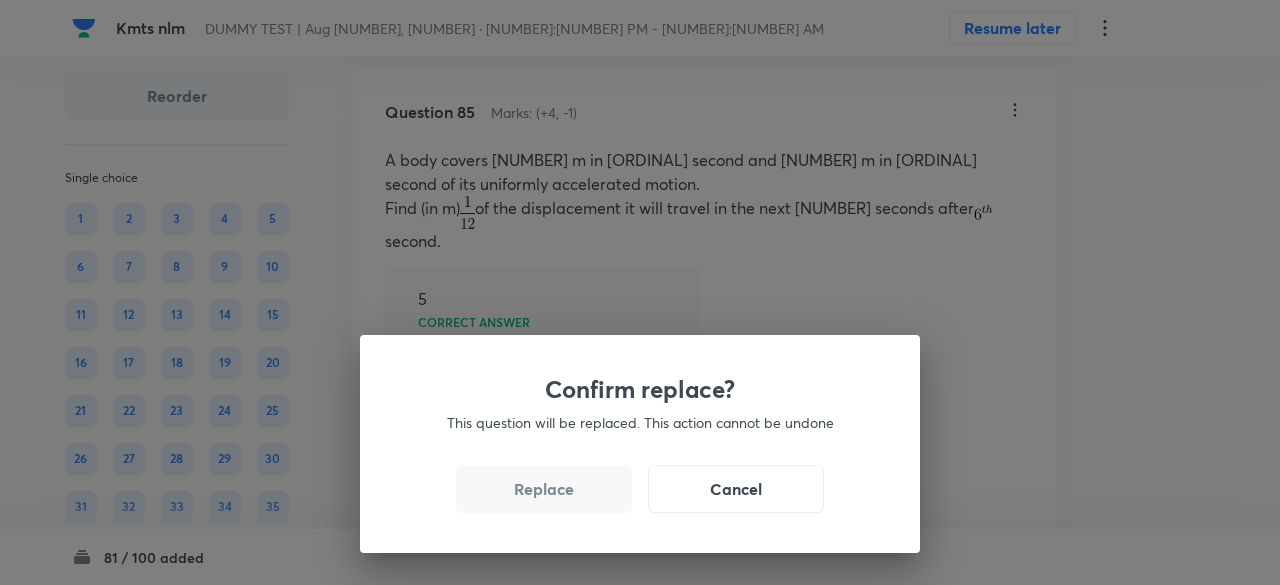 click on "Replace" at bounding box center (544, 489) 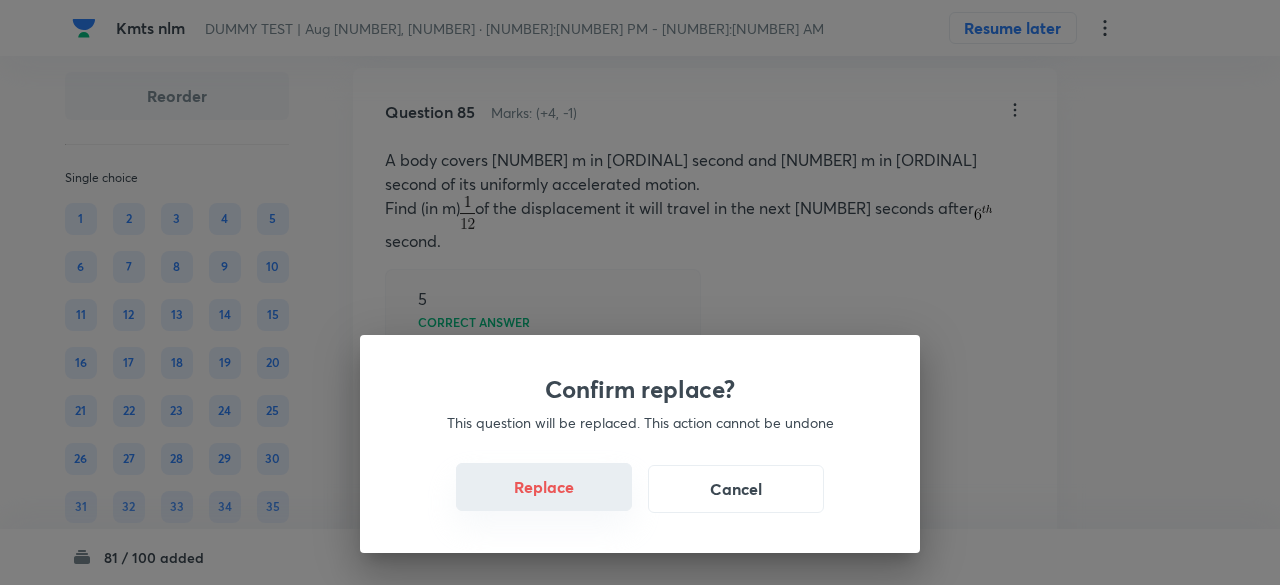click on "Replace" at bounding box center (544, 487) 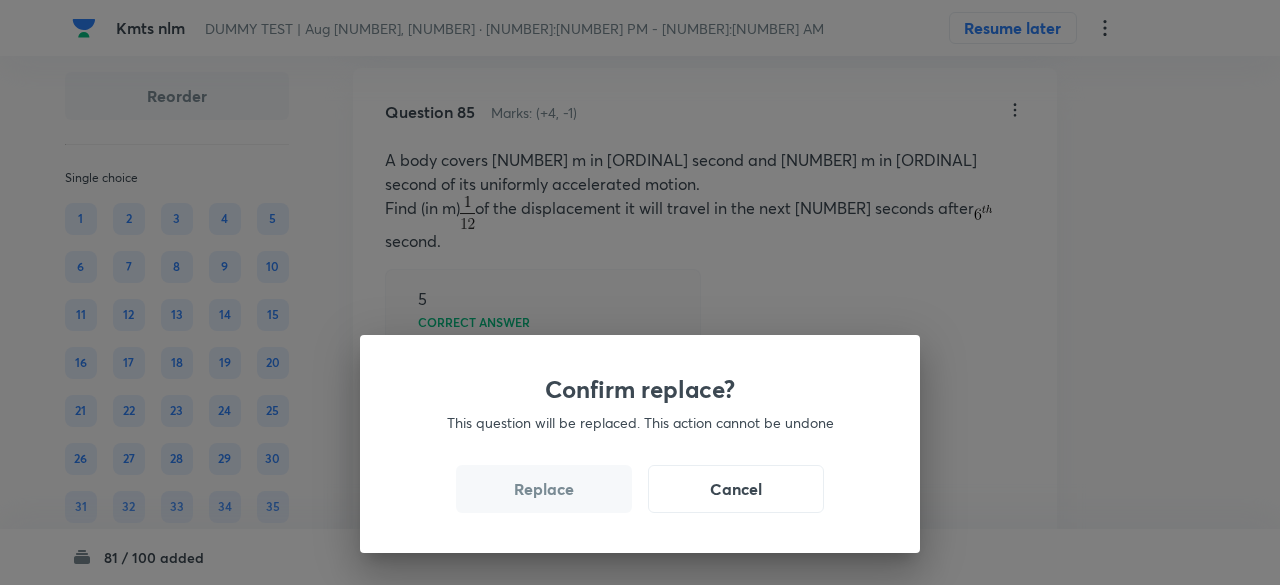 click on "Replace" at bounding box center [544, 489] 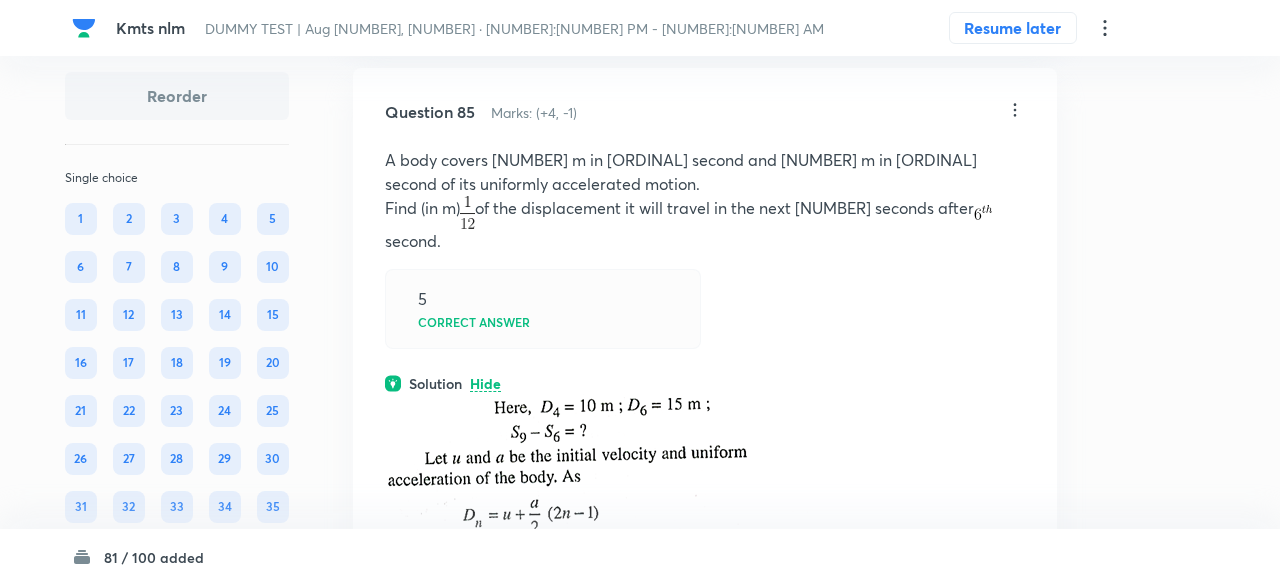 click on "Confirm replace? This question will be replaced. This action cannot be undone Replace Cancel" at bounding box center [640, 1029] 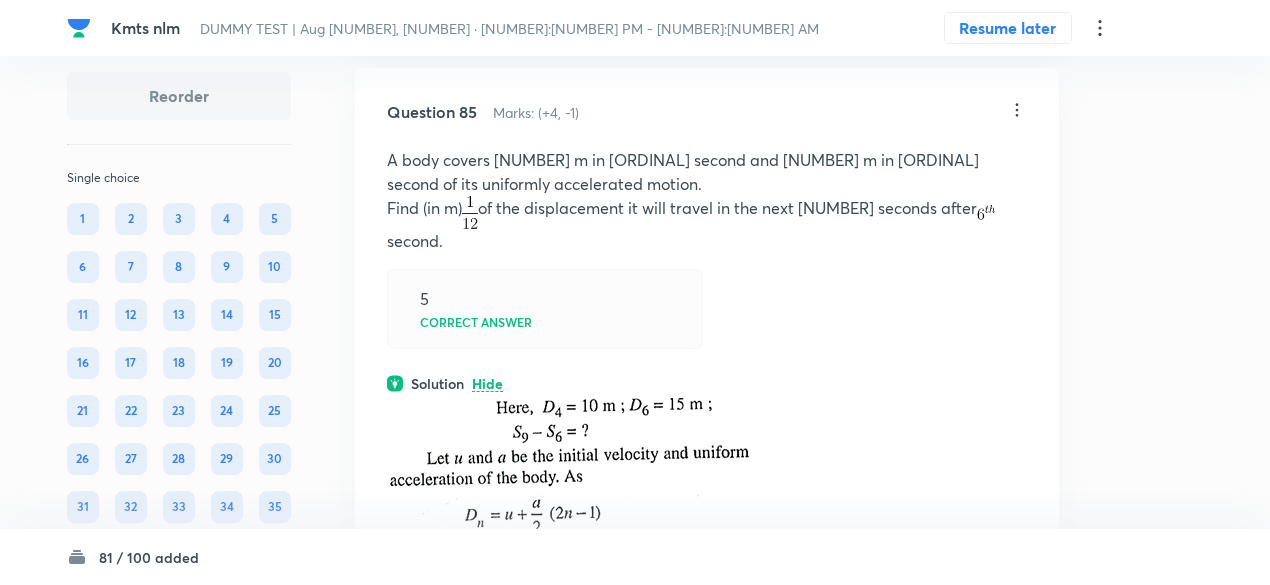 click at bounding box center [599, 715] 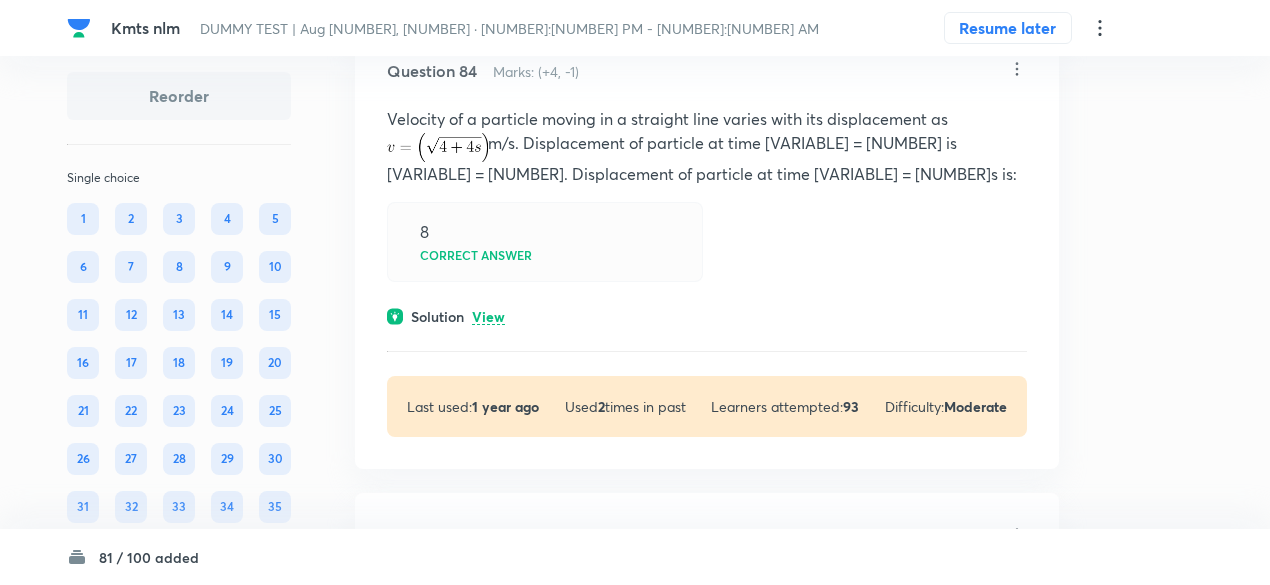 scroll, scrollTop: 45813, scrollLeft: 0, axis: vertical 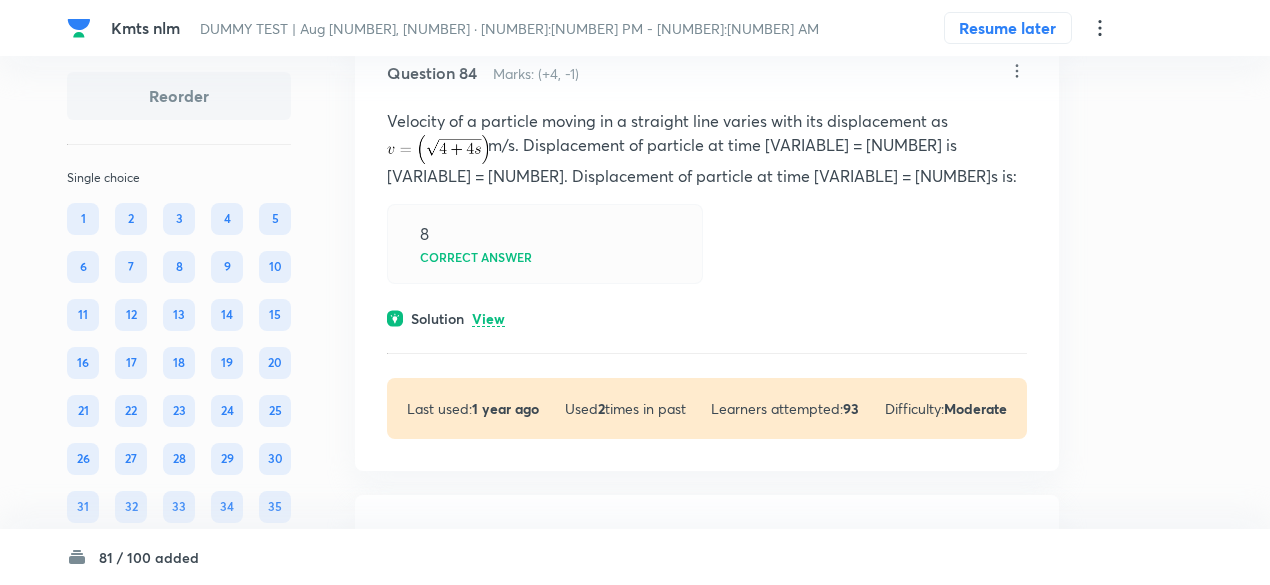 click on "View" at bounding box center [488, 319] 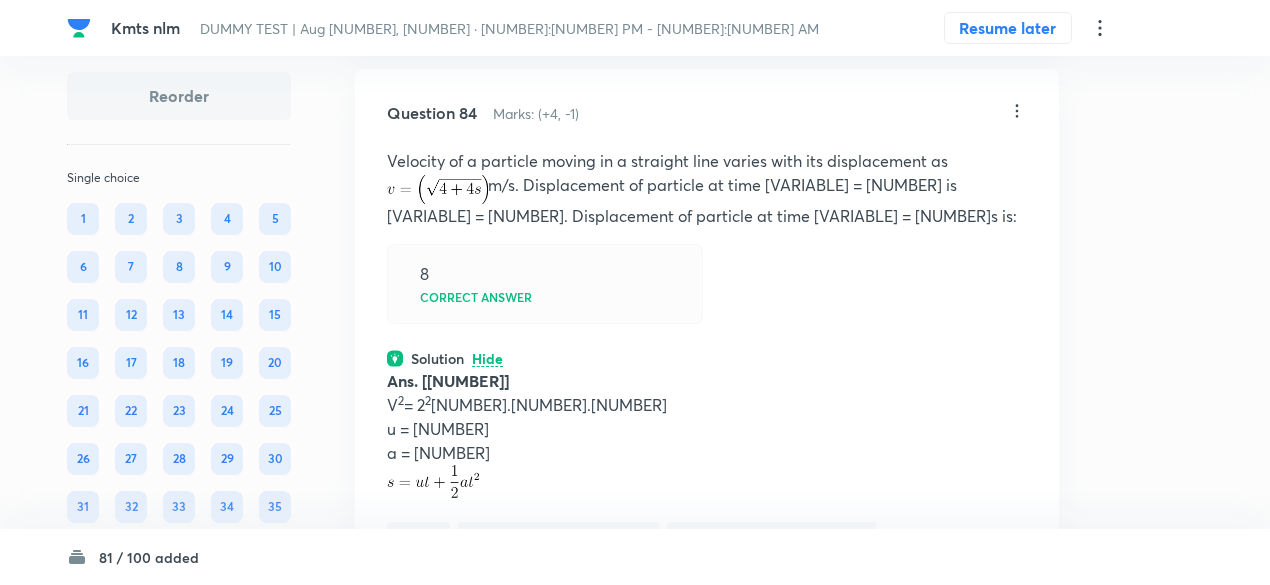 scroll, scrollTop: 45772, scrollLeft: 0, axis: vertical 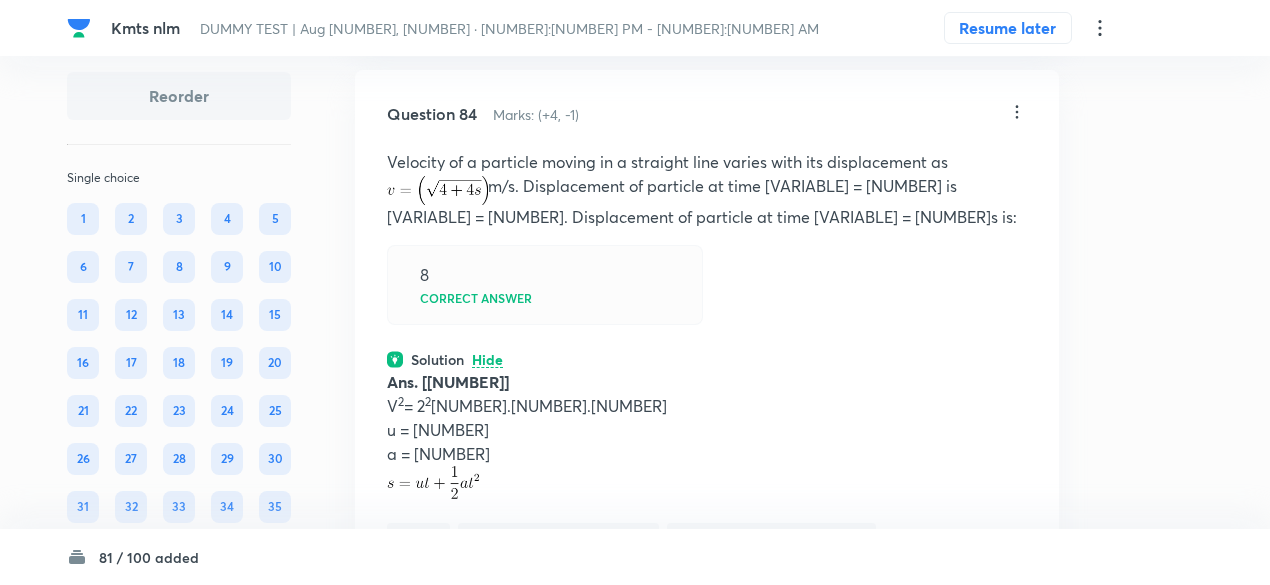 click 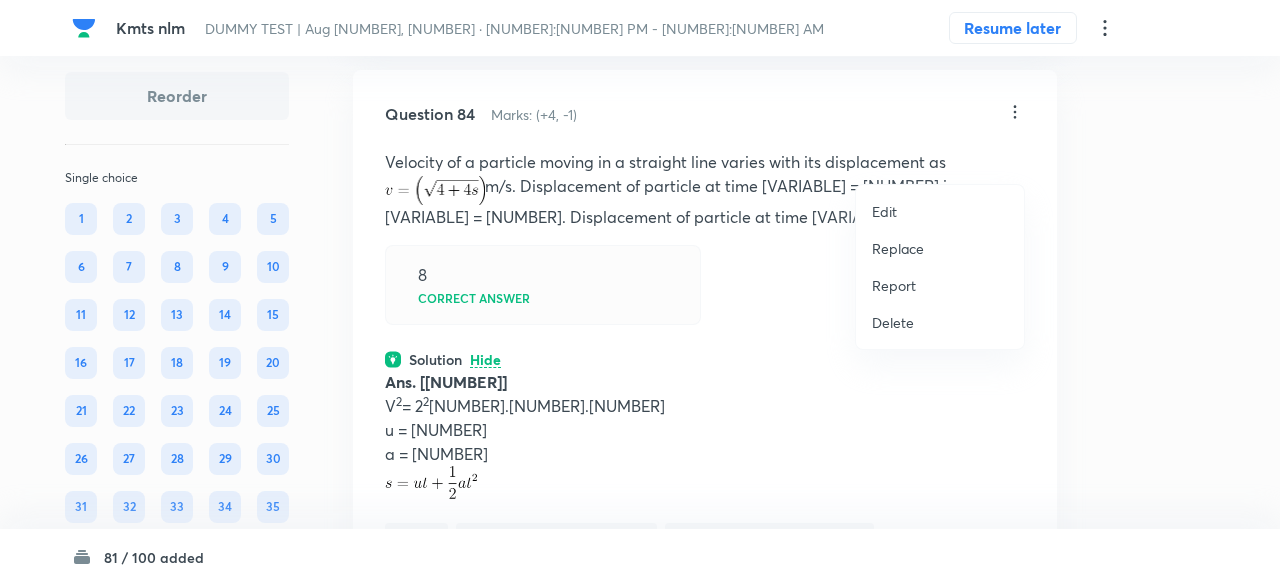 click on "Replace" at bounding box center (898, 248) 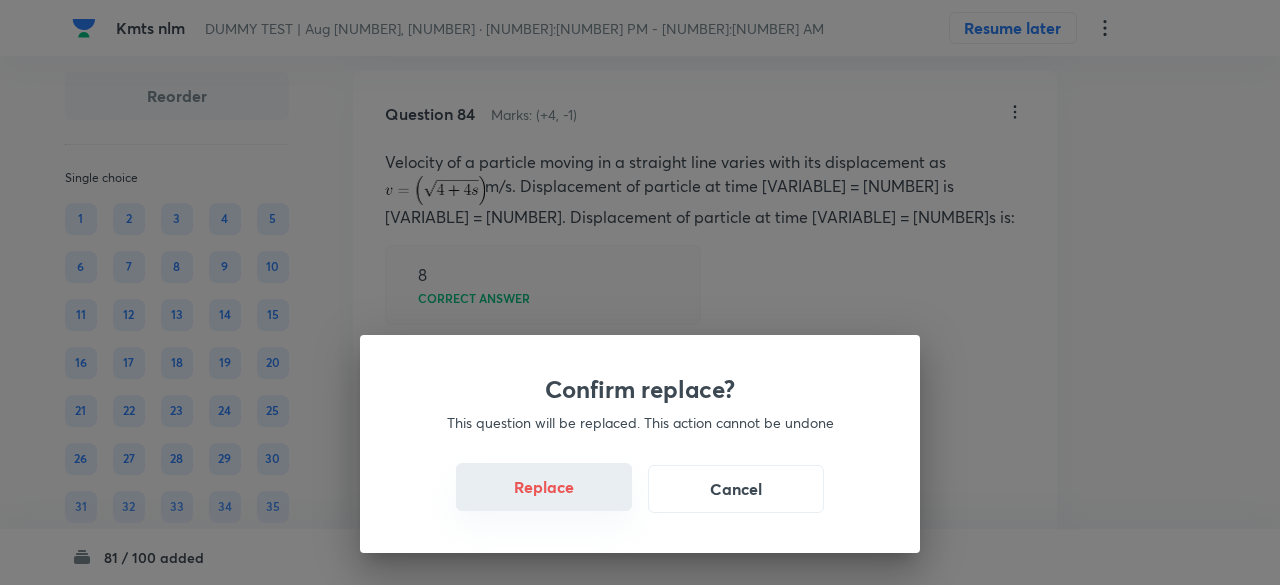 click on "Replace" at bounding box center [544, 487] 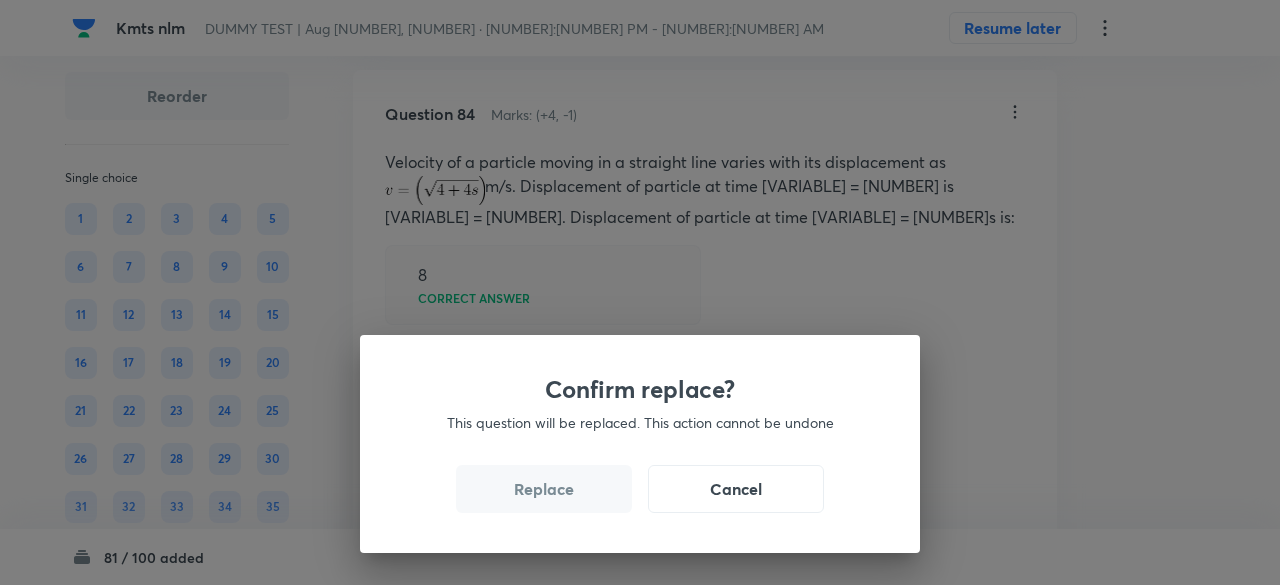 click on "Replace" at bounding box center [544, 489] 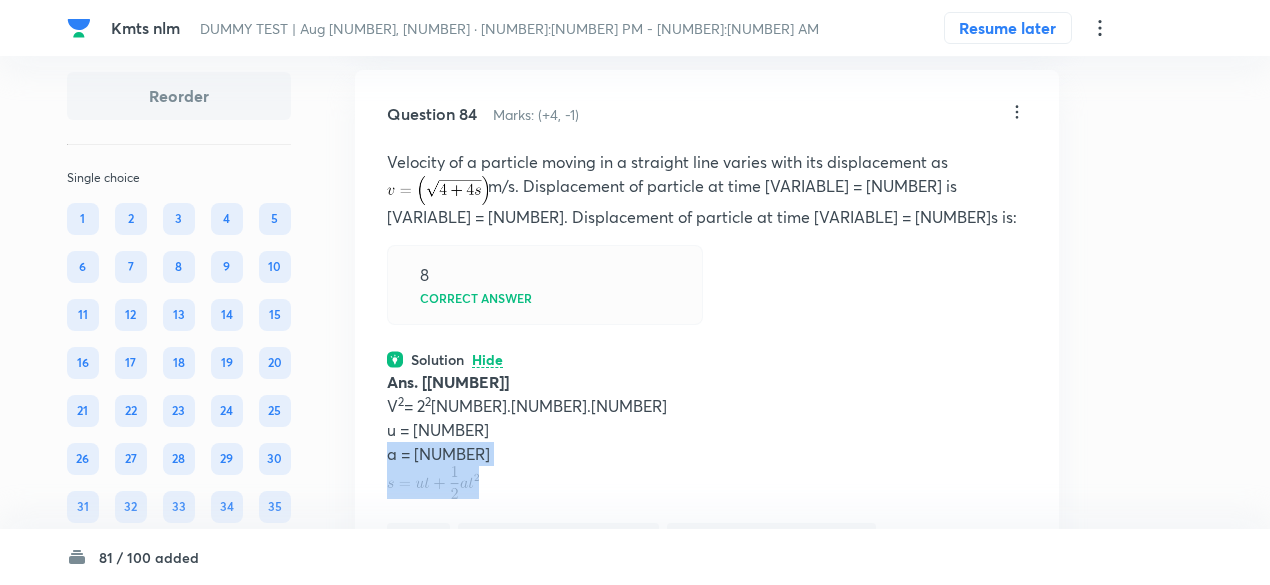 click on "a = [NUMBER]" at bounding box center (707, 454) 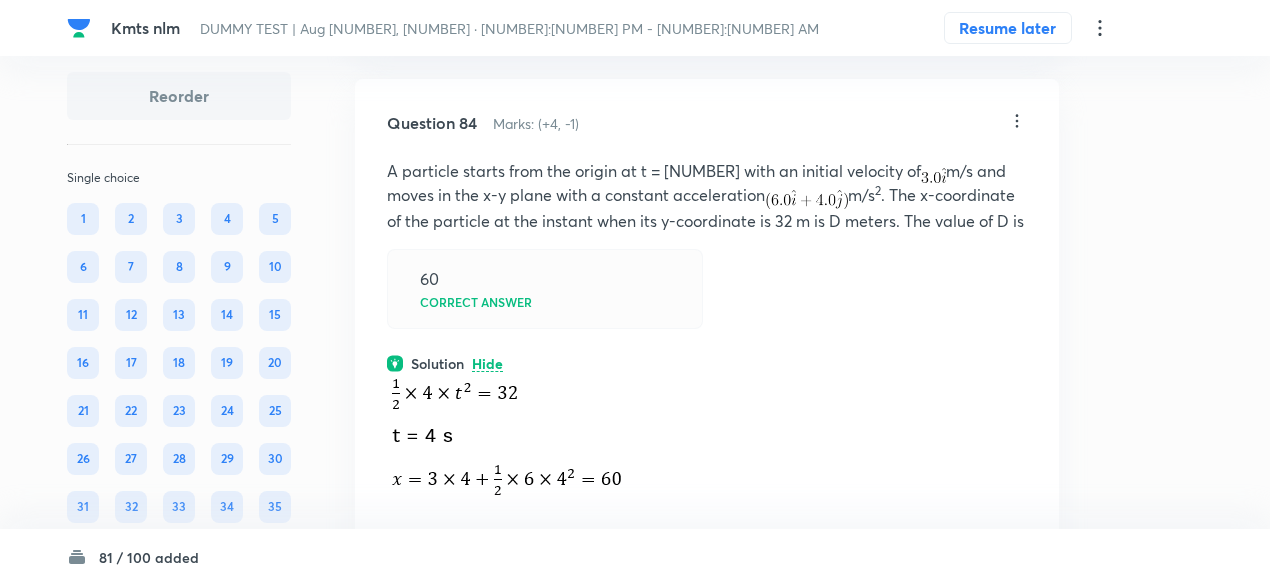 scroll, scrollTop: 45762, scrollLeft: 0, axis: vertical 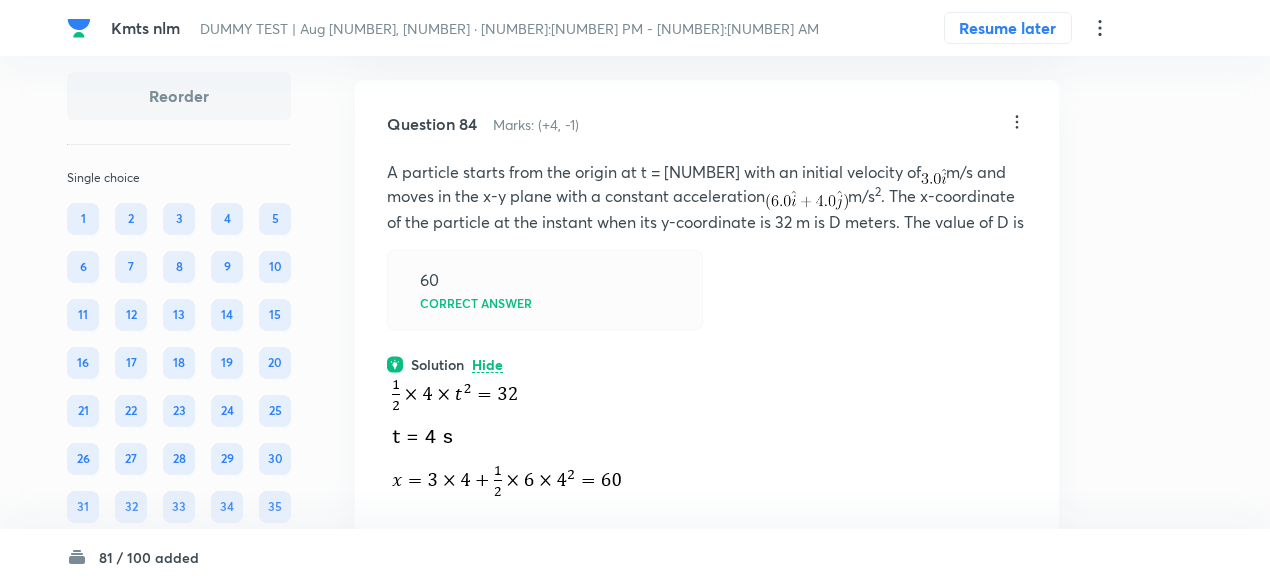 click 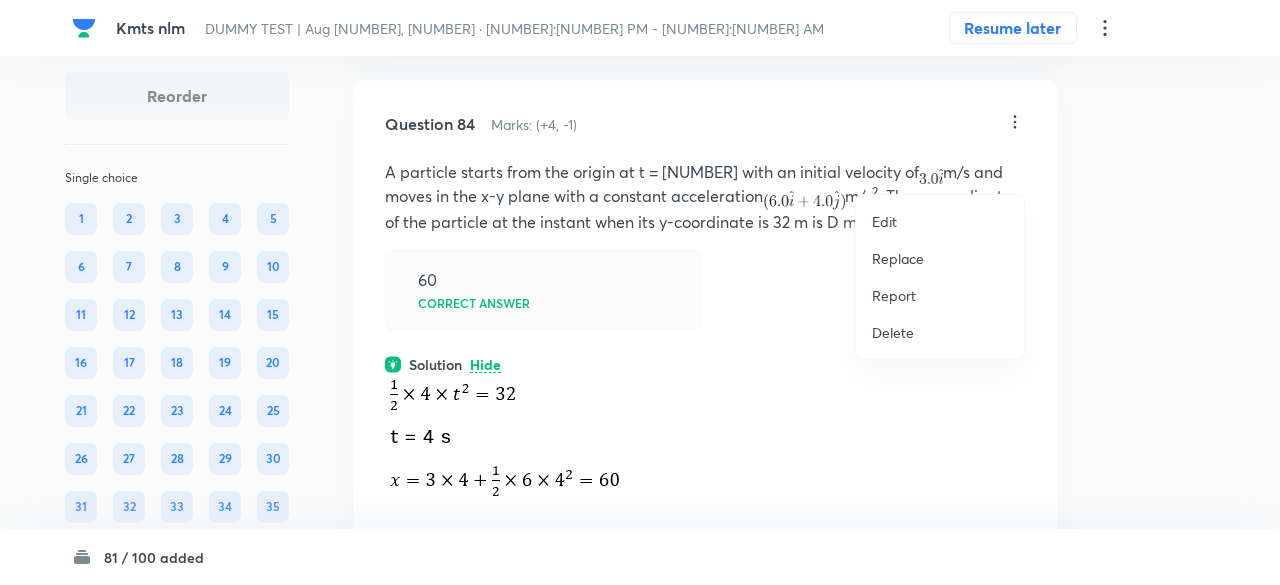 click on "Replace" at bounding box center [898, 258] 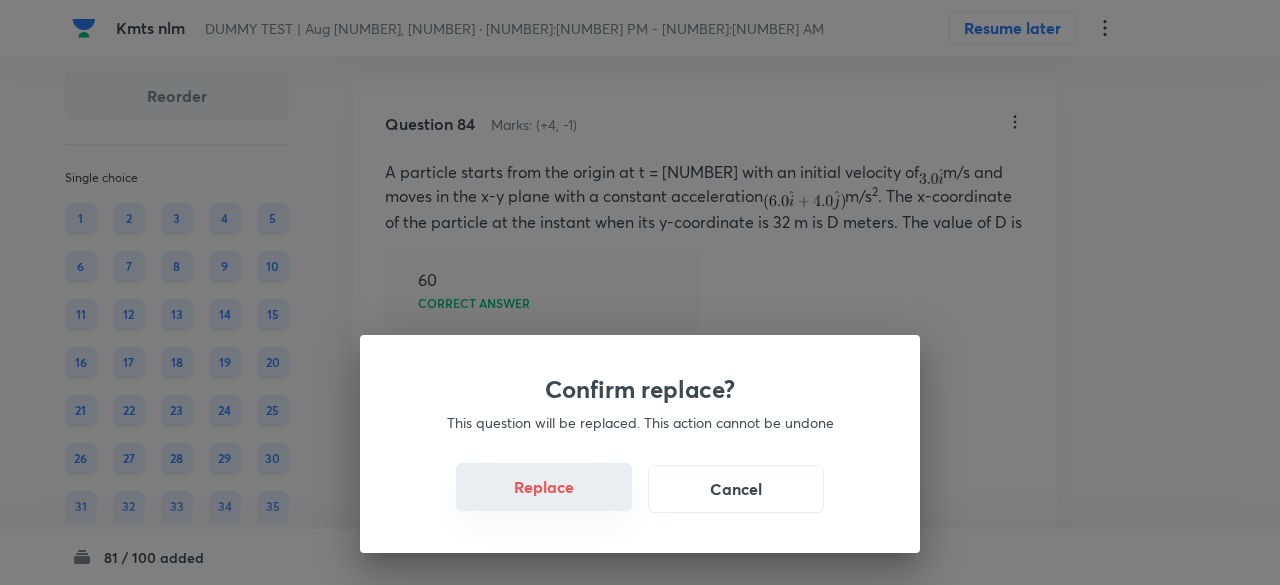 click on "Replace" at bounding box center [544, 487] 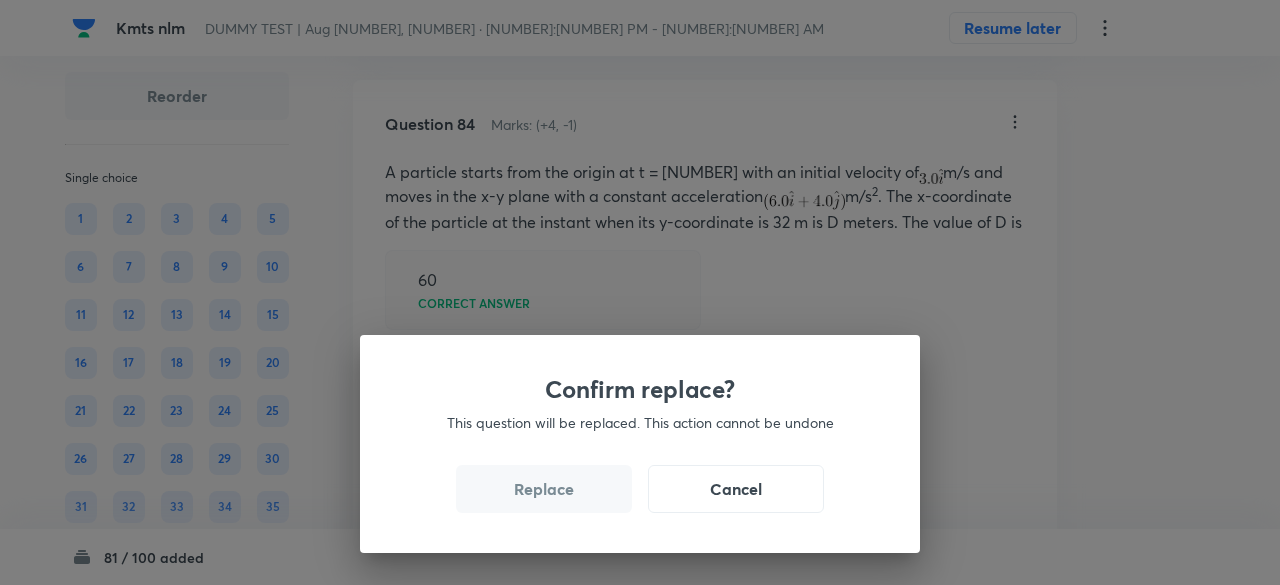 click on "Replace" at bounding box center [544, 489] 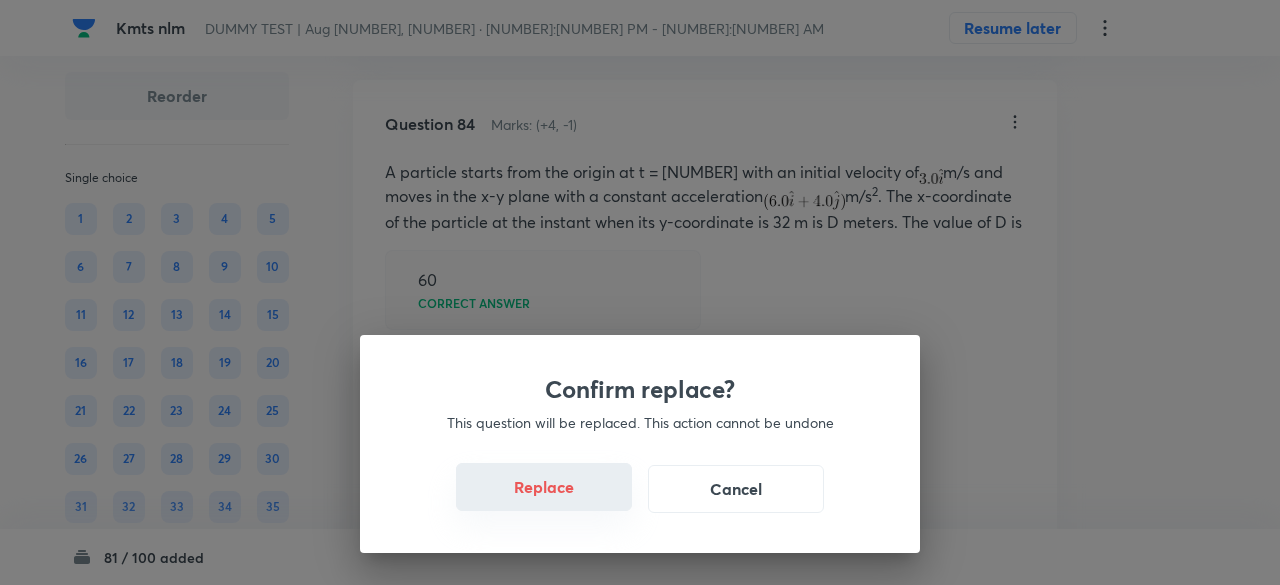 click on "Replace" at bounding box center (544, 487) 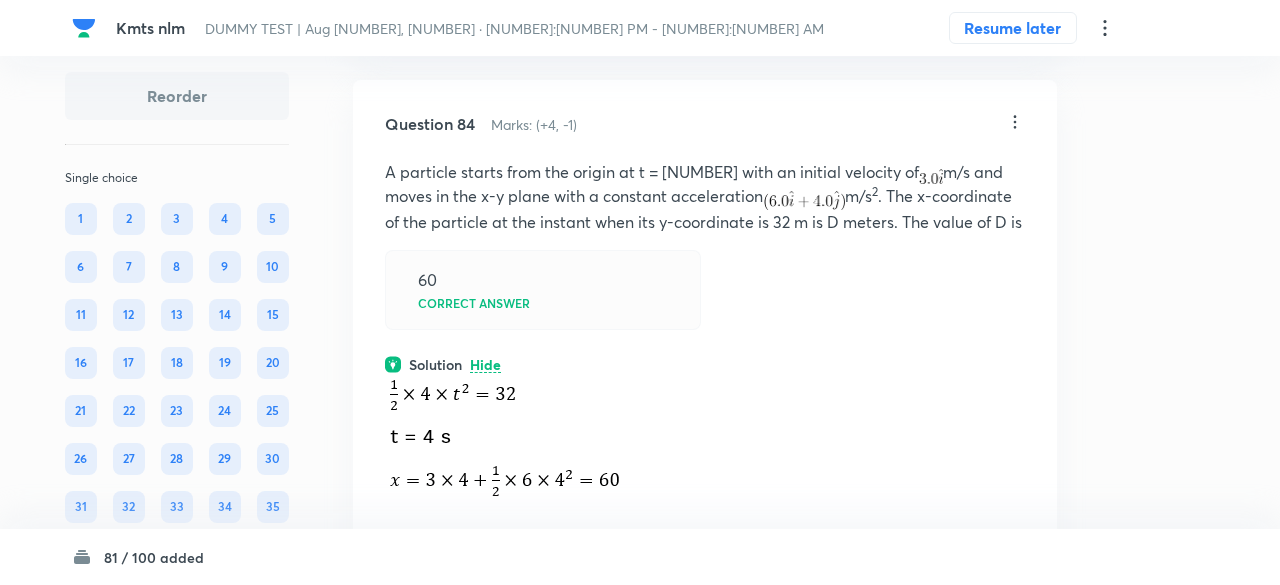 click on "Confirm replace? This question will be replaced. This action cannot be undone Replace Cancel" at bounding box center (640, 877) 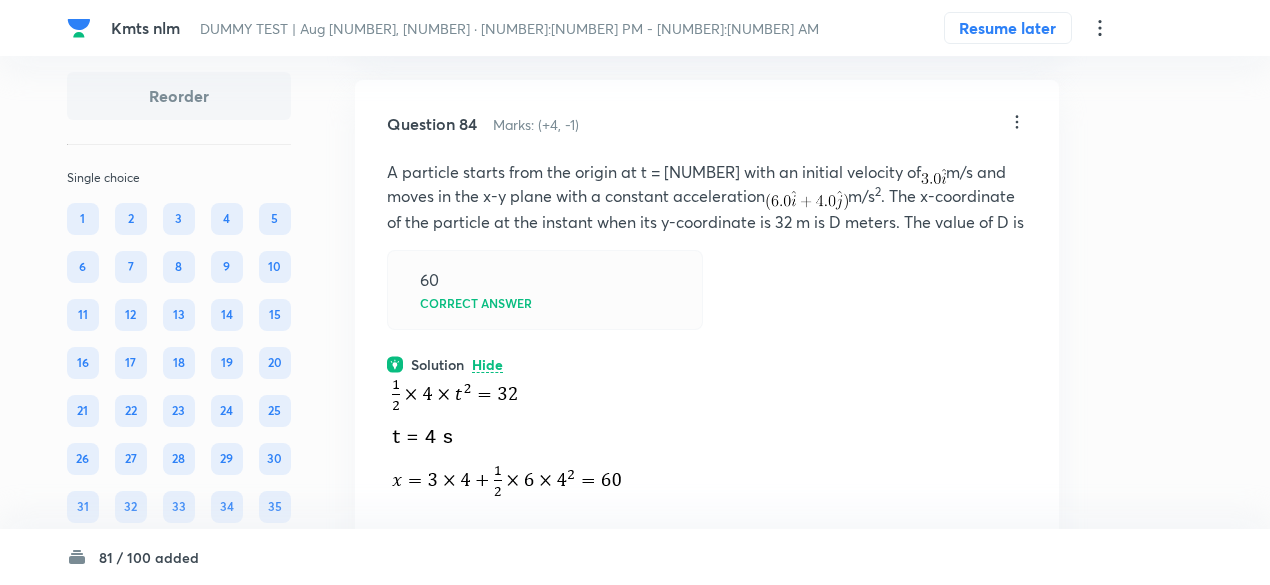 click at bounding box center [505, 437] 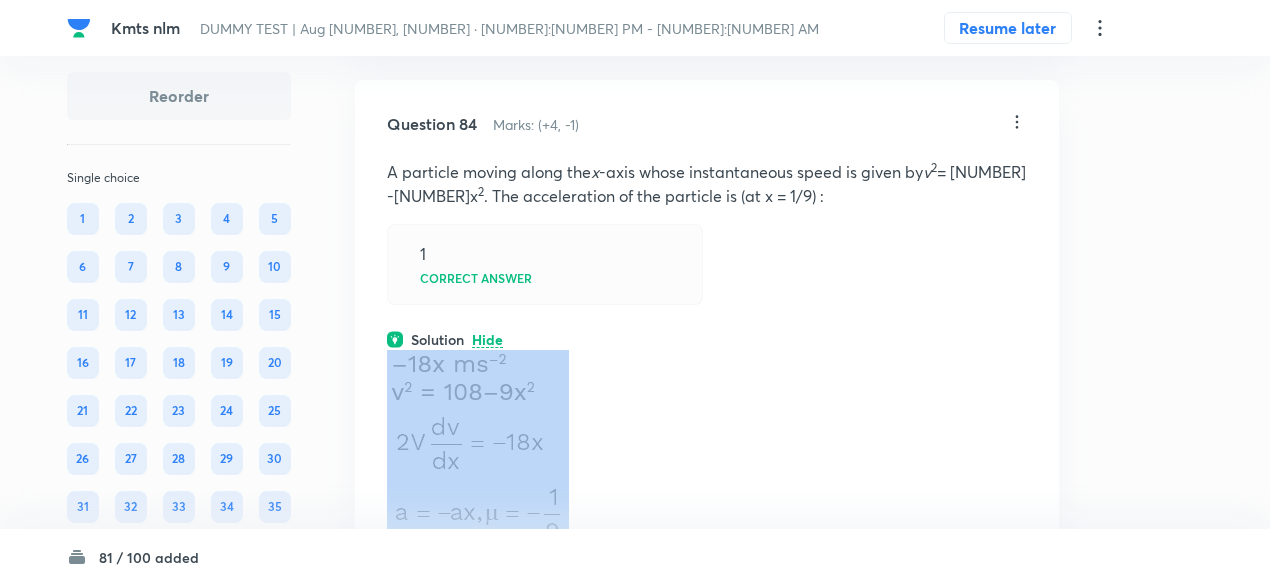 click on "Question 84 Marks: (+4, -1) A particle moving along the x -axis whose instantaneous speed is given by v 2 = 108 -9x 2 . The acceleration of the particle is (at x = 1/9) : 1 Correct answer Solution Hide Physics Kinematics-1D and Calculus Variable Acceleration Motion Last used: 1 year ago Used 1 times in past Learners attempted: 4 Difficulty: Moderate" at bounding box center [707, 467] 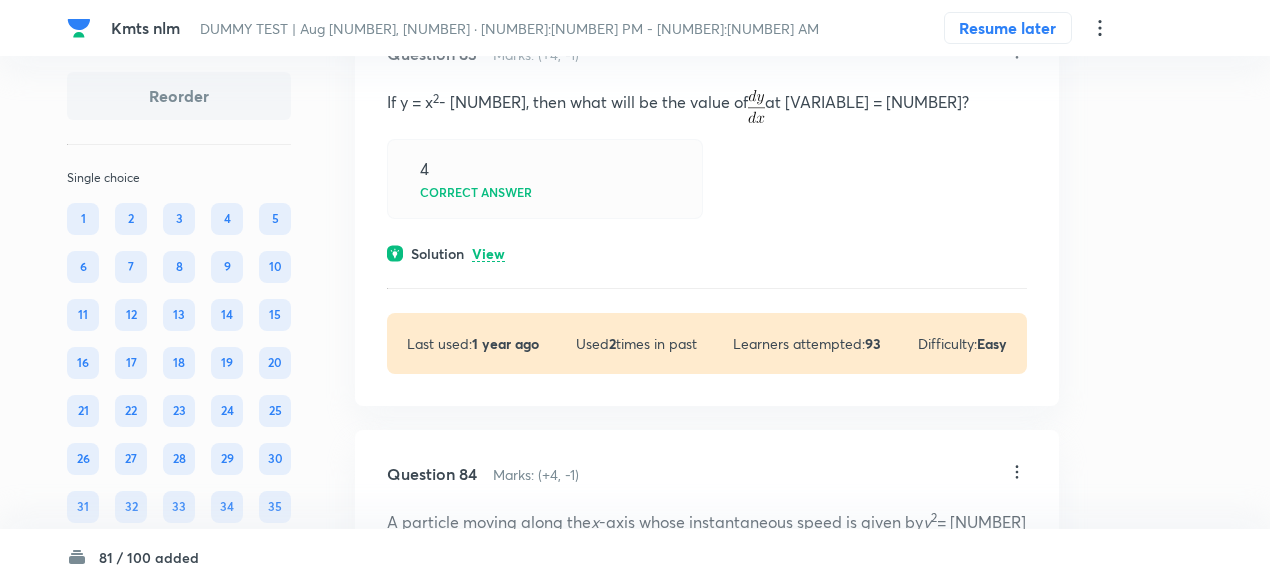 scroll, scrollTop: 45407, scrollLeft: 0, axis: vertical 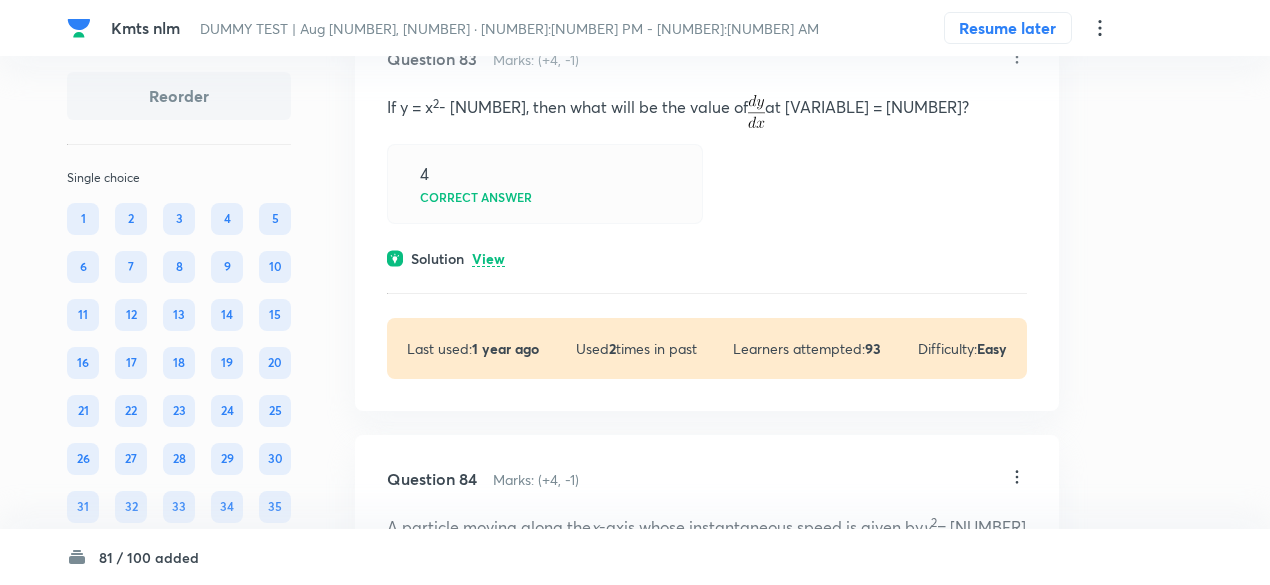 click on "View" at bounding box center [488, 259] 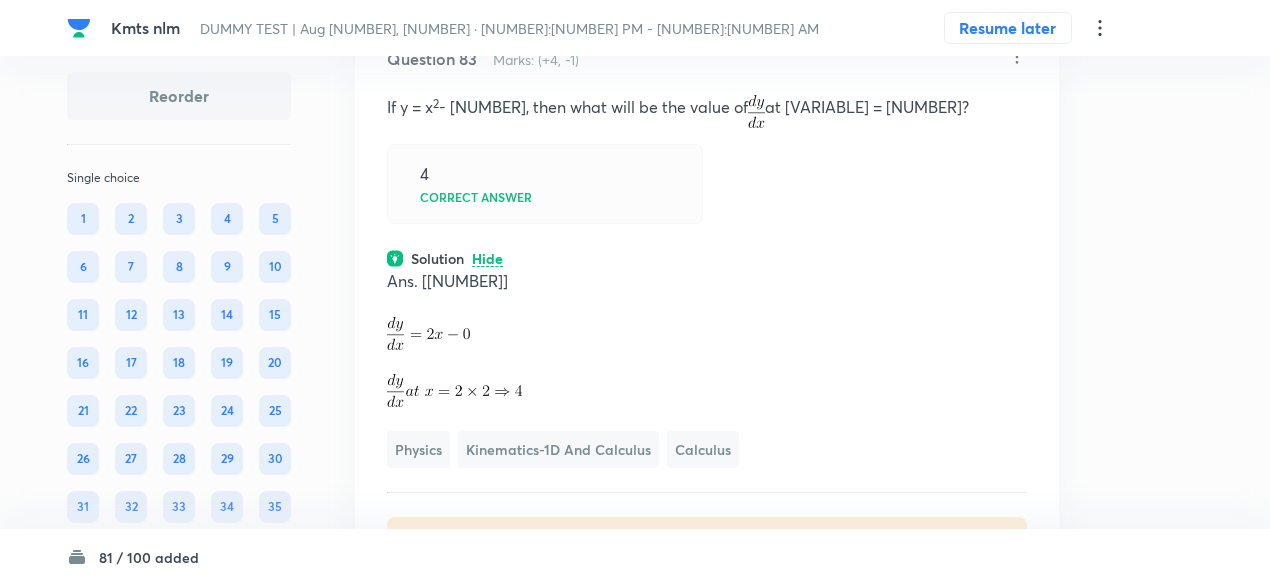 click 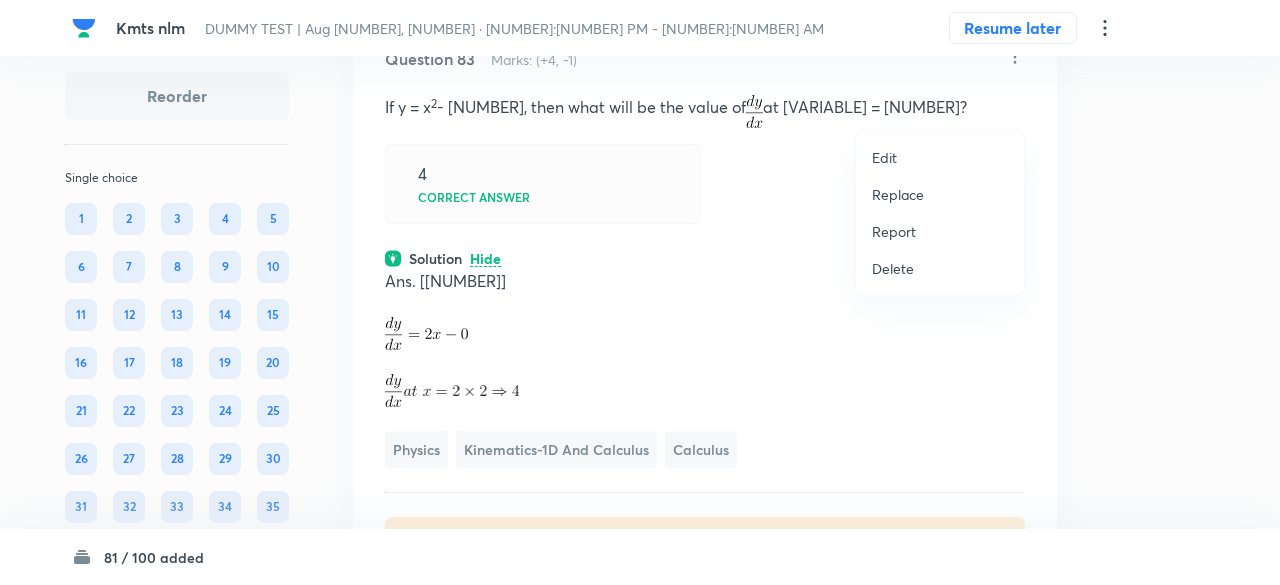 click on "Replace" at bounding box center [898, 194] 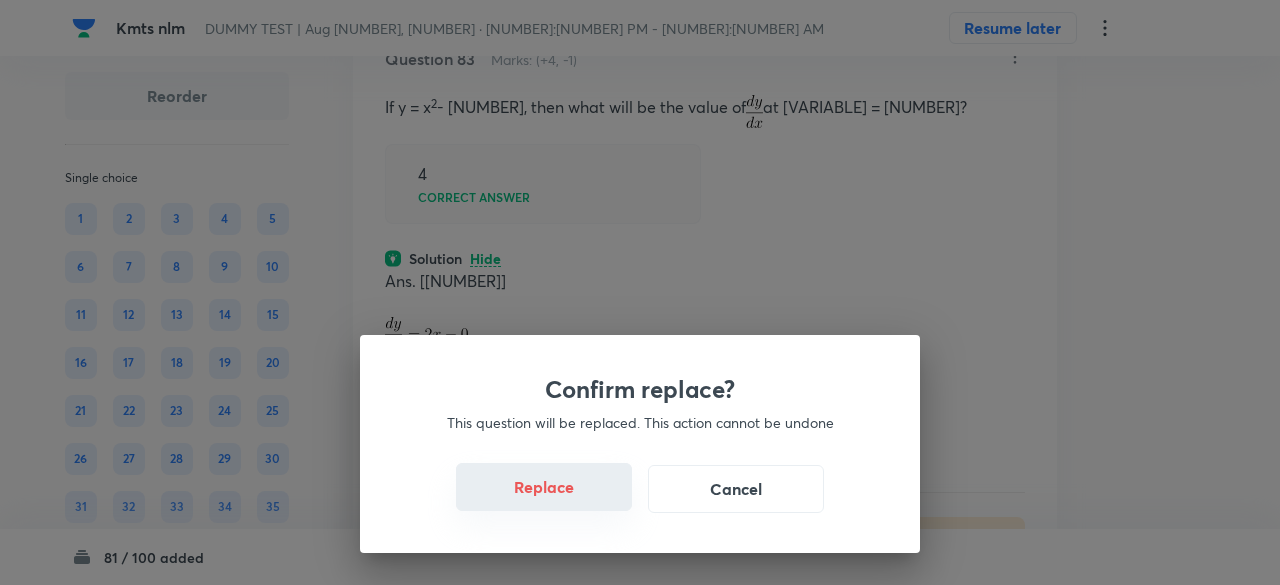 click on "Replace" at bounding box center (544, 487) 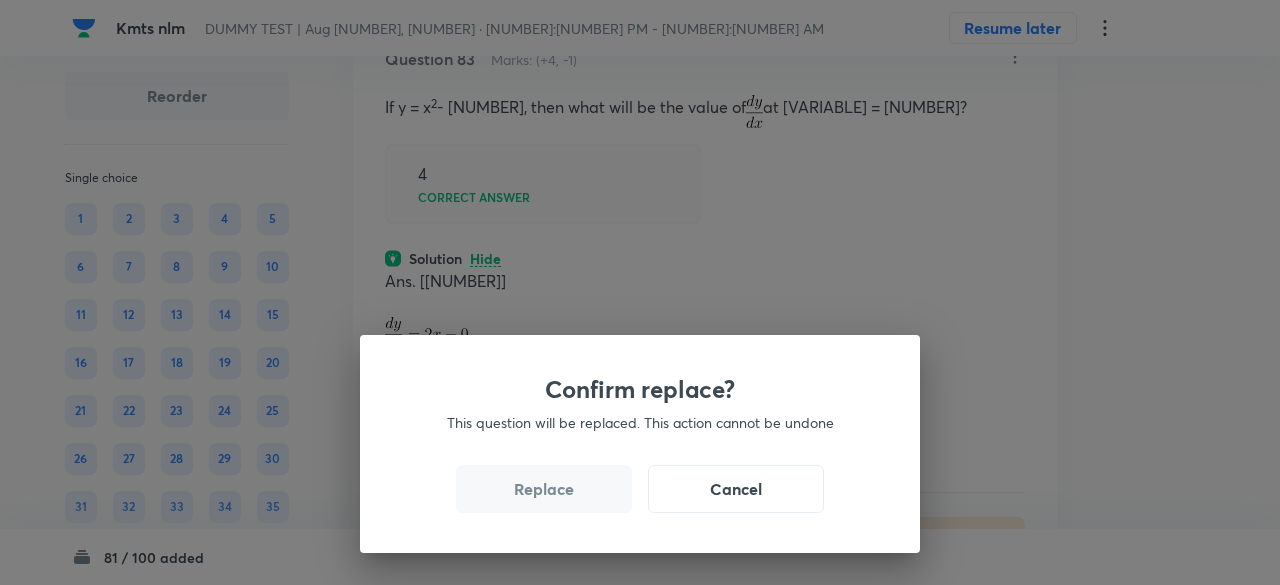 click on "Replace" at bounding box center (544, 489) 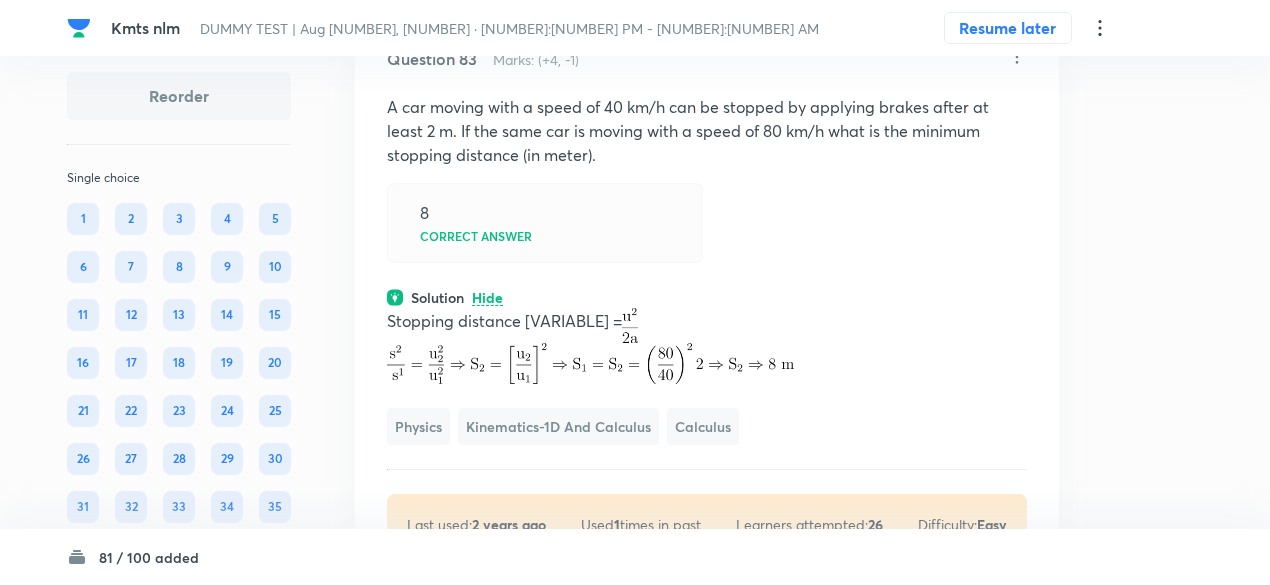 click 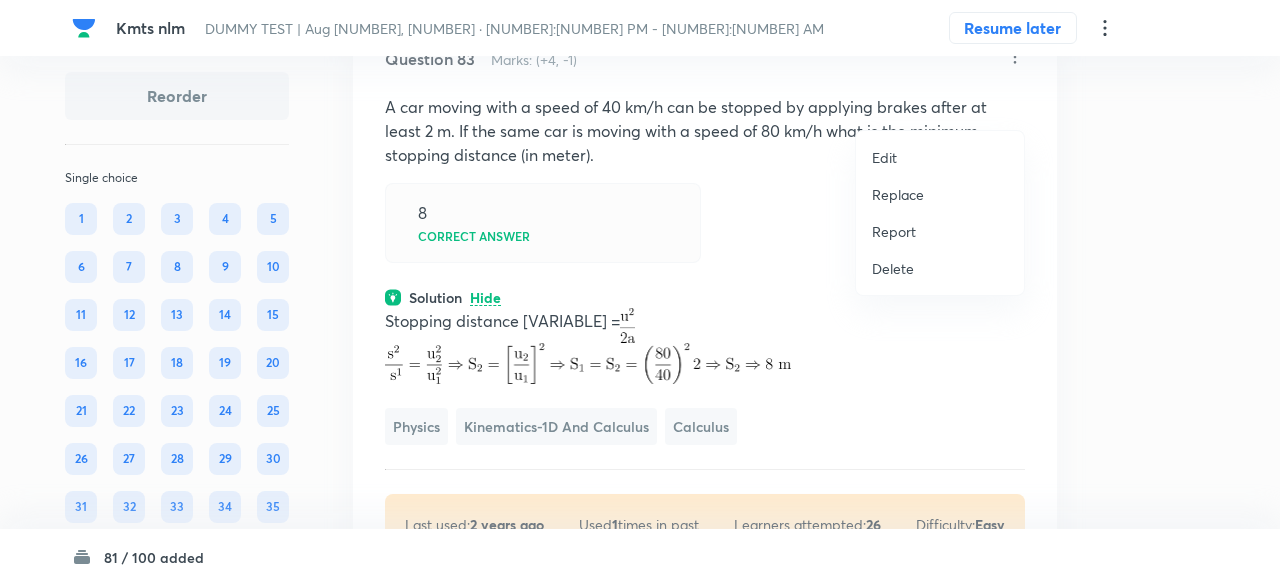 click on "Replace" at bounding box center (898, 194) 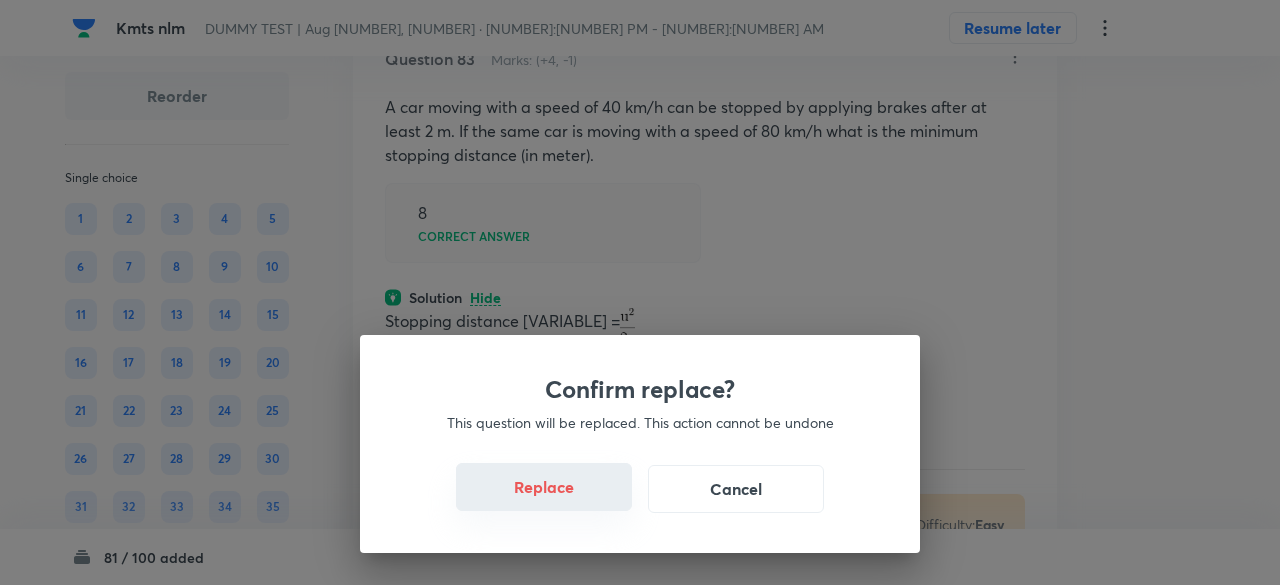 click on "Replace" at bounding box center [544, 487] 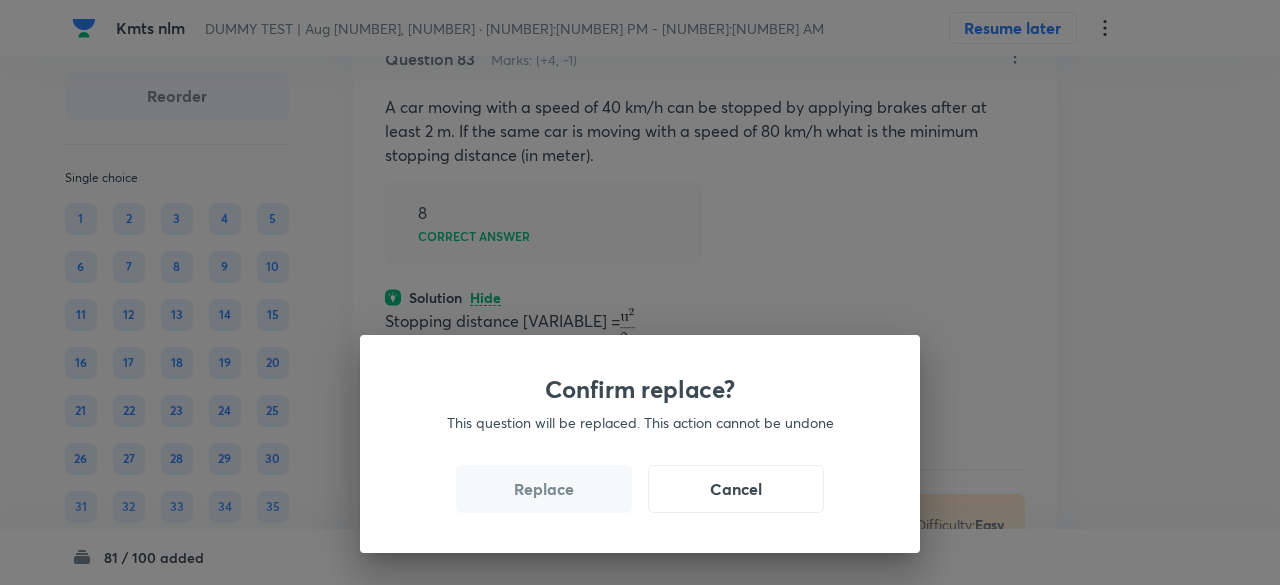 click on "Replace" at bounding box center (544, 489) 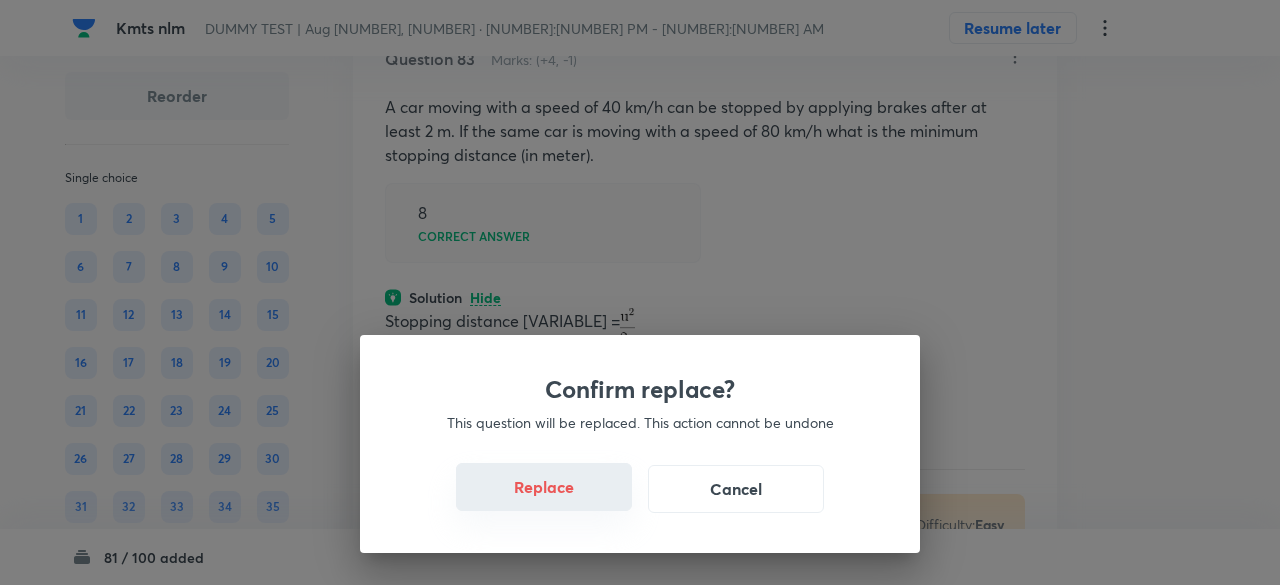 click on "Replace" at bounding box center [544, 487] 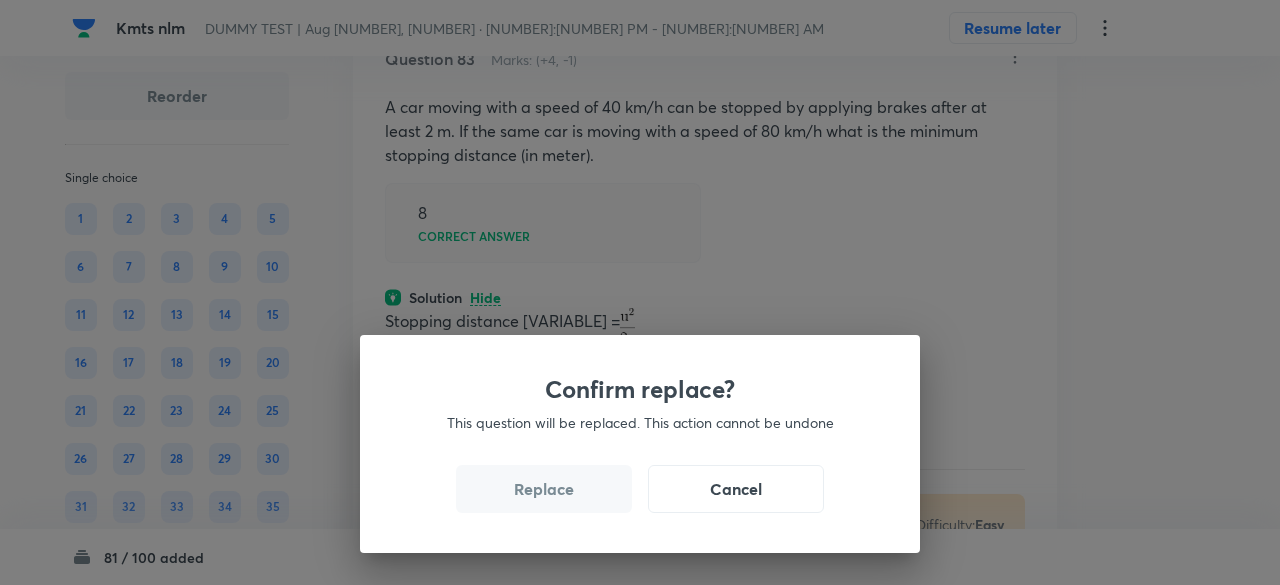 click on "Replace" at bounding box center [544, 489] 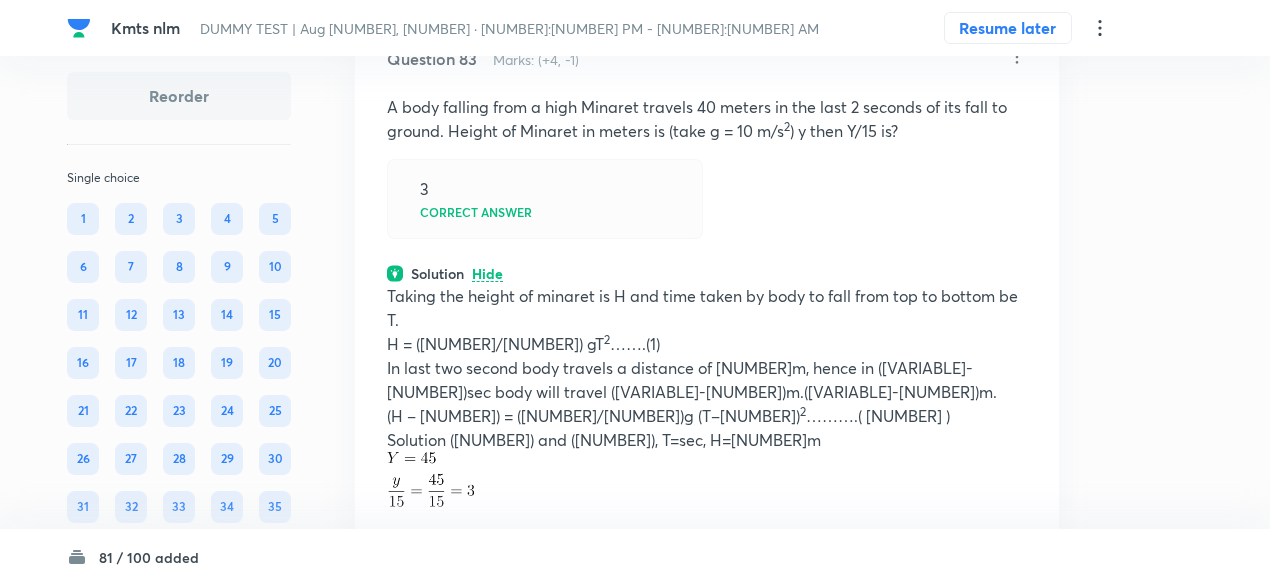 click 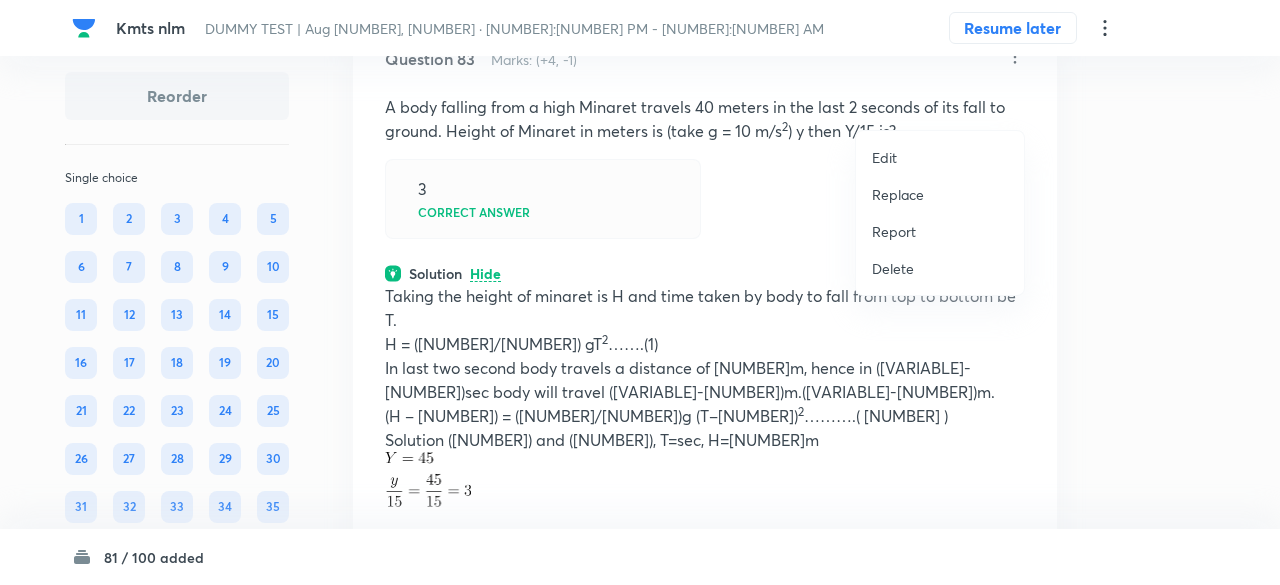 click on "Replace" at bounding box center (898, 194) 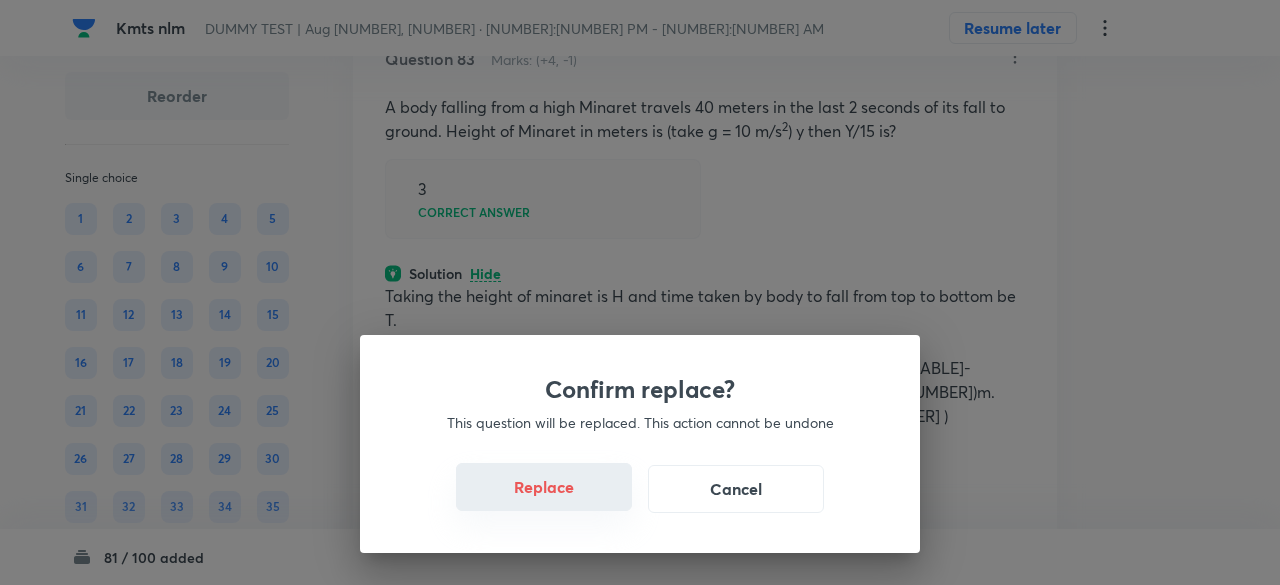 click on "Replace" at bounding box center [544, 487] 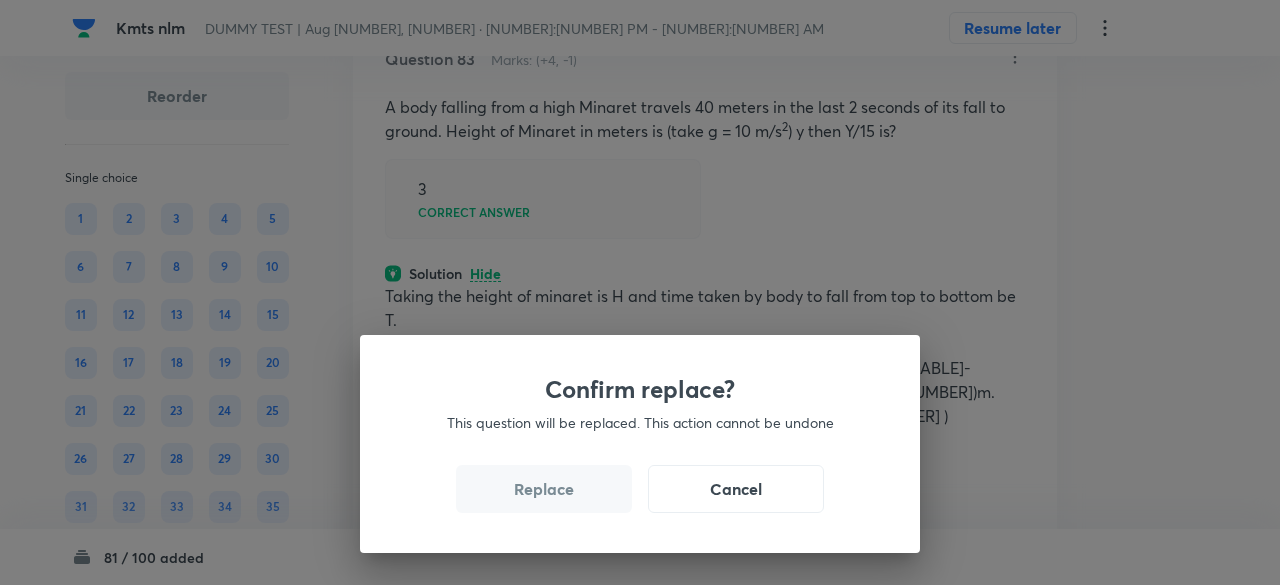 click on "Replace" at bounding box center [544, 489] 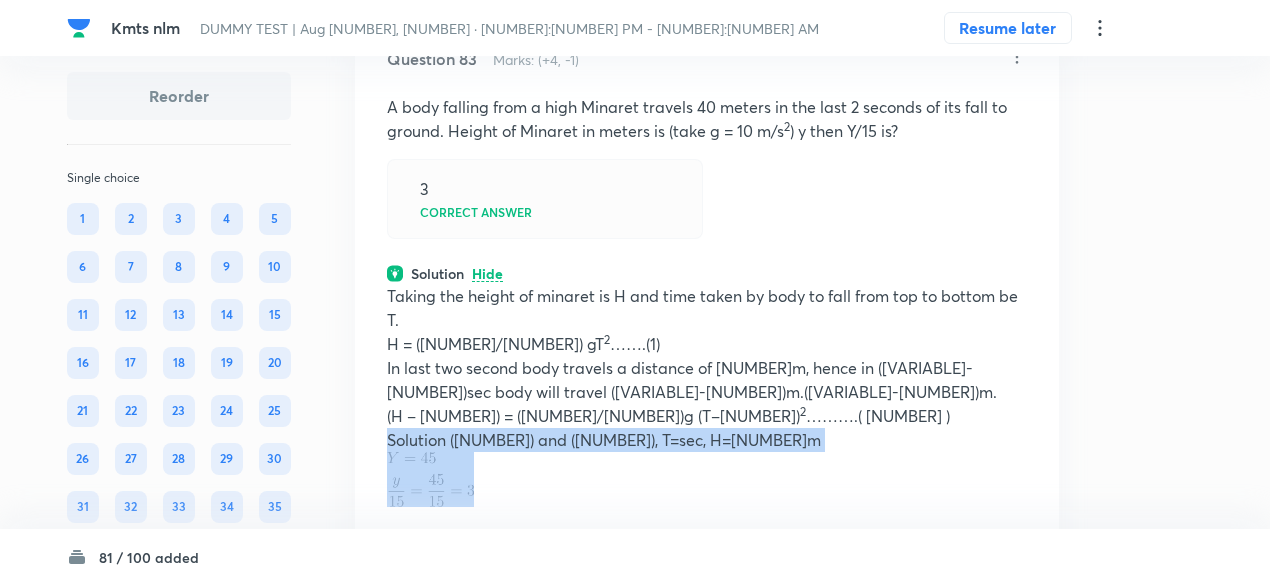 click on "Solution ([NUMBER]) and ([NUMBER]), T=sec, H=[NUMBER]m" at bounding box center [707, 440] 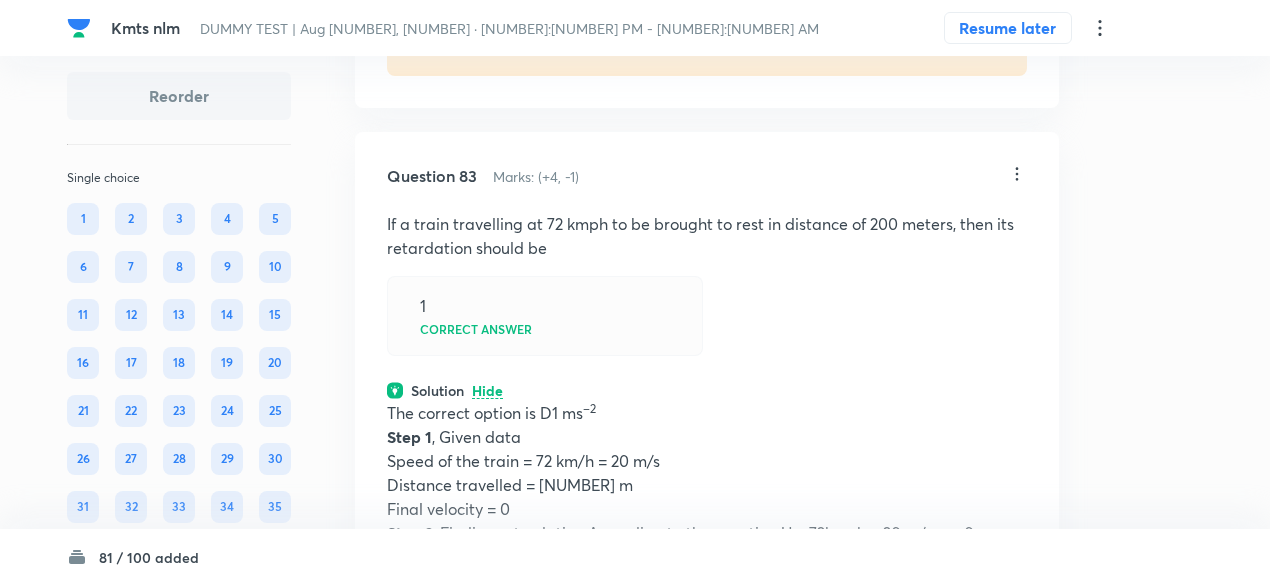 scroll, scrollTop: 45289, scrollLeft: 0, axis: vertical 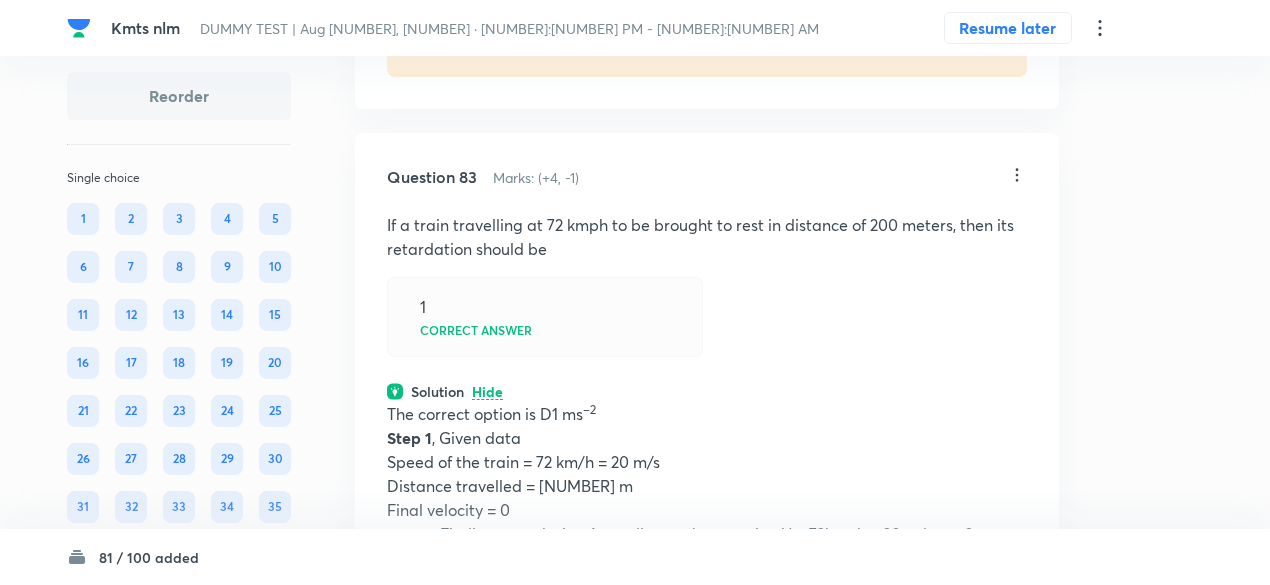 click 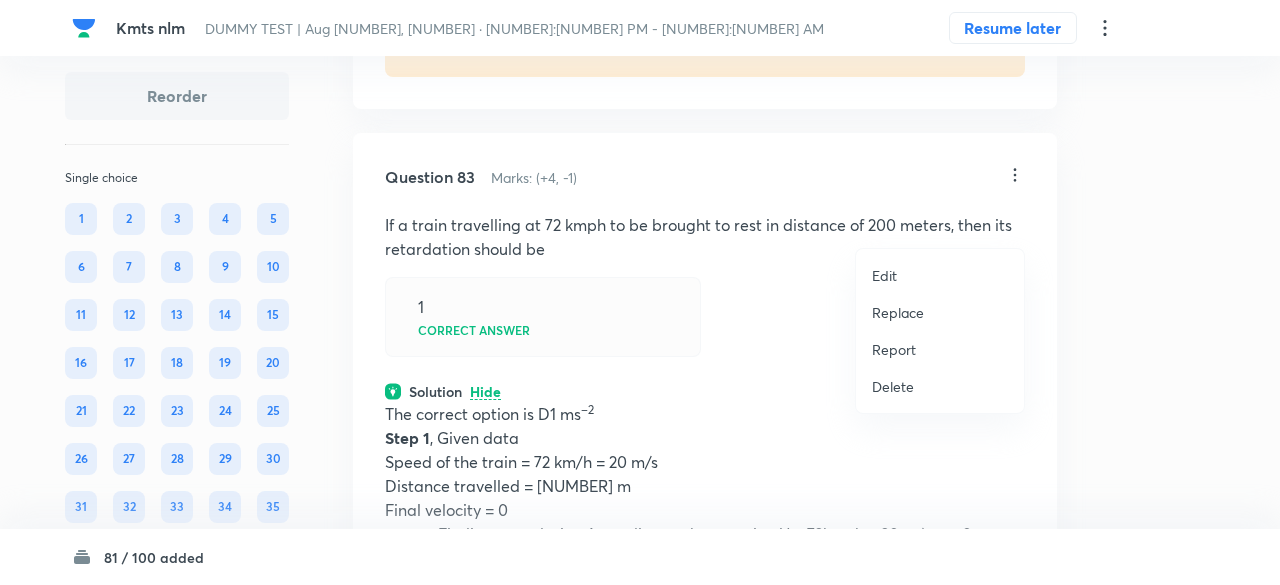 click on "Replace" at bounding box center (898, 312) 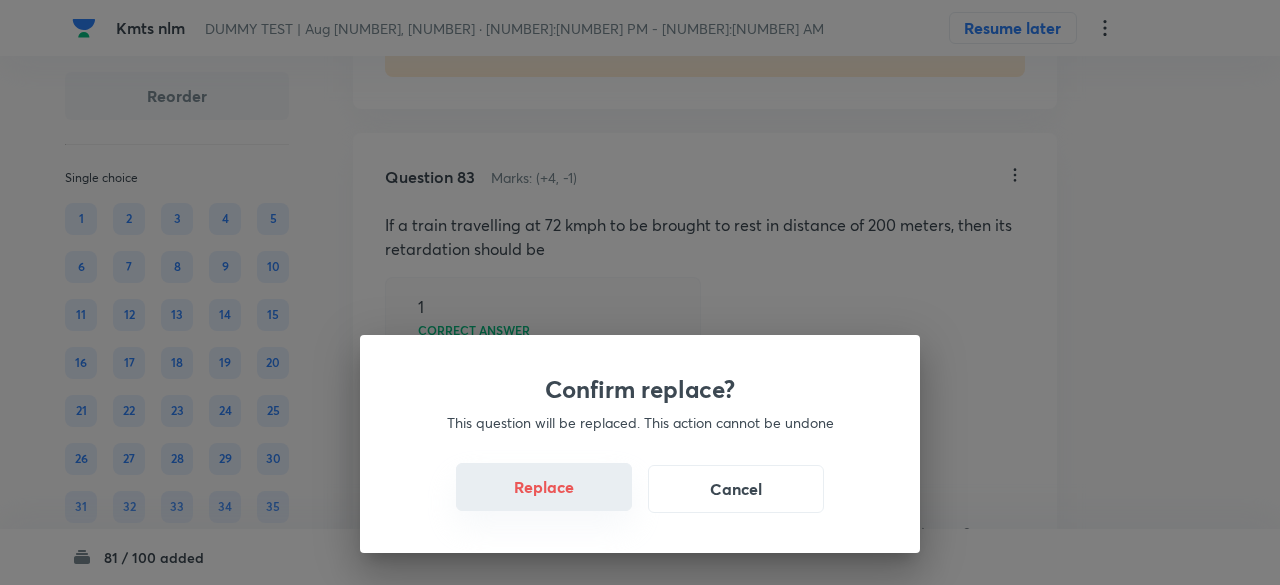 click on "Replace" at bounding box center [544, 487] 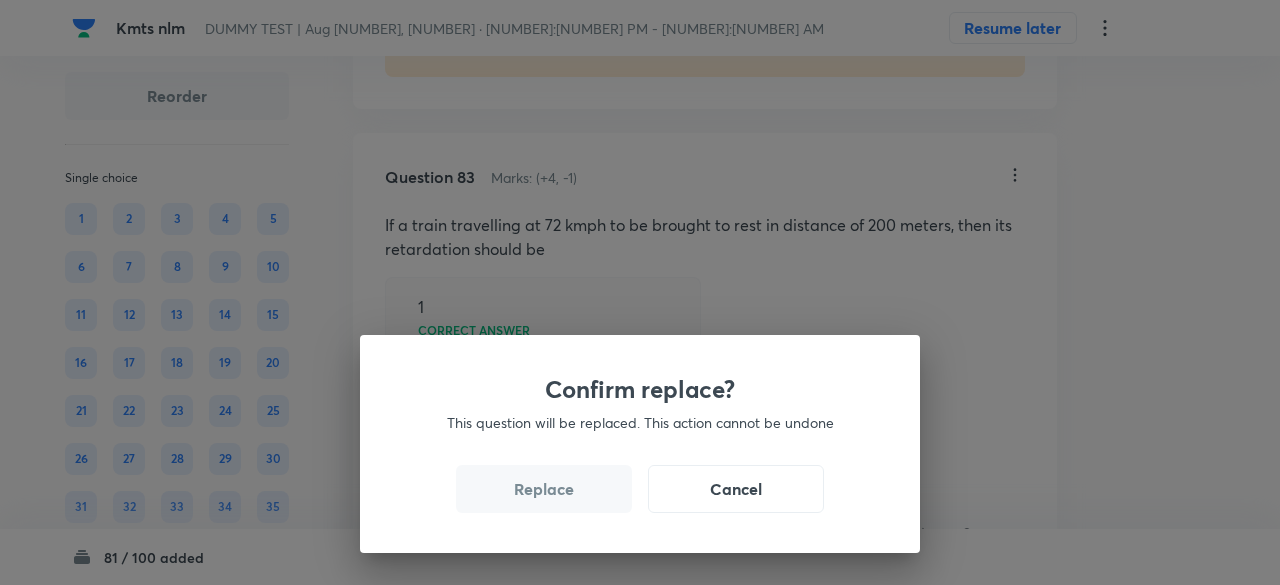 click on "Replace" at bounding box center (544, 489) 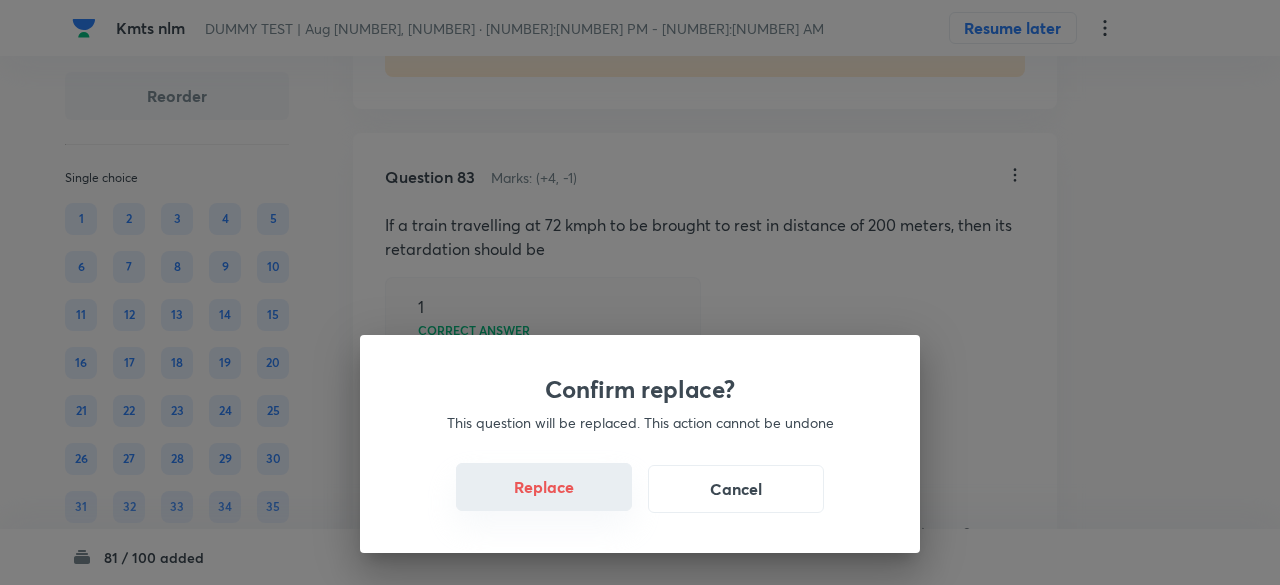 click on "Replace" at bounding box center [544, 487] 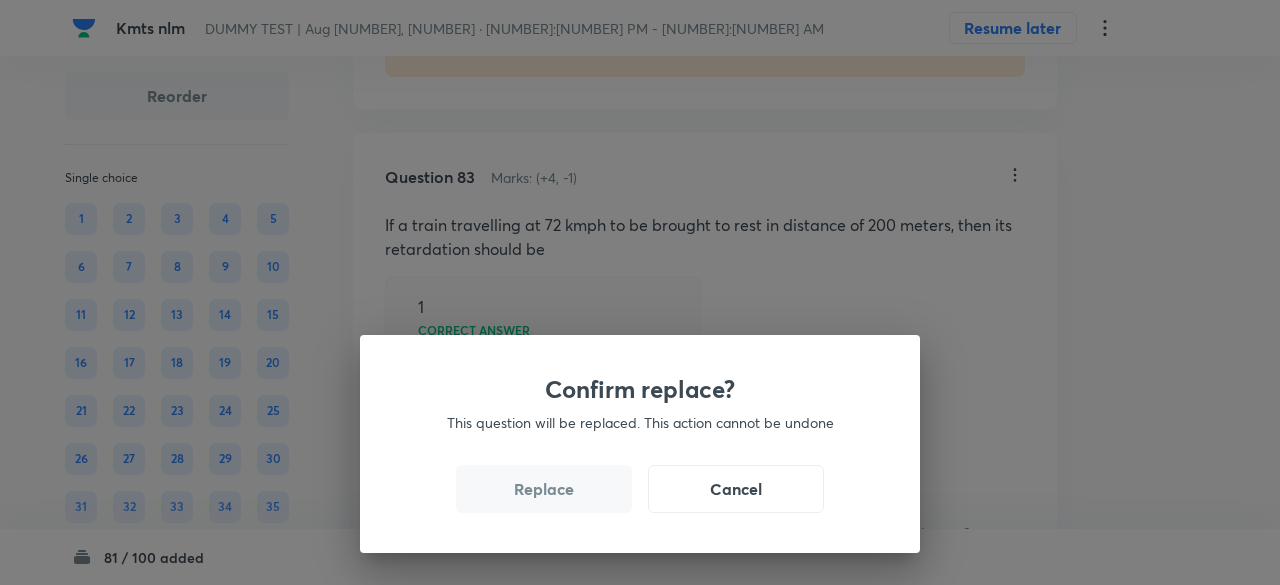 click on "Replace" at bounding box center (544, 489) 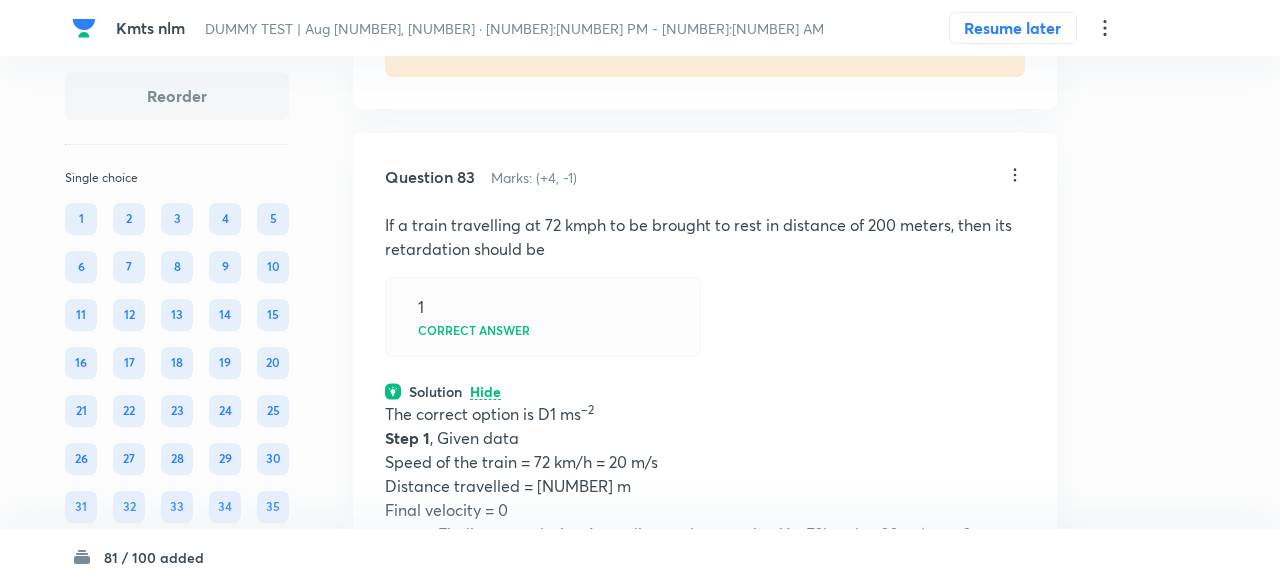 click on "Confirm replace? This question will be replaced. This action cannot be undone Replace Cancel" at bounding box center [640, 1029] 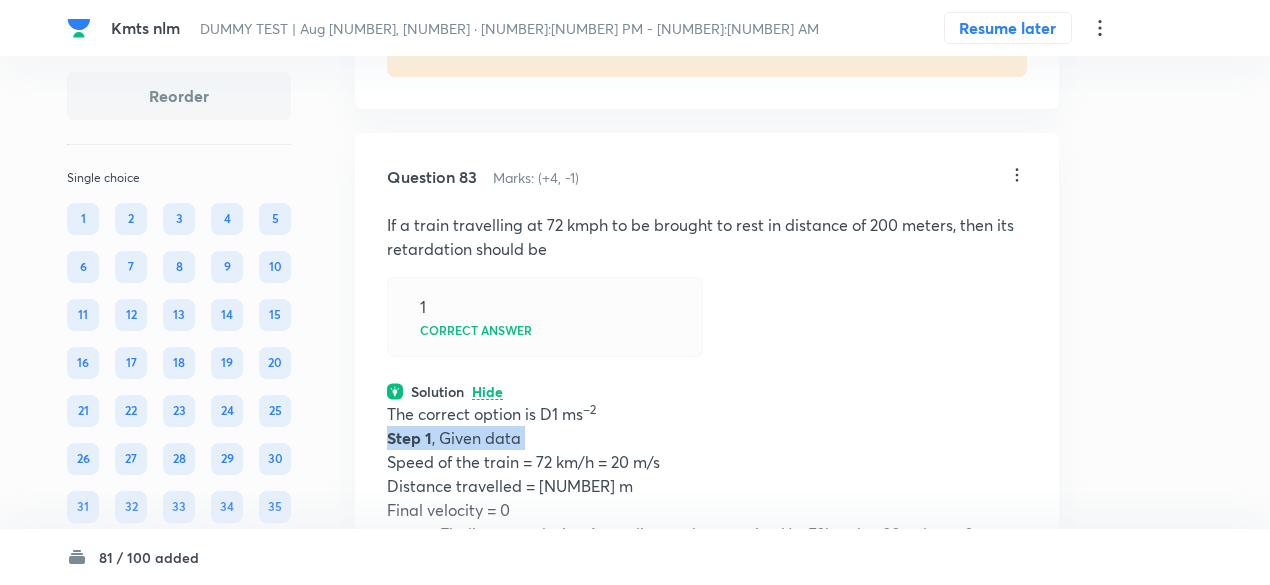 click on "Step [NUMBER] , Given data" at bounding box center [707, 438] 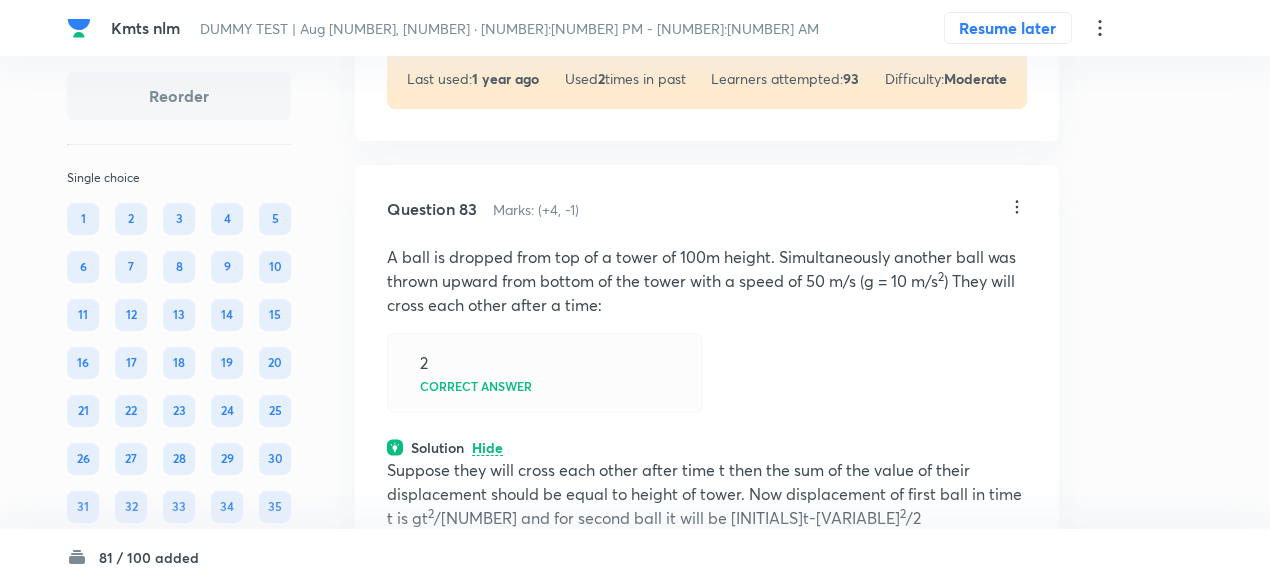scroll, scrollTop: 45244, scrollLeft: 0, axis: vertical 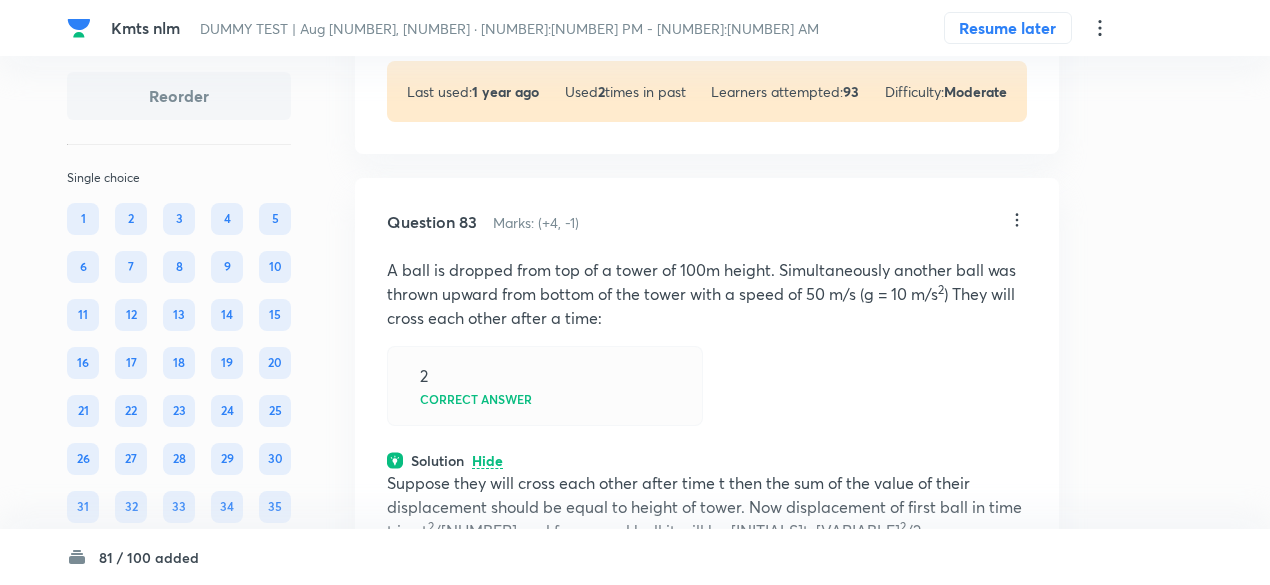 click 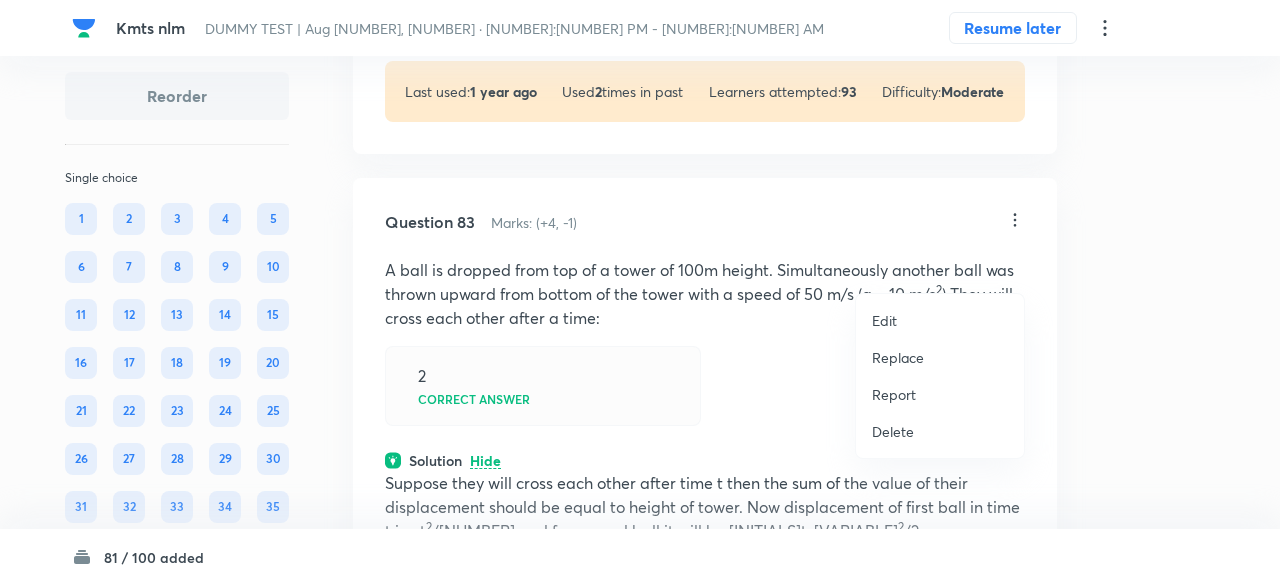 click on "Replace" at bounding box center [898, 357] 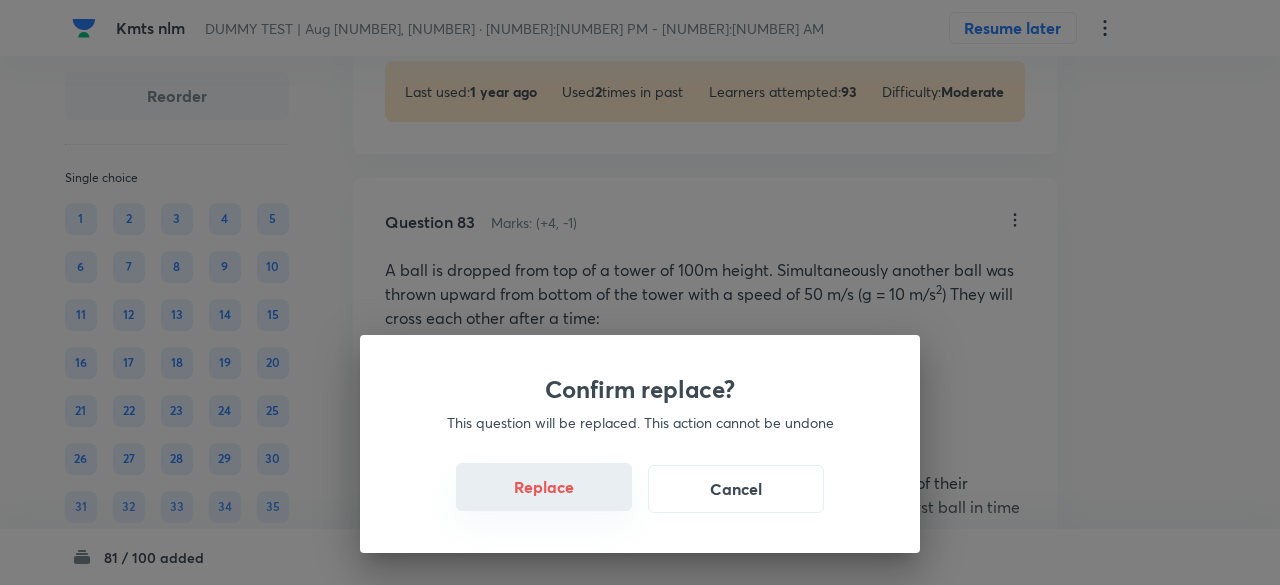 click on "Replace" at bounding box center (544, 487) 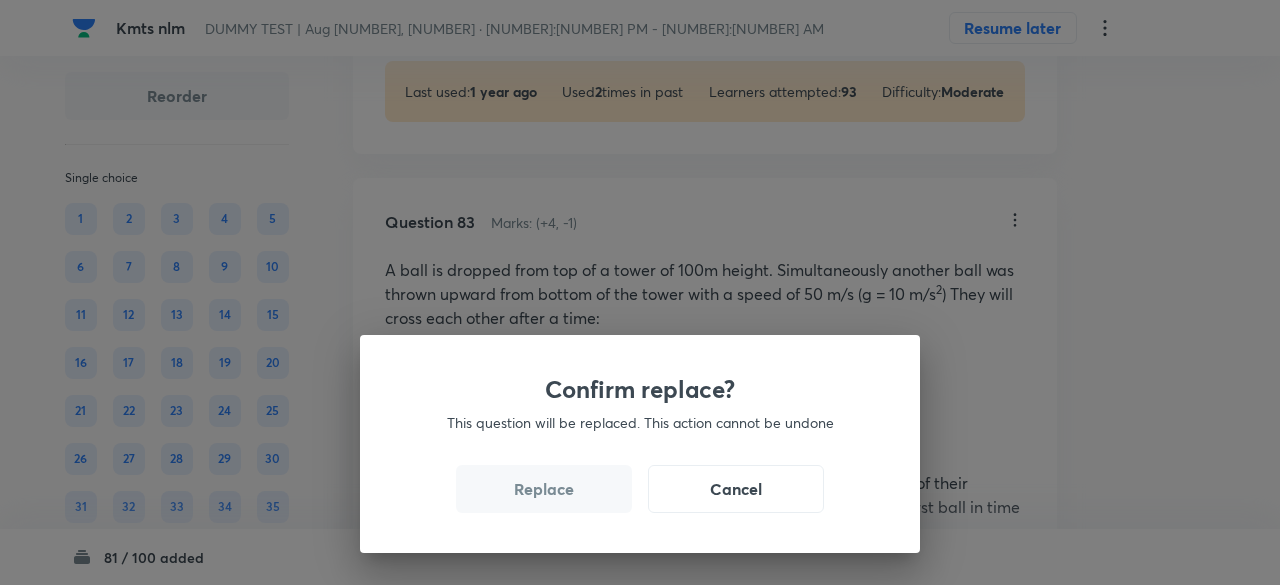 click on "Replace" at bounding box center [544, 489] 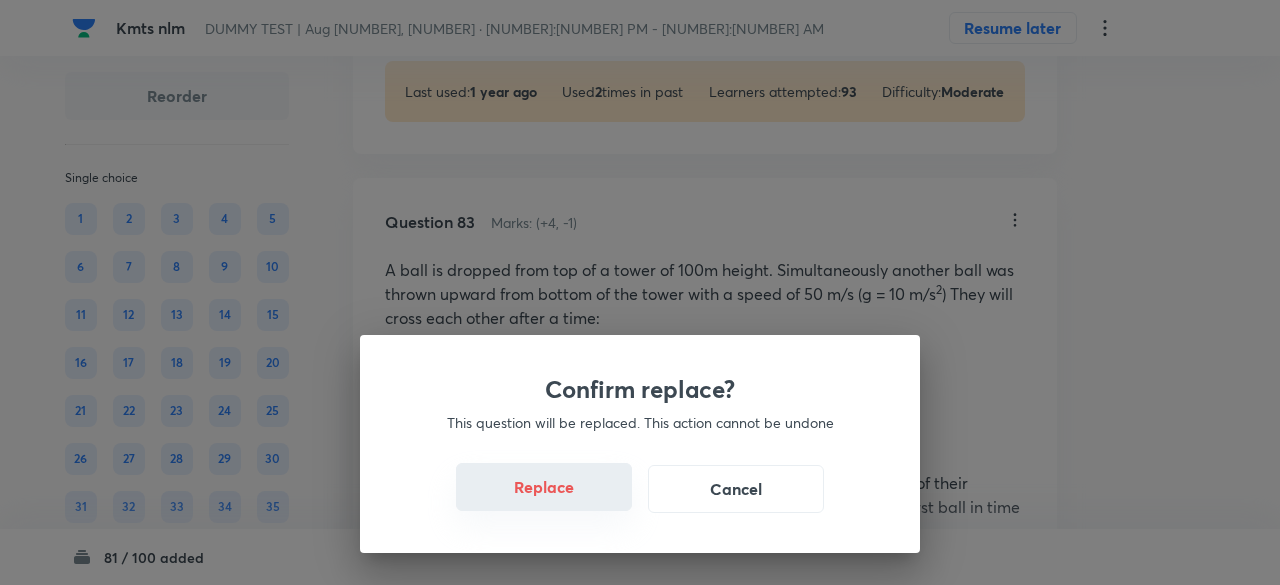 click on "Replace" at bounding box center (544, 487) 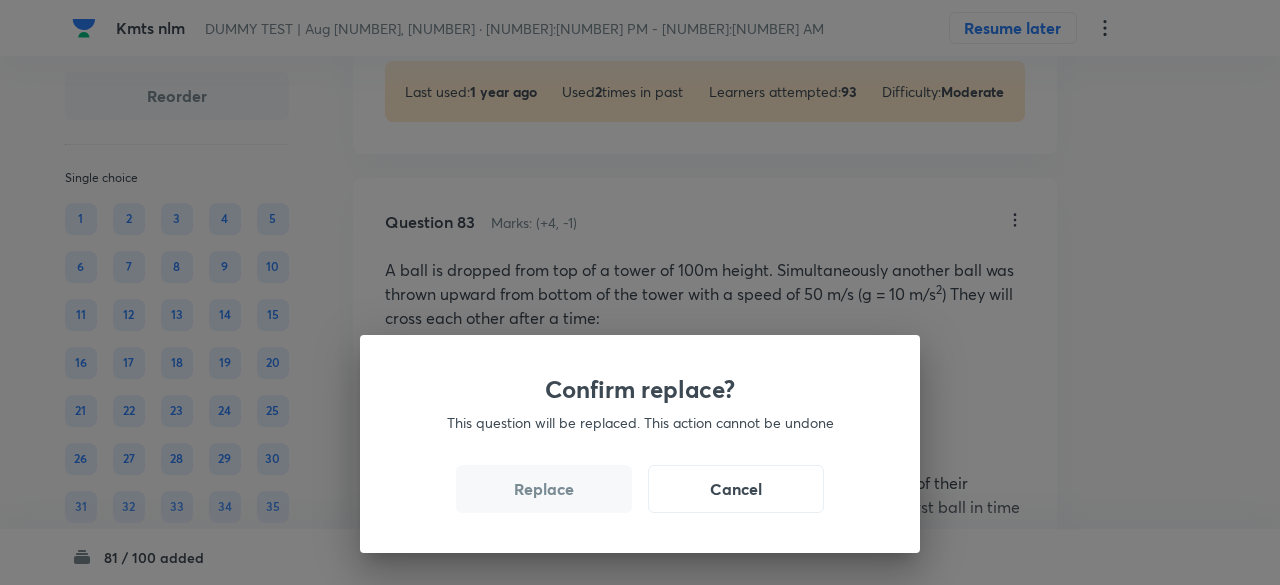 click on "Replace" at bounding box center [544, 489] 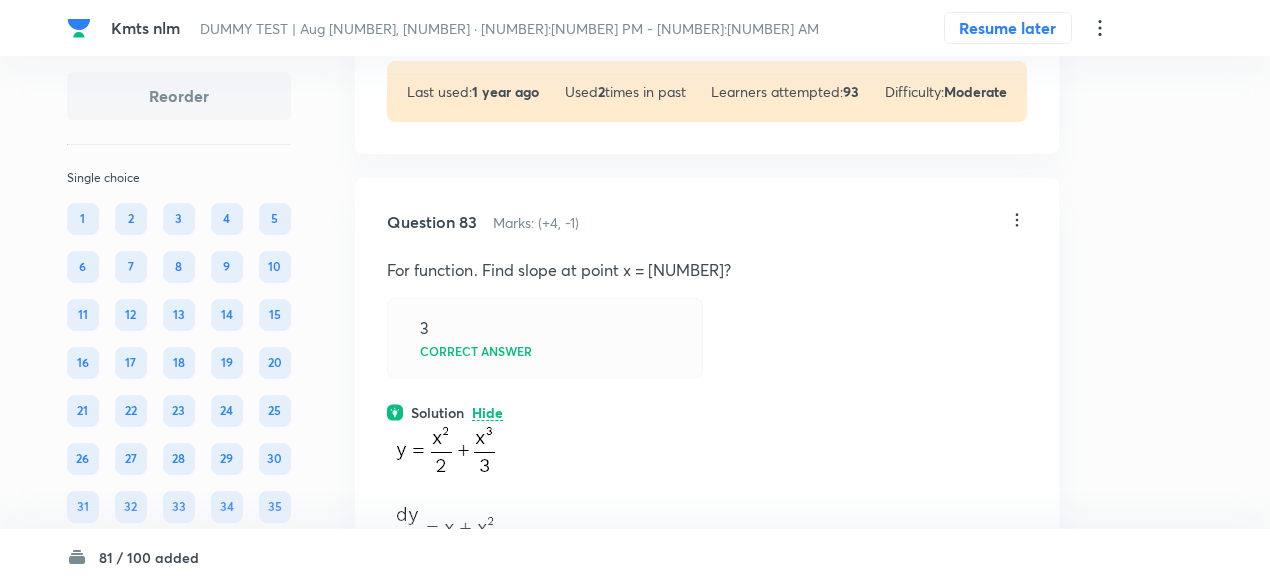 click on "Physics Kinematics-1D and Calculus Calculus" at bounding box center [707, 586] 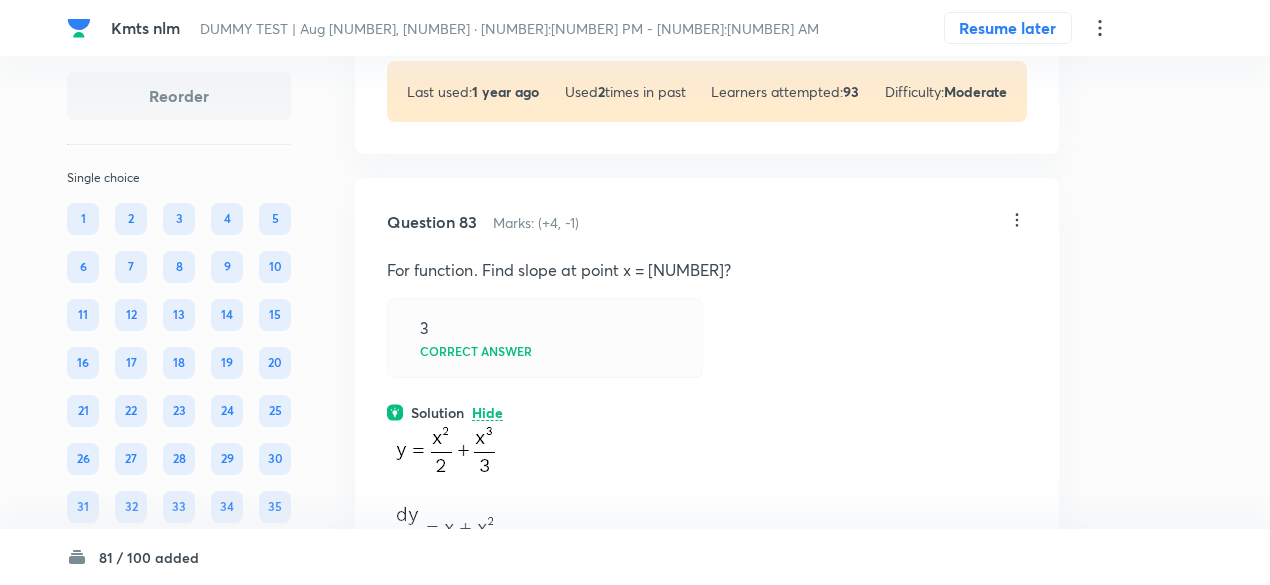 click 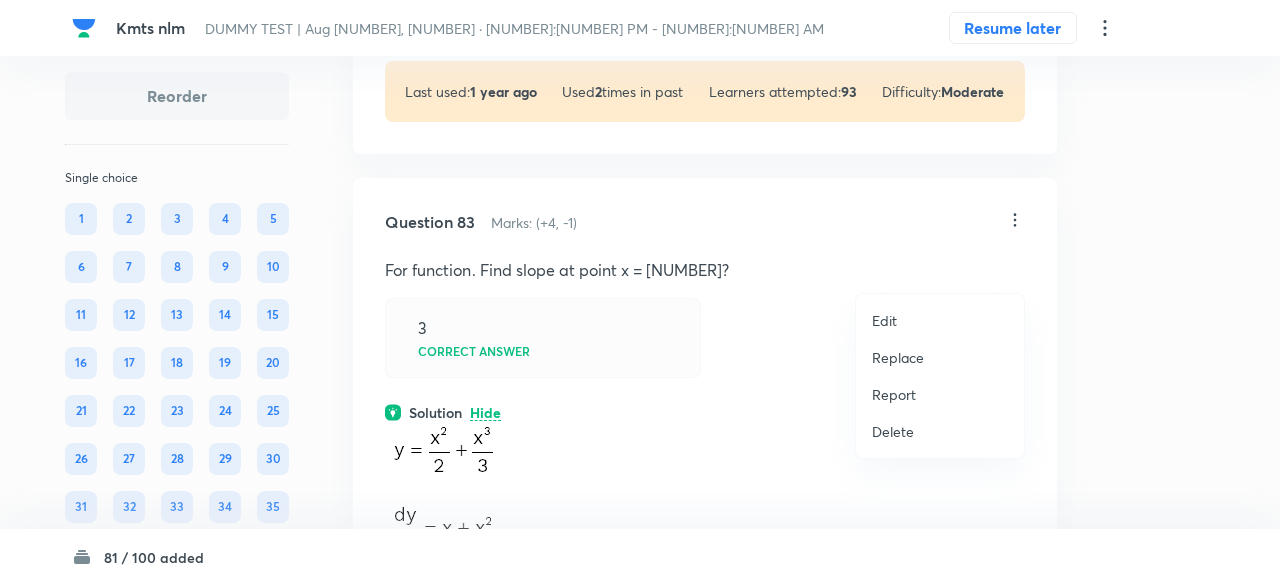 click on "Replace" at bounding box center (898, 357) 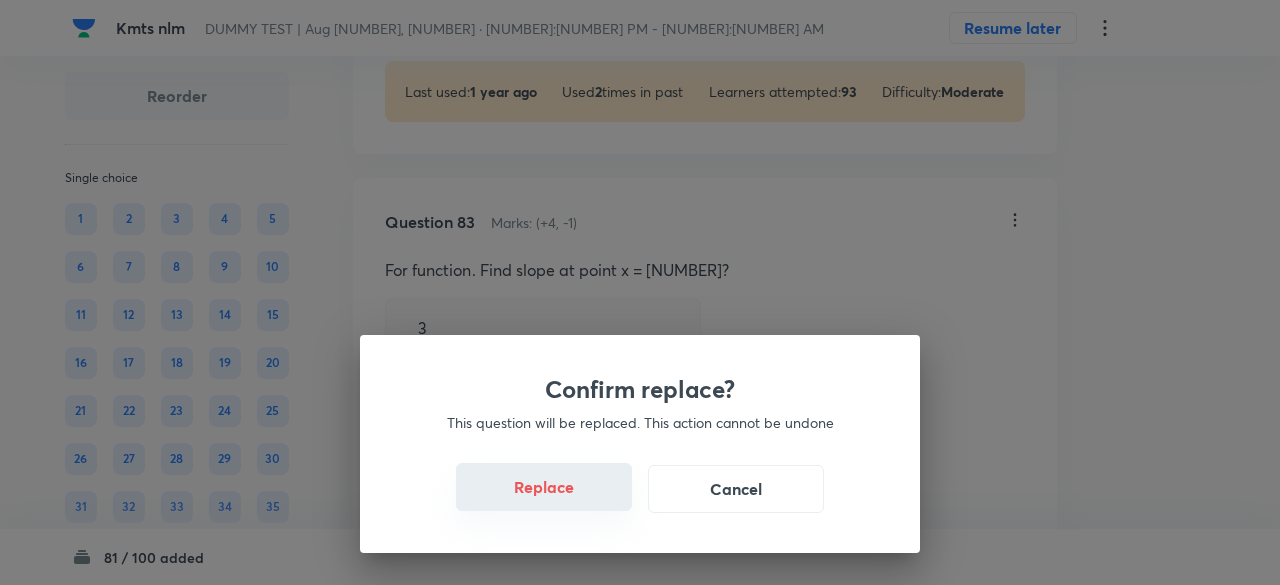 click on "Replace" at bounding box center (544, 487) 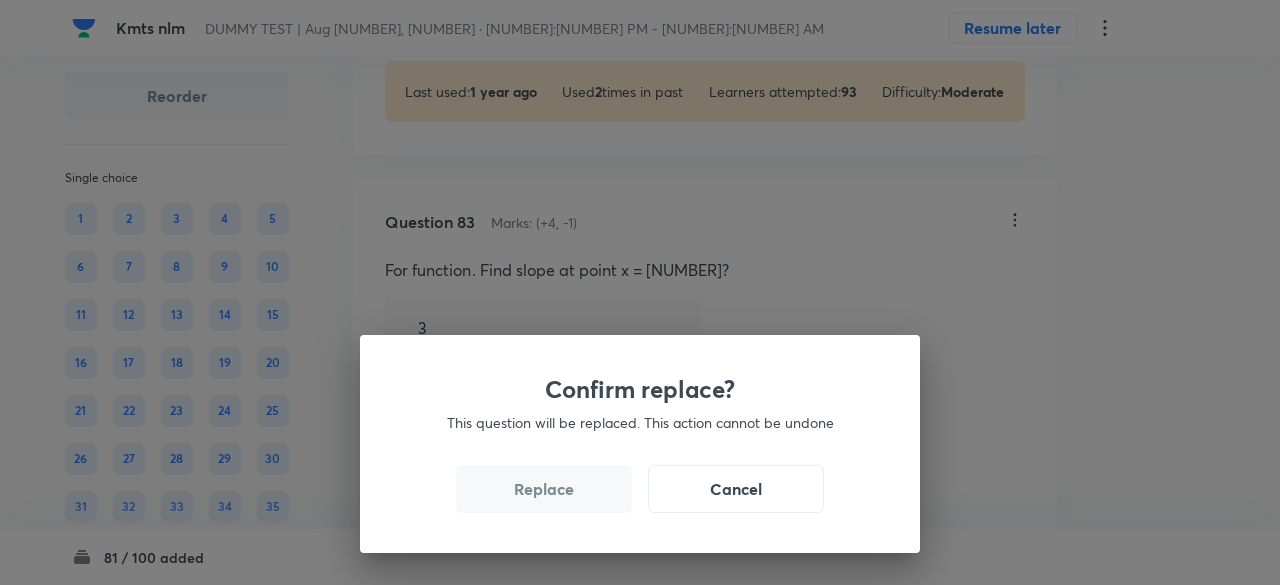 click on "Replace" at bounding box center (544, 489) 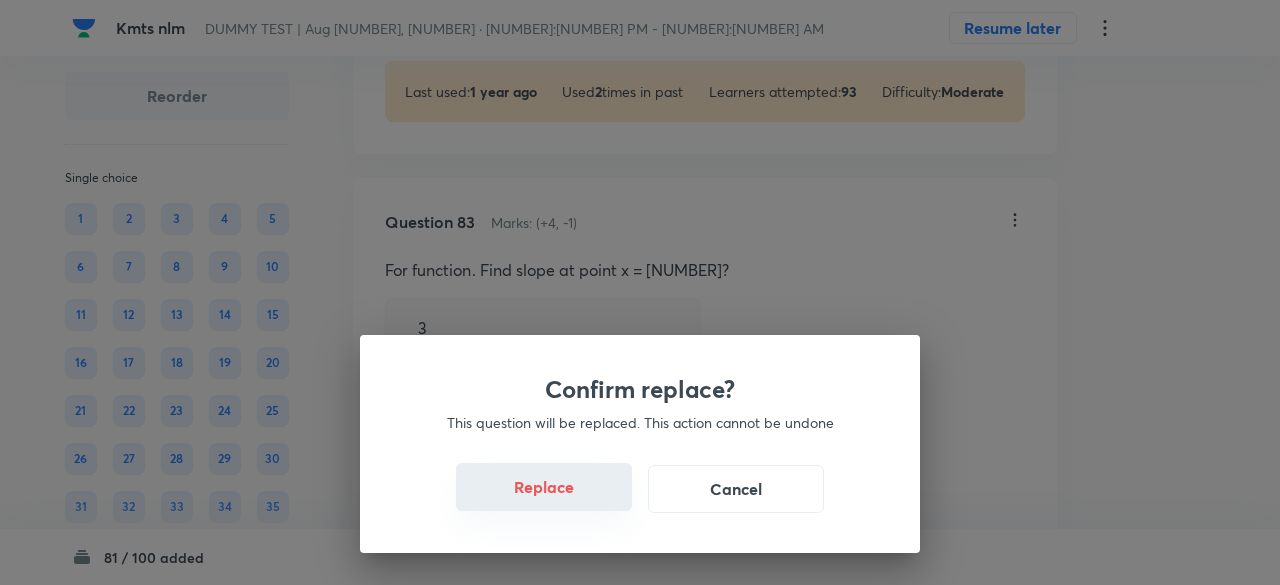 click on "Replace" at bounding box center (544, 487) 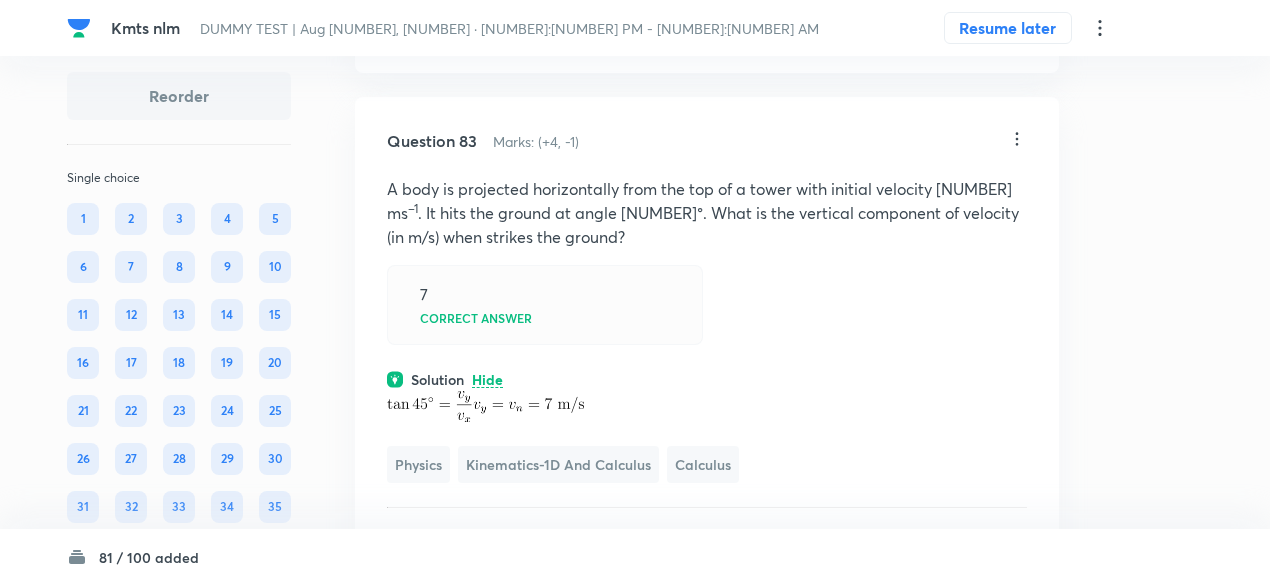 scroll, scrollTop: 45305, scrollLeft: 0, axis: vertical 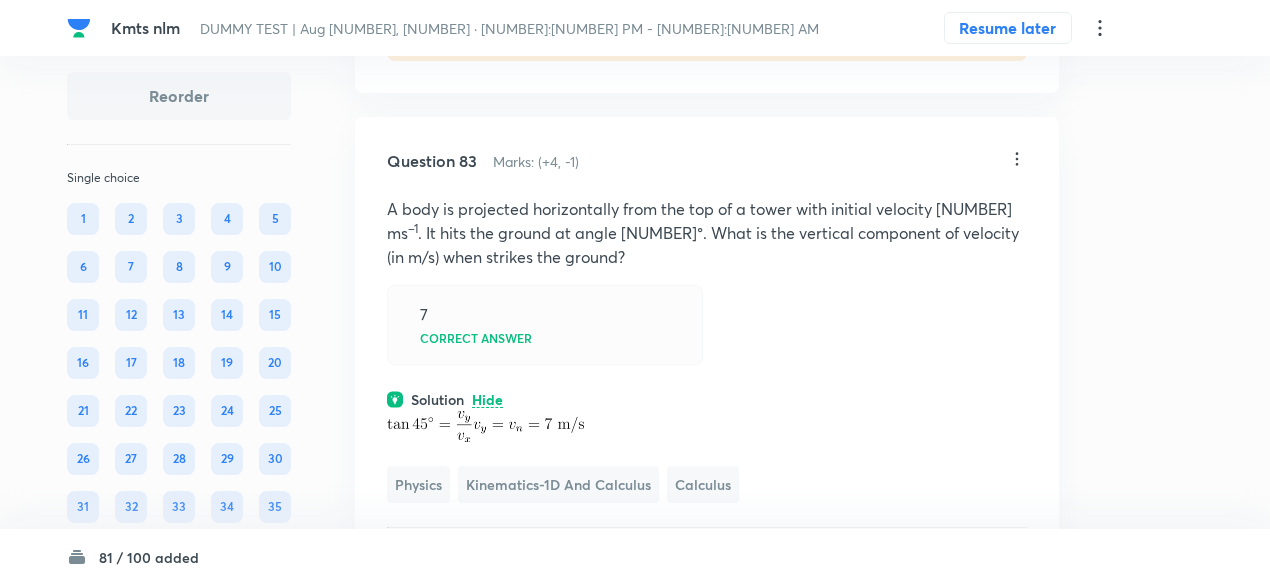 click 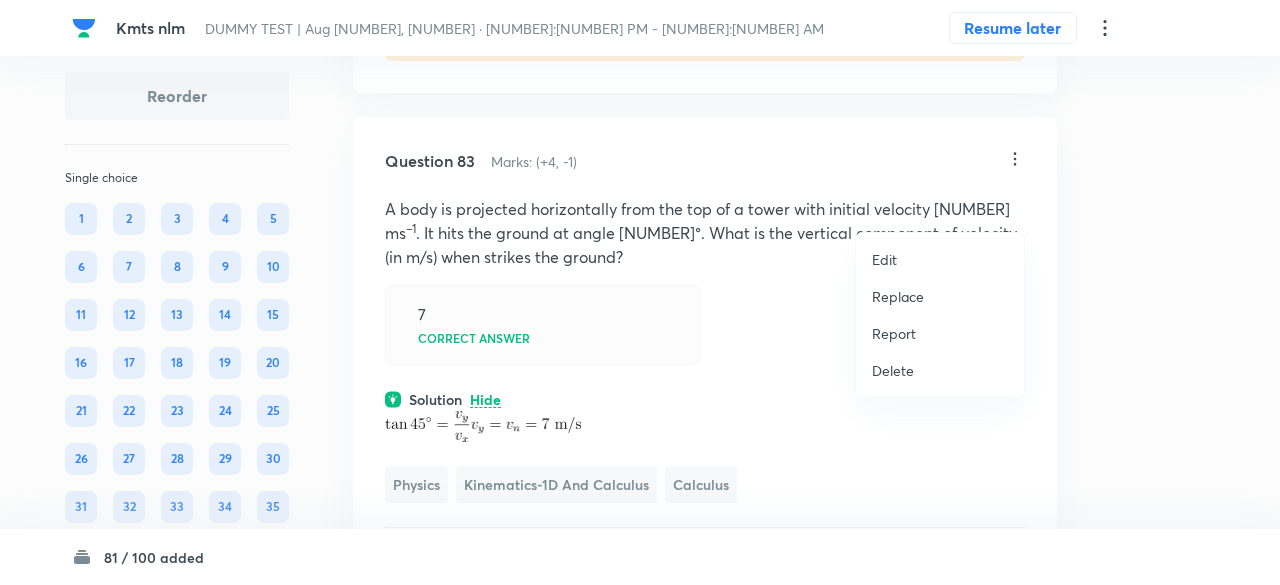 click on "Replace" at bounding box center (898, 296) 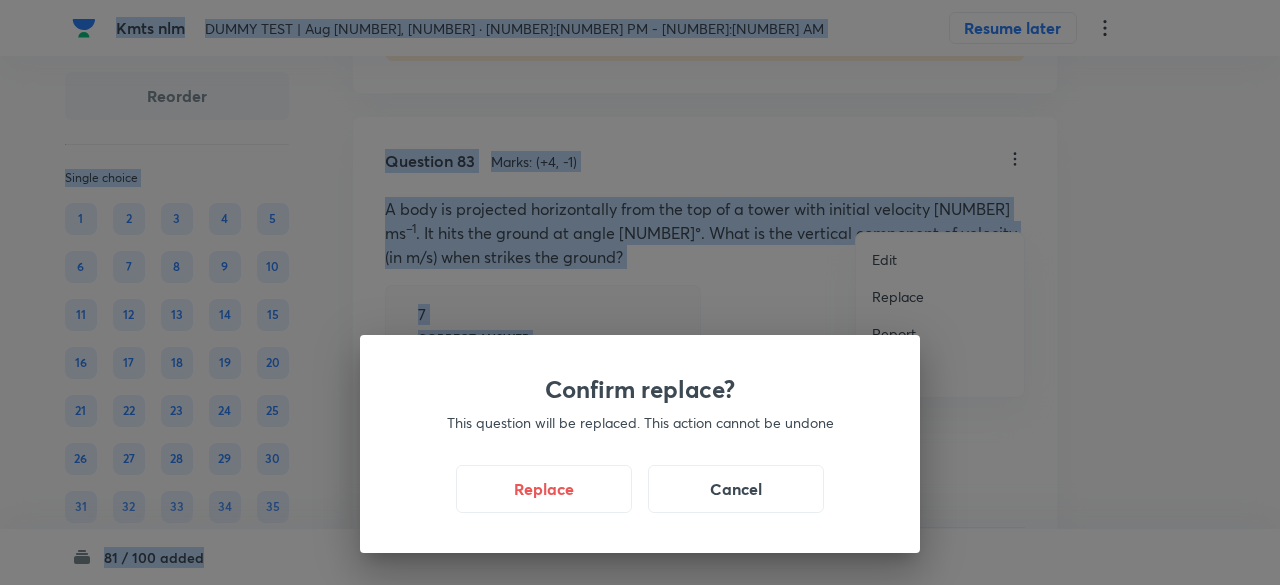 click on "Confirm replace? This question will be replaced. This action cannot be undone Replace Cancel" at bounding box center (640, 292) 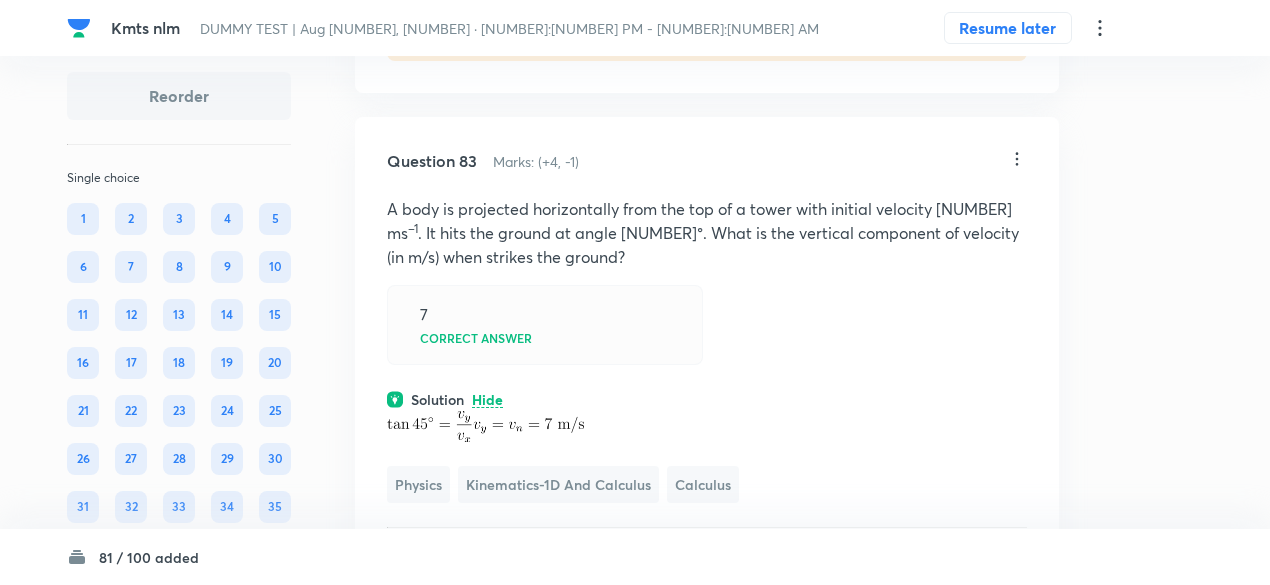 click 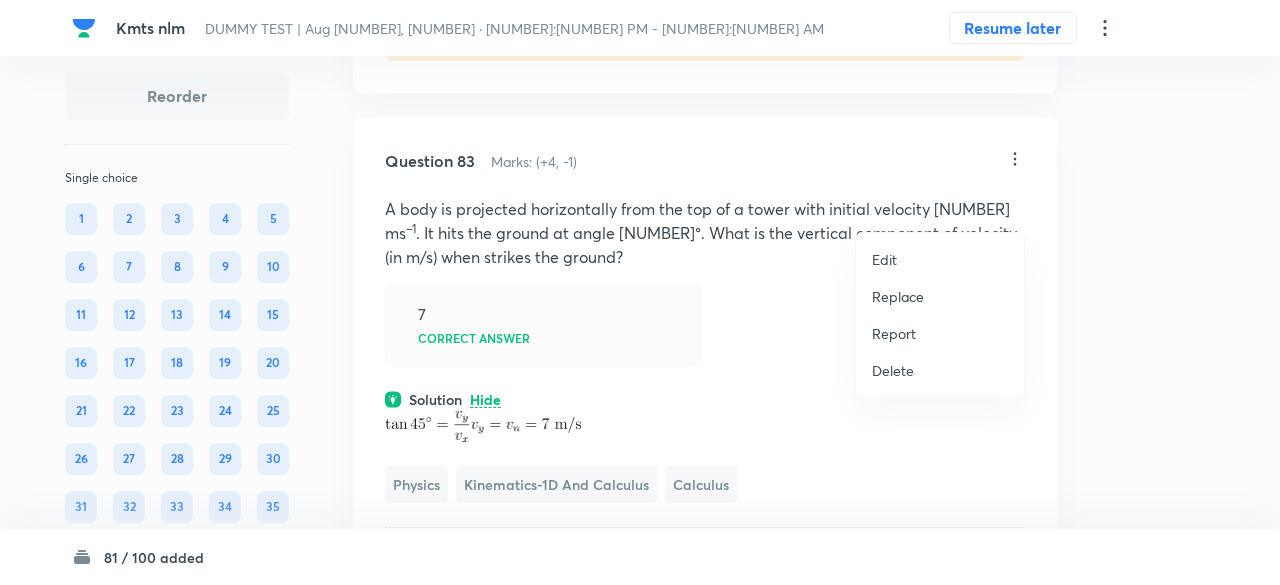 click on "Replace" at bounding box center [898, 296] 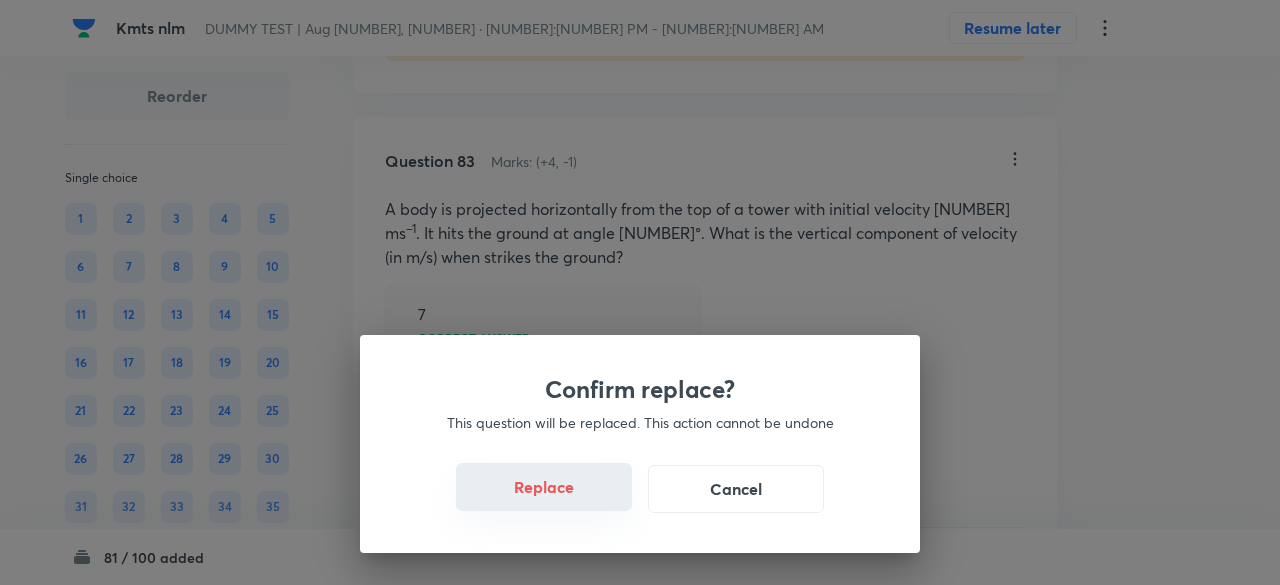 click on "Replace" at bounding box center [544, 487] 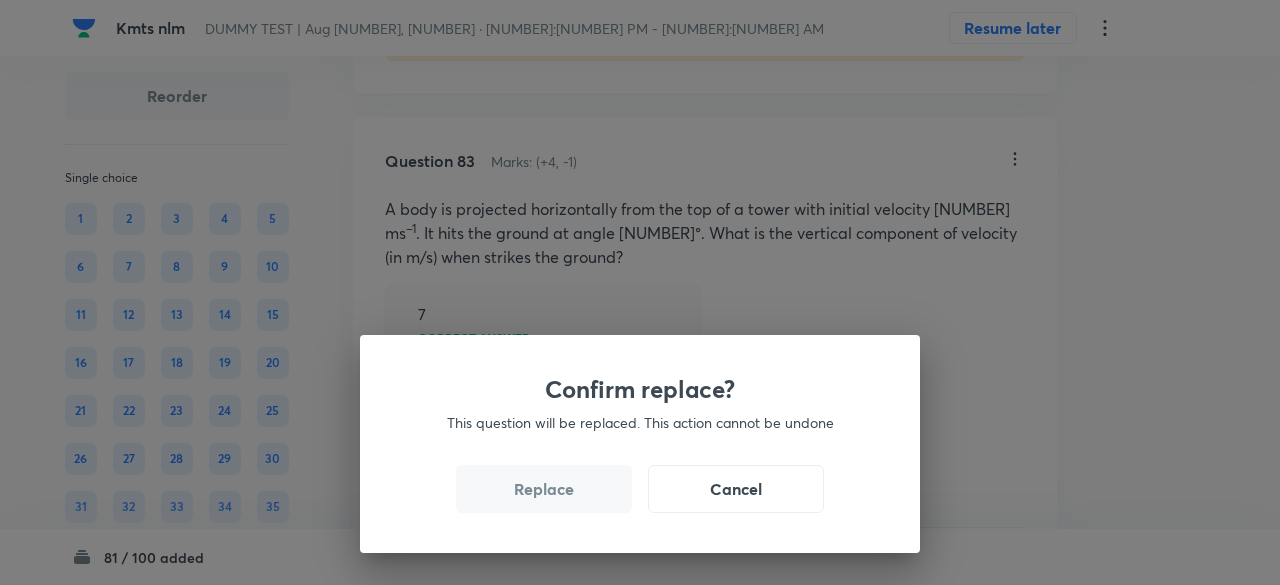 click on "Replace" at bounding box center [544, 489] 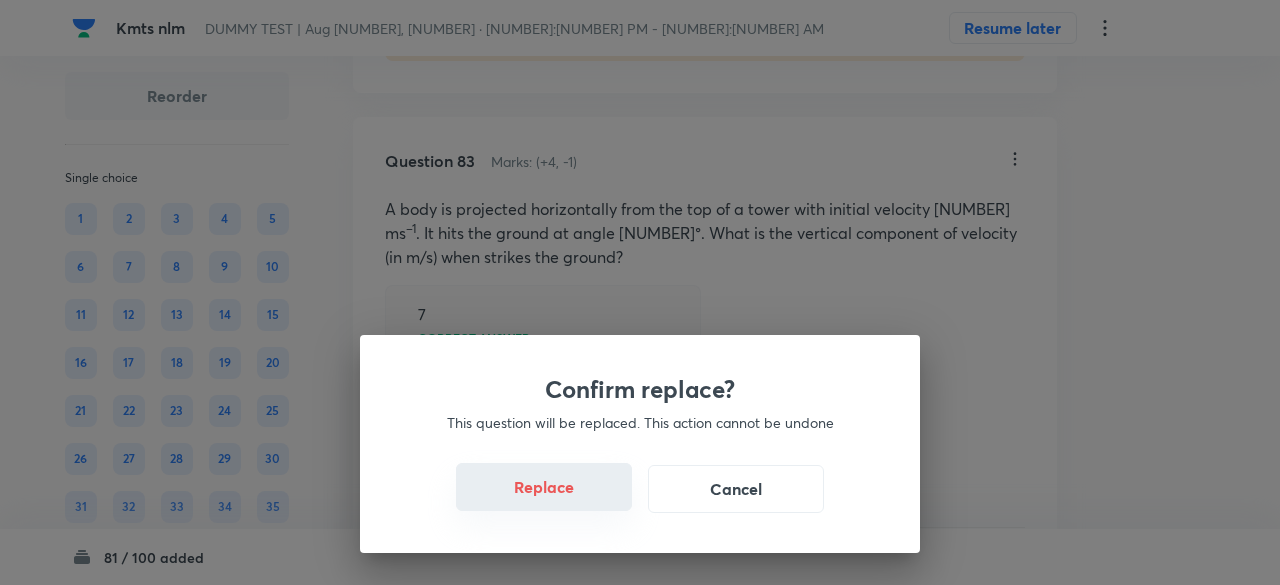 click on "Replace" at bounding box center [544, 487] 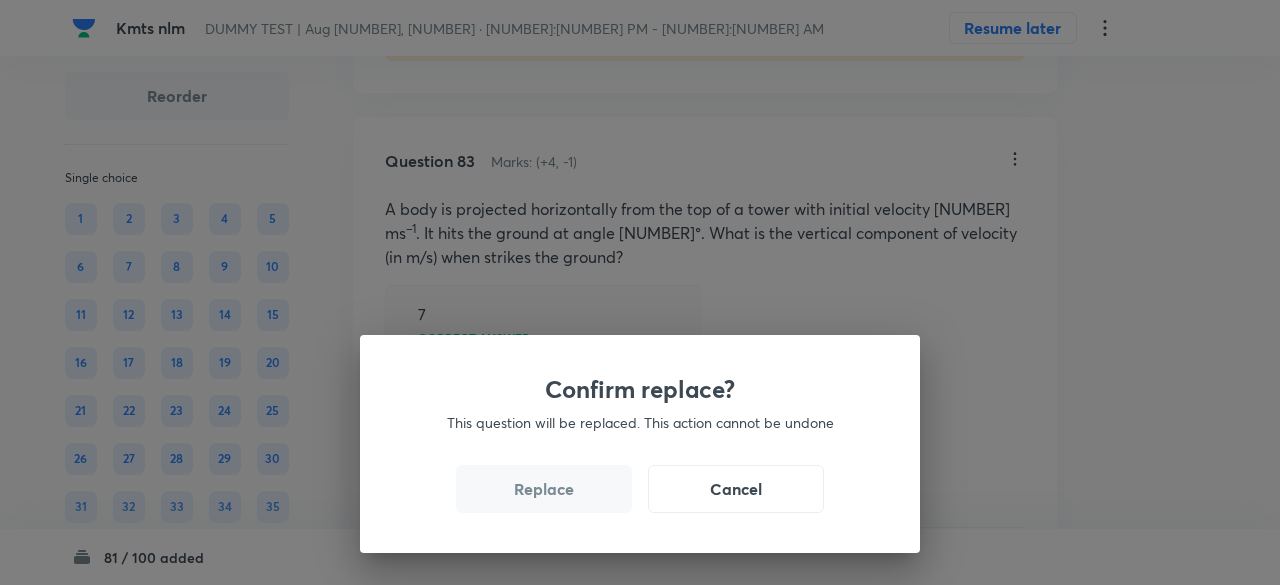 click on "Confirm replace? This question will be replaced. This action cannot be undone Replace Cancel" at bounding box center (640, 292) 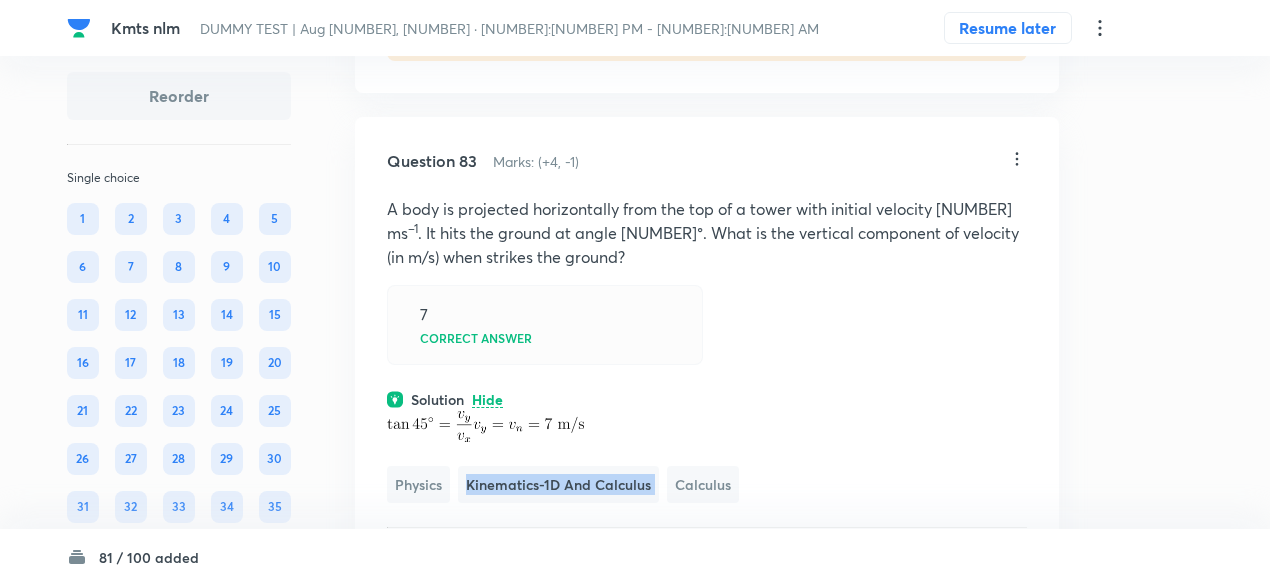 click on "Physics Kinematics-1D and Calculus Calculus" at bounding box center (707, 456) 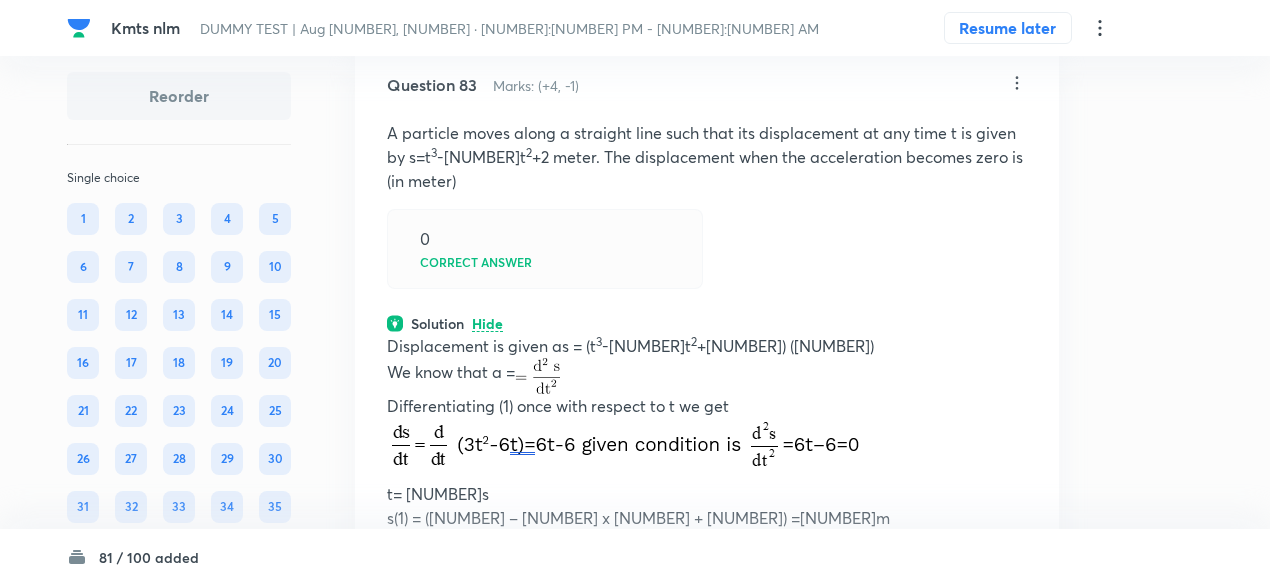 scroll, scrollTop: 45377, scrollLeft: 0, axis: vertical 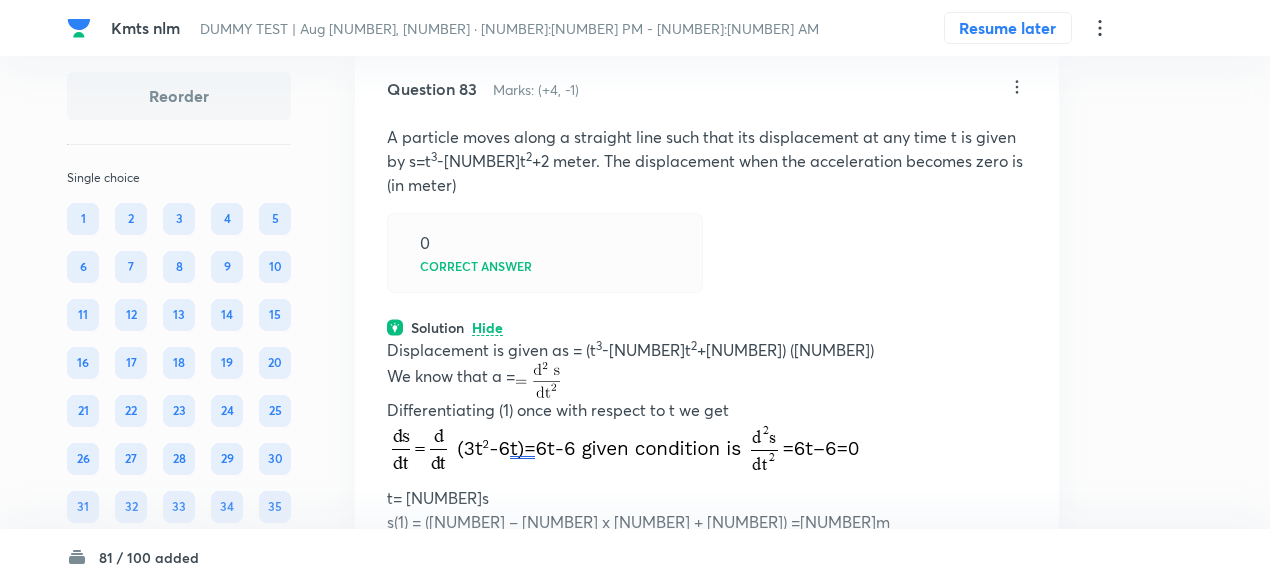 click 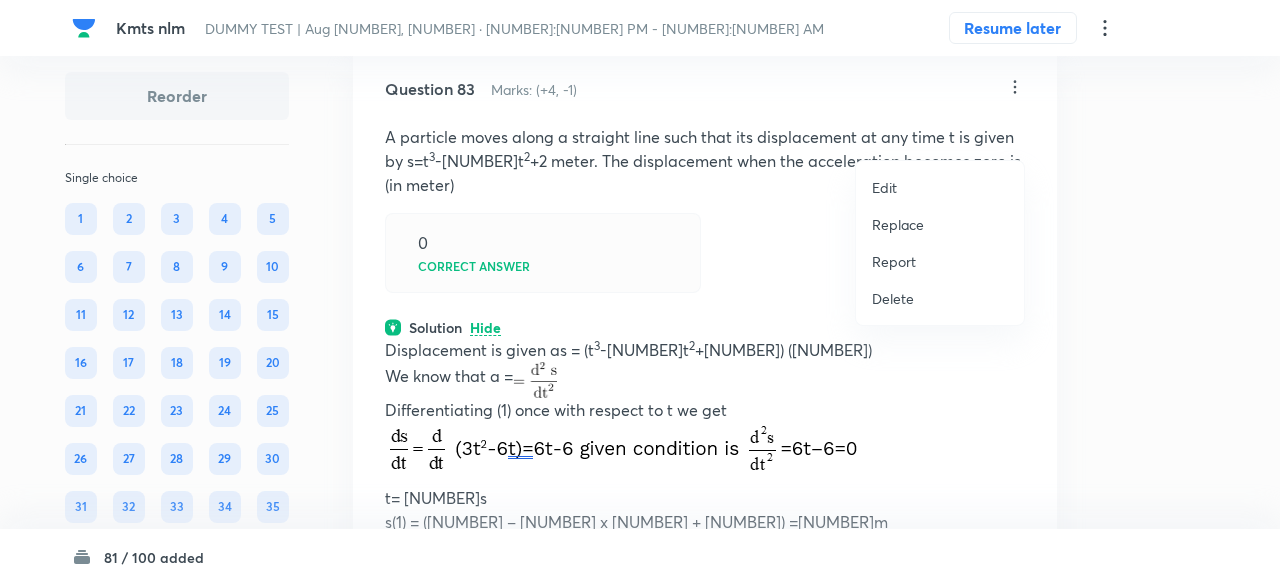 click on "Replace" at bounding box center (898, 224) 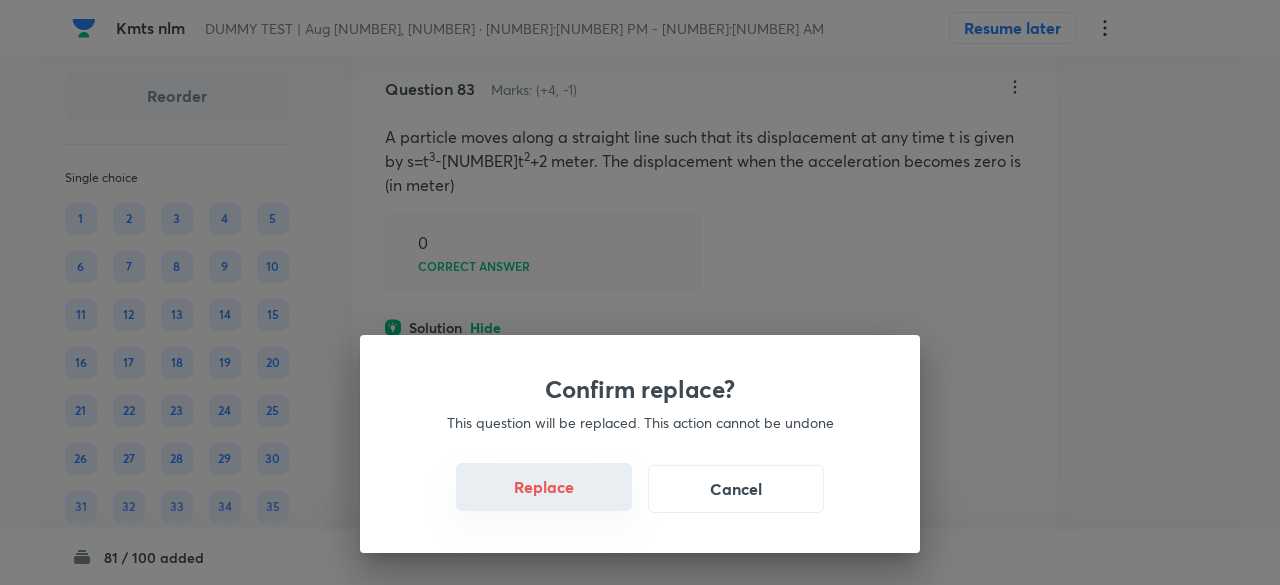 click on "Replace" at bounding box center (544, 487) 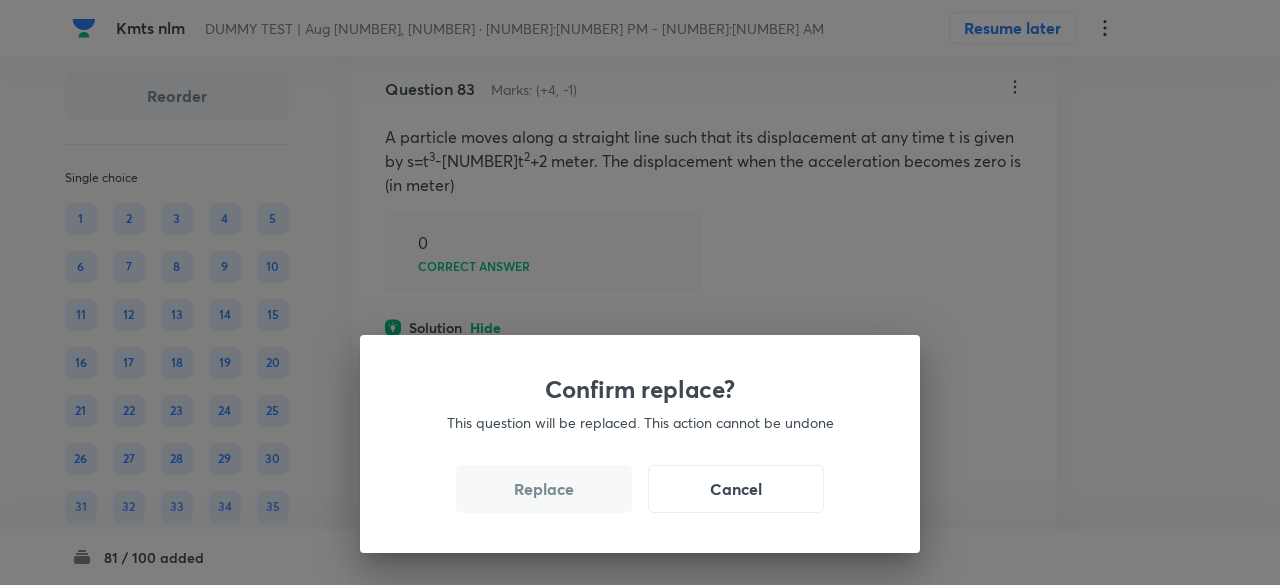 click on "Replace" at bounding box center (544, 489) 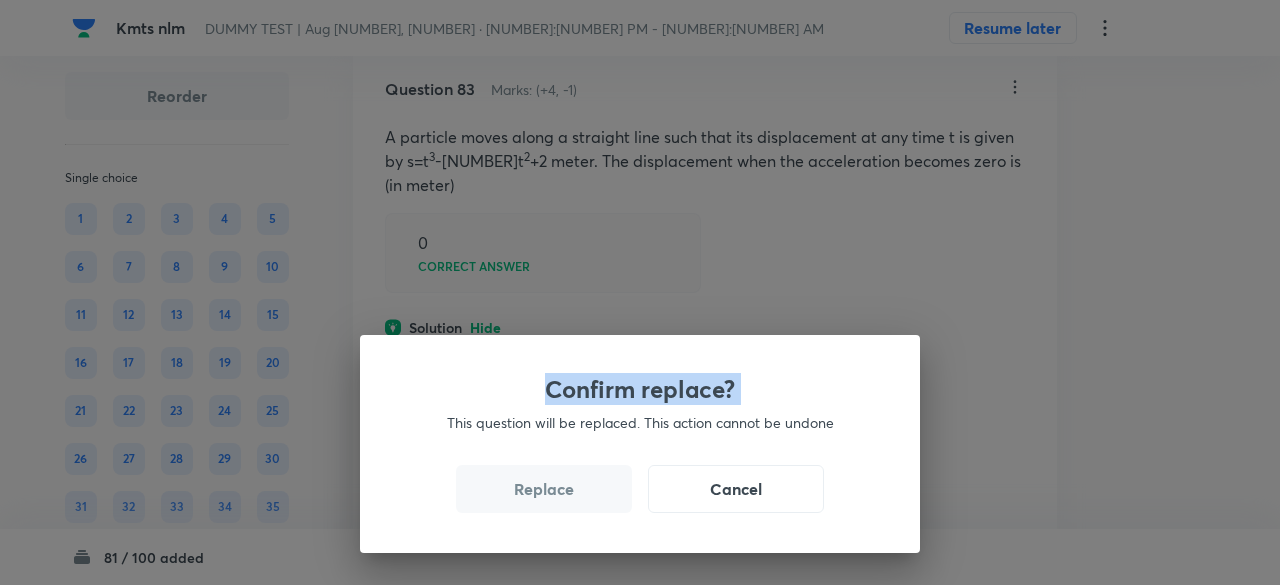 click on "Confirm replace? This question will be replaced. This action cannot be undone Replace Cancel" at bounding box center [640, 292] 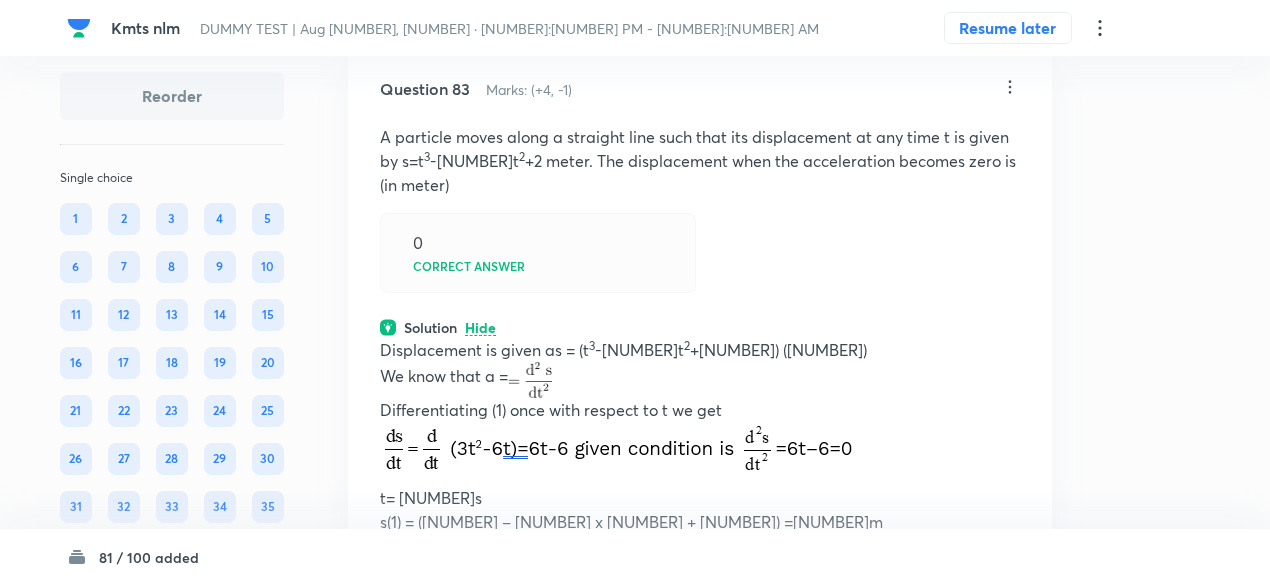 click at bounding box center (618, 451) 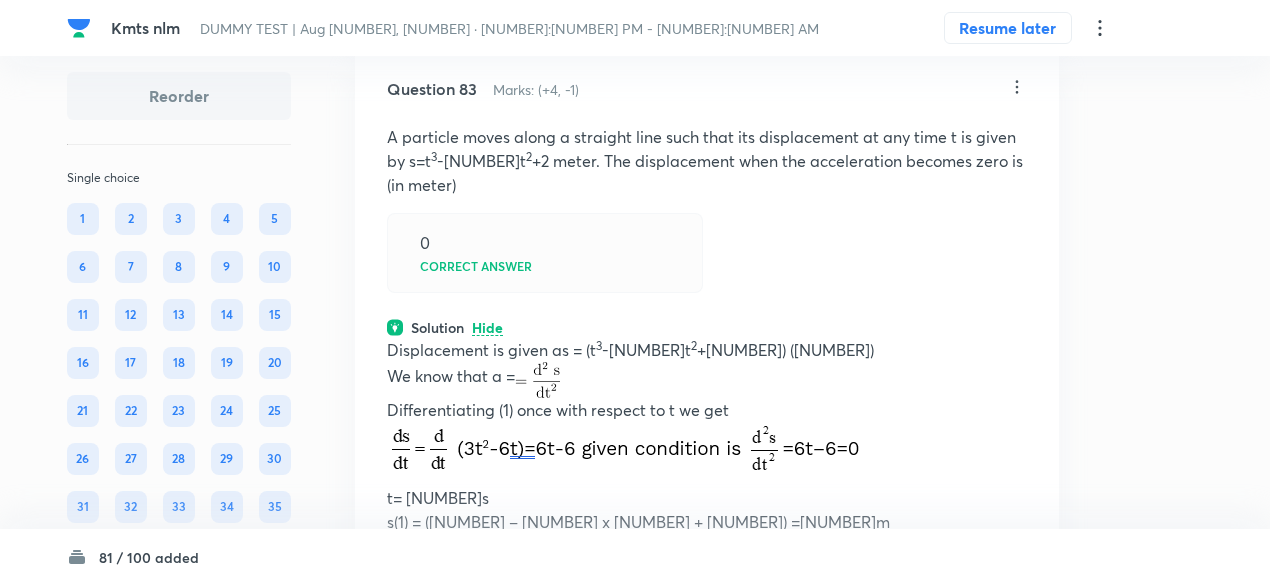 click at bounding box center [625, 451] 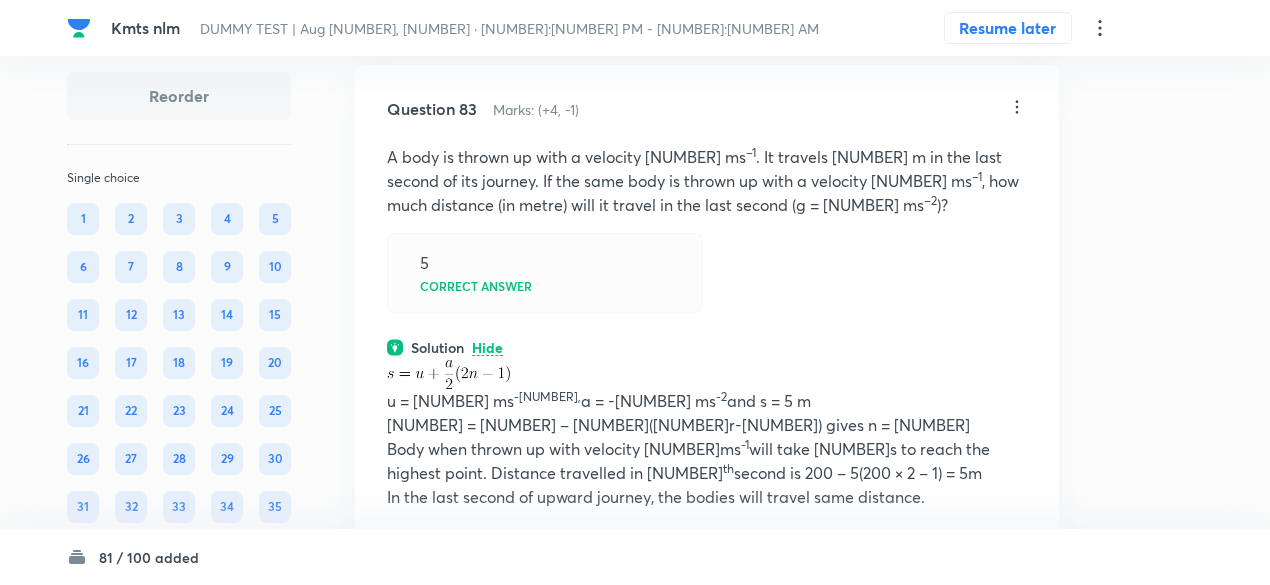 scroll, scrollTop: 45354, scrollLeft: 0, axis: vertical 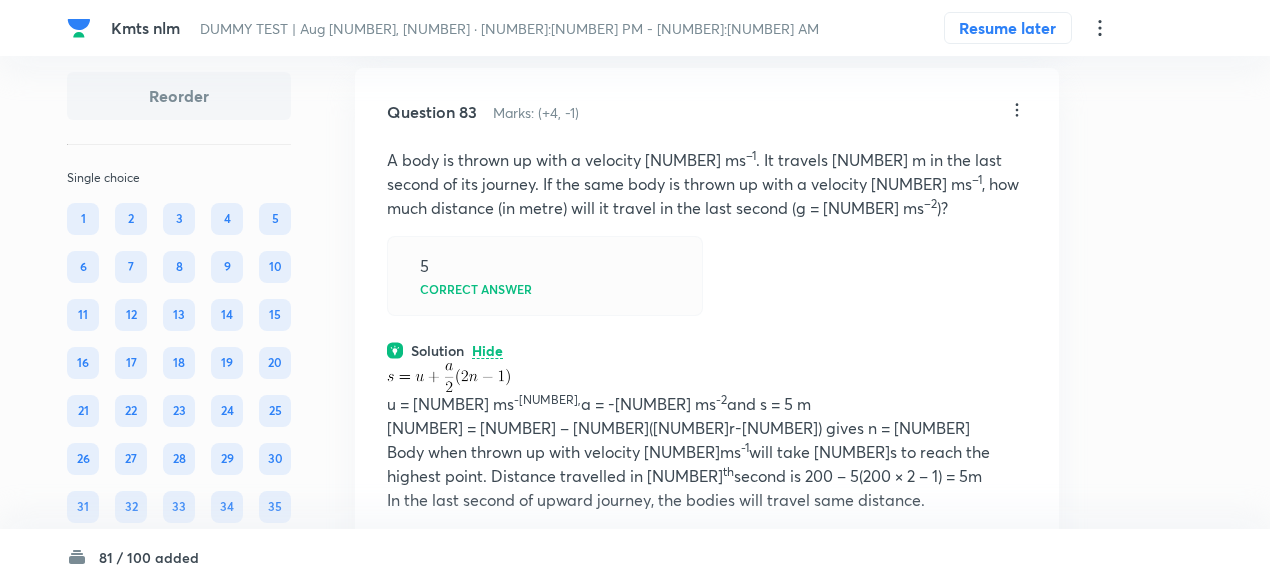 click 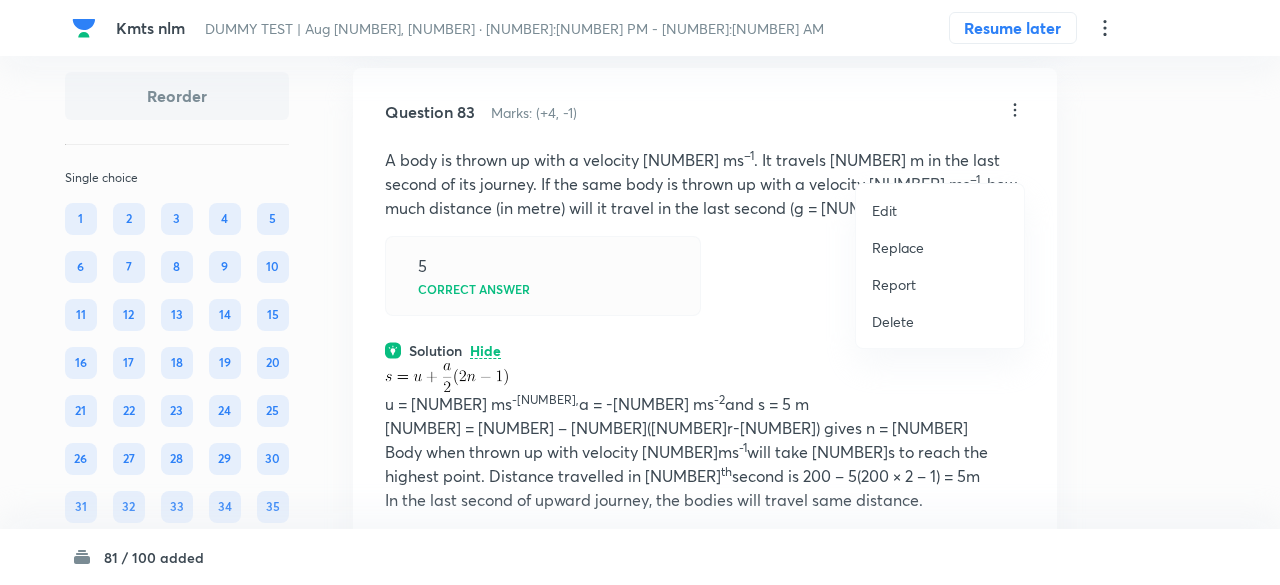 click on "Replace" at bounding box center (898, 247) 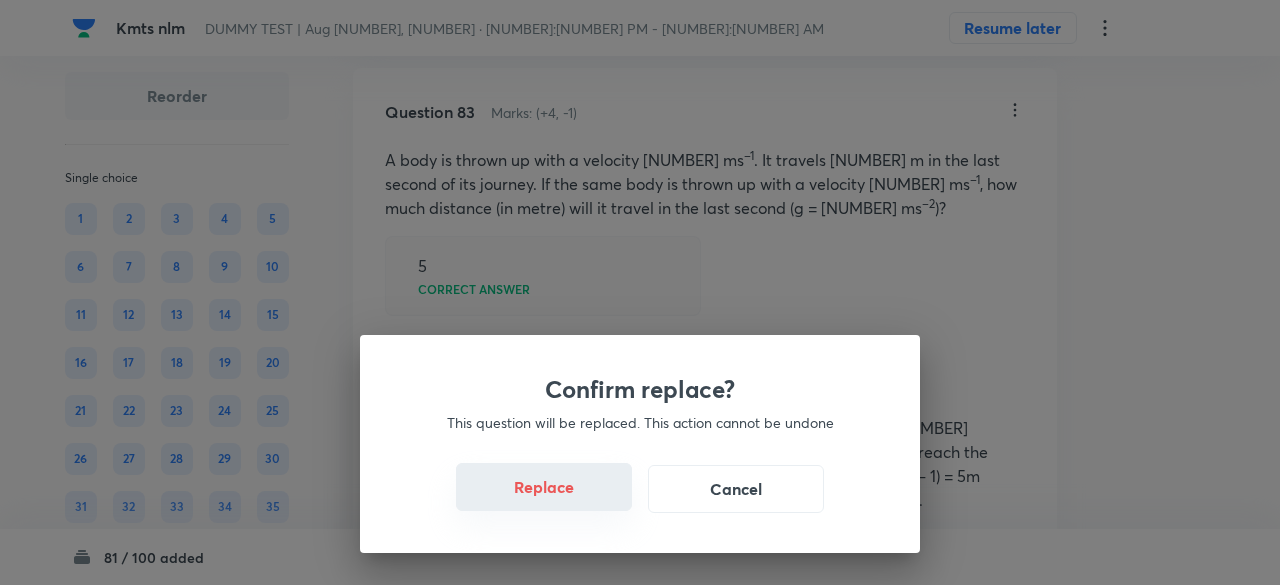 click on "Replace" at bounding box center (544, 487) 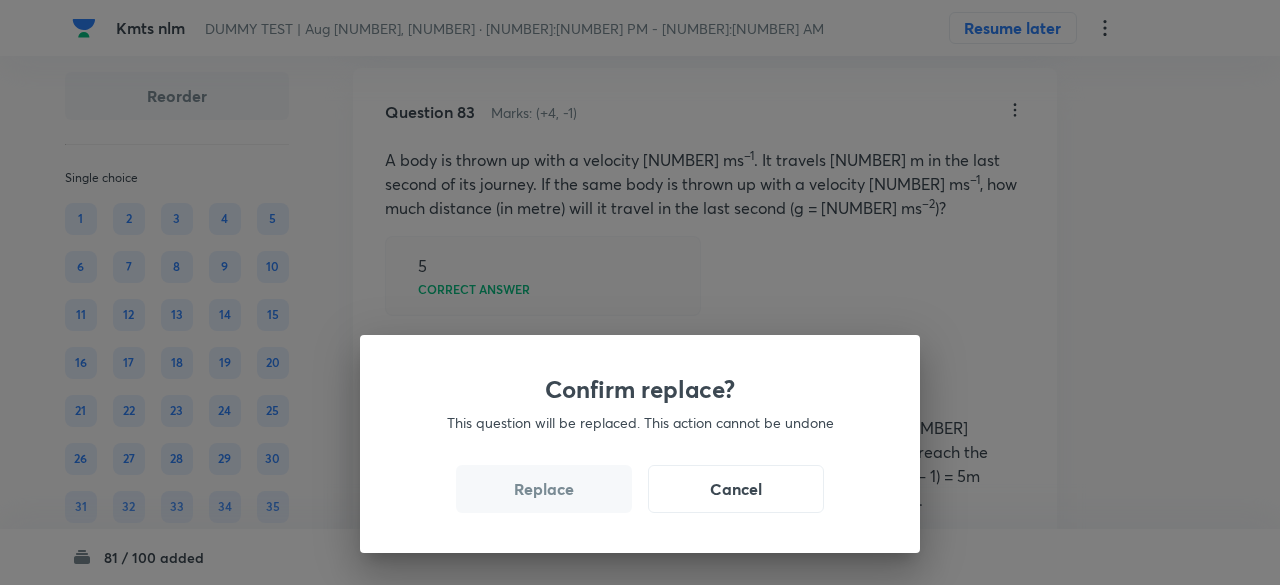 click on "Replace" at bounding box center (544, 489) 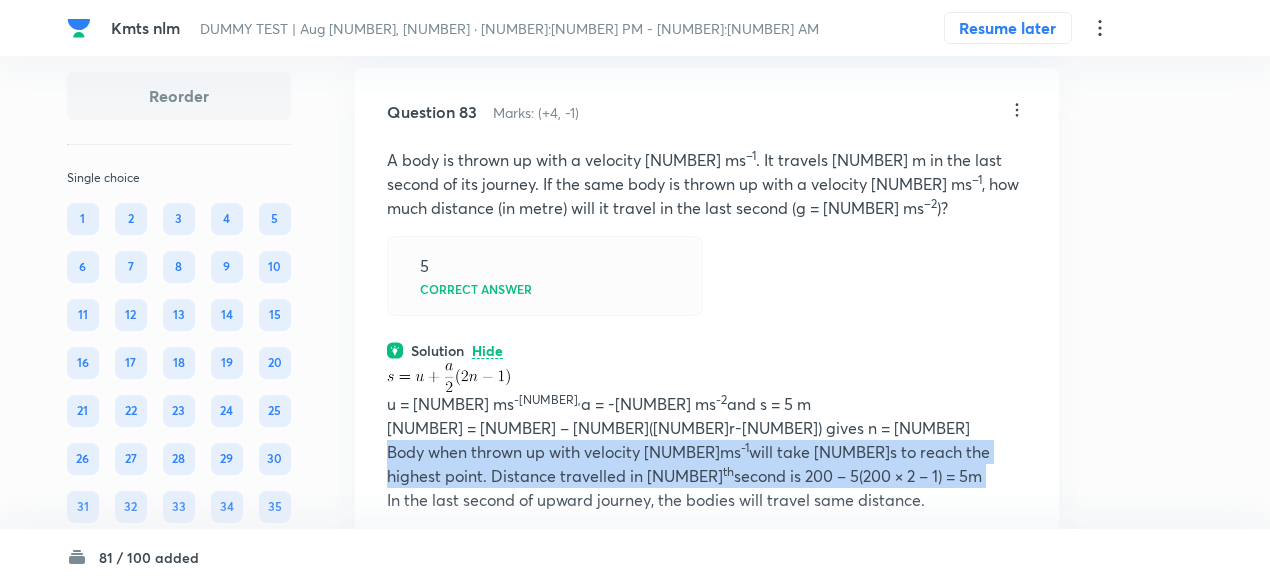 click on "Body when thrown up with velocity 200ms -1 will take 20s to reach the highest point. Distance travelled in 20 th second is 200 – 5(200 × 2 – 1) = 5m" at bounding box center [707, 464] 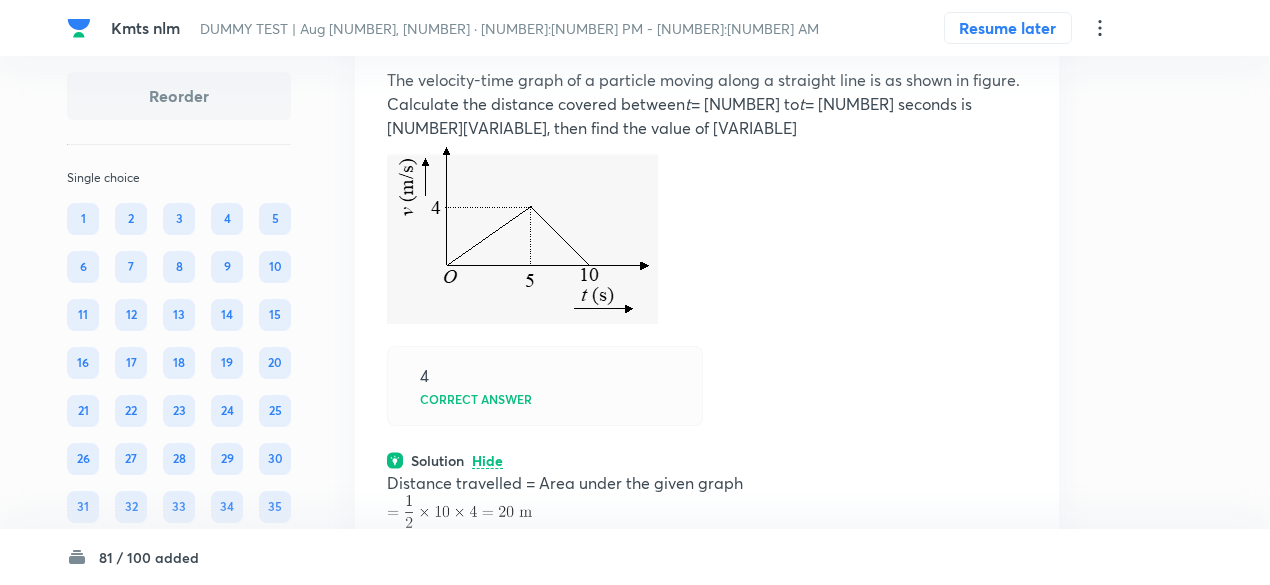 scroll, scrollTop: 45430, scrollLeft: 0, axis: vertical 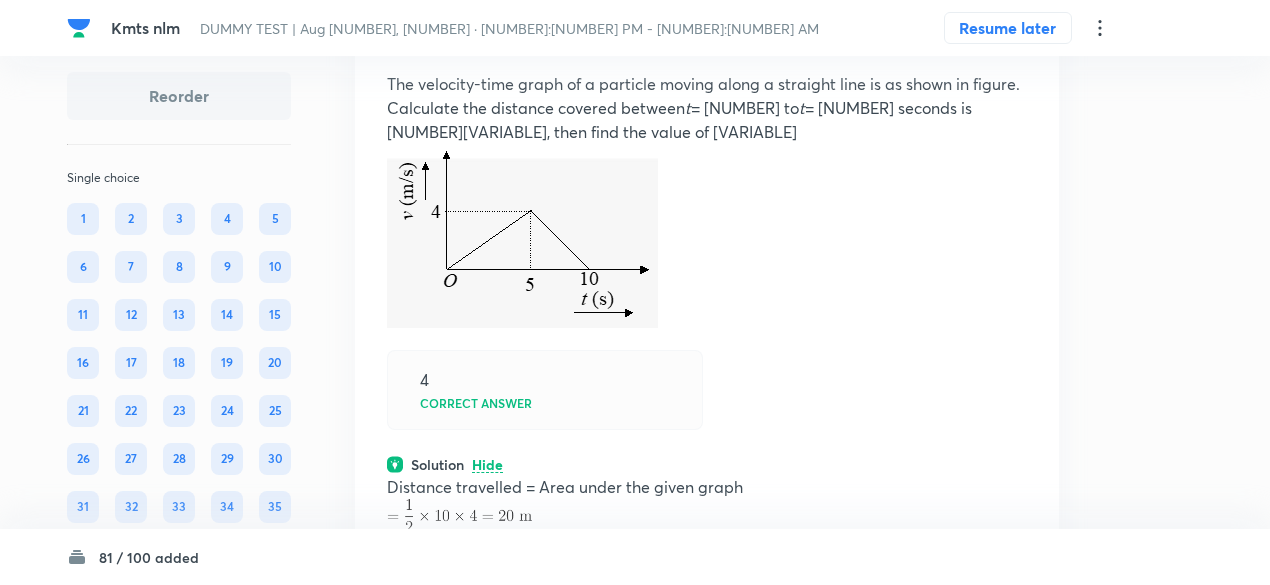 click 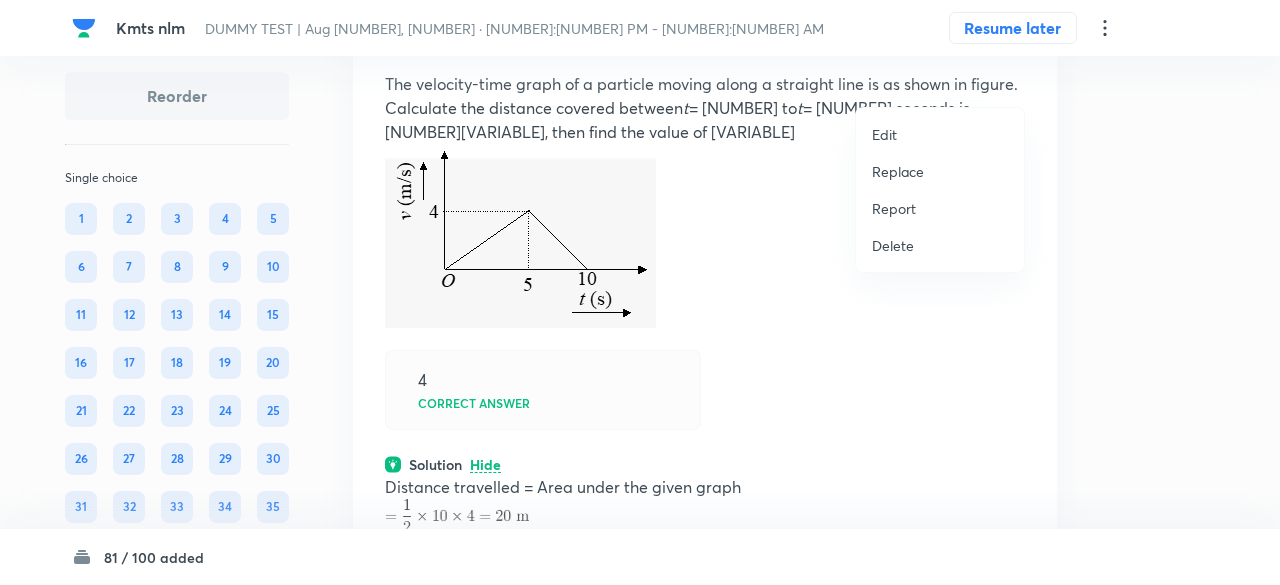 click on "Replace" at bounding box center (898, 171) 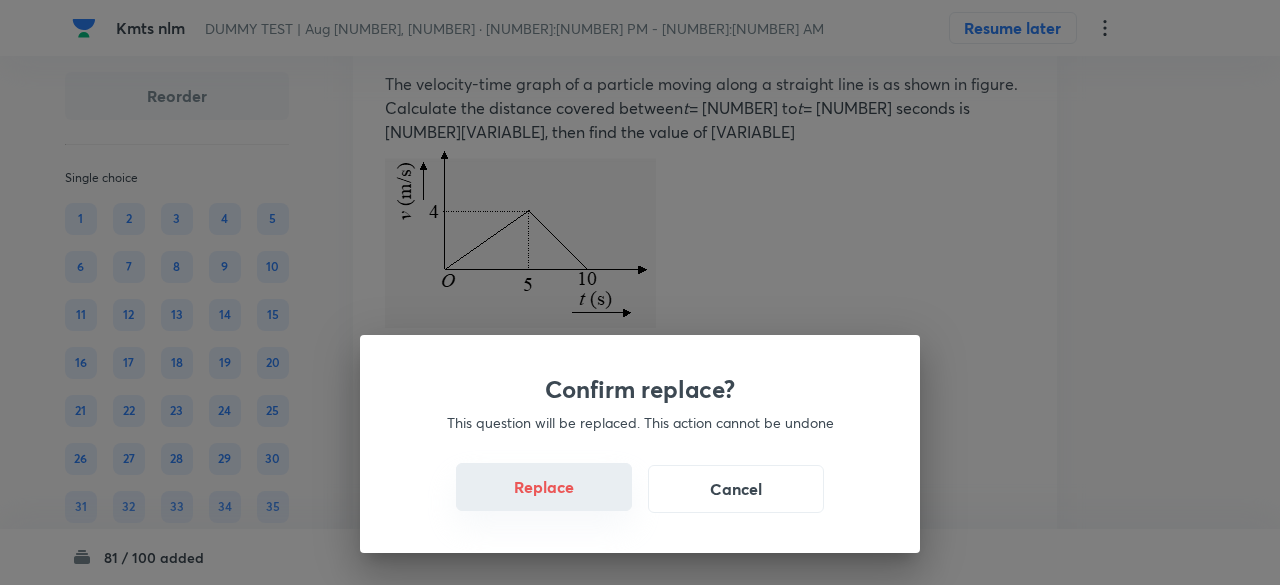 click on "Replace" at bounding box center [544, 487] 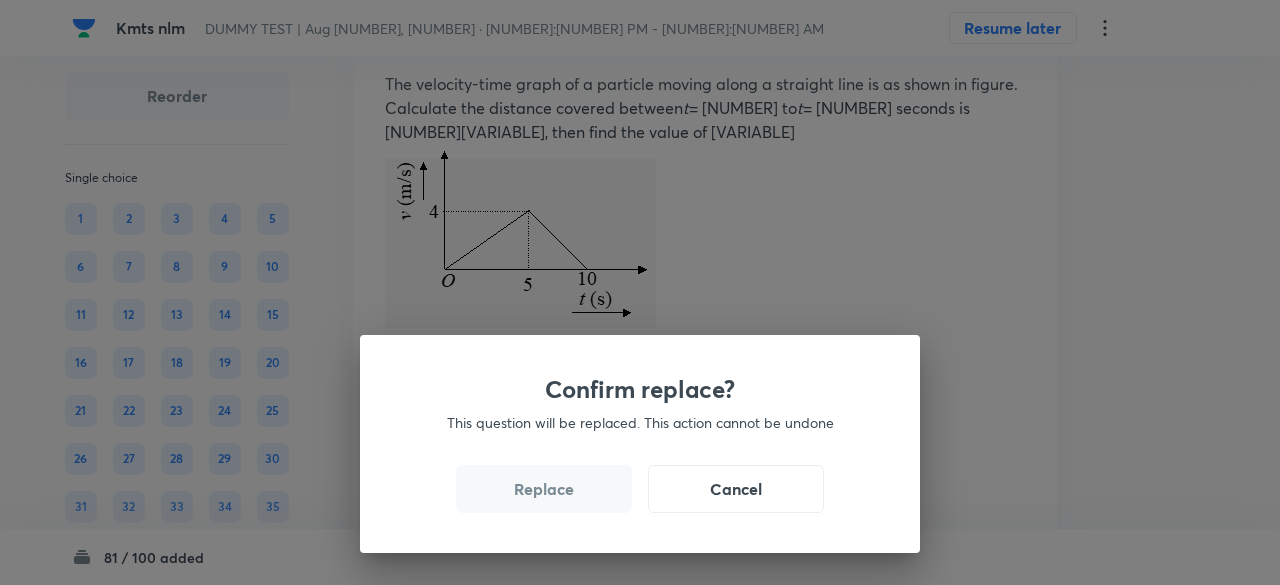 click on "Replace" at bounding box center [544, 489] 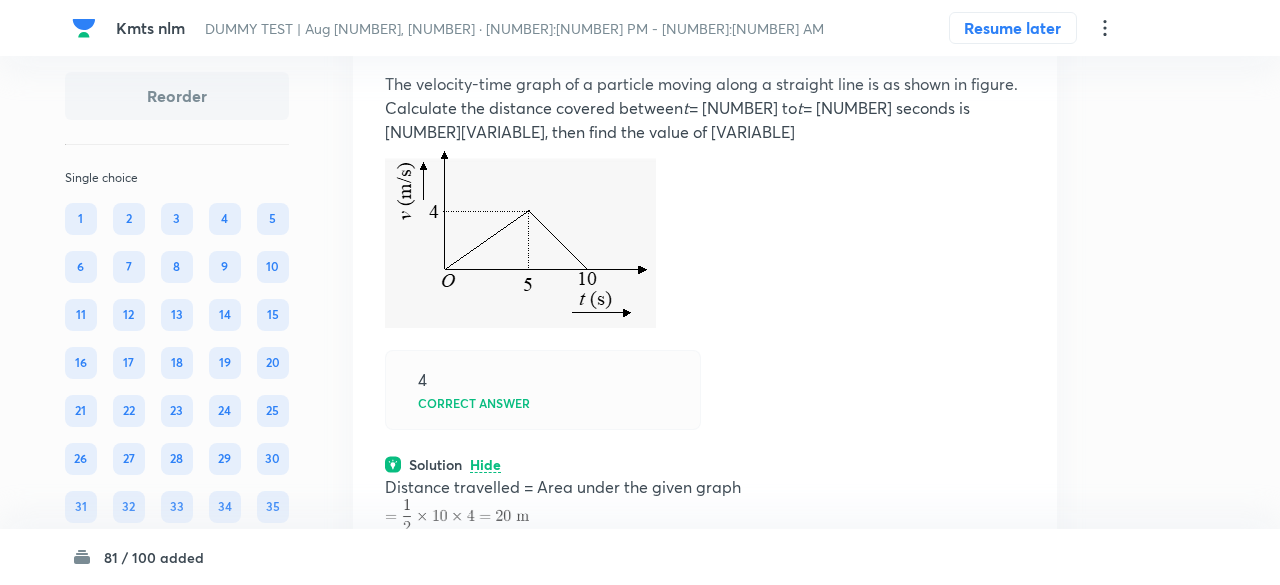 click on "Confirm replace? This question will be replaced. This action cannot be undone Replace Cancel" at bounding box center [640, 1029] 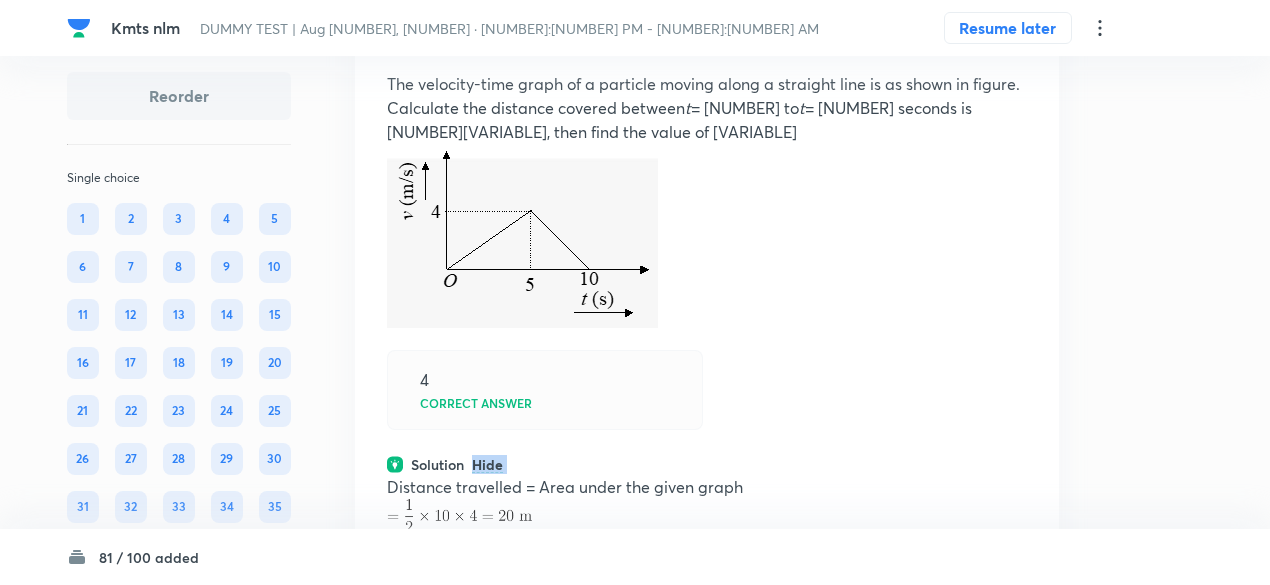 click on "Question [NUMBER] Marks: (+[NUMBER], -[NUMBER]) The velocity-time graph of a particle moving along a straight line is as shown in figure. Calculate the distance covered between t = [NUMBER] to t = [NUMBER] seconds is [NUMBER]n, then find the value of n ﻿ [NUMBER] Correct answer Solution Hide Distance travelled = Area under the given graph Physics Kinematics-1D and Calculus Calculus Last used: [NUMBER] year ago Used [NUMBER] times in past Learners attempted: [NUMBER] Difficulty: Easy" at bounding box center (707, 363) 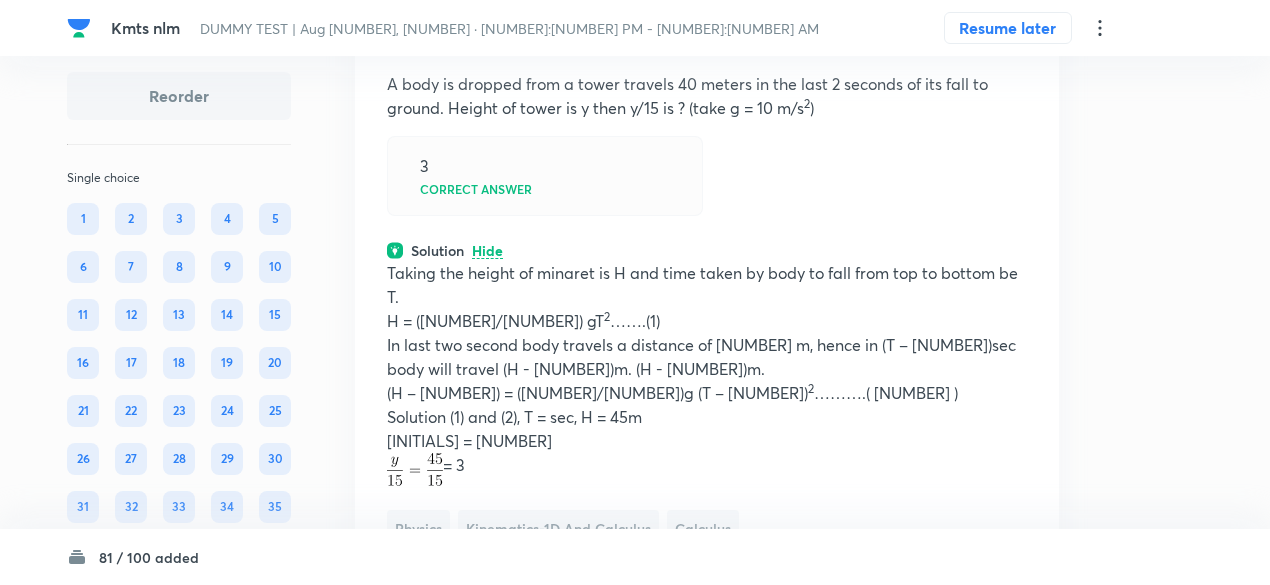 click 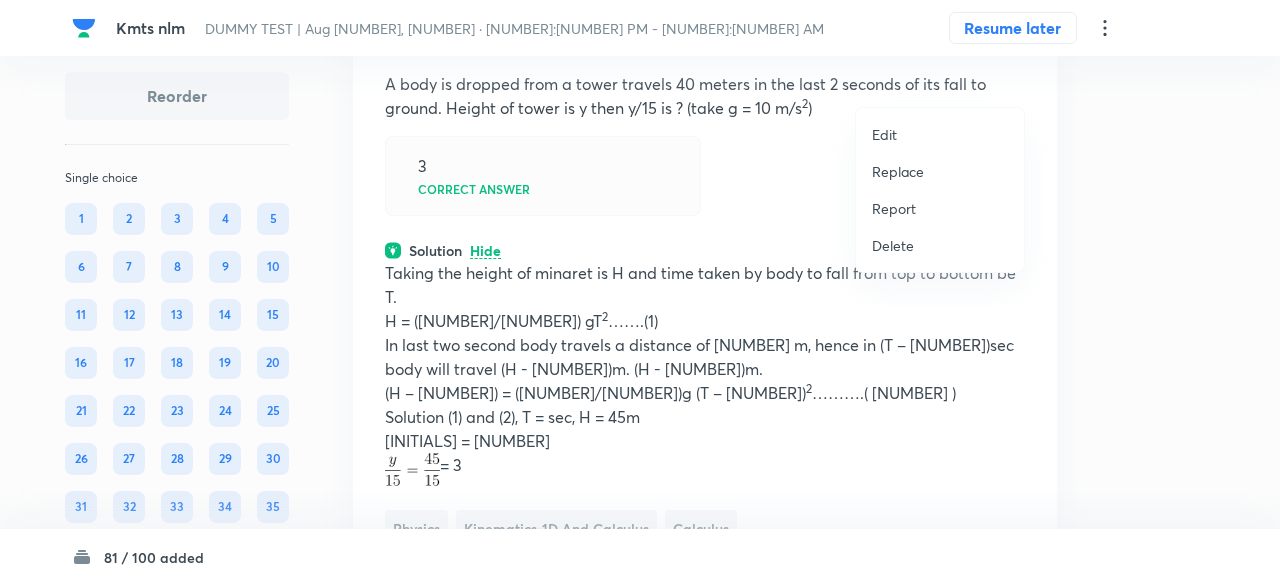click on "Replace" at bounding box center (898, 171) 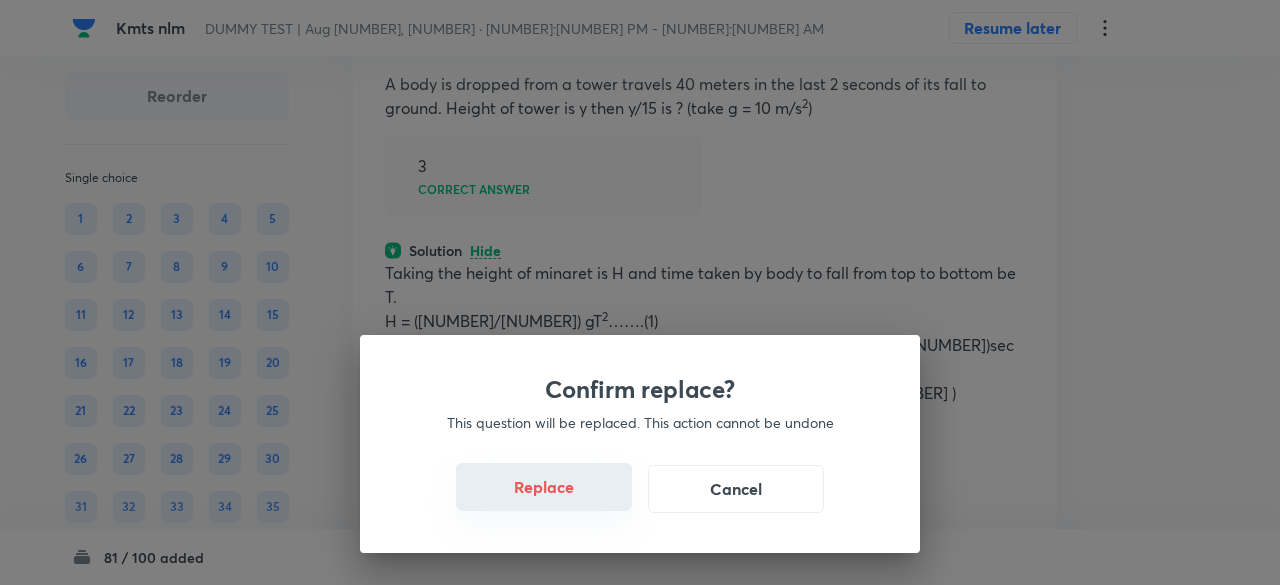 click on "Replace" at bounding box center (544, 487) 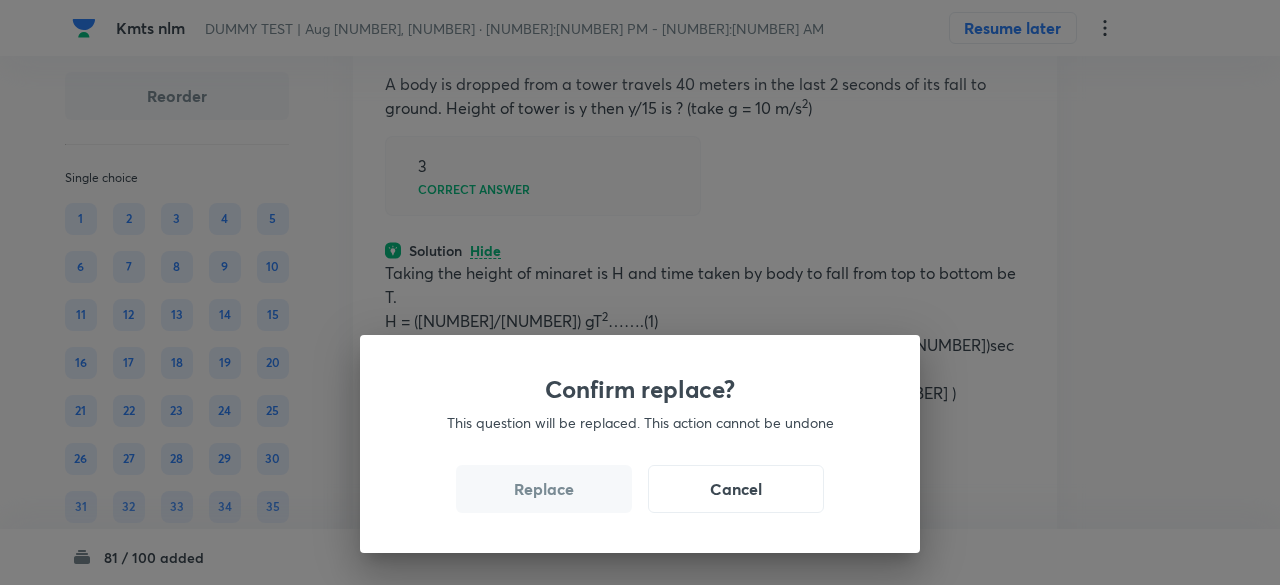 click on "Replace" at bounding box center (544, 489) 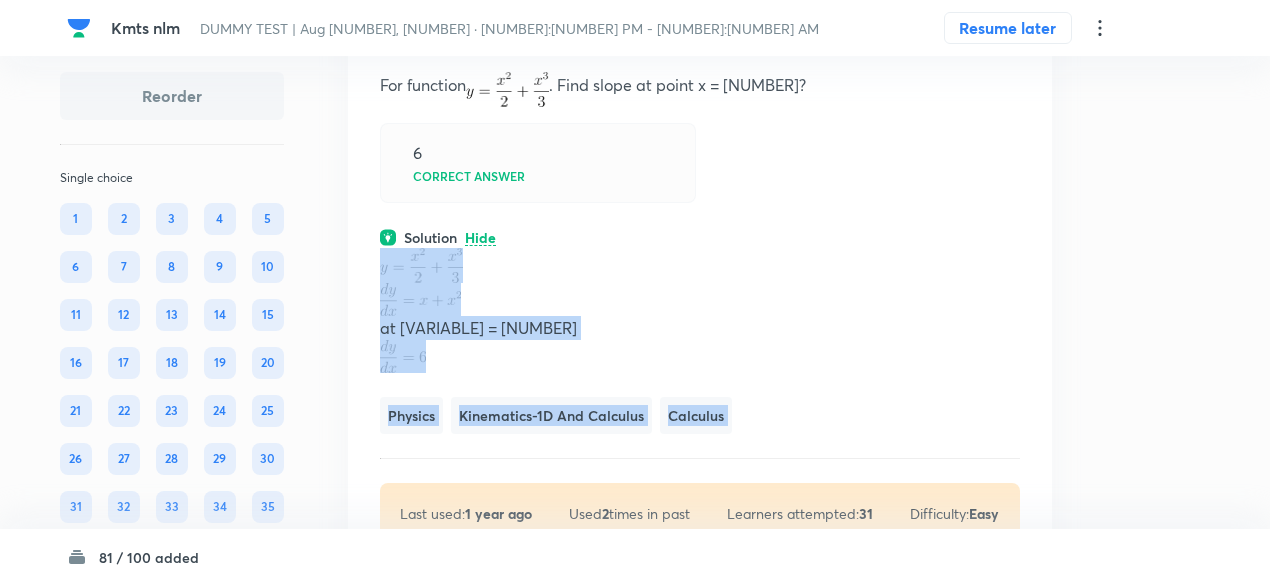 click on "Question [NUMBER] Marks: (+[NUMBER], -[NUMBER]) For function . Find slope at point [VARIABLE] = [NUMBER]? [NUMBER] Correct answer Solution Hide at [VARIABLE] = [NUMBER] Physics Kinematics-[NUMBER] and Calculus Calculus Last used: [NUMBER] year ago Used [NUMBER] times in past Learners attempted: [NUMBER] Difficulty: Easy" at bounding box center (700, 284) 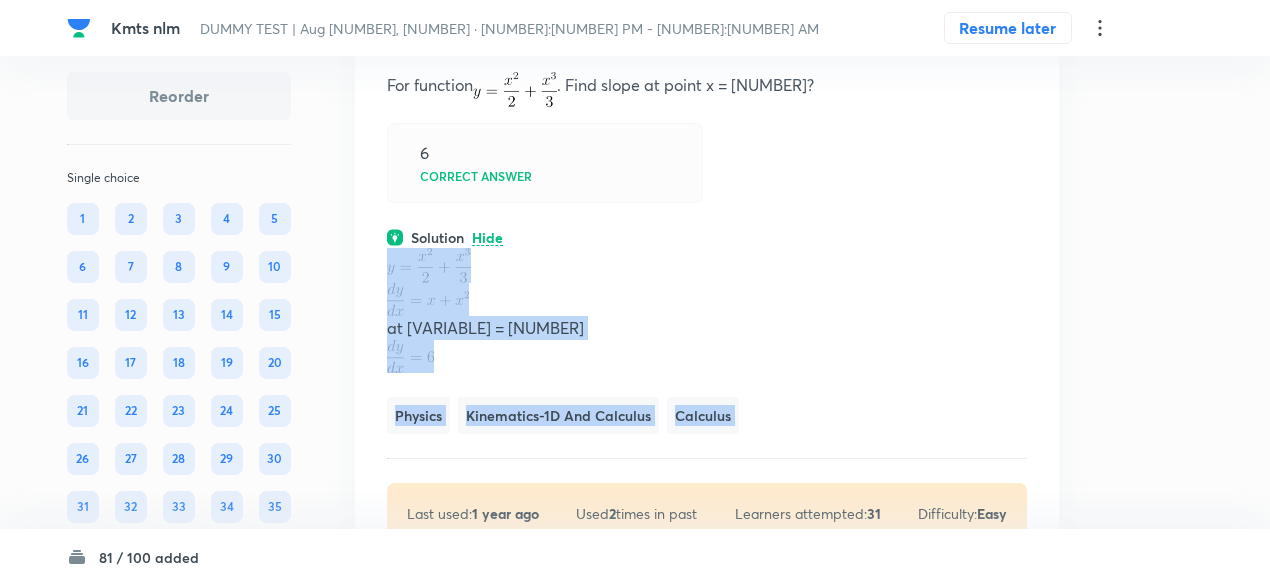 click on "Question [NUMBER] Marks: (+[NUMBER], -[NUMBER]) For function . Find slope at point [VARIABLE] = [NUMBER]? [NUMBER] Correct answer Solution Hide at [VARIABLE] = [NUMBER] Physics Kinematics-[NUMBER] and Calculus Calculus Last used: [NUMBER] year ago Used [NUMBER] times in past Learners attempted: [NUMBER] Difficulty: Easy" at bounding box center (707, 284) 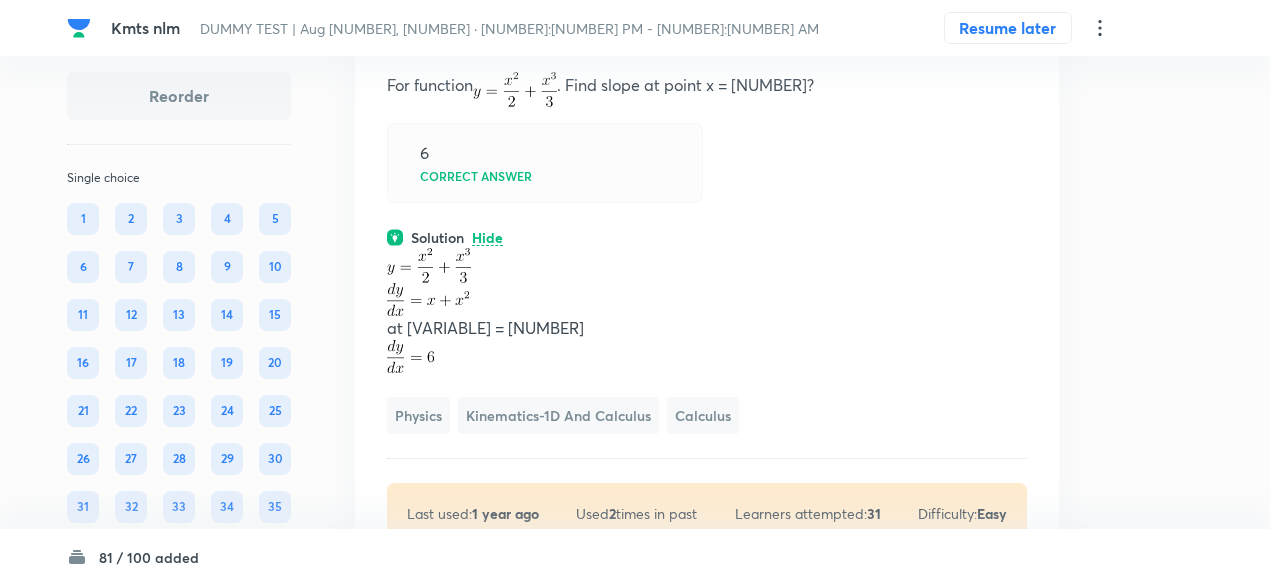 click 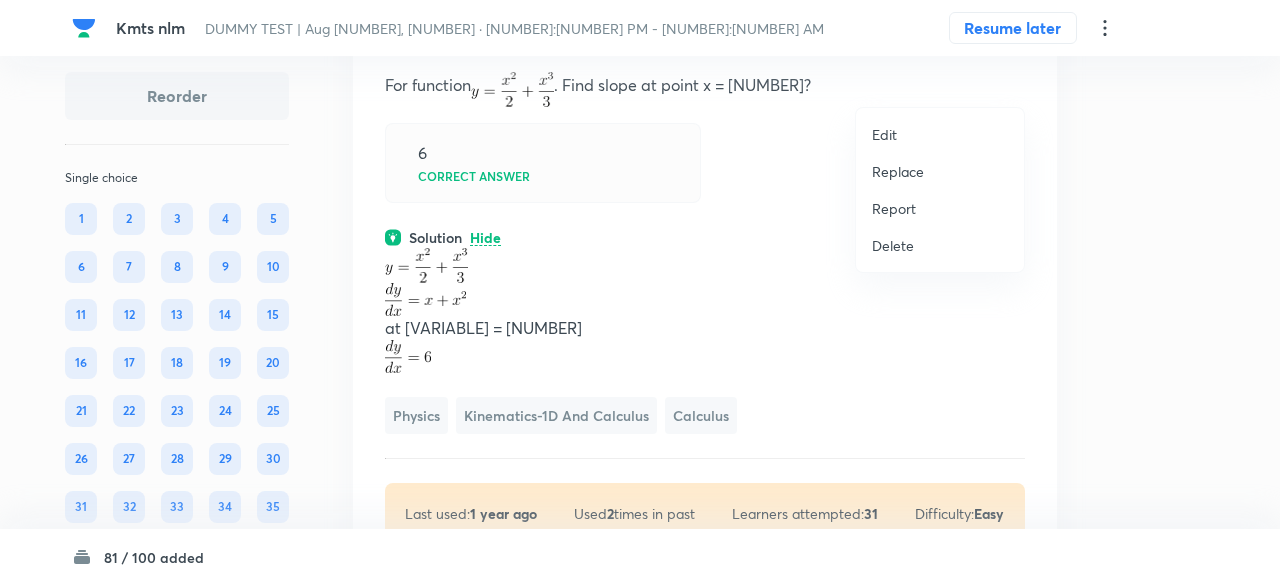 click on "Replace" at bounding box center (898, 171) 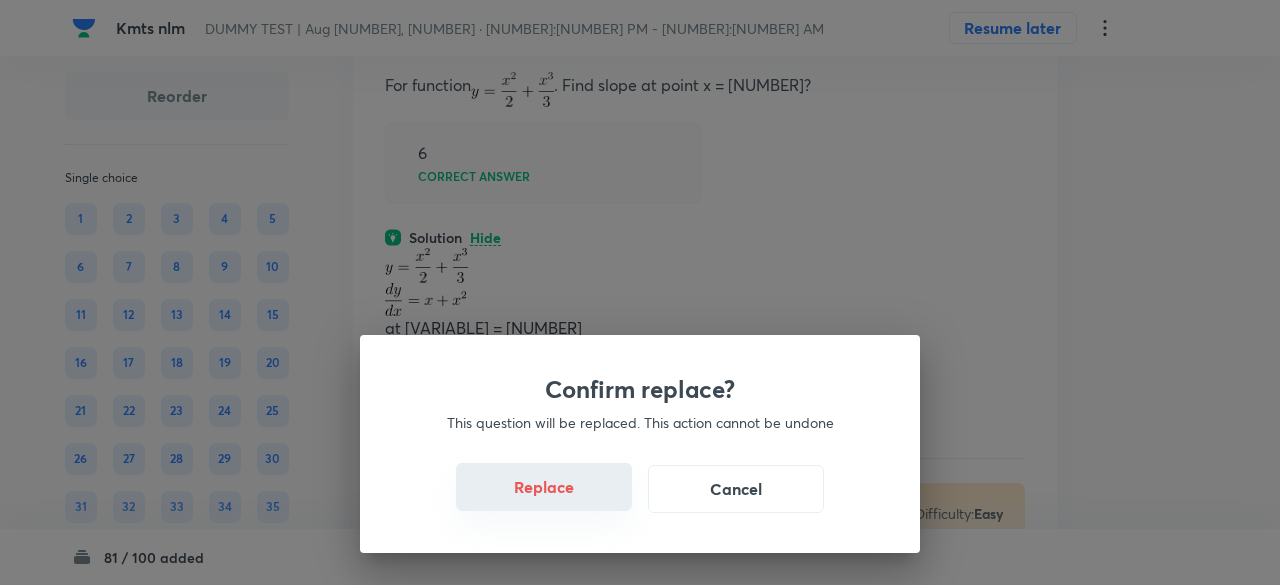 click on "Replace" at bounding box center [544, 487] 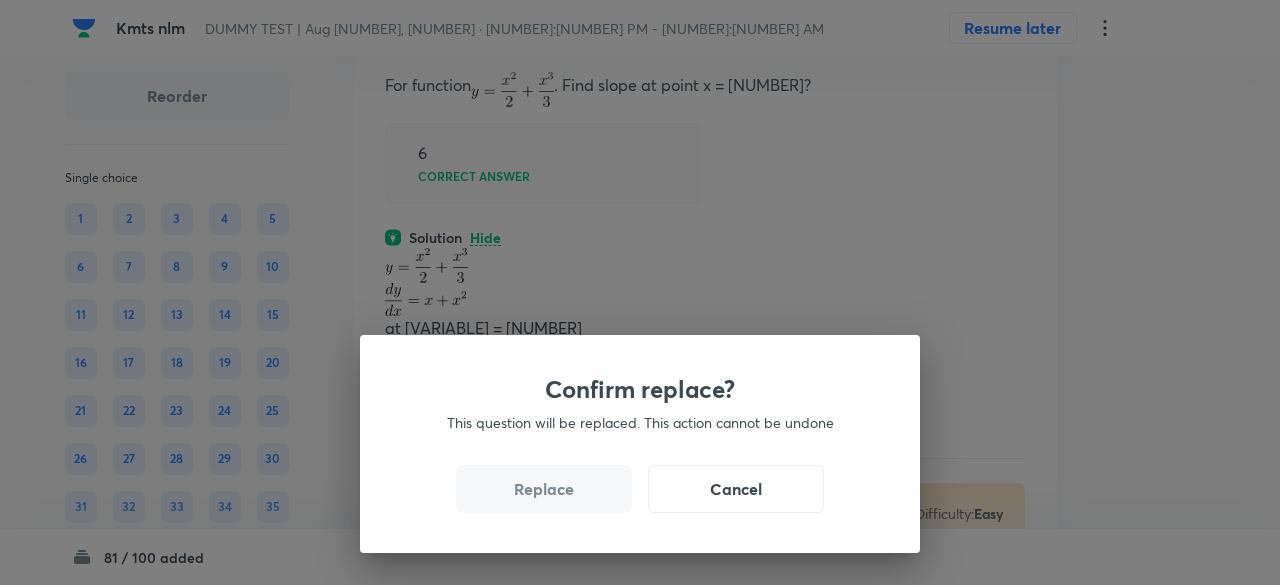 click on "Replace" at bounding box center [544, 489] 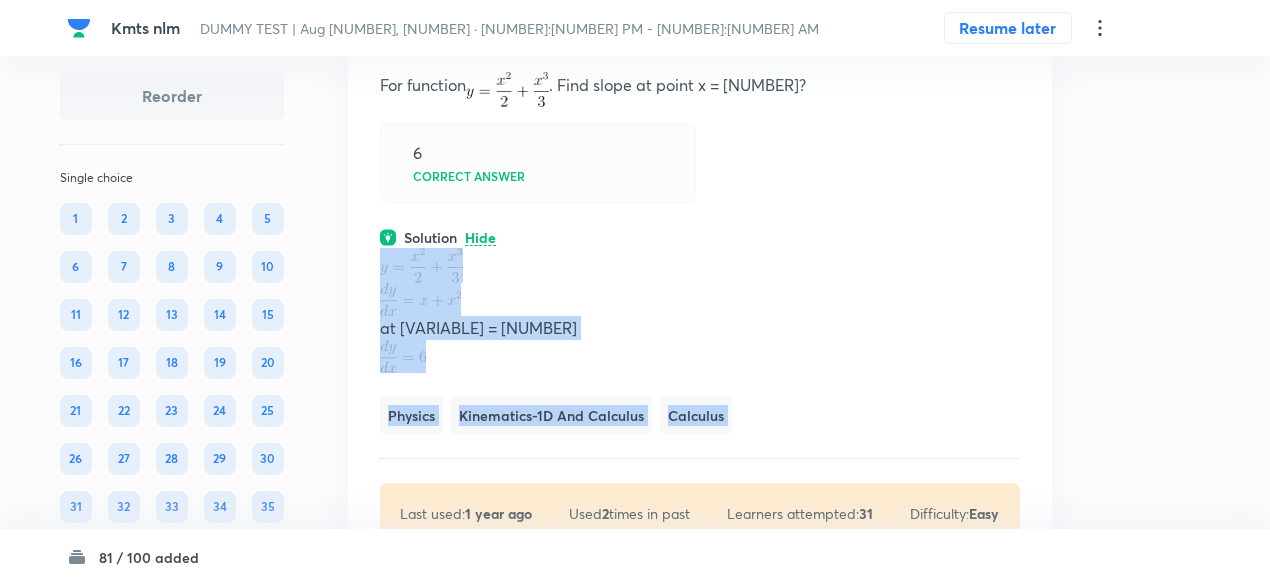 click on "Question [NUMBER] Marks: (+[NUMBER], -[NUMBER]) For function . Find slope at point [VARIABLE] = [NUMBER]? [NUMBER] Correct answer Solution Hide at [VARIABLE] = [NUMBER] Physics Kinematics-[NUMBER] and Calculus Calculus Last used: [NUMBER] year ago Used [NUMBER] times in past Learners attempted: [NUMBER] Difficulty: Easy" at bounding box center (700, 284) 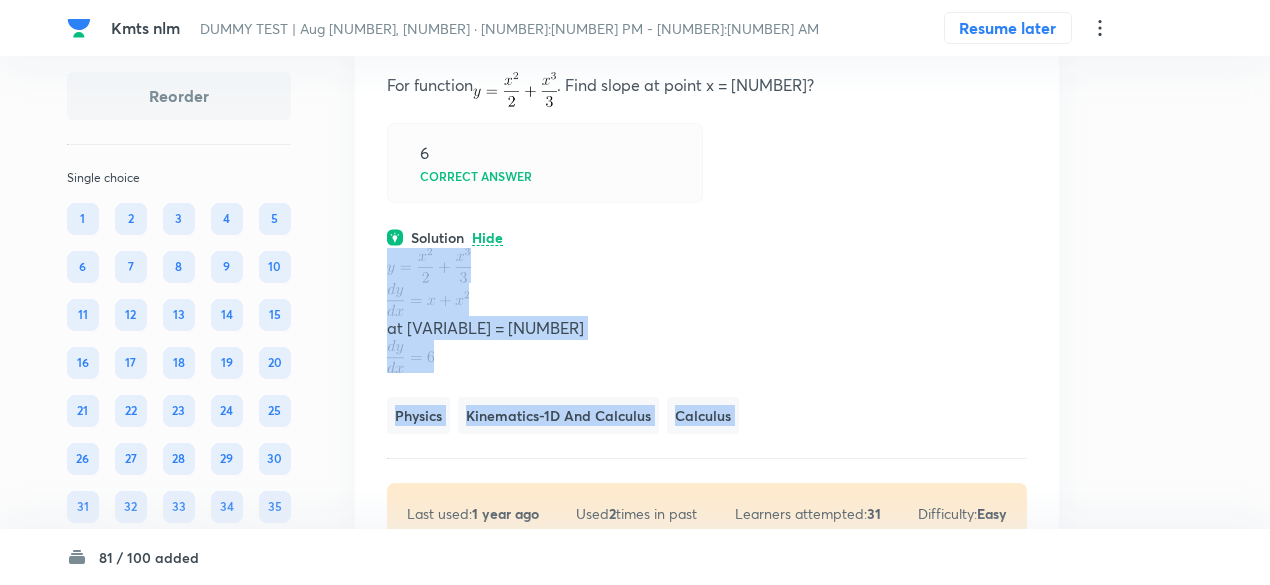 click on "Question [NUMBER] Marks: (+[NUMBER], -[NUMBER]) For function . Find slope at point [VARIABLE] = [NUMBER]? [NUMBER] Correct answer Solution Hide at [VARIABLE] = [NUMBER] Physics Kinematics-[NUMBER] and Calculus Calculus Last used: [NUMBER] year ago Used [NUMBER] times in past Learners attempted: [NUMBER] Difficulty: Easy" at bounding box center [707, 284] 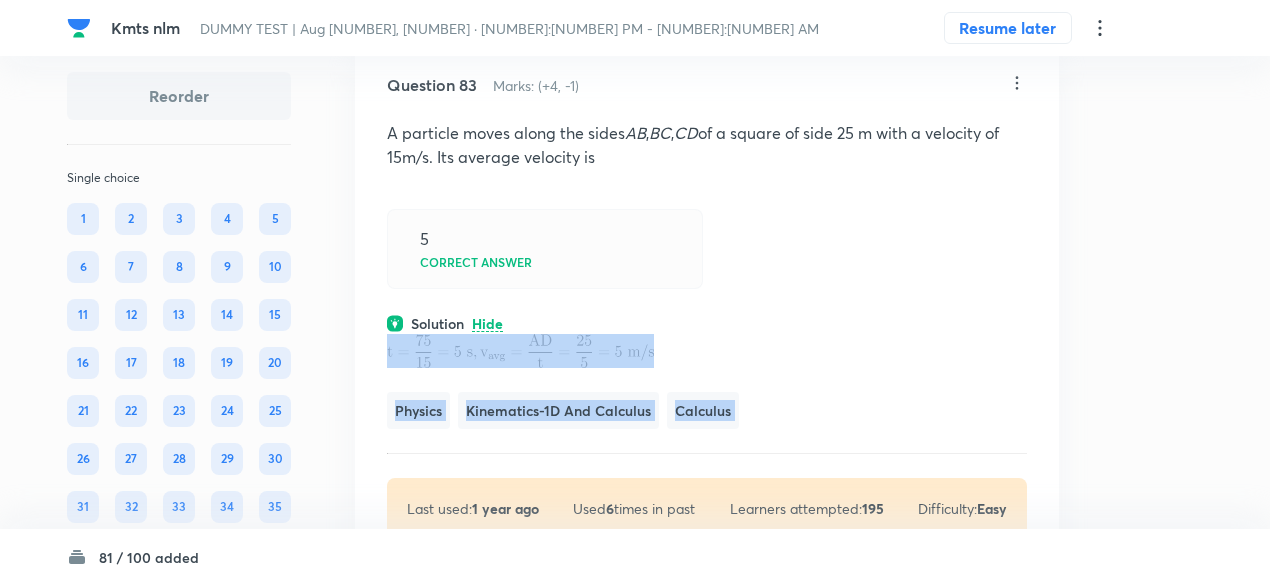 scroll, scrollTop: 45375, scrollLeft: 0, axis: vertical 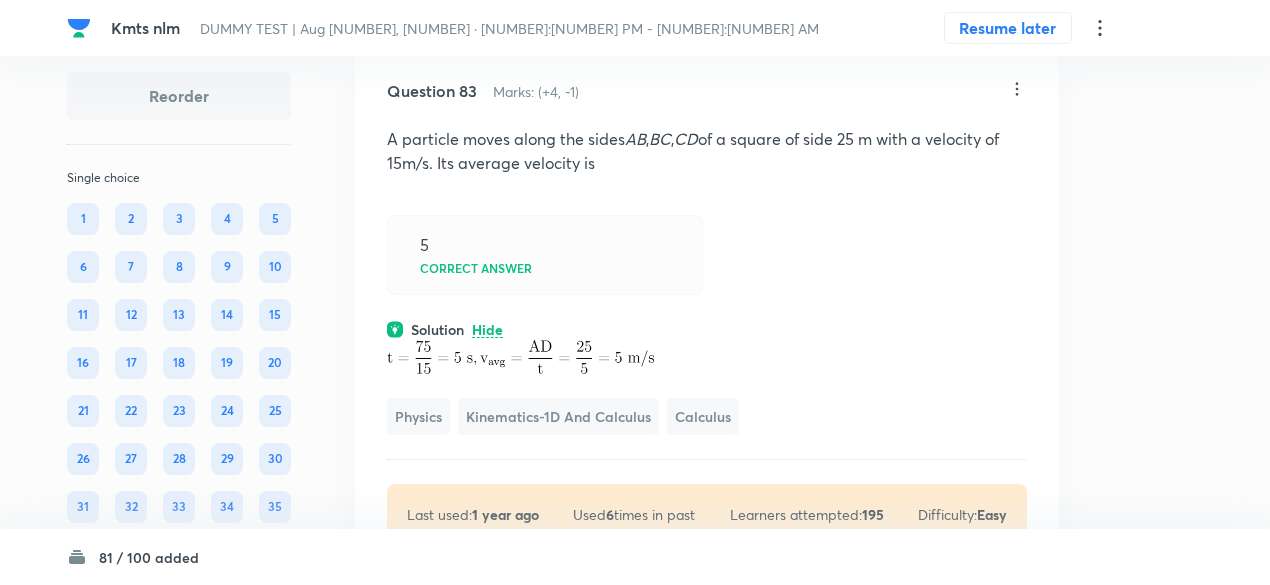 click 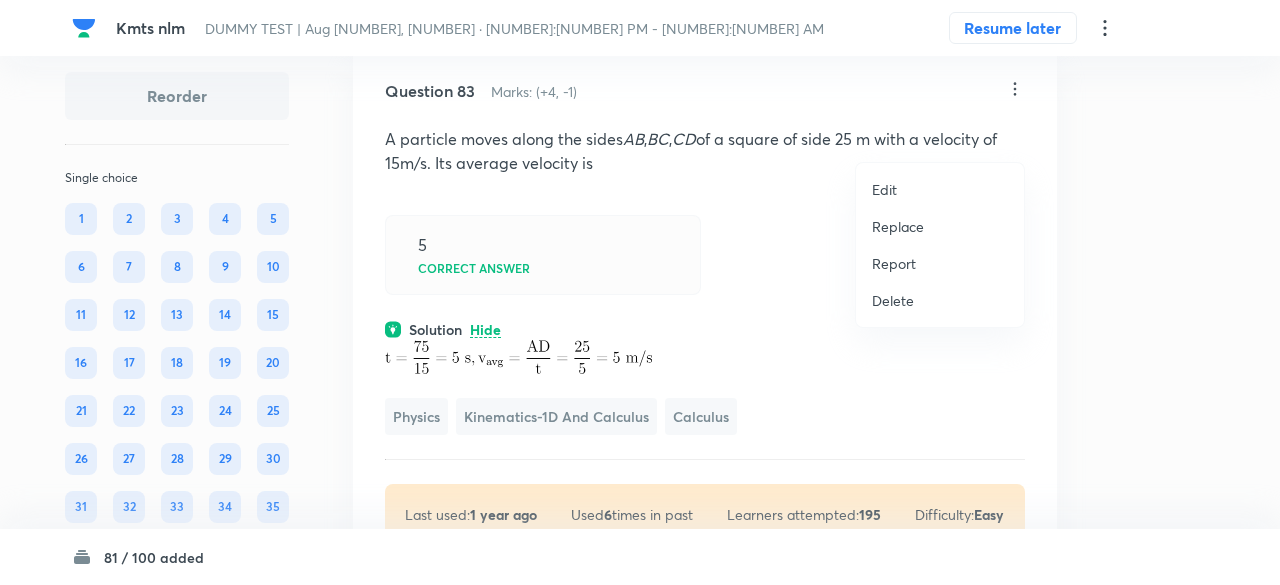 click on "Replace" at bounding box center (940, 226) 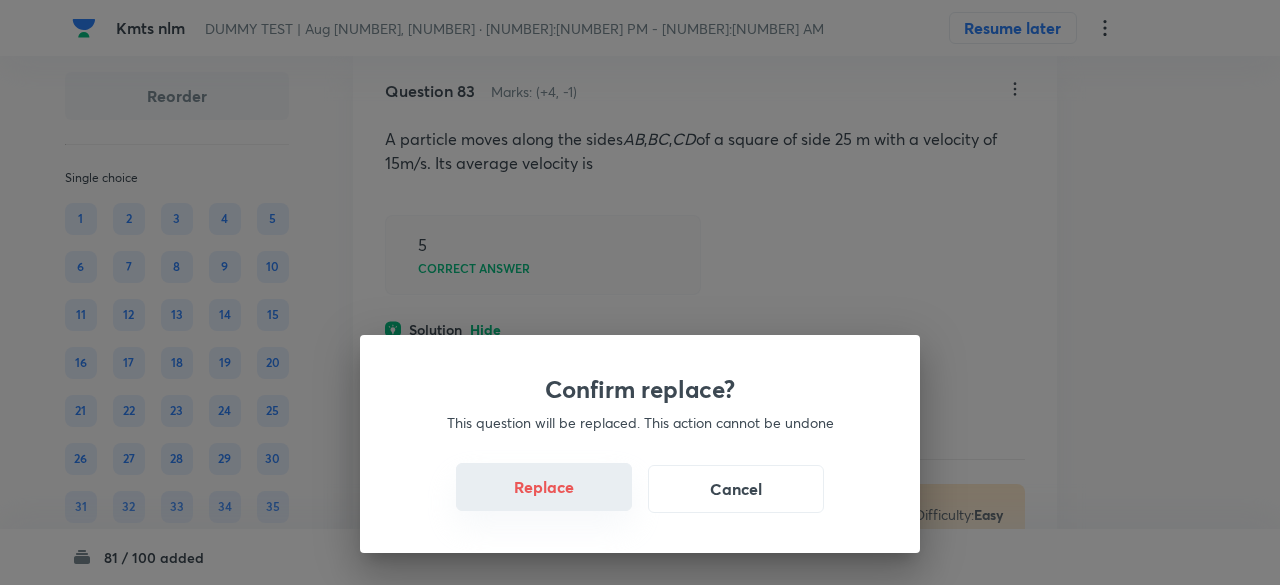 click on "Replace" at bounding box center (544, 487) 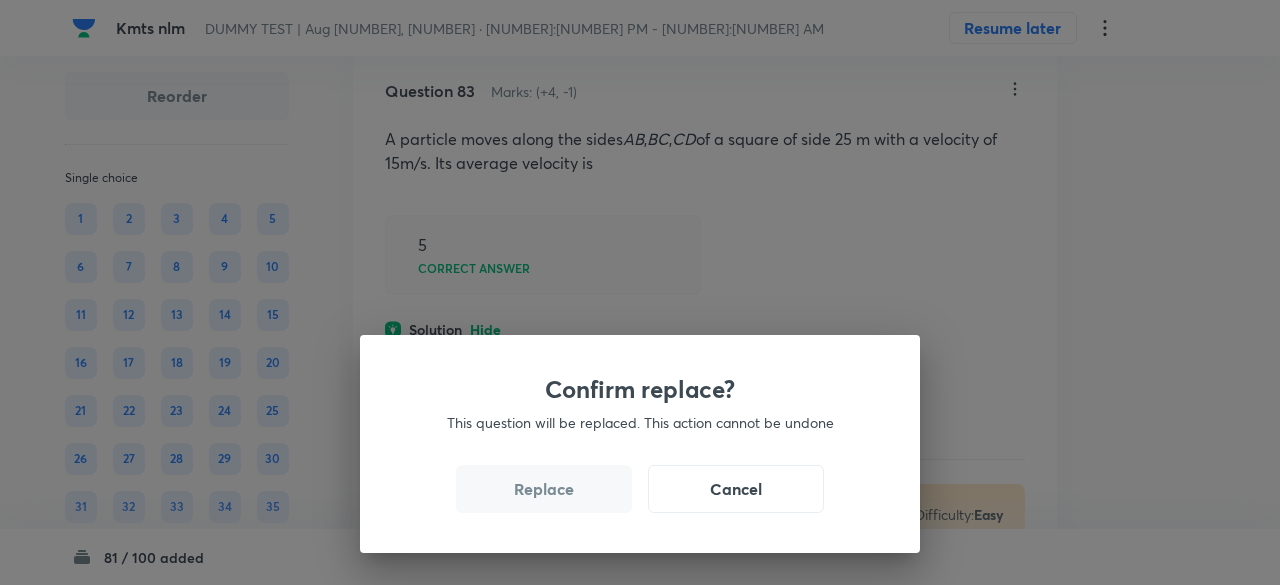 click on "Replace" at bounding box center (544, 489) 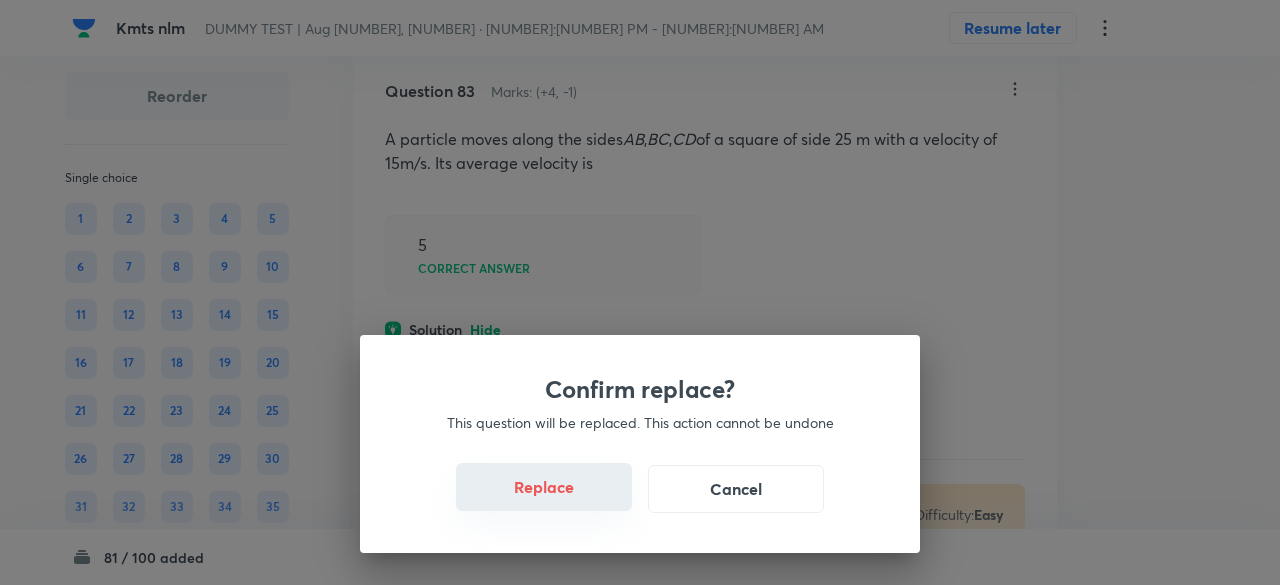 click on "Replace" at bounding box center [544, 487] 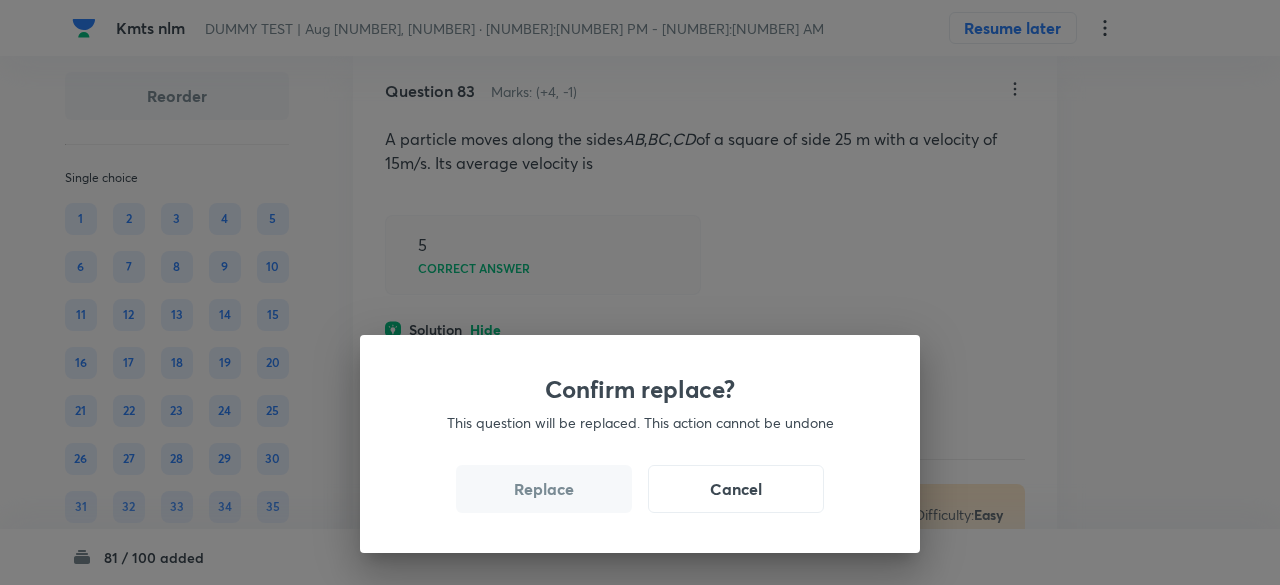 click on "Replace" at bounding box center (544, 489) 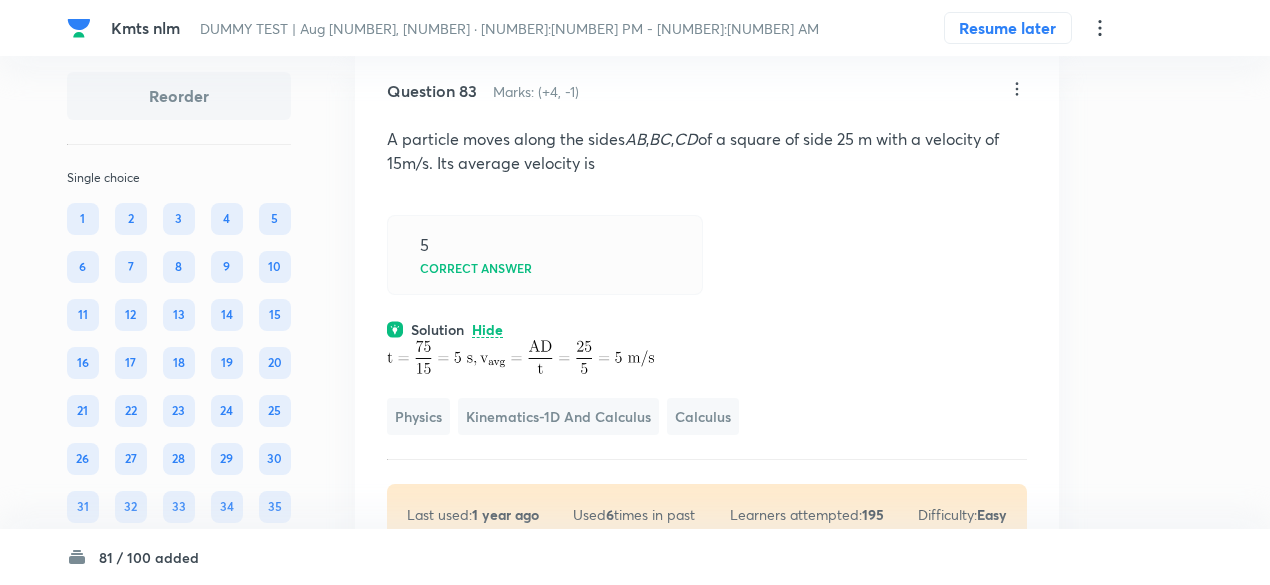 click at bounding box center [520, 357] 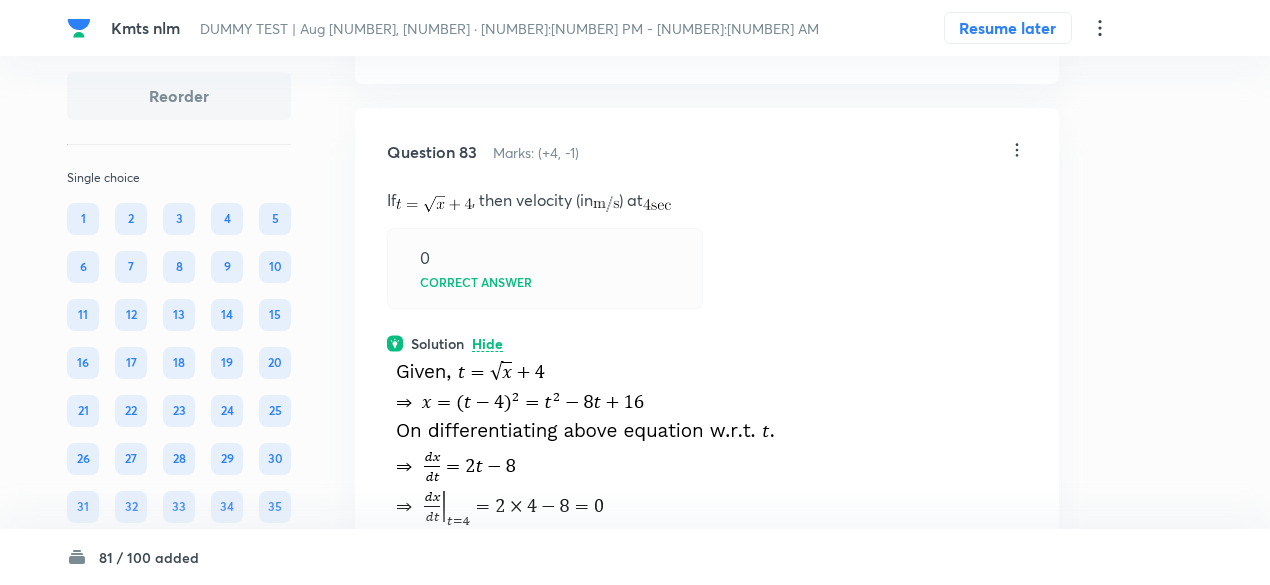 scroll, scrollTop: 45306, scrollLeft: 0, axis: vertical 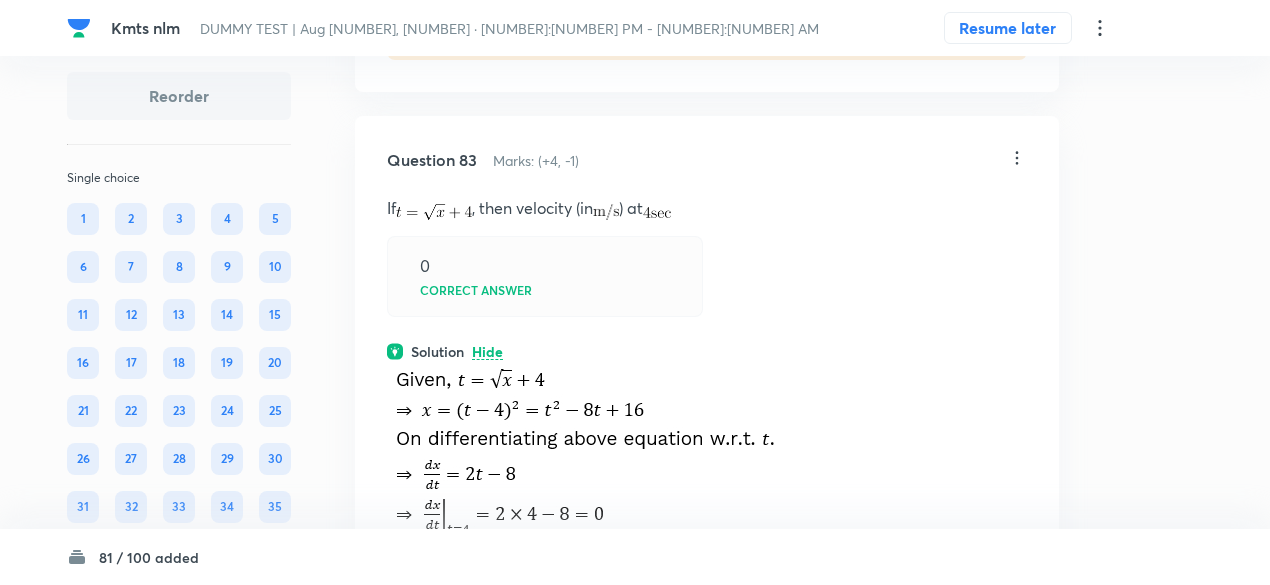 click 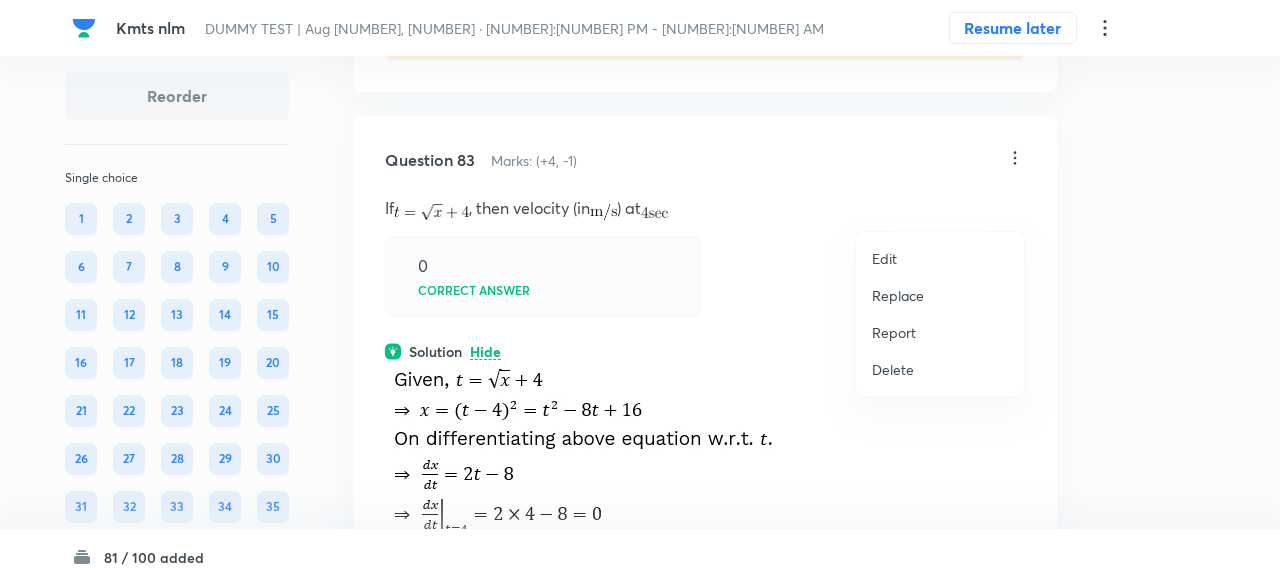 click on "Replace" at bounding box center (898, 295) 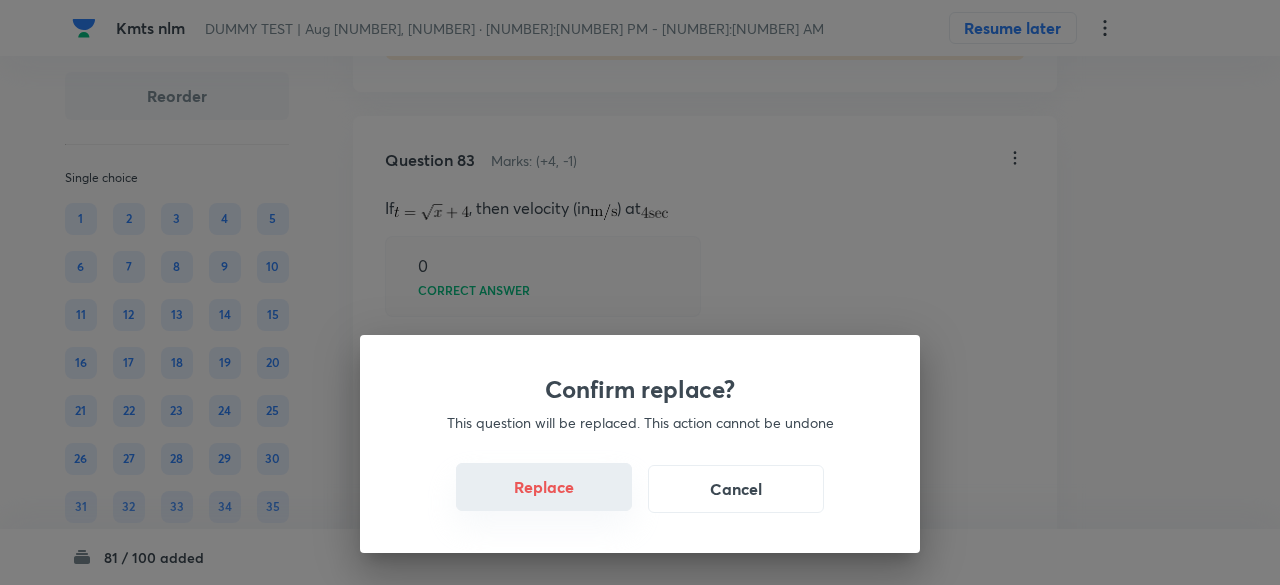 click on "Replace" at bounding box center (544, 487) 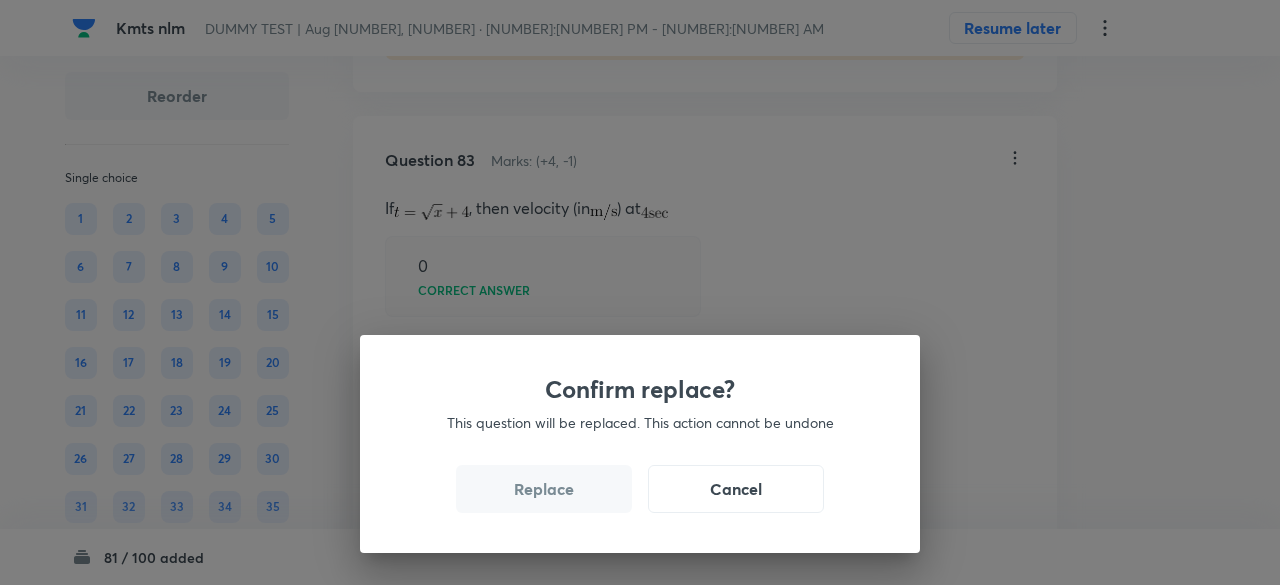 click on "Replace" at bounding box center (544, 489) 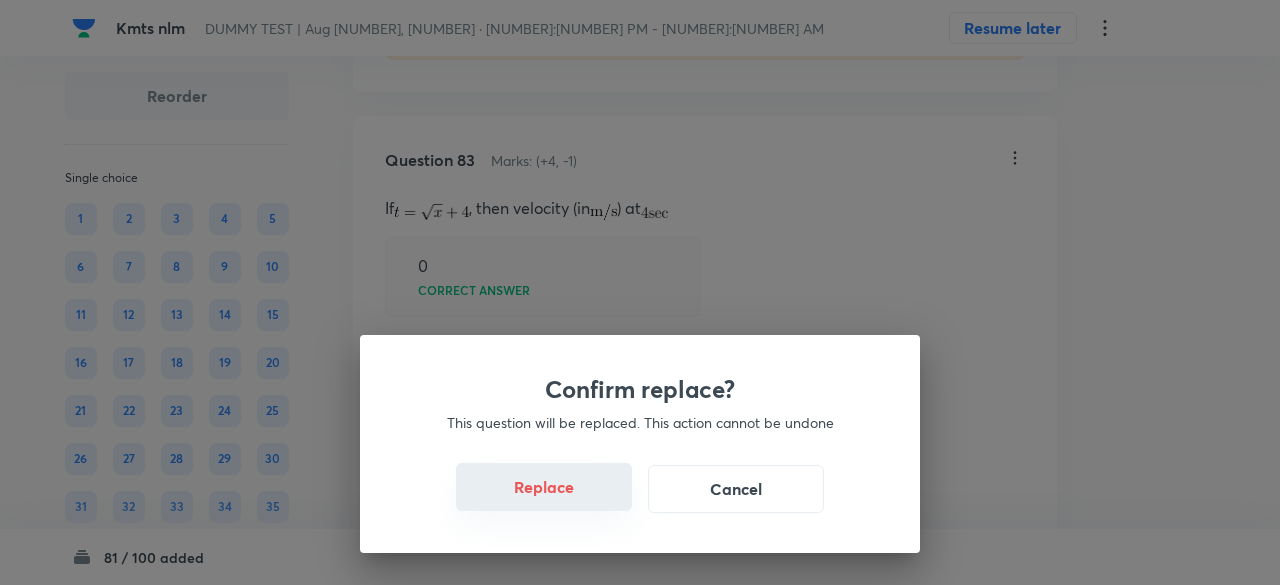 click on "Replace" at bounding box center [544, 487] 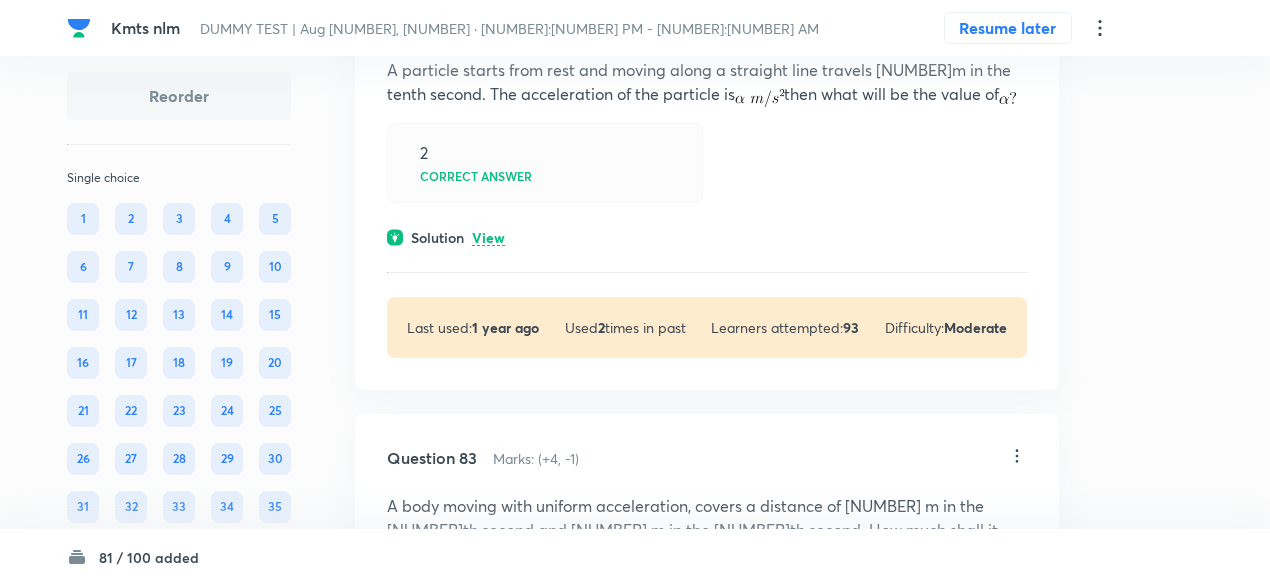 scroll, scrollTop: 44995, scrollLeft: 0, axis: vertical 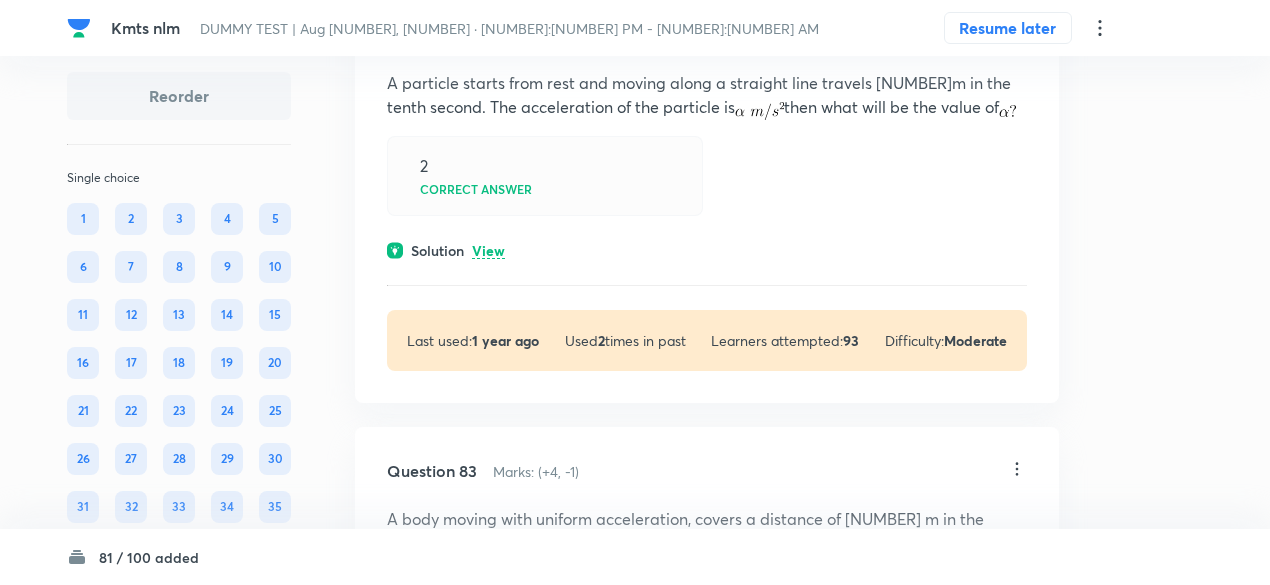 click on "View" at bounding box center (488, 251) 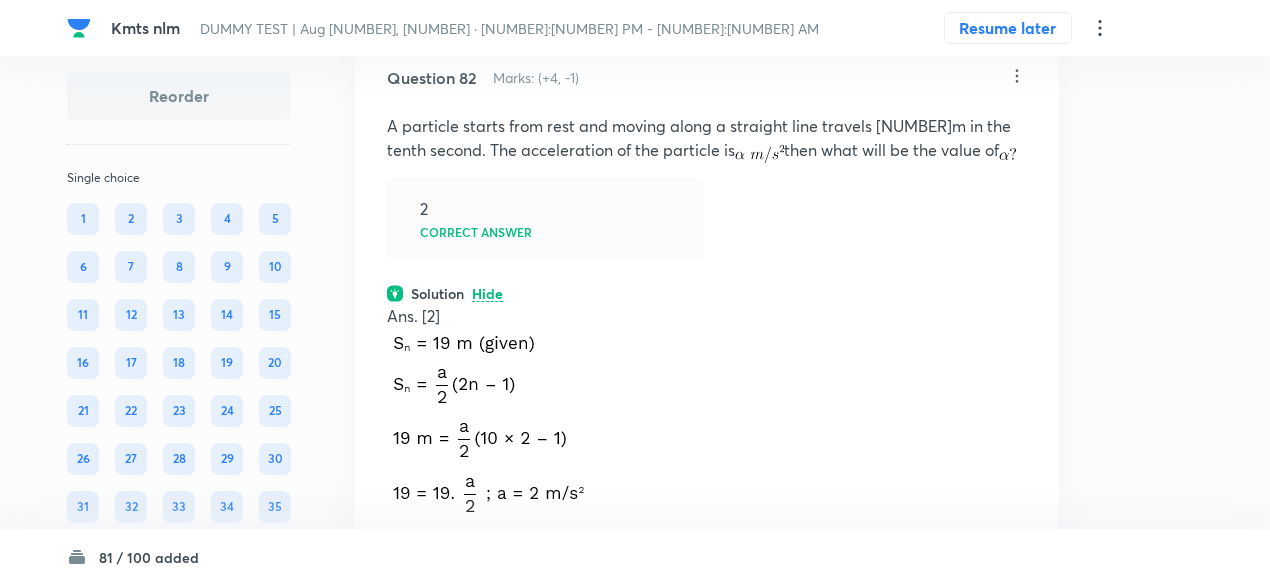 scroll, scrollTop: 44951, scrollLeft: 0, axis: vertical 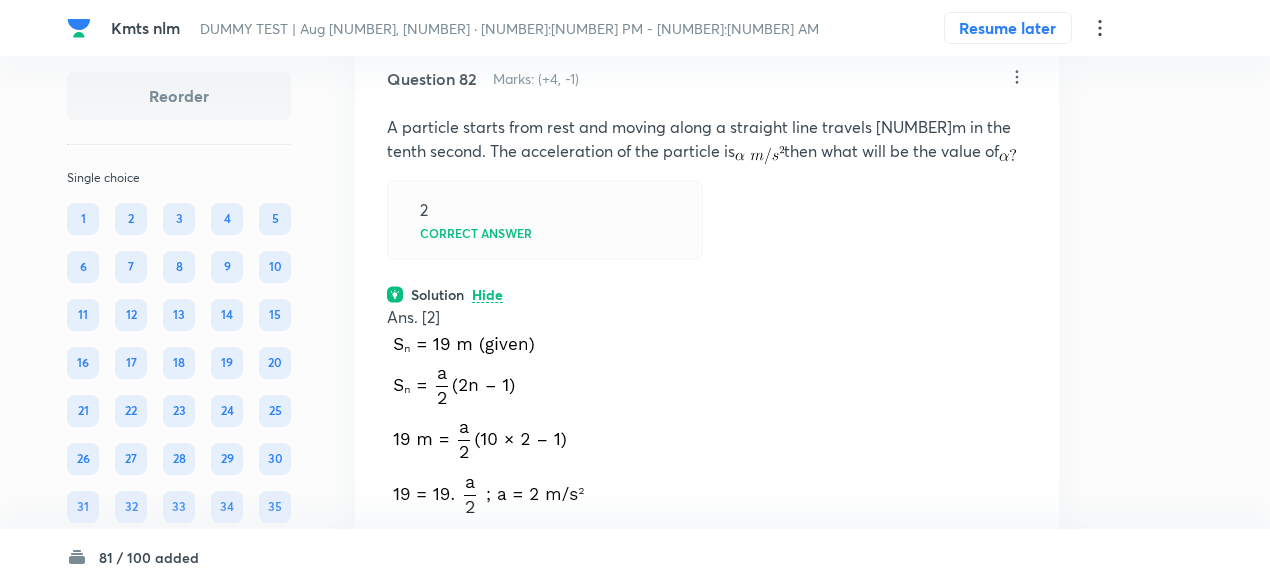 click on "Question [NUMBER] Marks: (+[NUMBER], -[NUMBER]) A particle starts from rest and moving along a straight line travels [NUMBER]m in the tenth second. The acceleration of the particle is then what will be the value of [NUMBER] Correct answer Solution Hide Ans. [[NUMBER]] Physics Kinematics-[NUMBER] and Calculus Uniform Acceleration Motion Last used: [NUMBER] year ago Used [NUMBER] times in past Learners attempted: [NUMBER] Difficulty: Moderate" at bounding box center [707, 380] 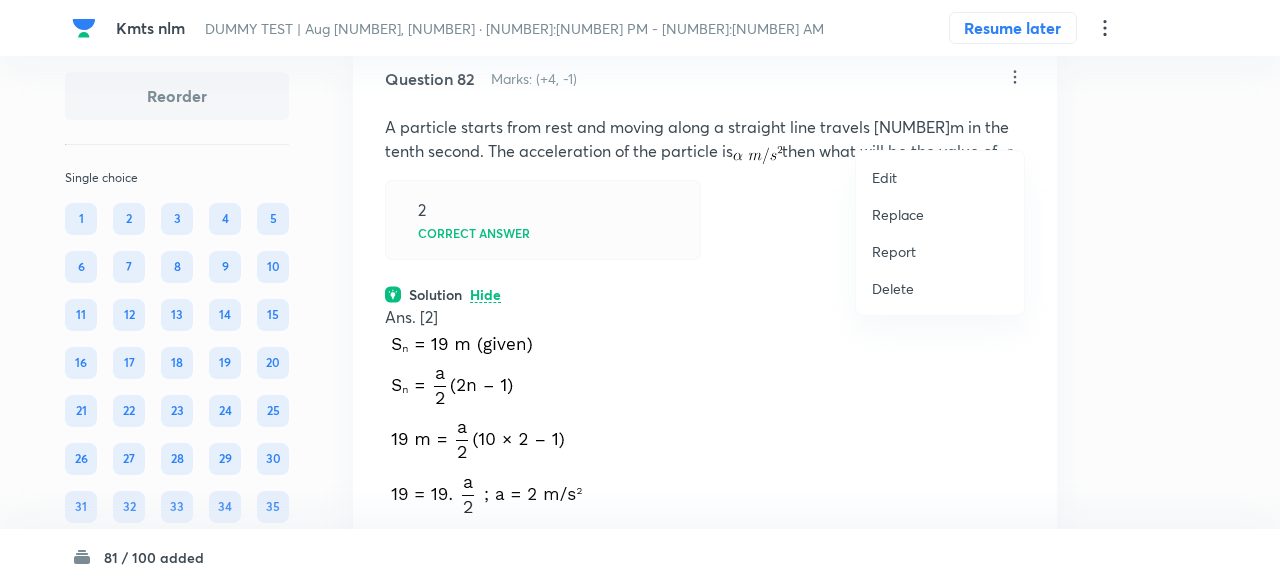 click on "Replace" at bounding box center (898, 214) 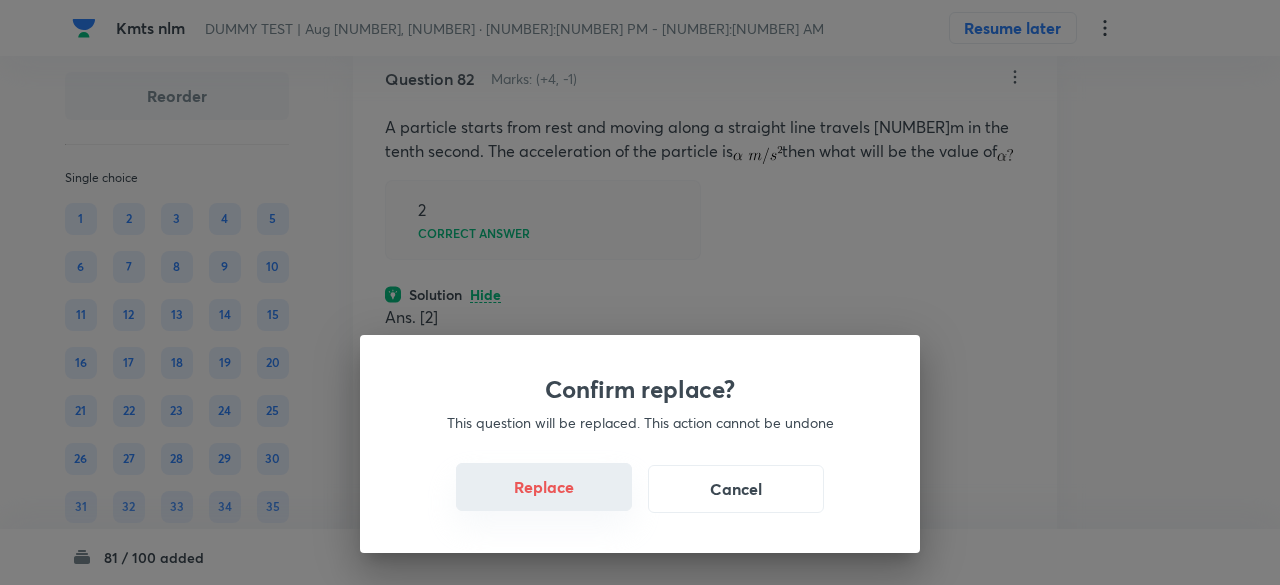 click on "Replace" at bounding box center (544, 487) 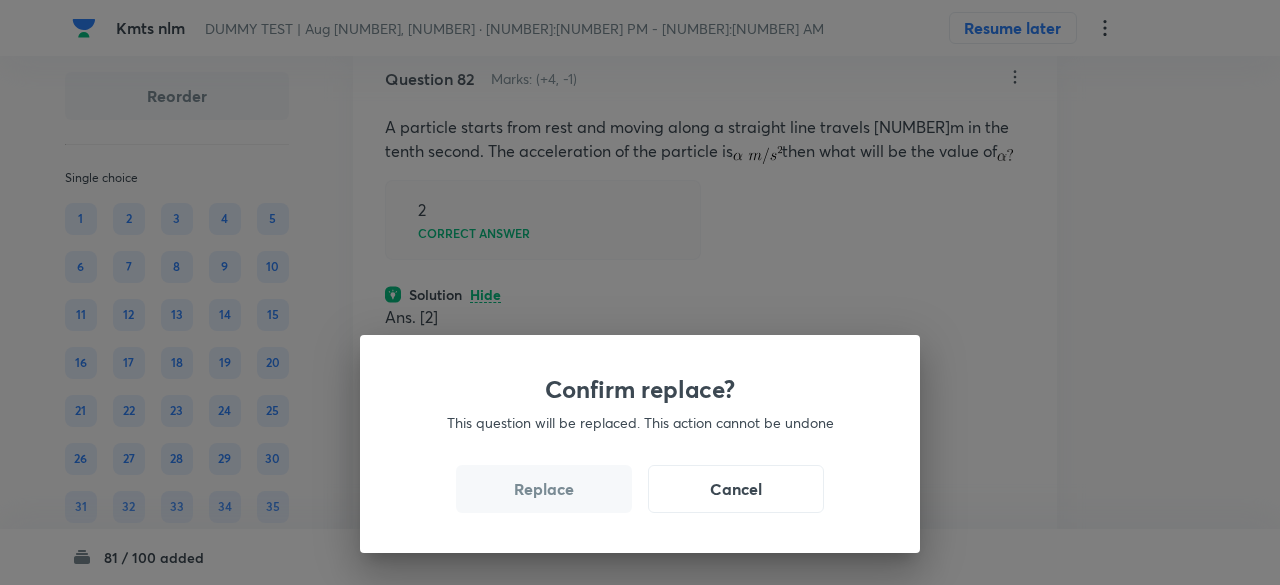 click on "Replace" at bounding box center (544, 489) 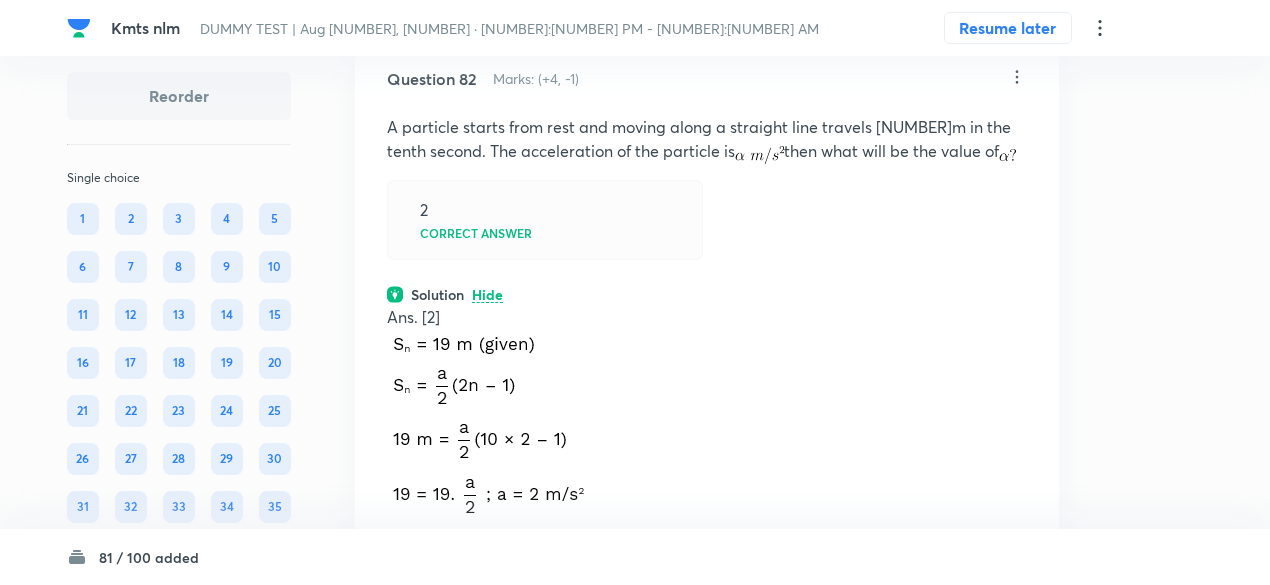 click at bounding box center (487, 422) 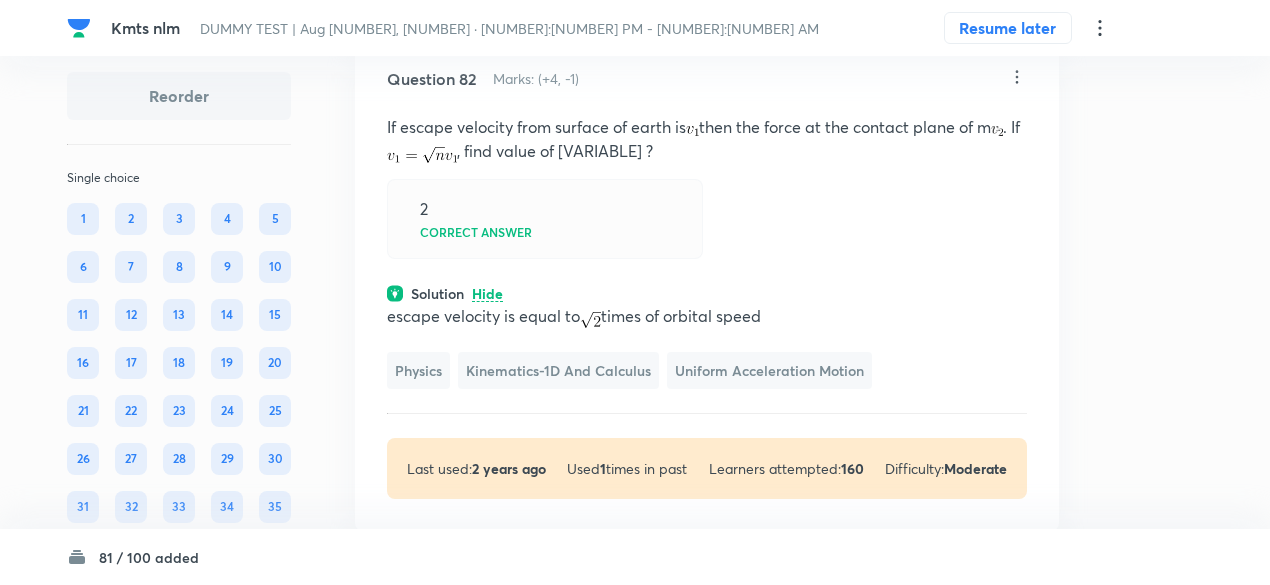click 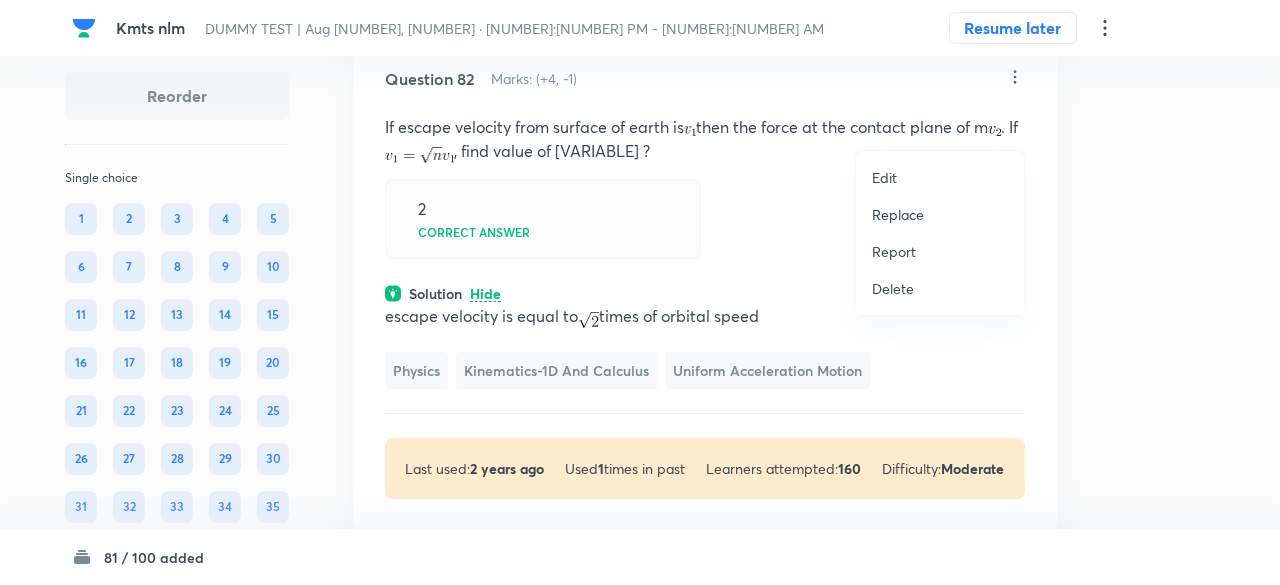 click on "Replace" at bounding box center (898, 214) 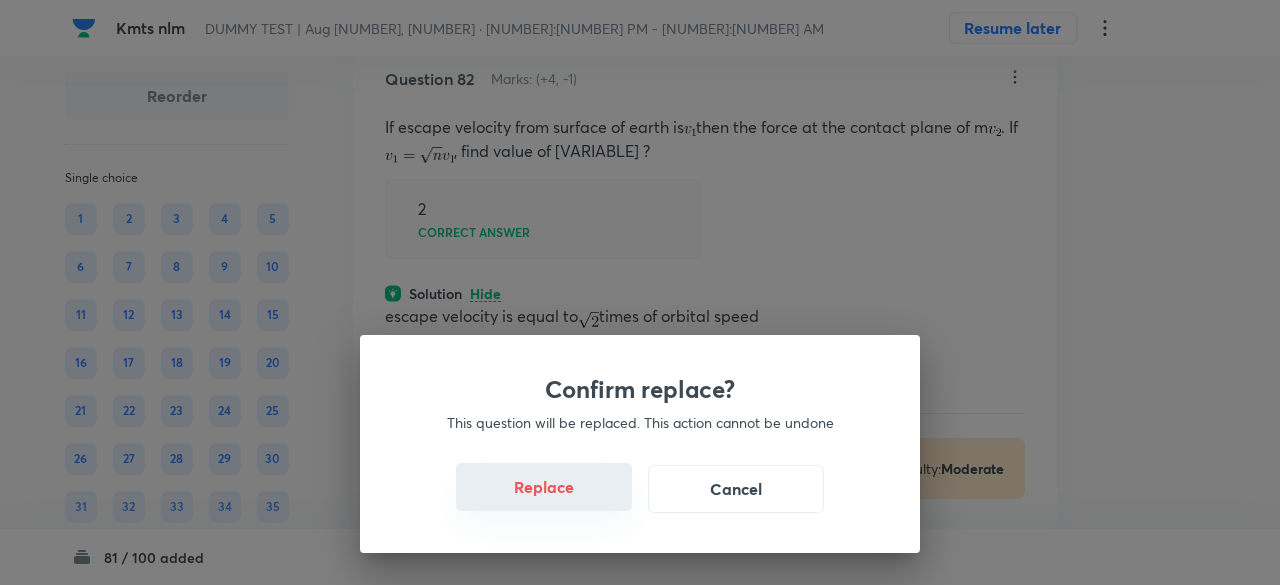 click on "Replace" at bounding box center (544, 487) 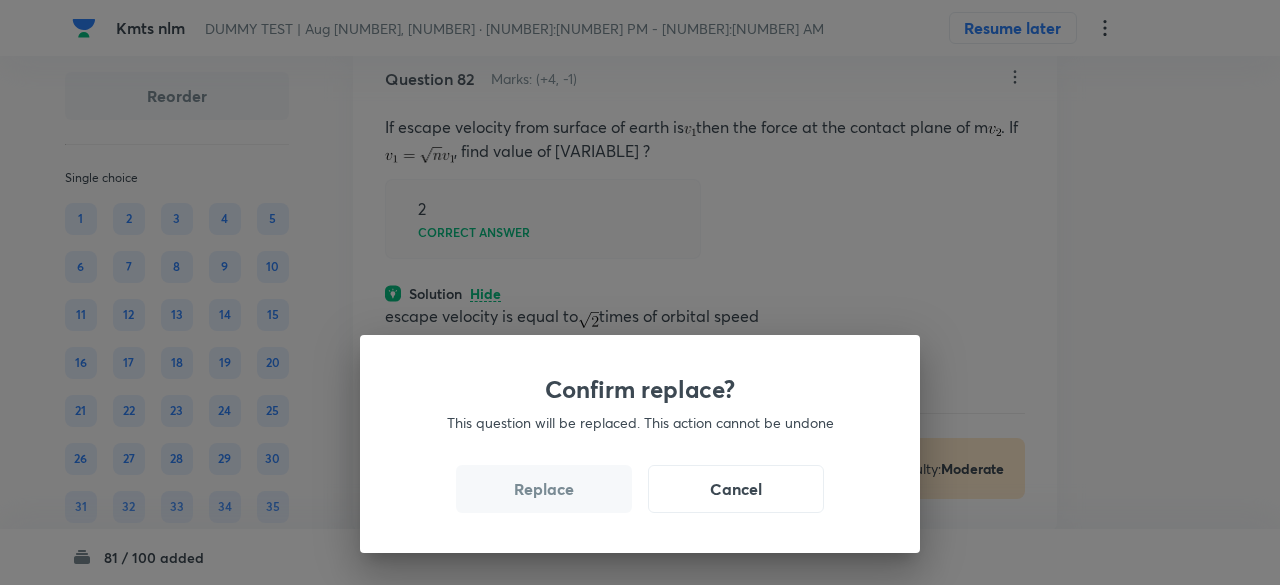 click on "Replace" at bounding box center [544, 489] 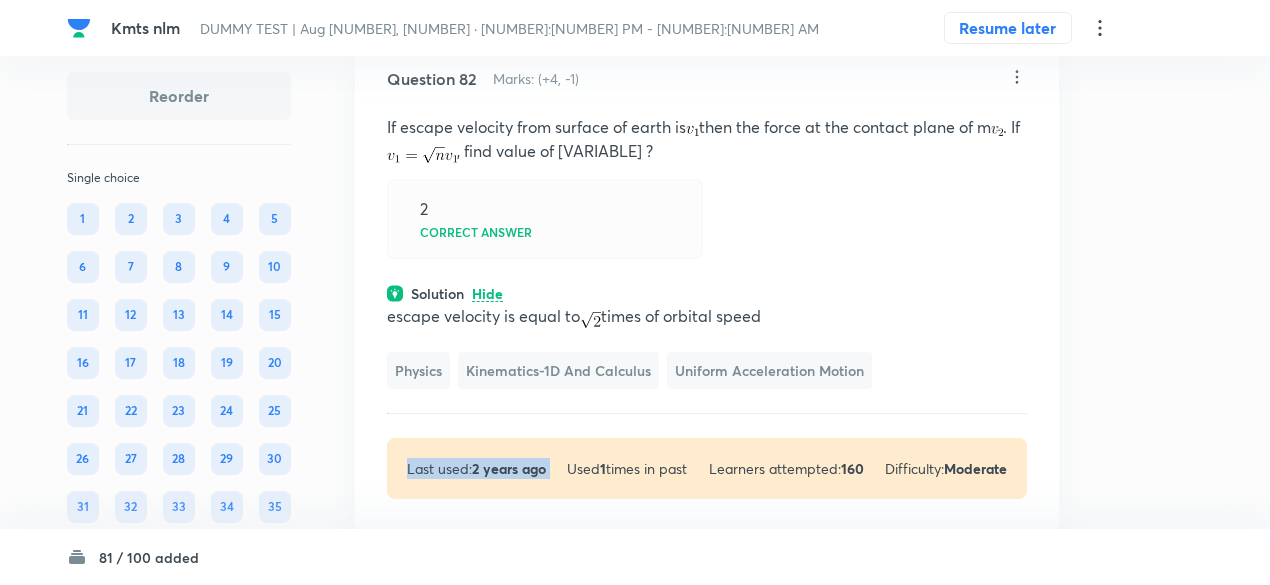 click on "Last used: [NUMBER] years ago Used [NUMBER] times in past Learners attempted: [NUMBER] Difficulty: Moderate" at bounding box center (707, 468) 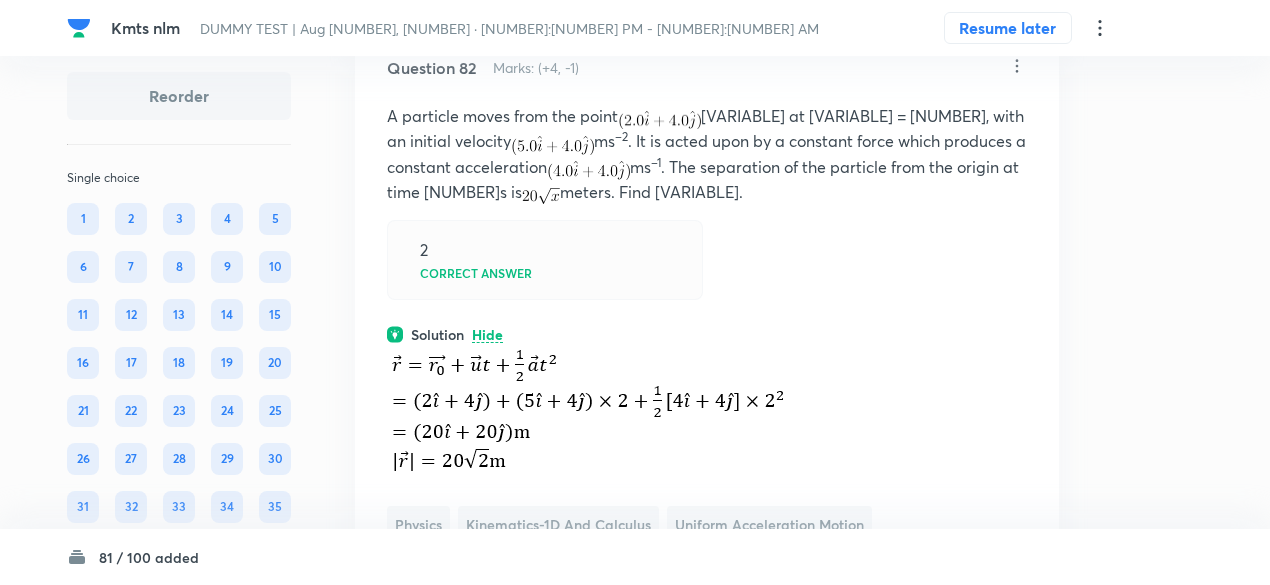 scroll, scrollTop: 44961, scrollLeft: 0, axis: vertical 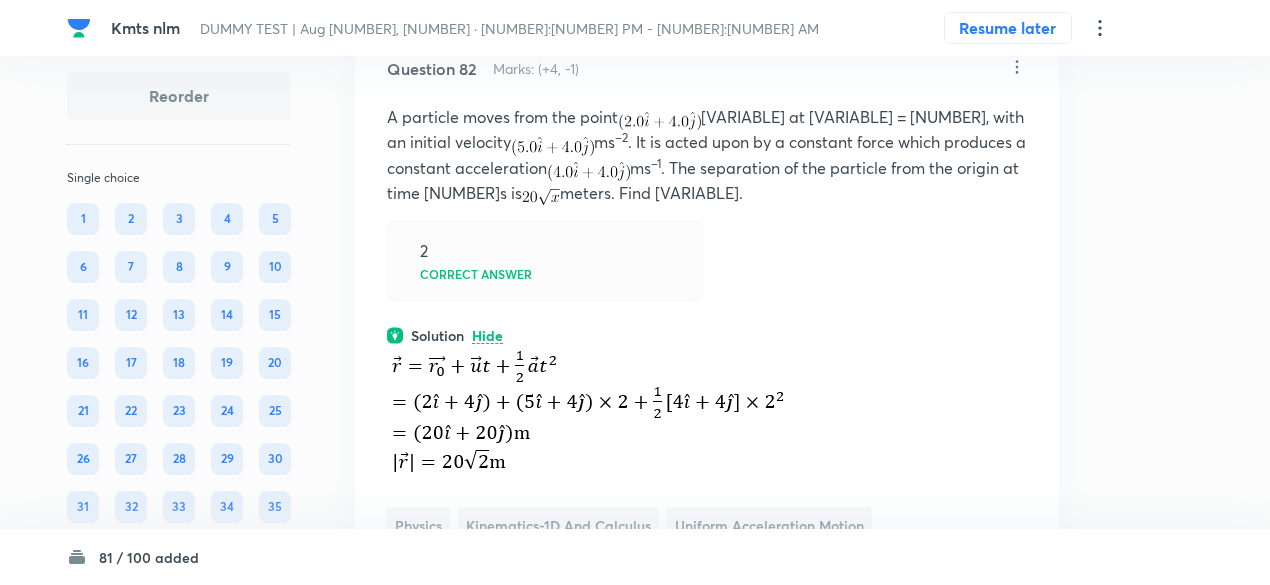 click on "Question [NUMBER] Marks: (+[NUMBER], -[NUMBER]) A particle moves from the point  m at t = [NUMBER], with an initial velocity  ms –[NUMBER]. It is acted upon by a constant force which produces a constant acceleration  ms –[NUMBER]. The separation of the particle from the origin at time [NUMBER]s is  meters. Find x. [NUMBER] Correct answer Solution Hide Physics Kinematics-1D and Calculus Uniform Acceleration Motion Last used: [NUMBER] years ago Used [NUMBER] times in past Learners attempted: [NUMBER] Difficulty: Moderate" at bounding box center [707, 356] 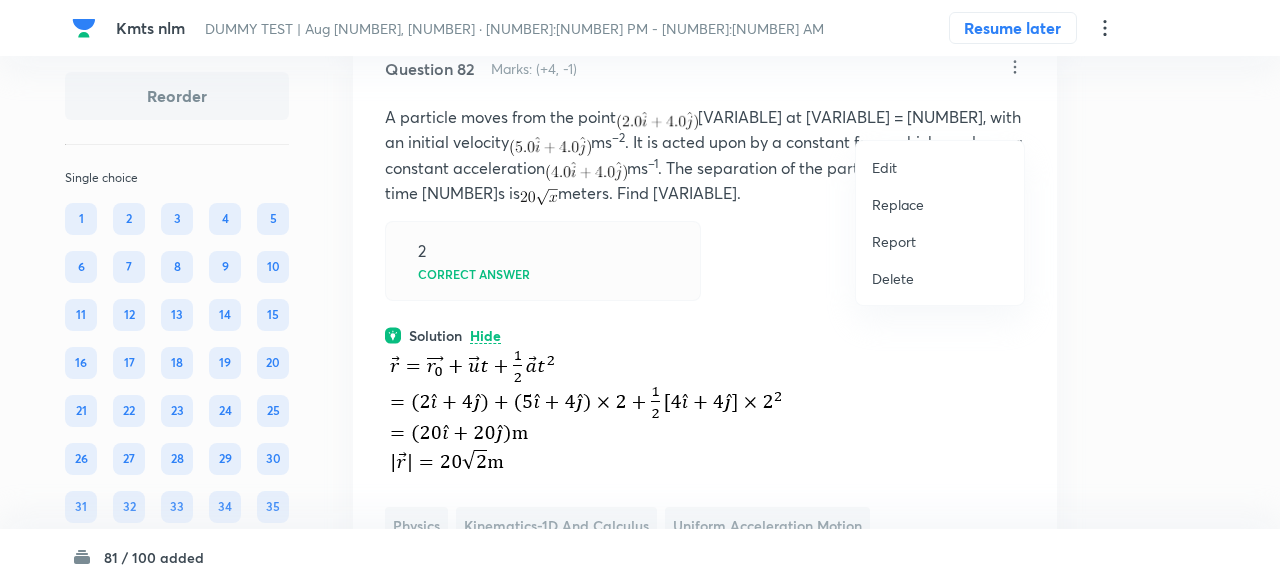 click on "Replace" at bounding box center (898, 204) 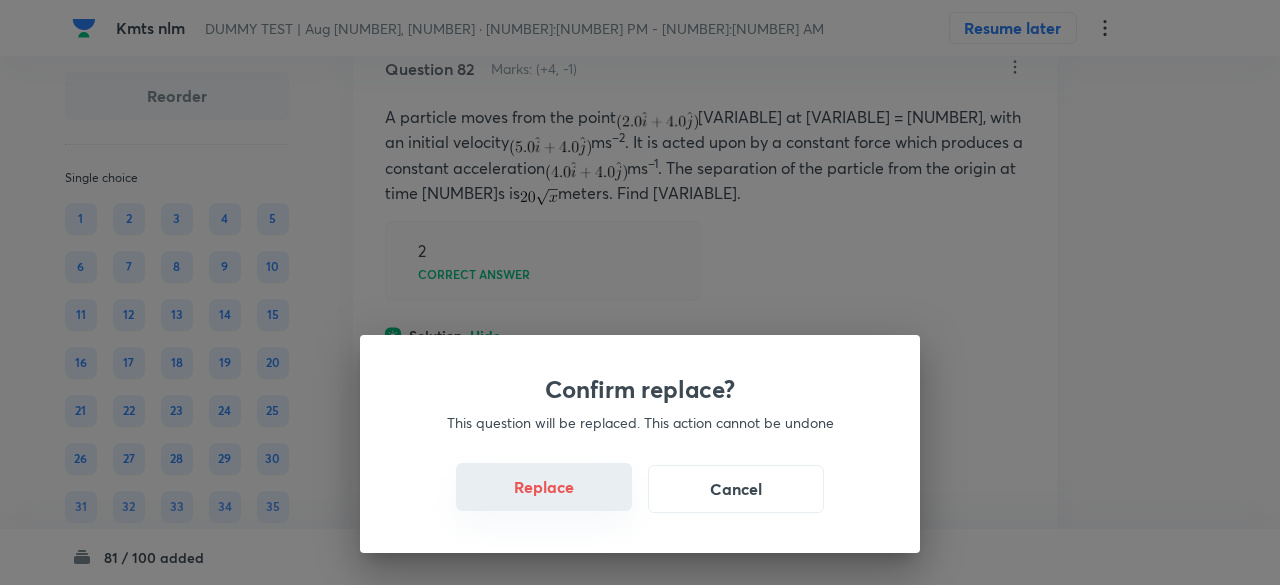 click on "Replace" at bounding box center [544, 487] 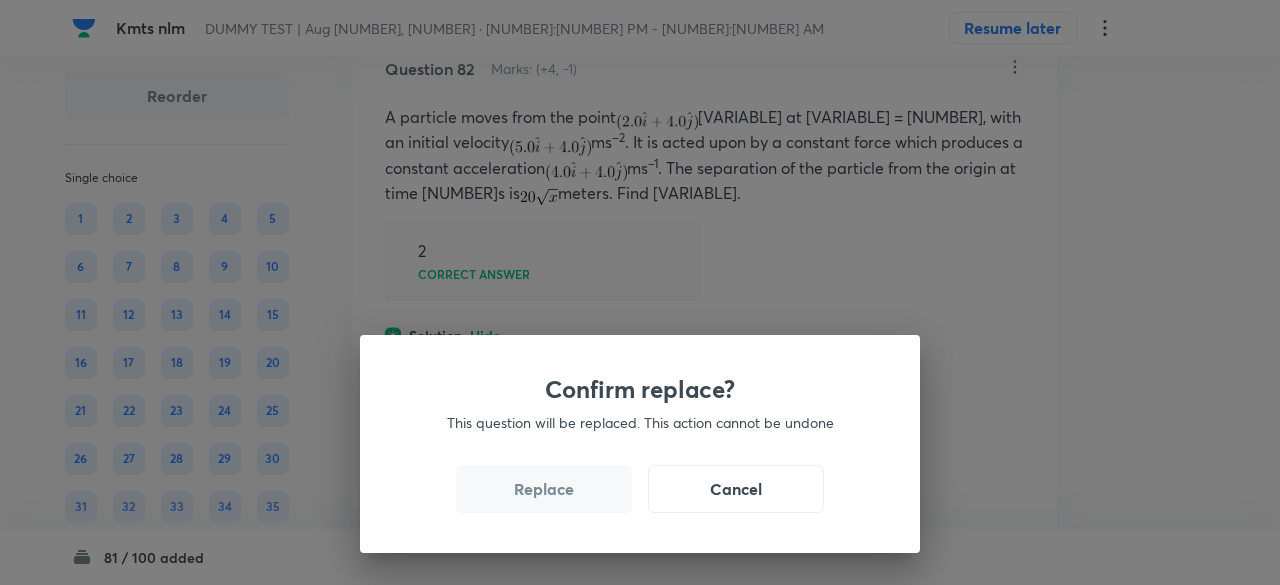 click on "Replace" at bounding box center (544, 489) 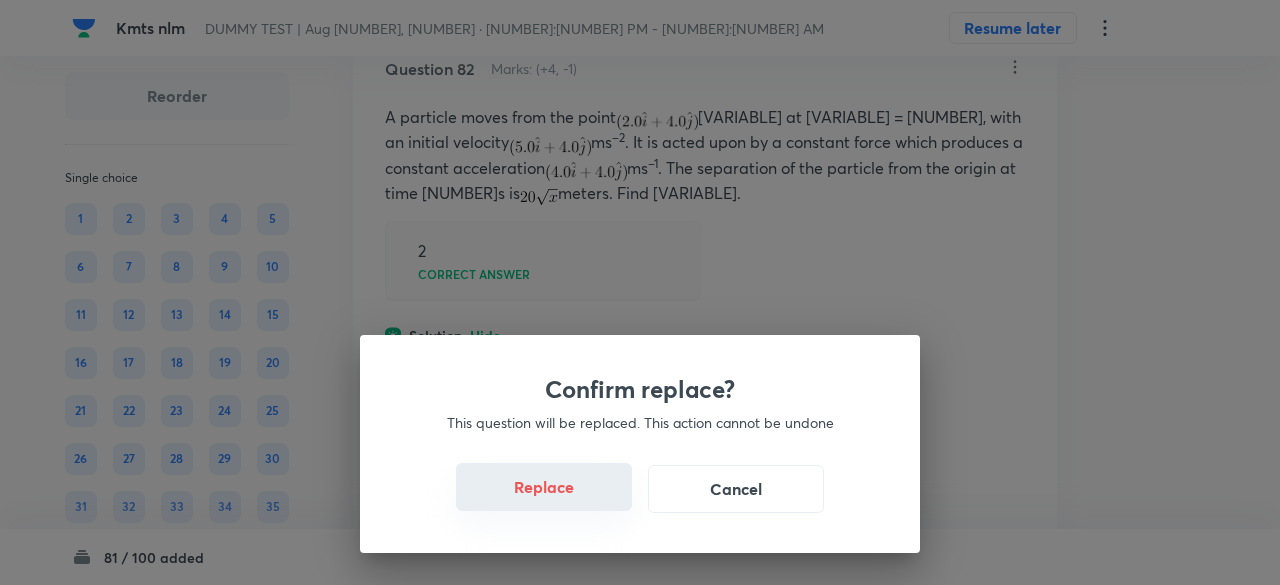 click on "Replace" at bounding box center (544, 487) 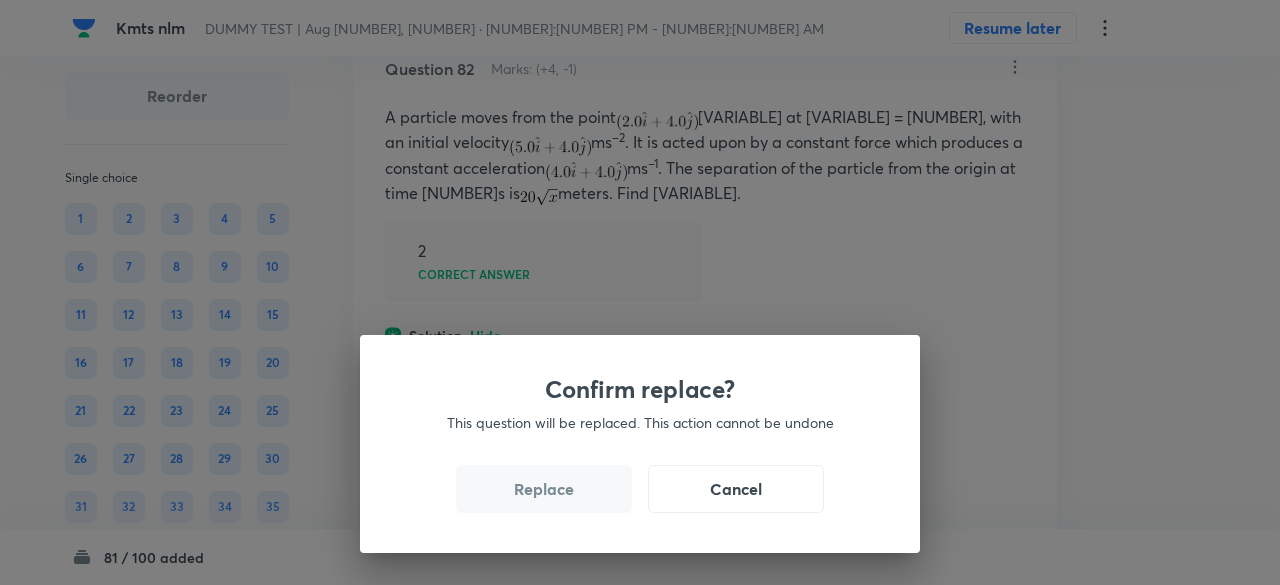 click on "Replace" at bounding box center (544, 489) 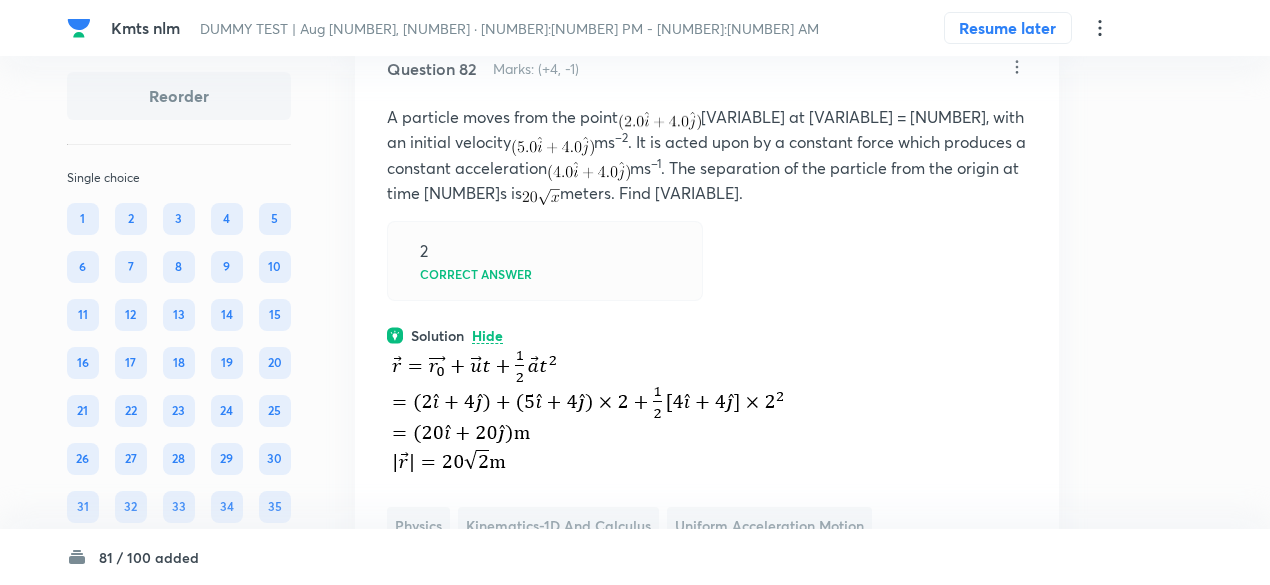 click at bounding box center (588, 411) 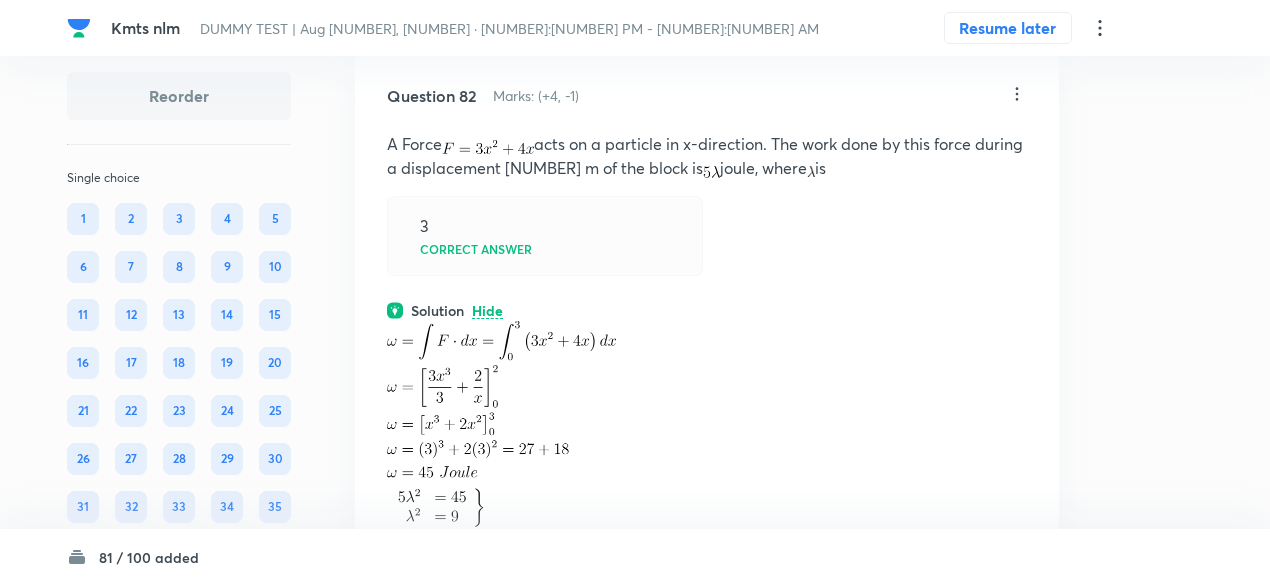 scroll, scrollTop: 44933, scrollLeft: 0, axis: vertical 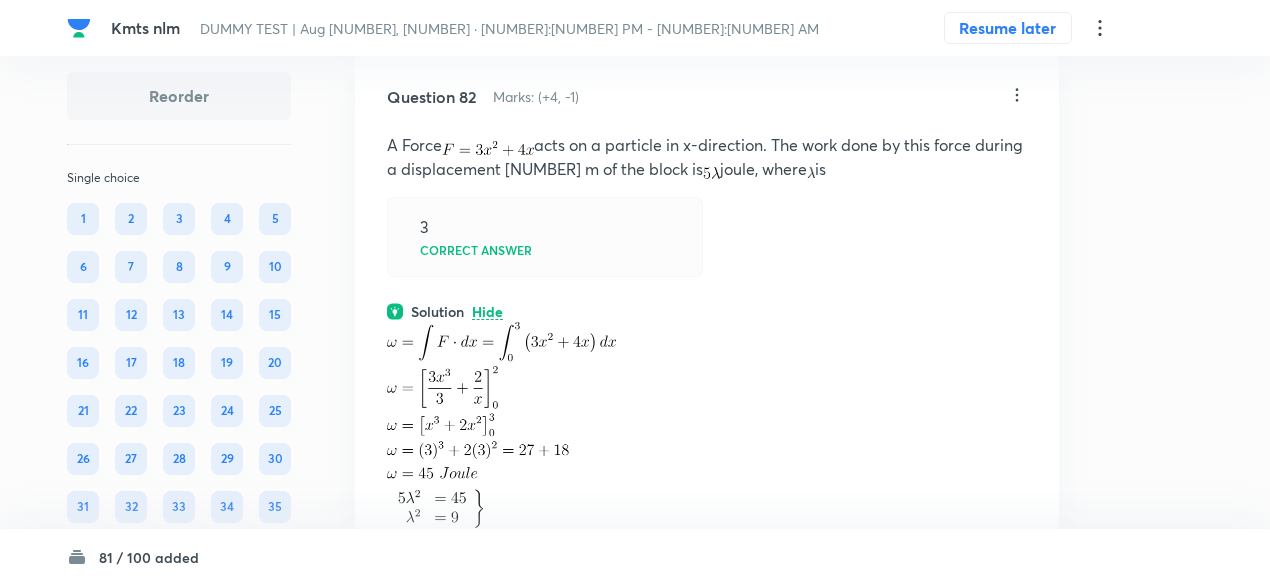 click 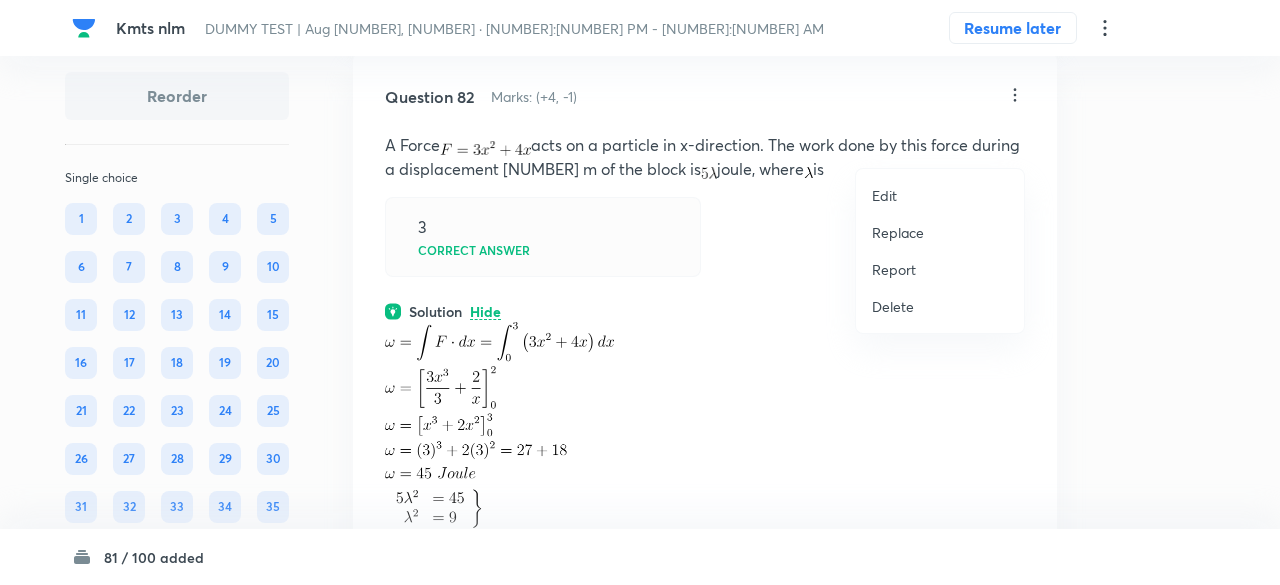 click on "Replace" at bounding box center [898, 232] 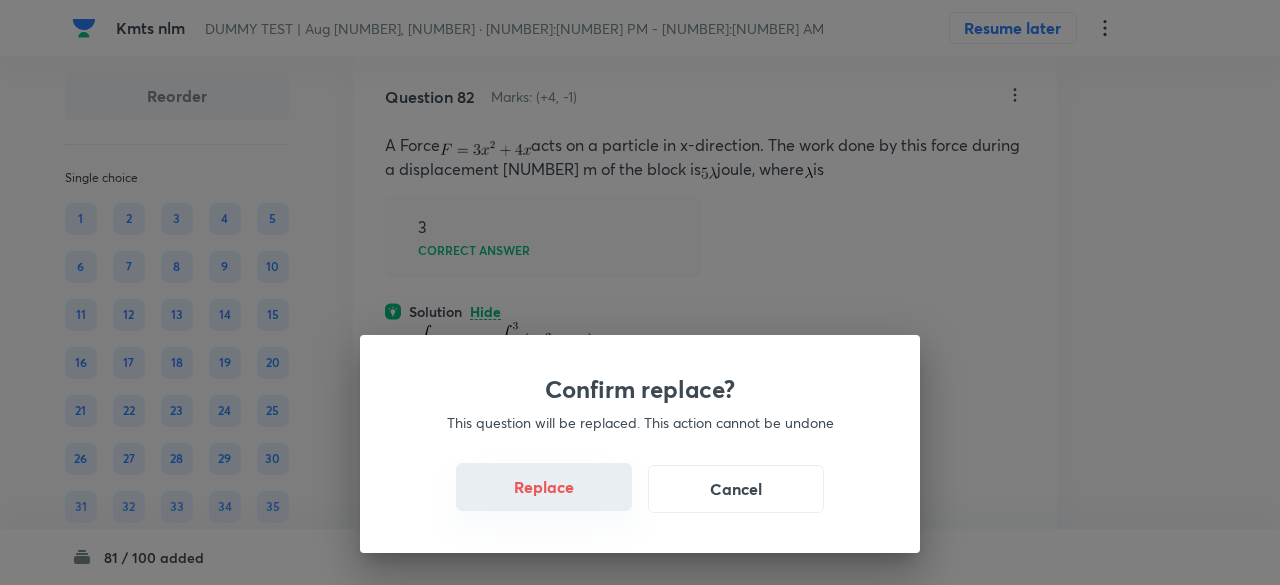 click on "Replace" at bounding box center [544, 487] 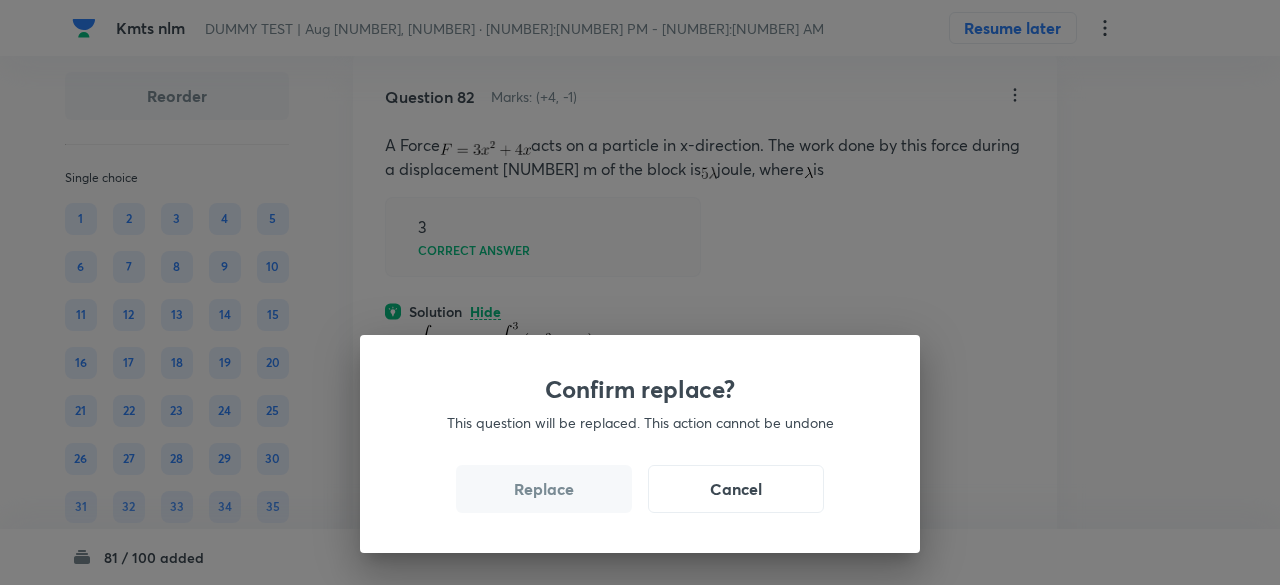 click on "Replace" at bounding box center (544, 489) 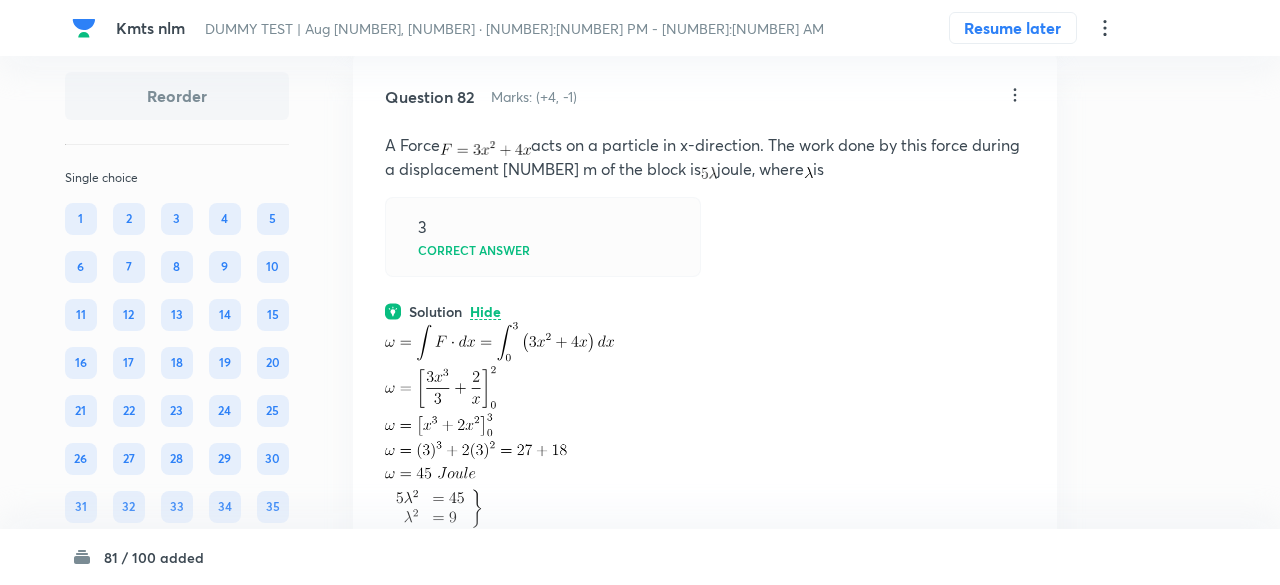 click on "Confirm replace? This question will be replaced. This action cannot be undone Replace Cancel" at bounding box center [640, 877] 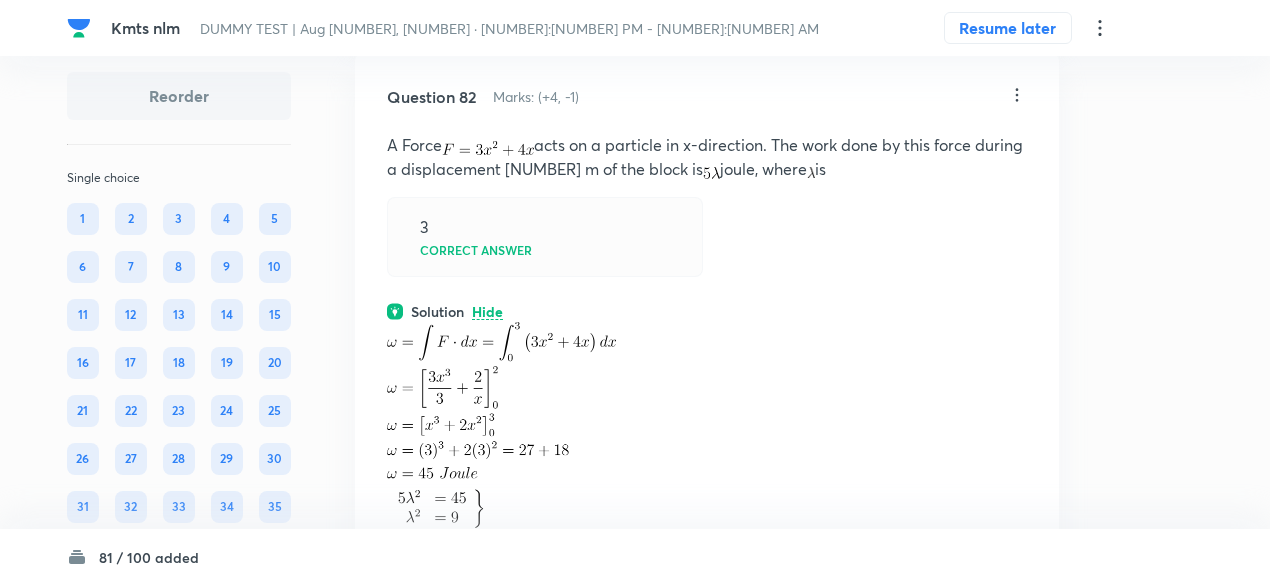 click at bounding box center [501, 434] 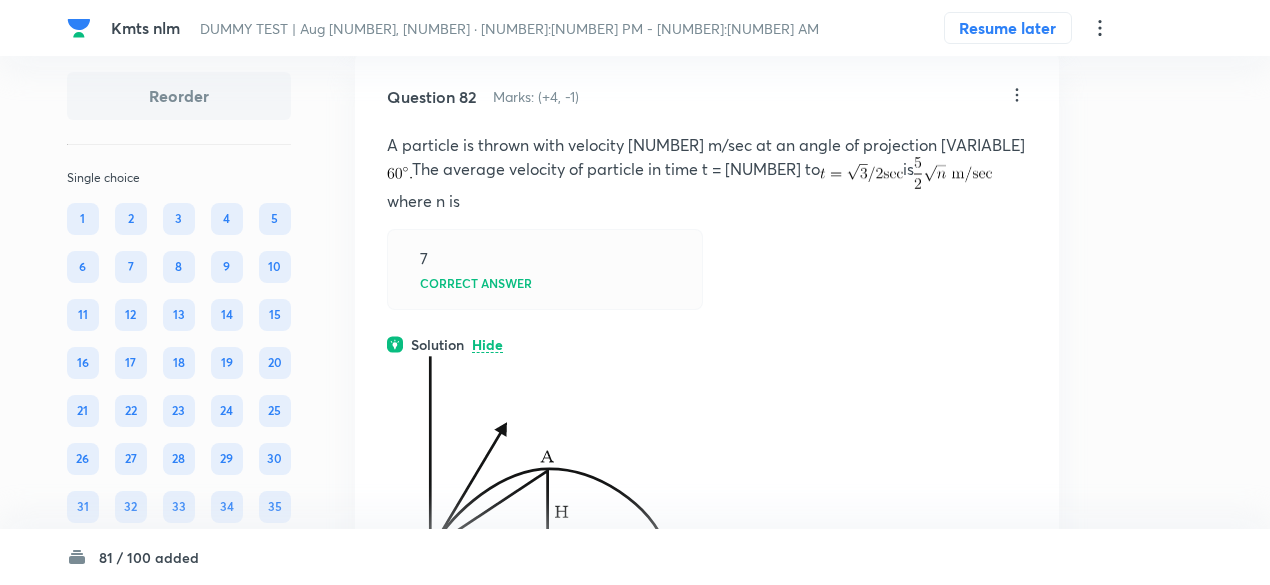 click at bounding box center (499, 683) 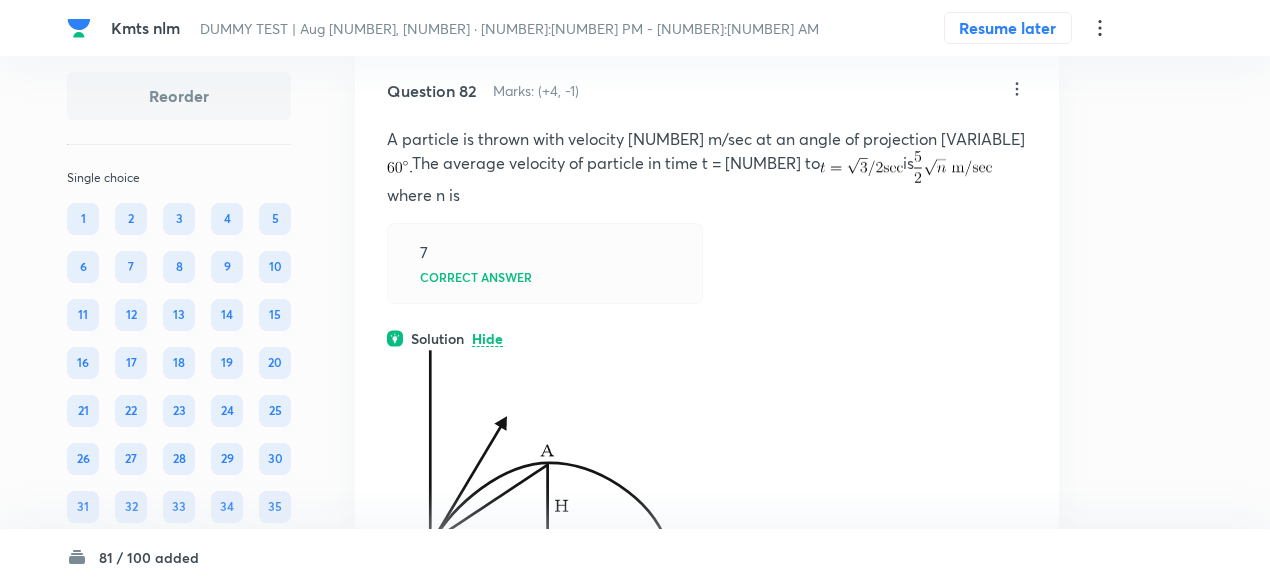 scroll, scrollTop: 44938, scrollLeft: 0, axis: vertical 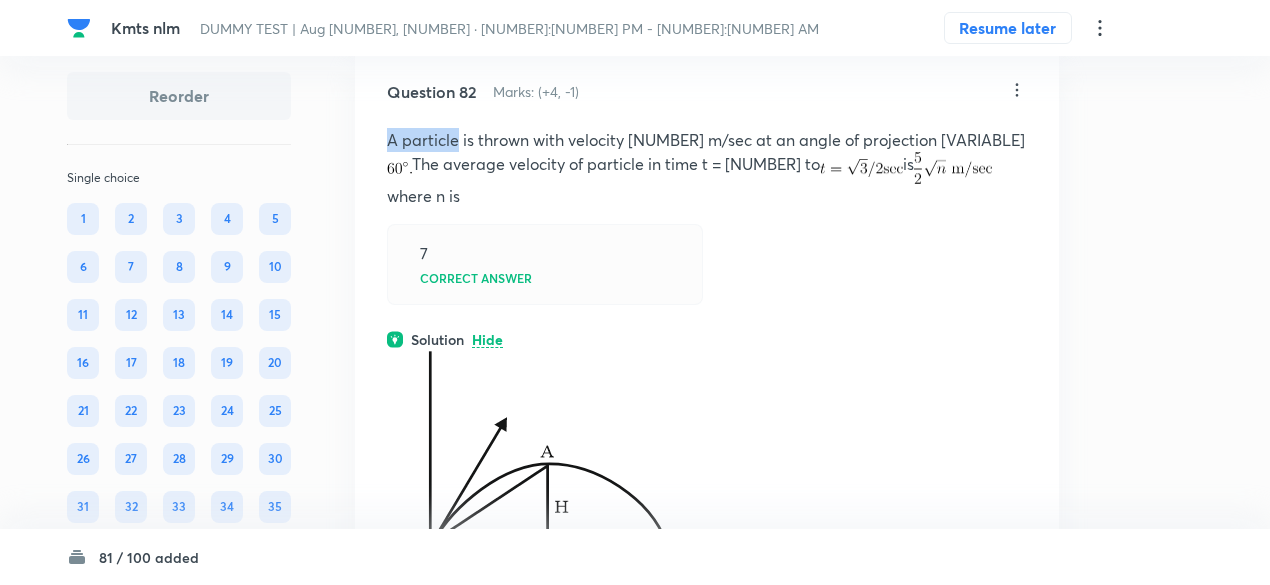 drag, startPoint x: 389, startPoint y: 191, endPoint x: 459, endPoint y: 197, distance: 70.256676 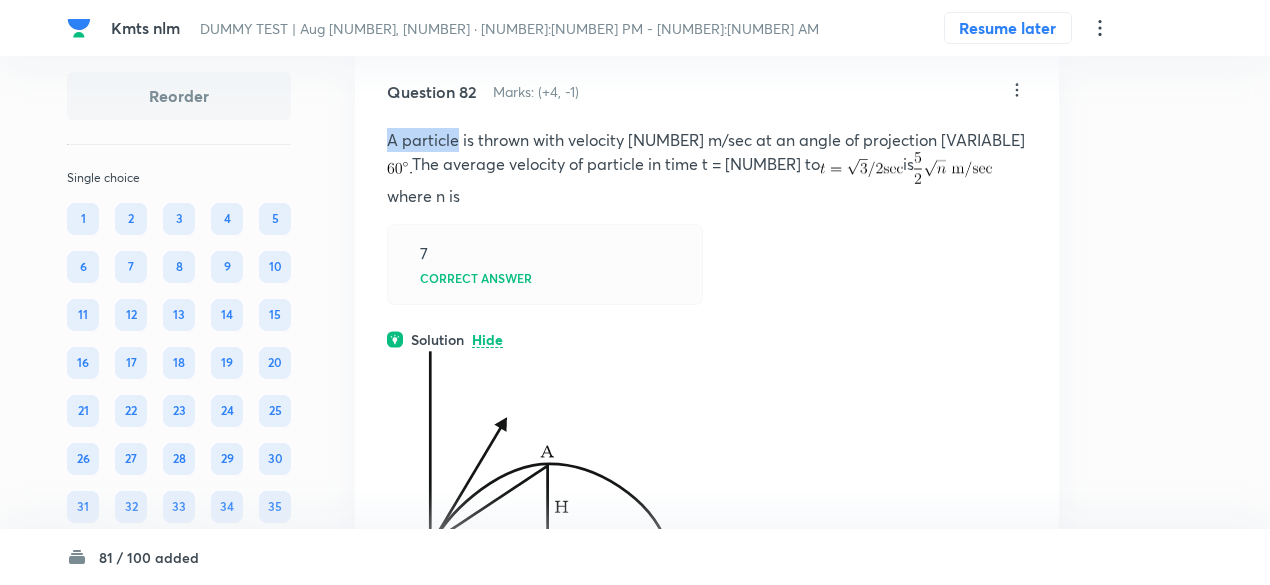 copy on "A particle" 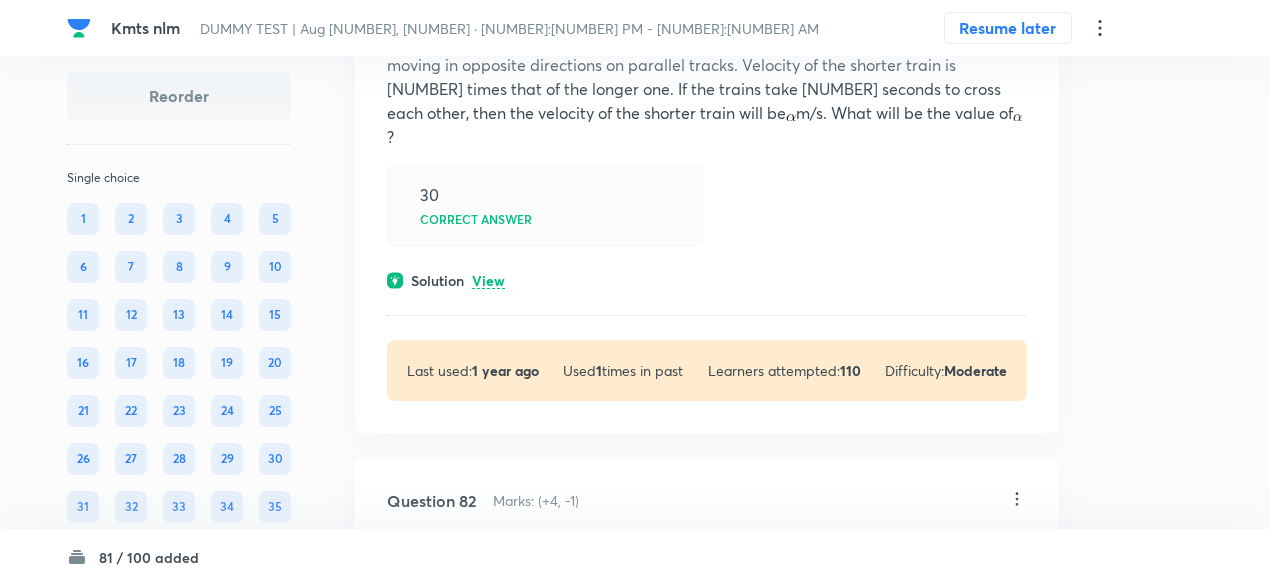 scroll, scrollTop: 44504, scrollLeft: 0, axis: vertical 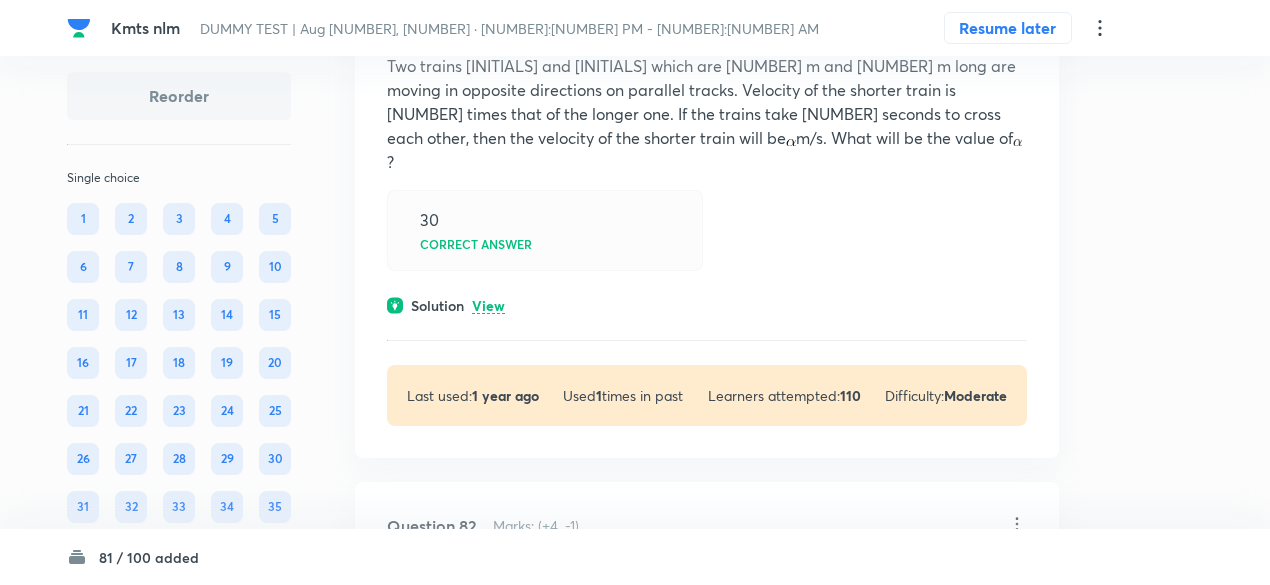 click on "View" at bounding box center [488, 306] 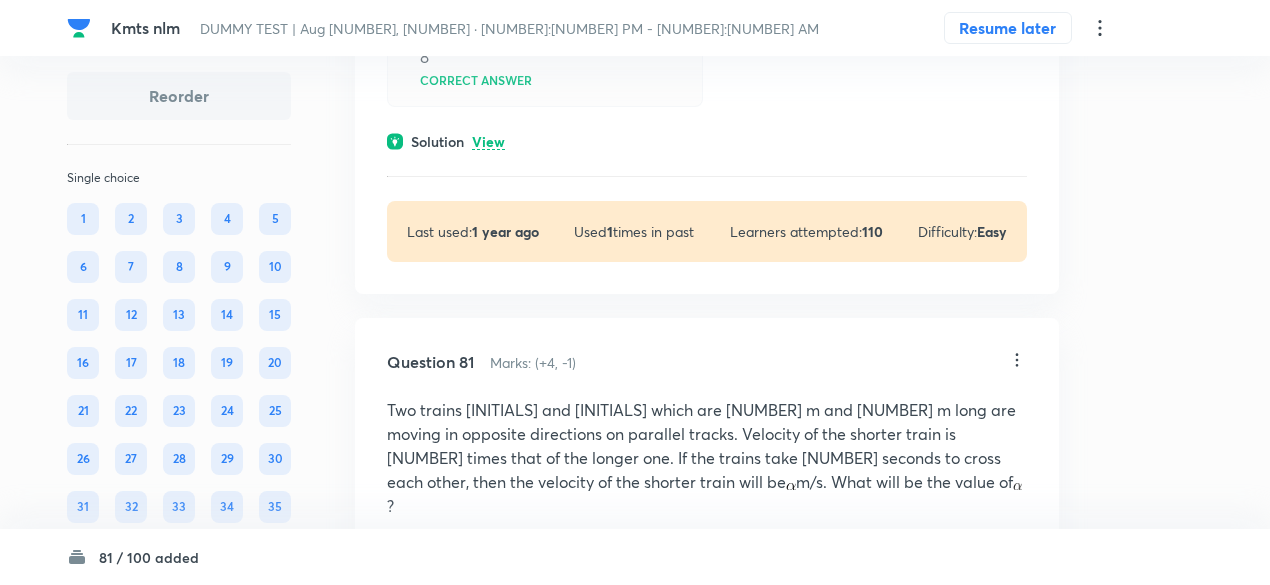 scroll, scrollTop: 44156, scrollLeft: 0, axis: vertical 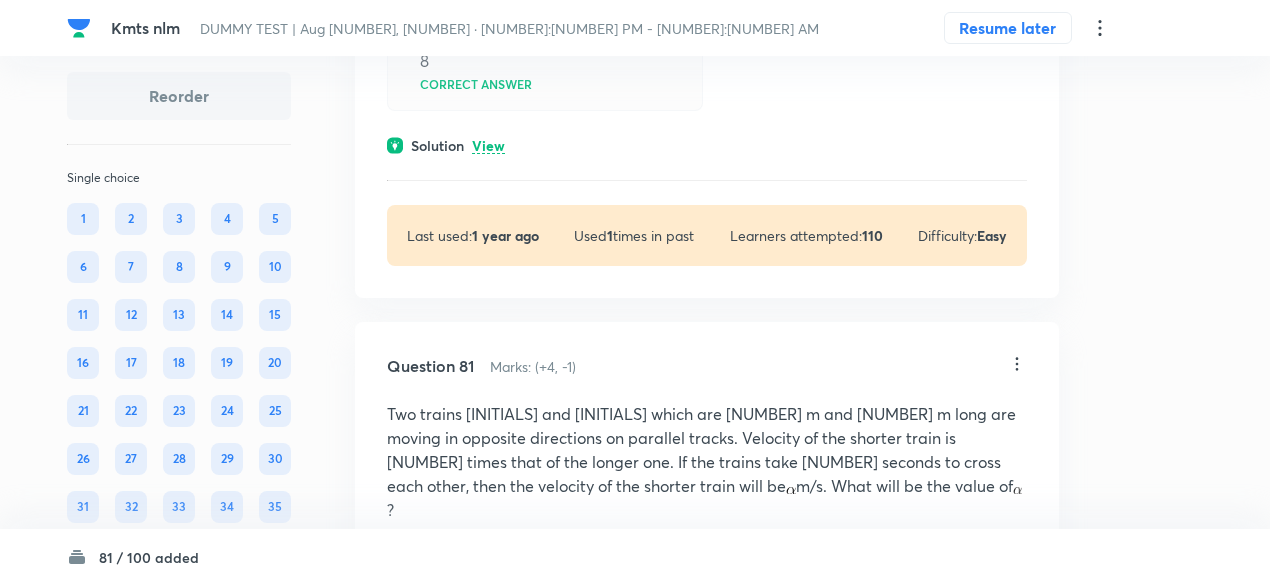 click on "View" at bounding box center (488, 146) 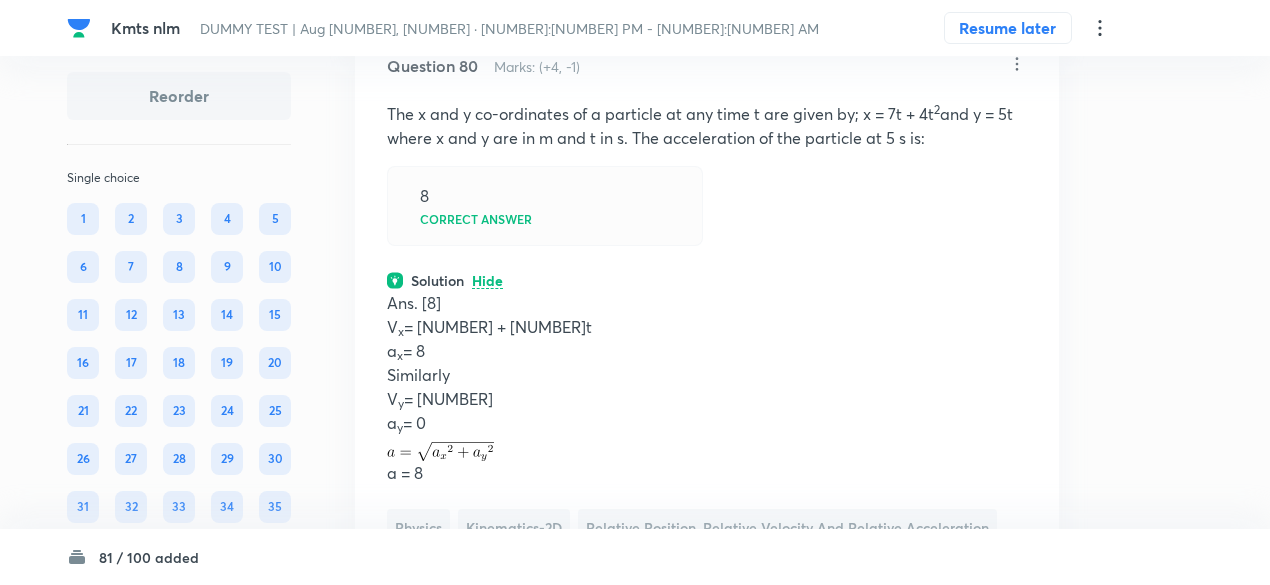 scroll, scrollTop: 44015, scrollLeft: 0, axis: vertical 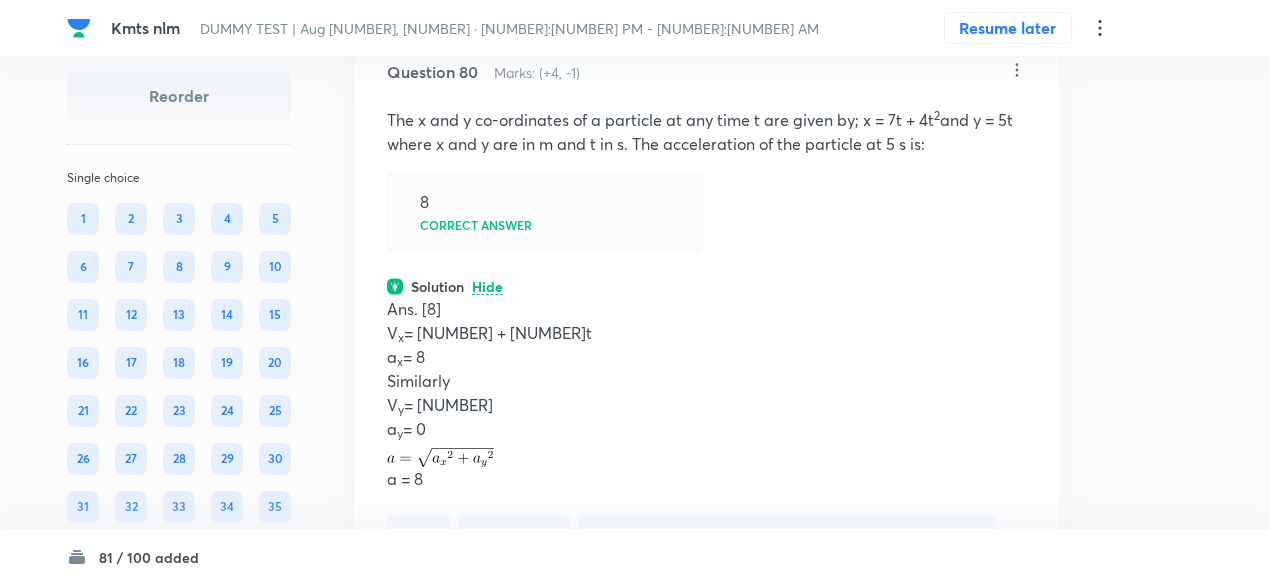 click 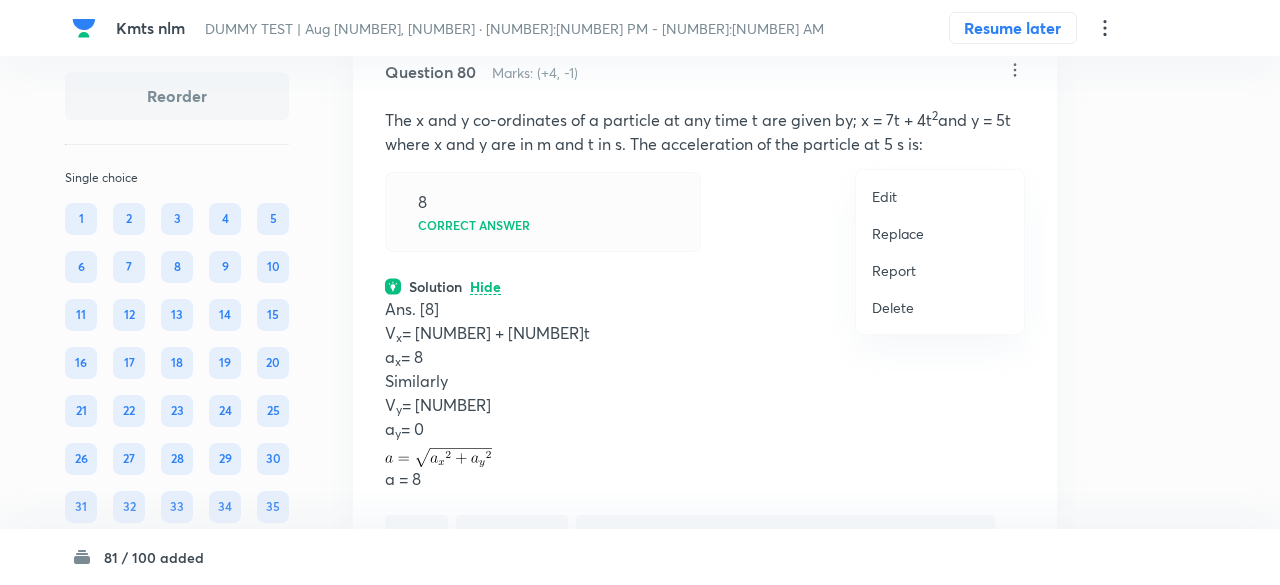 click on "Replace" at bounding box center (898, 233) 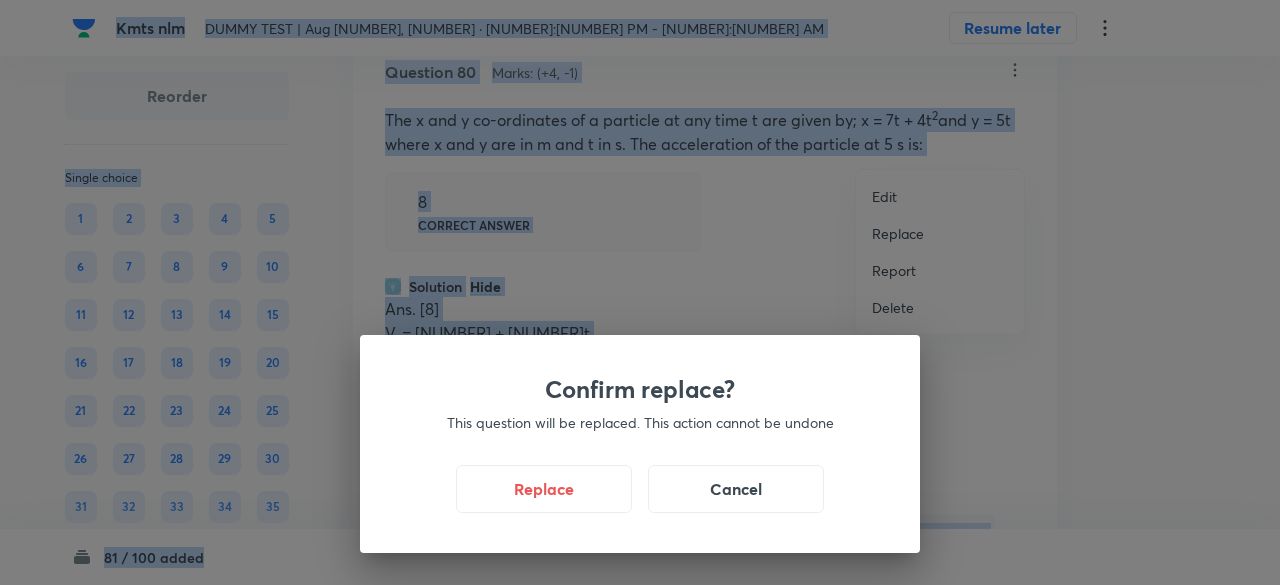 click on "Confirm replace? This question will be replaced. This action cannot be undone Replace Cancel" at bounding box center (640, 292) 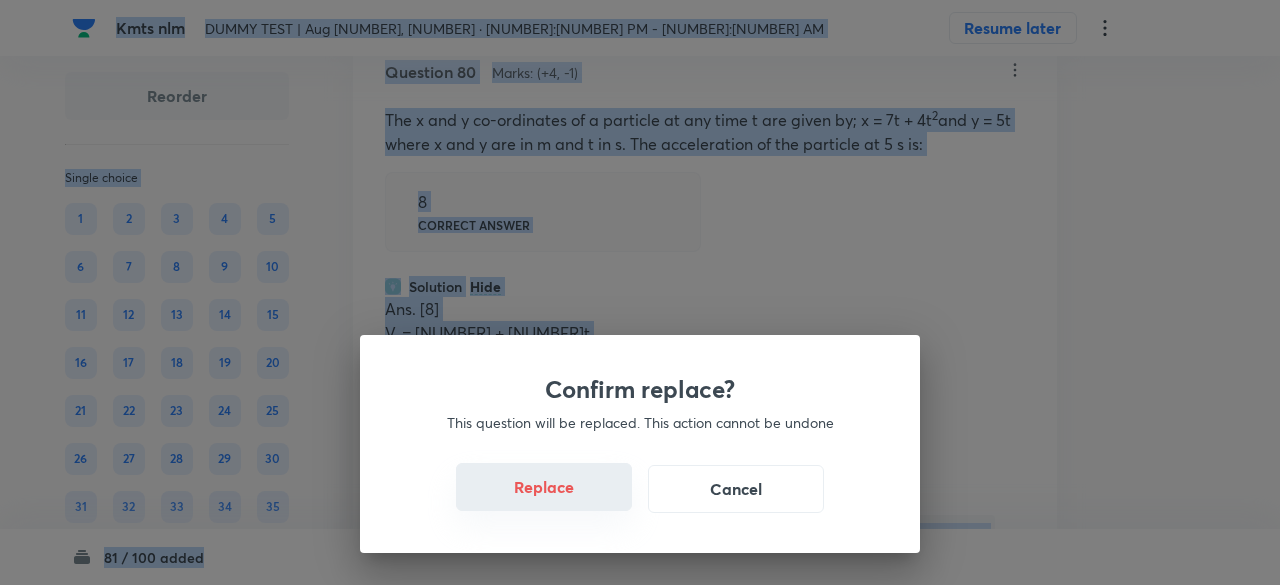 click on "Replace" at bounding box center [544, 487] 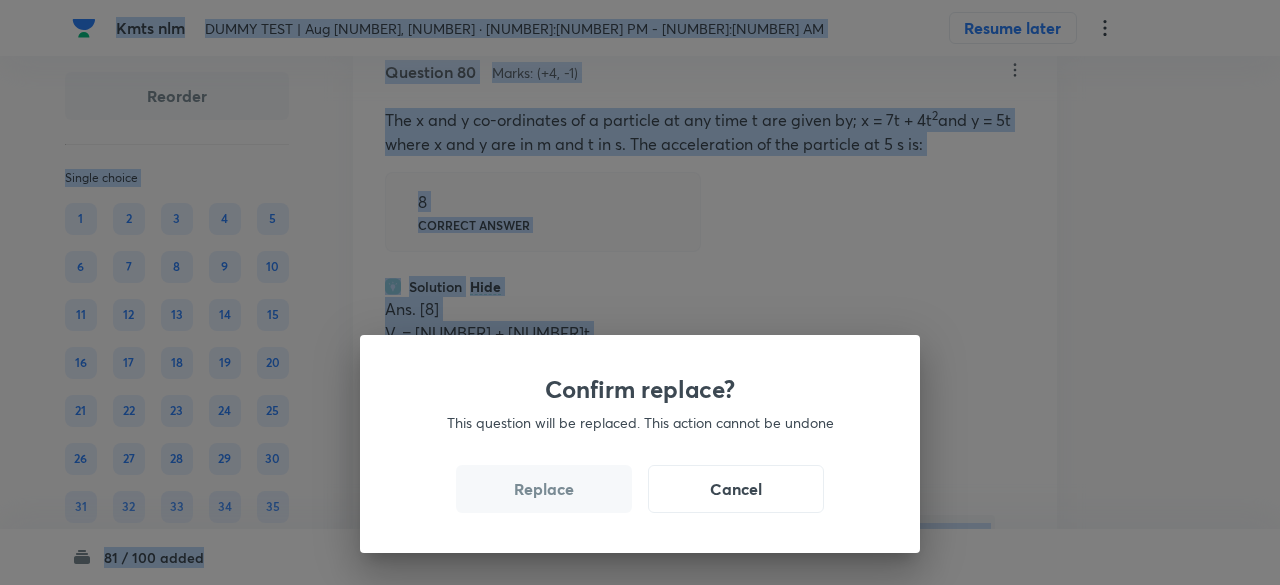 click on "Replace" at bounding box center [544, 489] 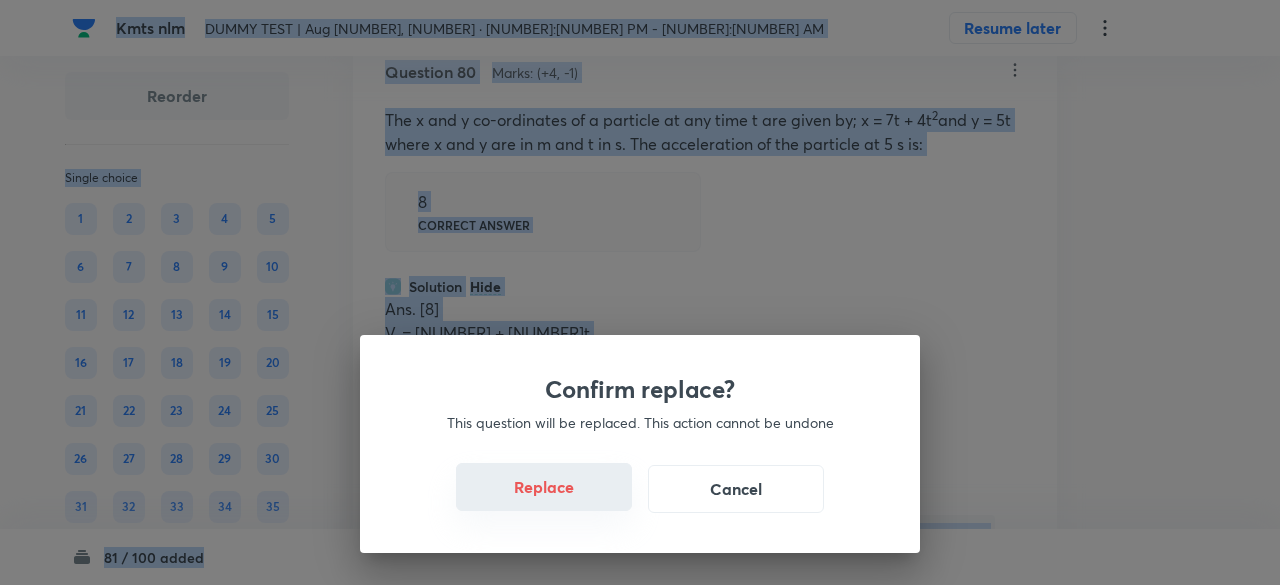 click on "Replace" at bounding box center (544, 487) 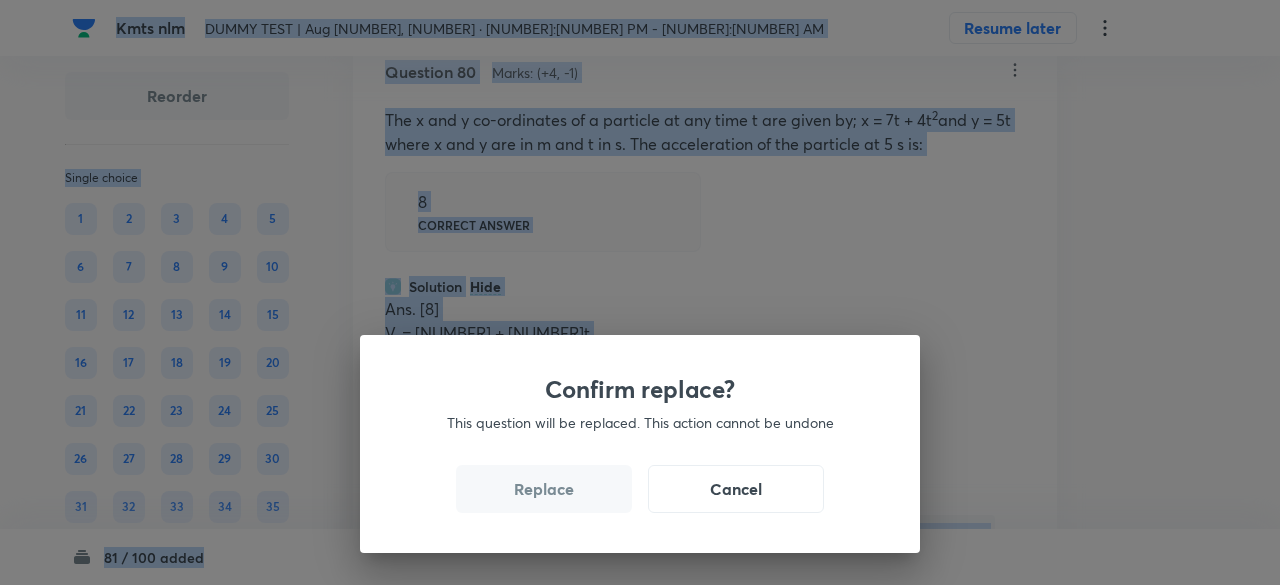 click on "Confirm replace? This question will be replaced. This action cannot be undone Replace Cancel" at bounding box center (640, 444) 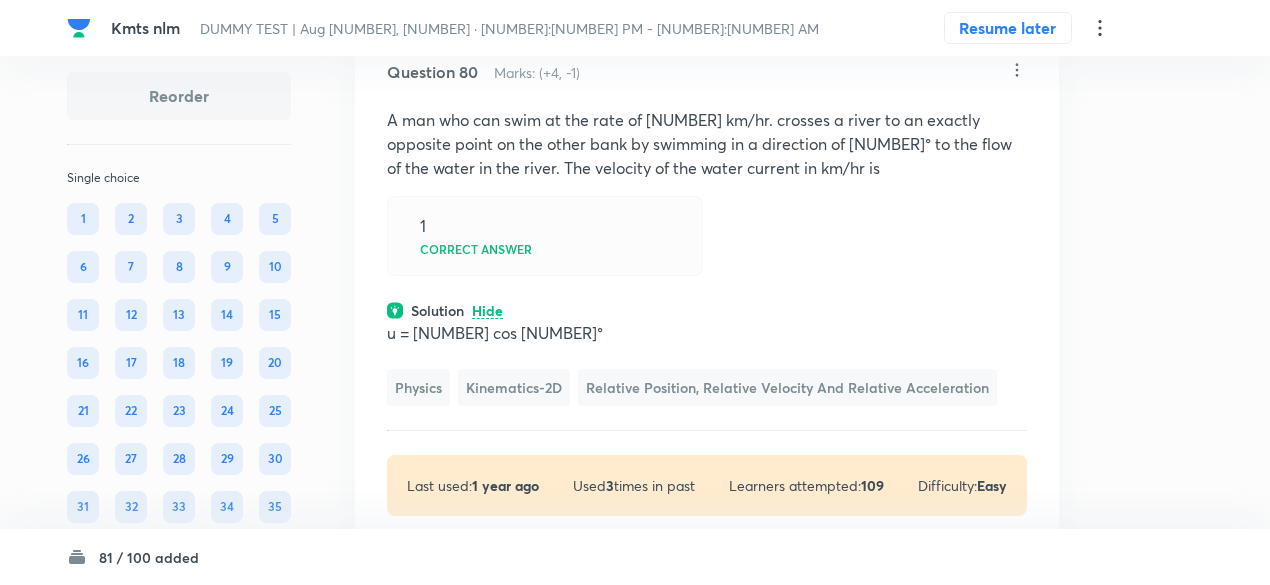 click 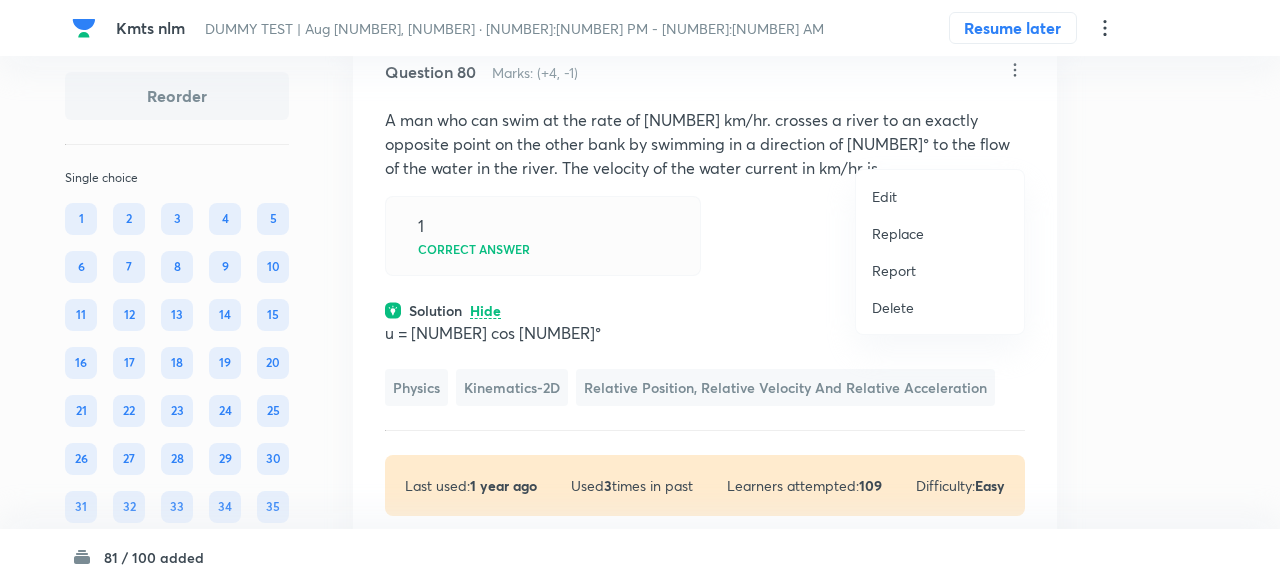 click on "Replace" at bounding box center (898, 233) 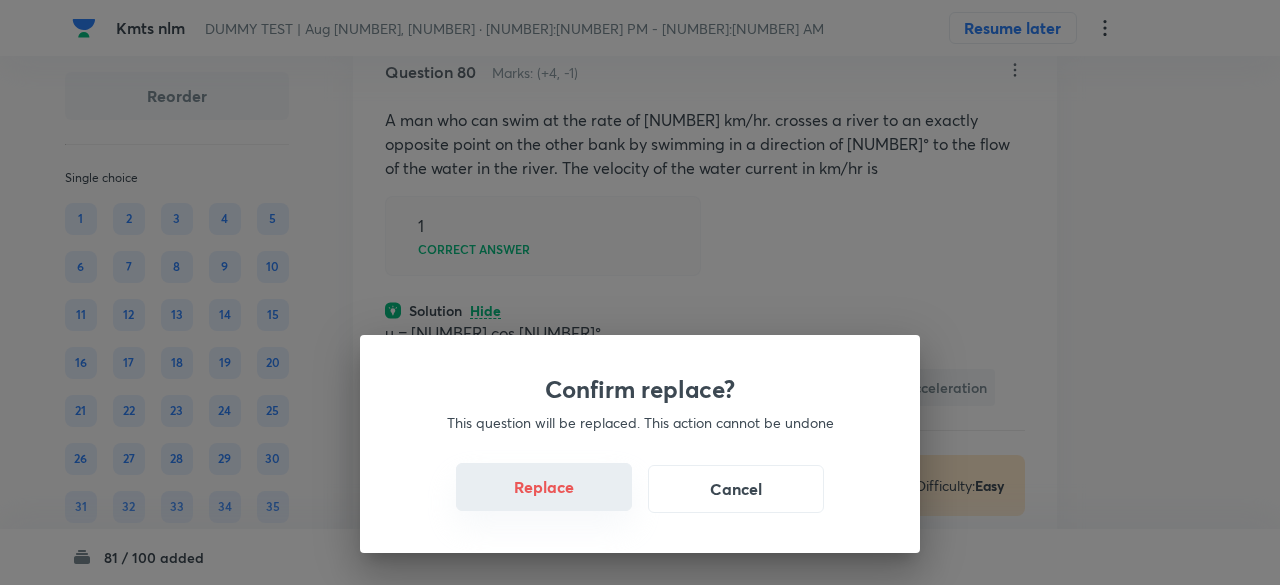 click on "Replace" at bounding box center [544, 487] 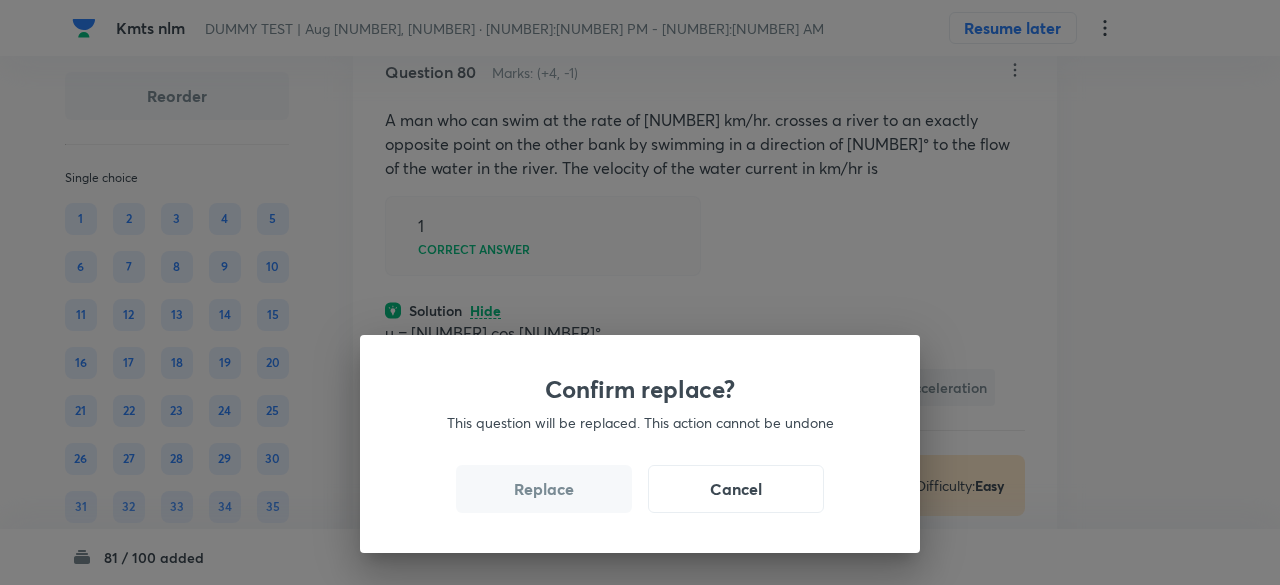 click on "Replace" at bounding box center (544, 489) 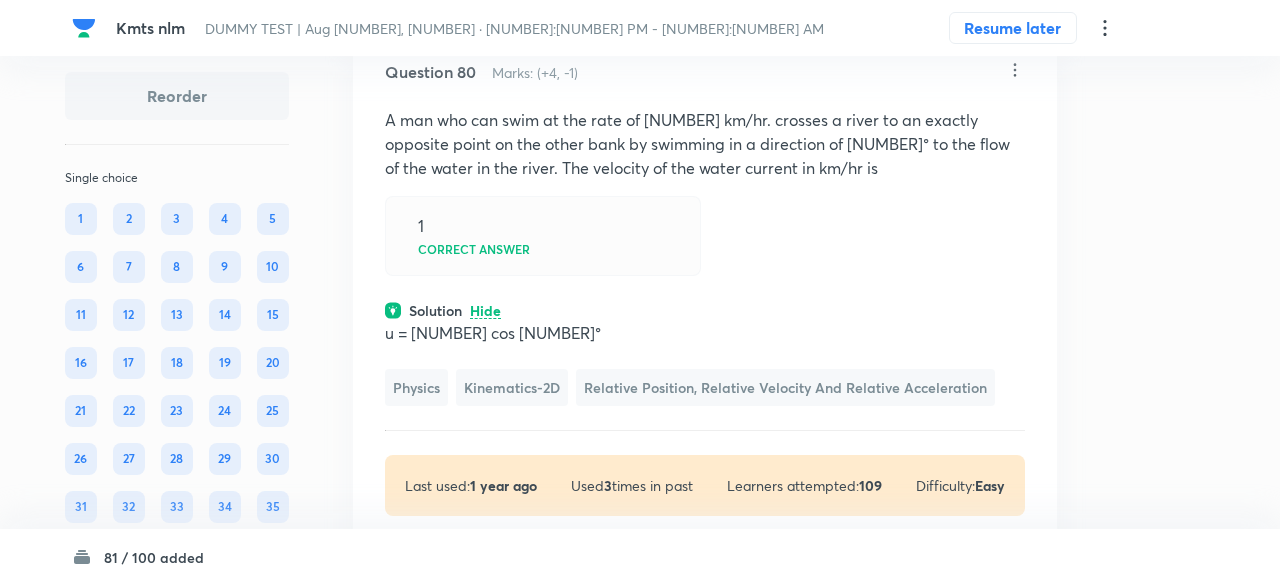 click on "Confirm replace? This question will be replaced. This action cannot be undone Replace Cancel" at bounding box center [640, 292] 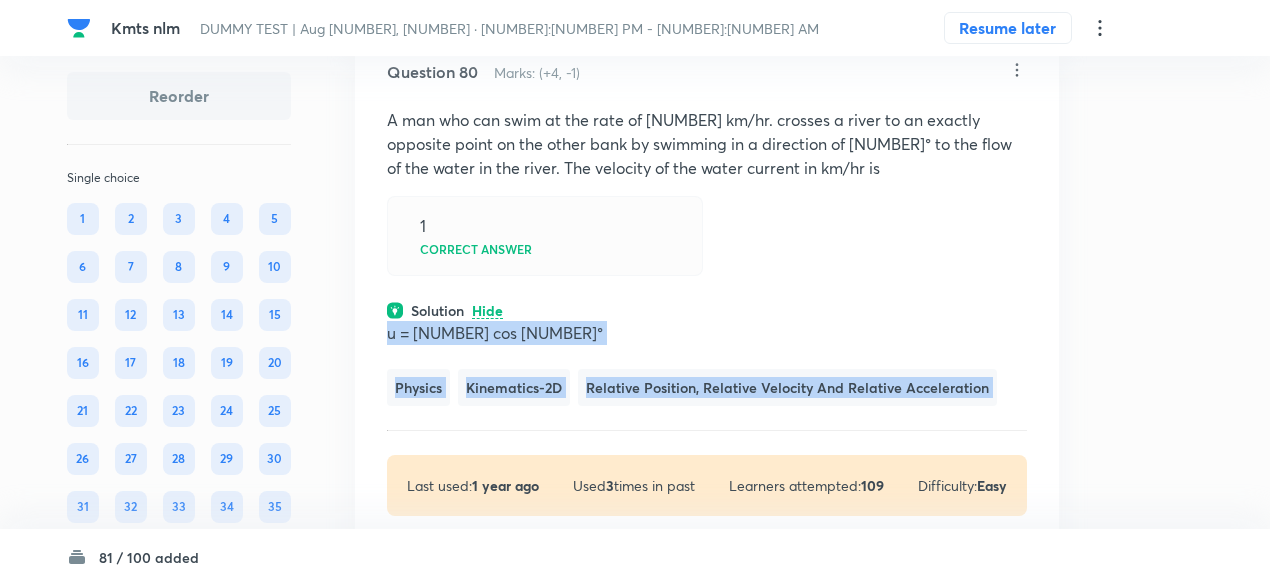 click on "Question [NUMBER] Marks: (+[NUMBER], -[NUMBER]) A man who can swim at the rate of [NUMBER] km/hr. crosses a river to an exactly opposite point on the other bank by swimming in a direction of [NUMBER]° to the flow of the water in the river. The velocity of the water current in km/hr is [NUMBER] Correct answer Solution Hide u = [NUMBER] cos [NUMBER]° Physics Kinematics-[NUMBER] Relative Position, Relative Velocity and Relative Acceleration Last used: [NUMBER] year ago Used [NUMBER] times in past Learners attempted: [NUMBER] Difficulty: Easy" at bounding box center (707, 288) 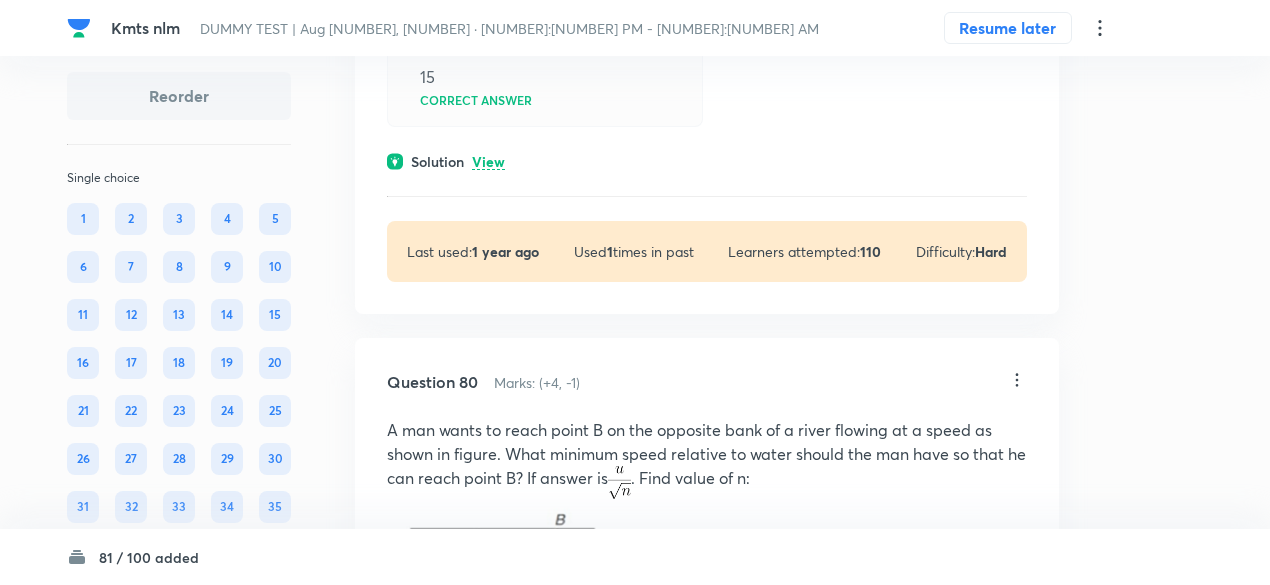 scroll, scrollTop: 43704, scrollLeft: 0, axis: vertical 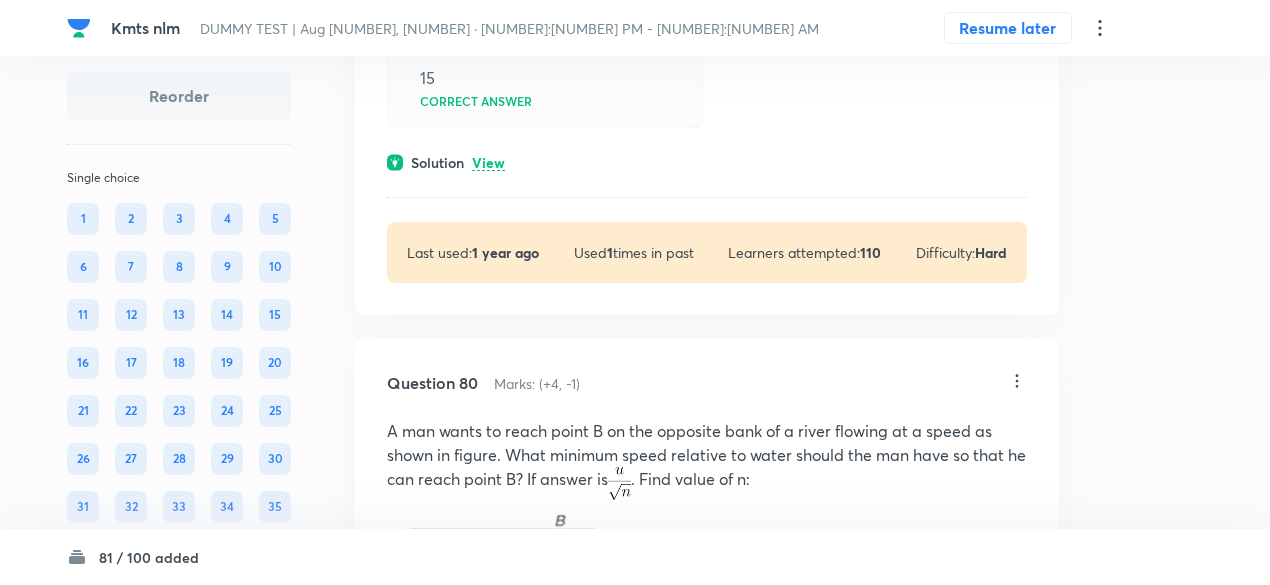click on "View" at bounding box center (488, 163) 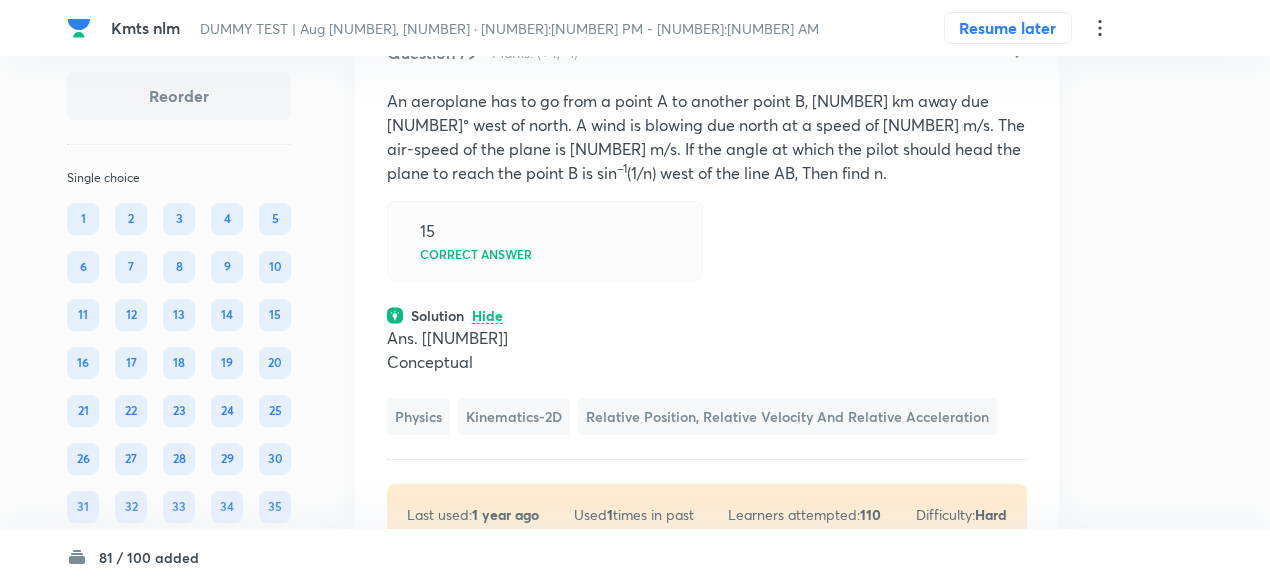 scroll, scrollTop: 43550, scrollLeft: 0, axis: vertical 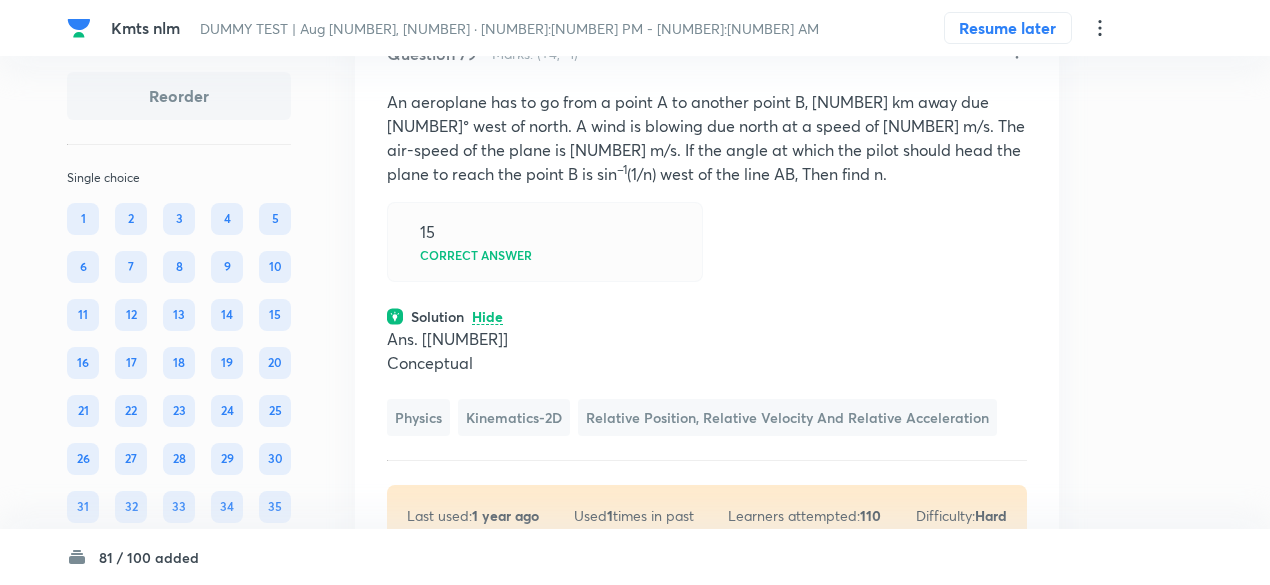 click 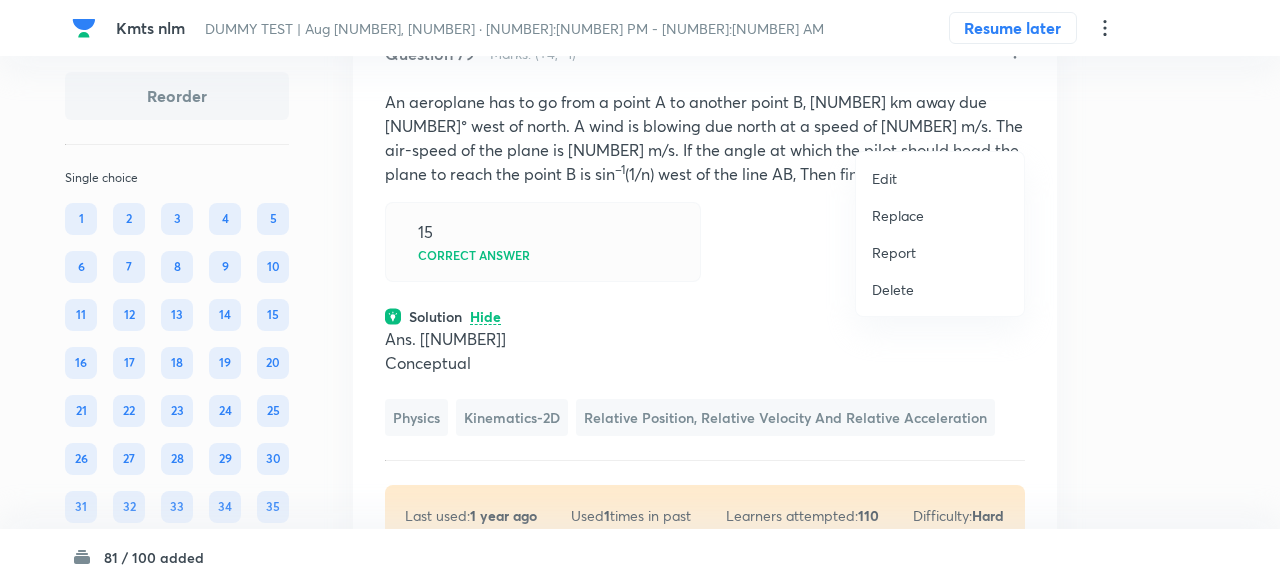 click on "Replace" at bounding box center [898, 215] 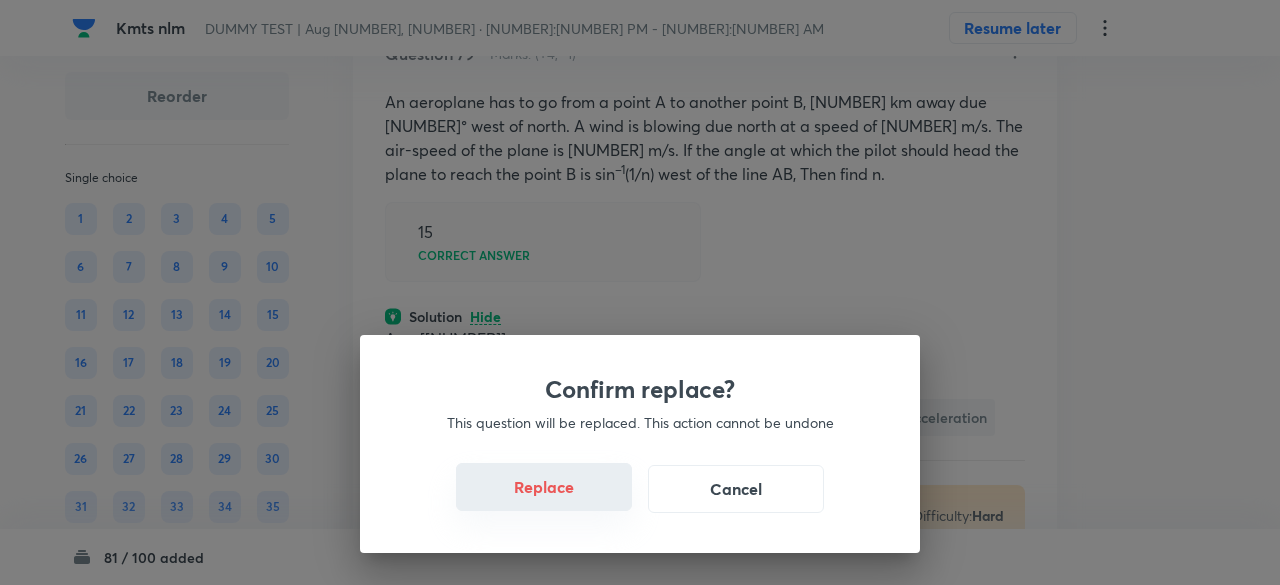 click on "Replace" at bounding box center [544, 487] 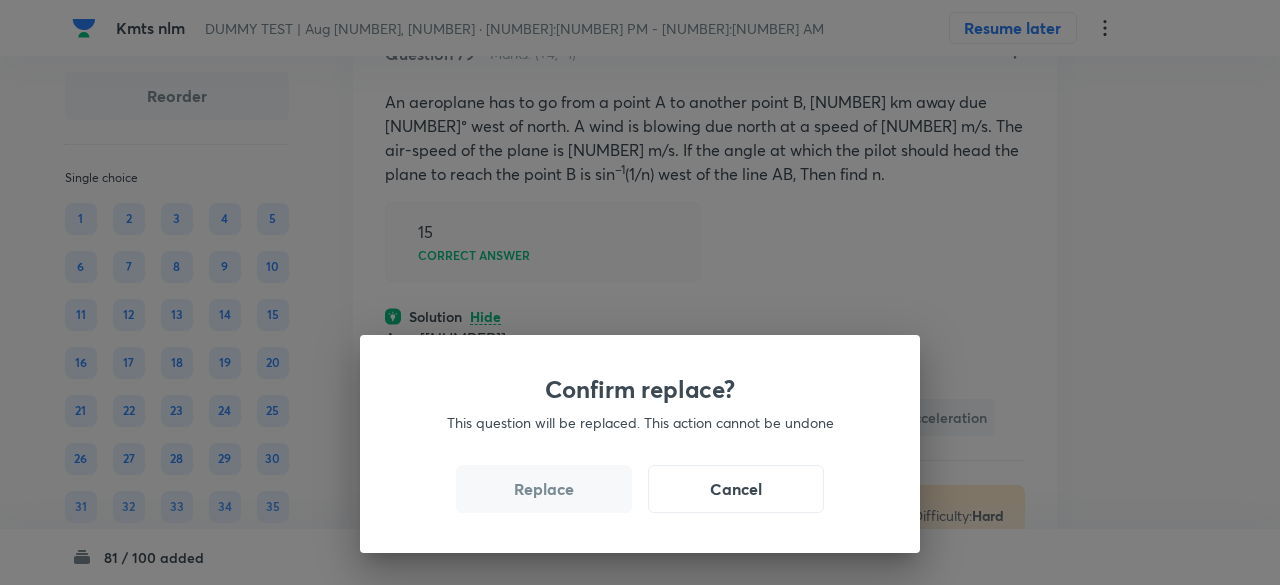 click on "Replace" at bounding box center (544, 489) 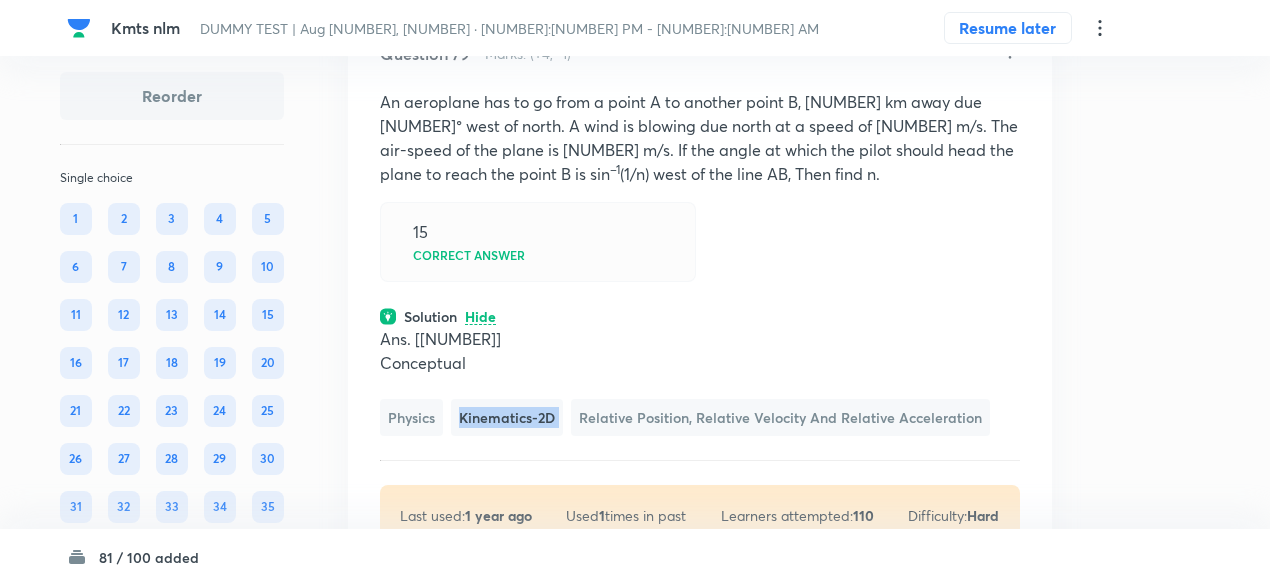 click on "Kinematics-2D" at bounding box center [507, 417] 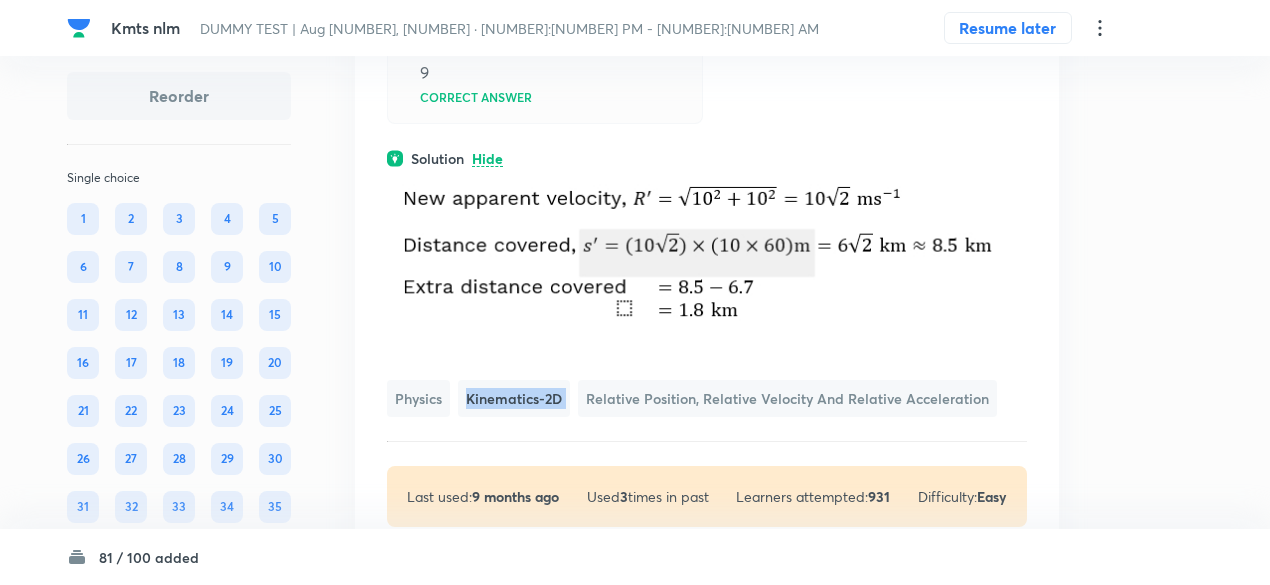 scroll, scrollTop: 43702, scrollLeft: 0, axis: vertical 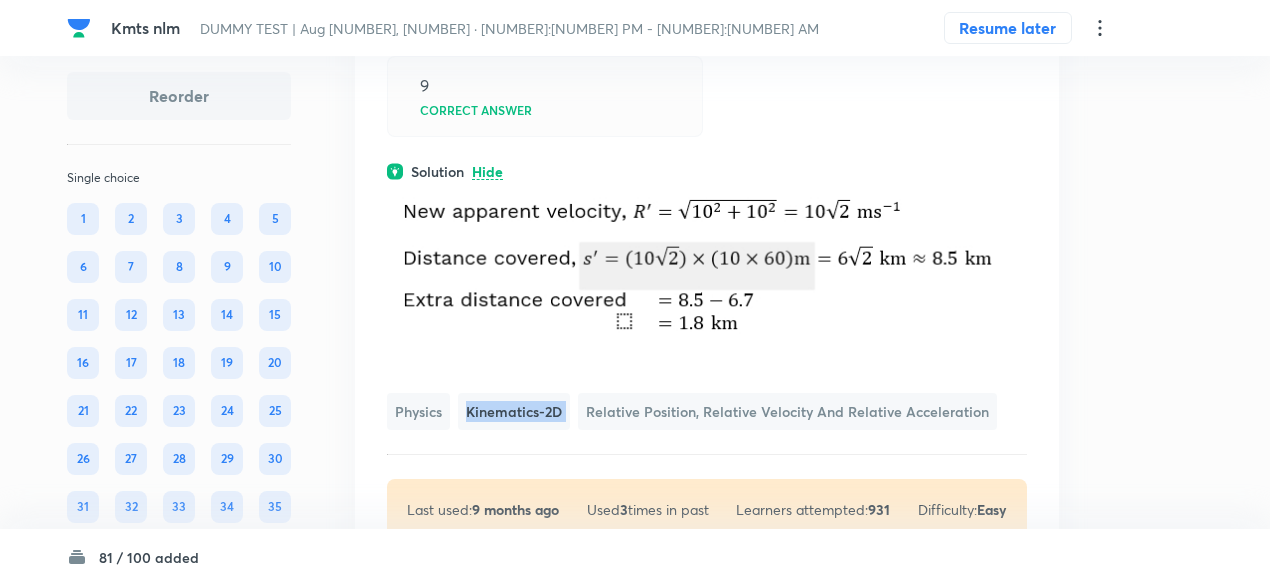 click at bounding box center (707, 272) 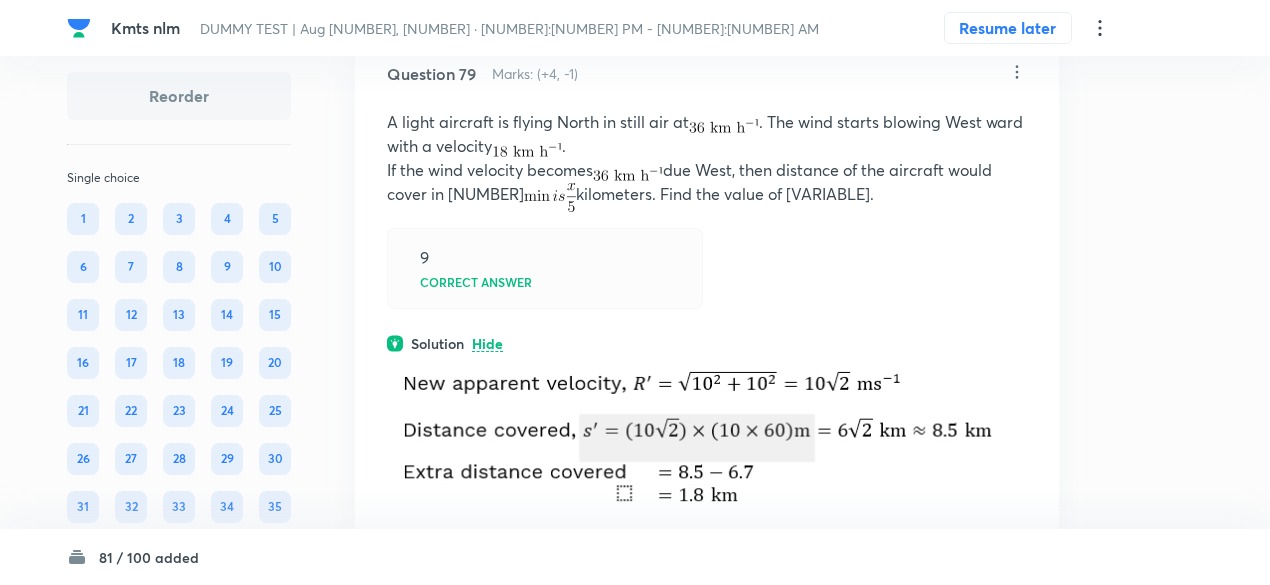scroll, scrollTop: 43524, scrollLeft: 0, axis: vertical 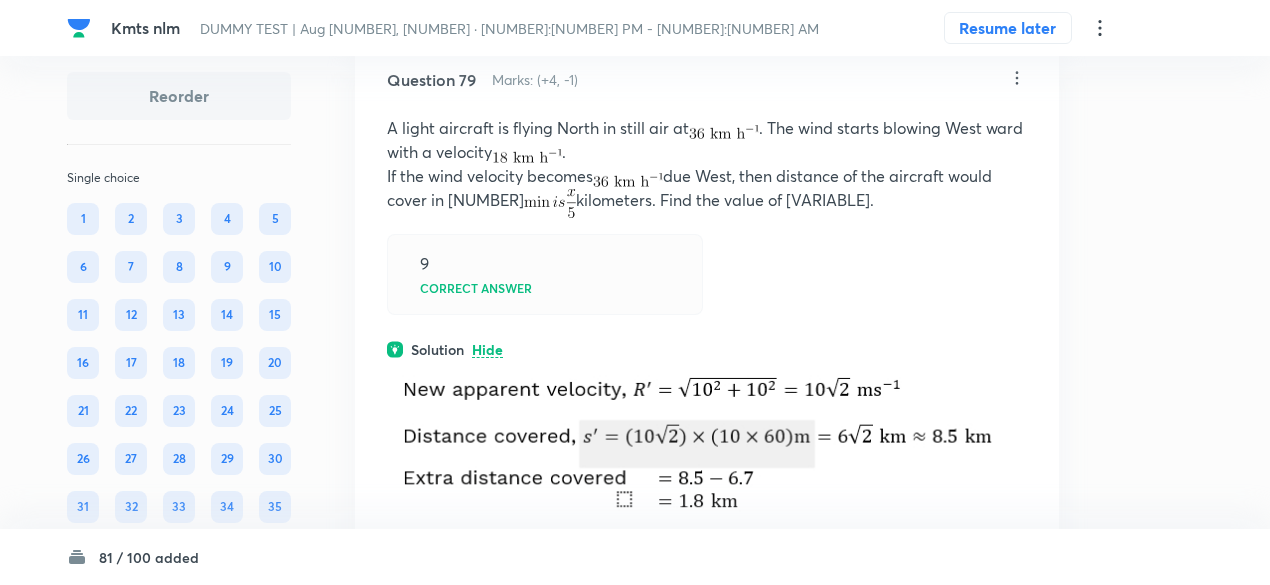 click 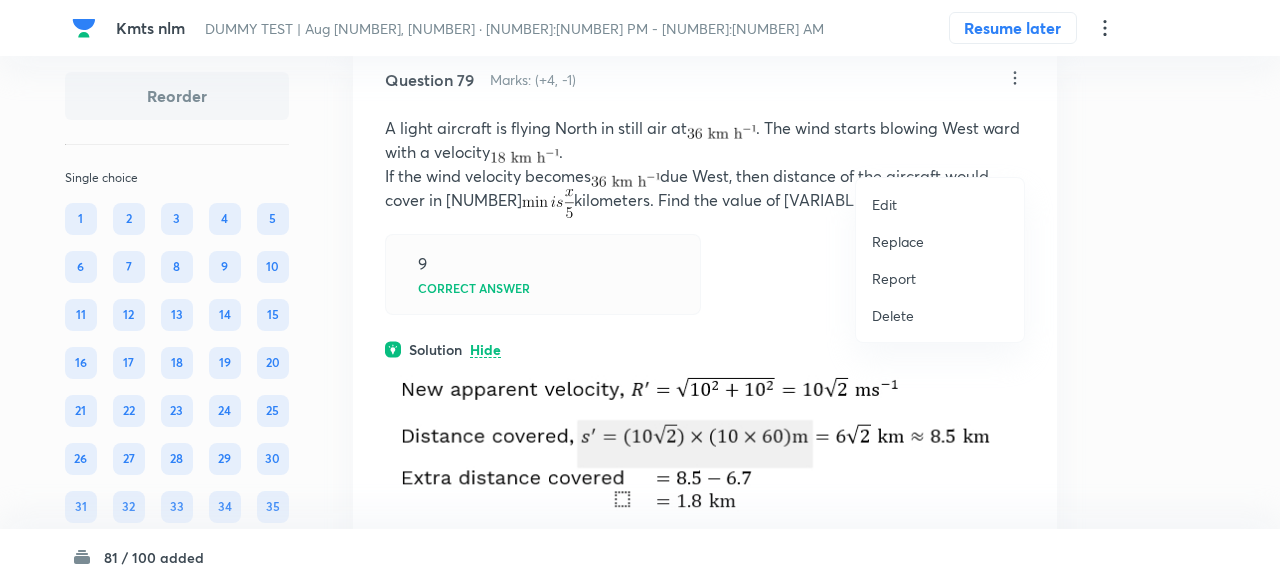 click on "Replace" at bounding box center (898, 241) 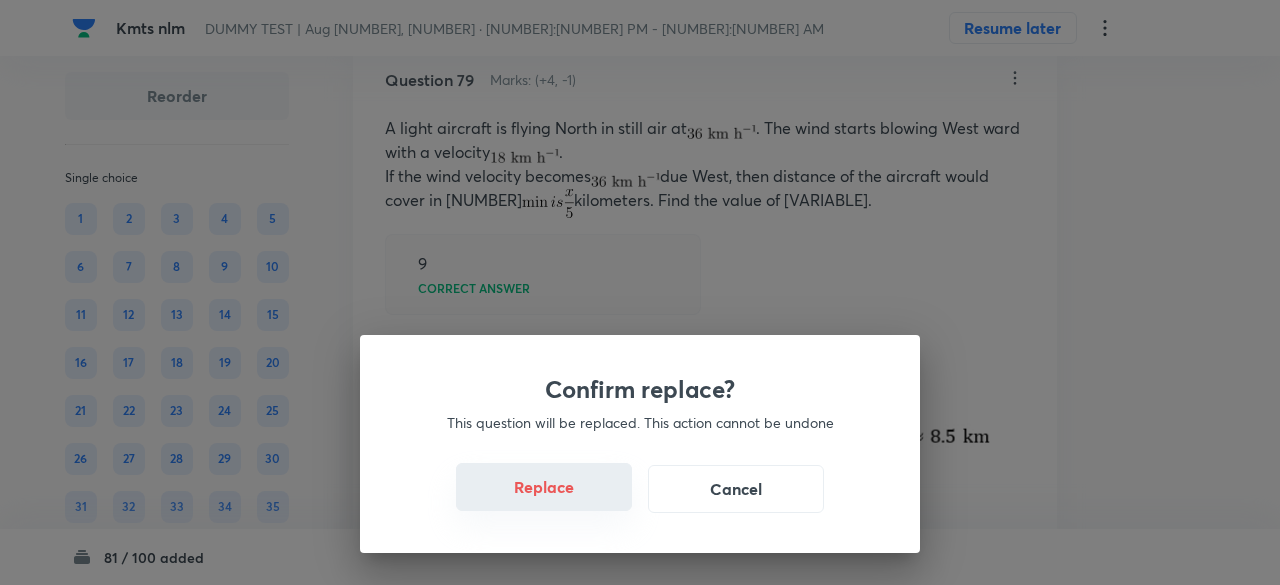 click on "Replace" at bounding box center [544, 487] 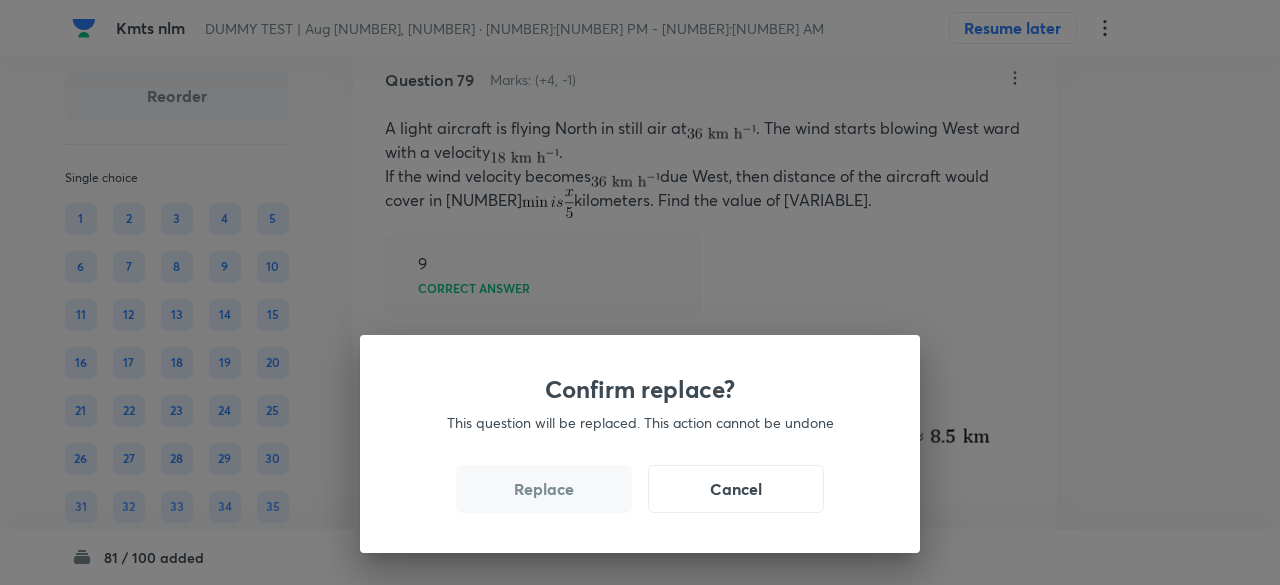 click on "Replace" at bounding box center [544, 489] 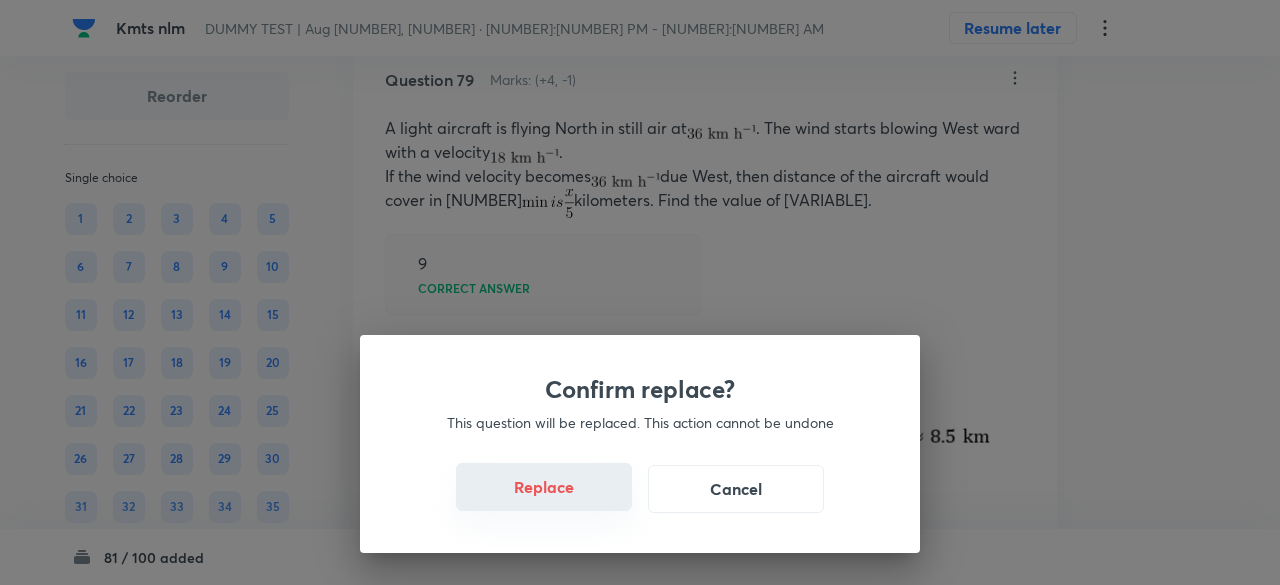 click on "Replace" at bounding box center (544, 487) 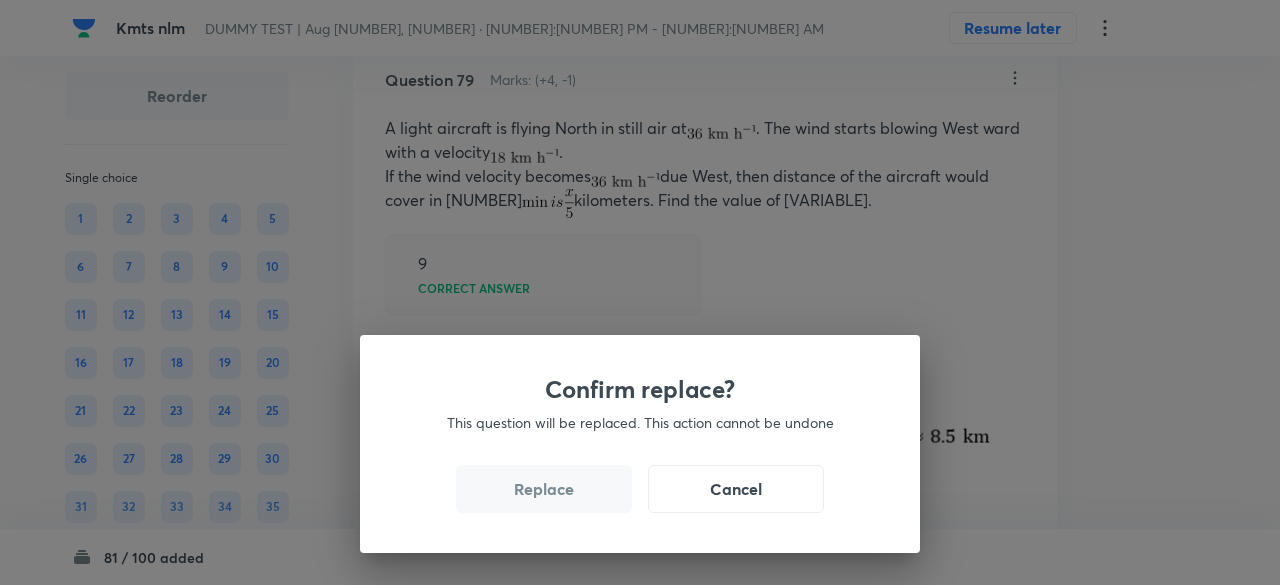 click on "Replace" at bounding box center [544, 489] 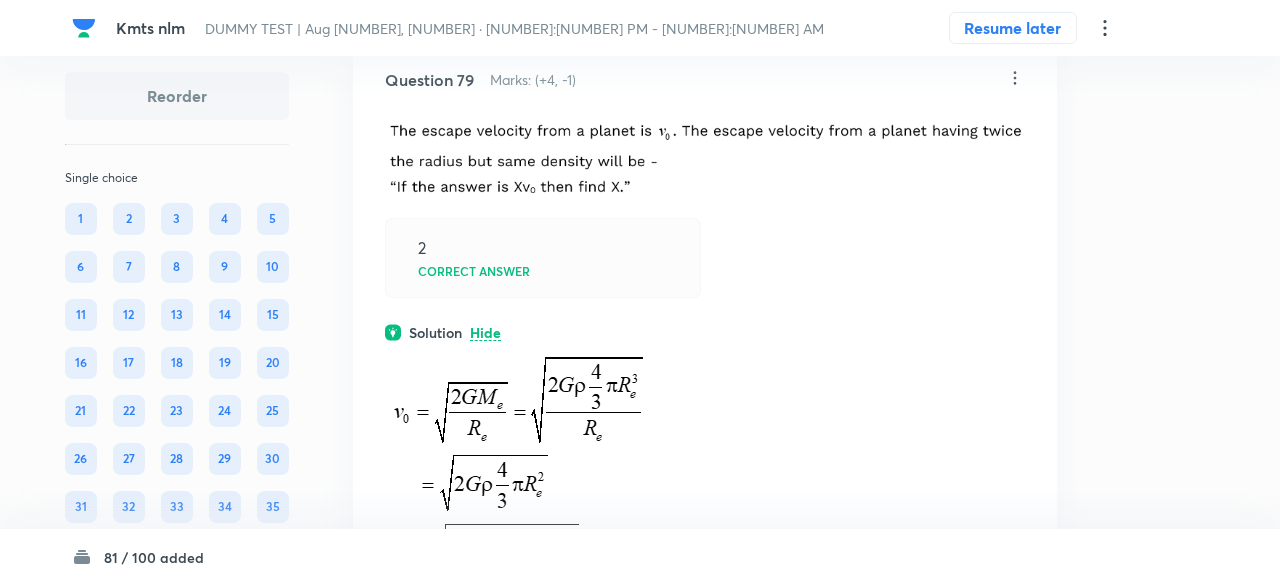 click on "Confirm replace? This question will be replaced. This action cannot be undone Replace Cancel" at bounding box center (640, 877) 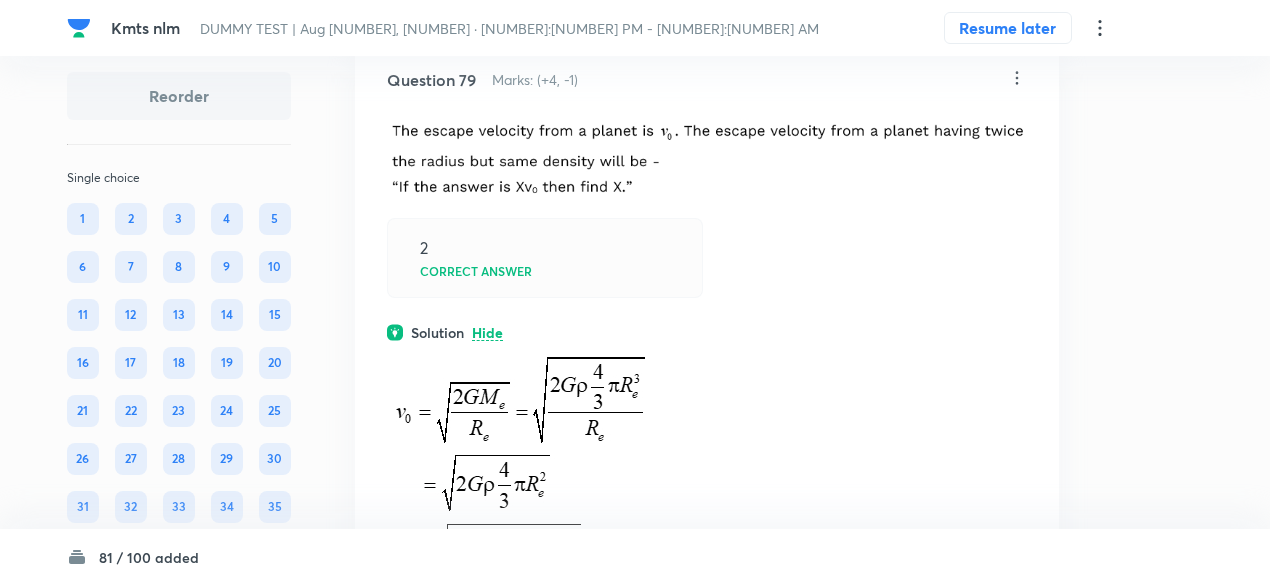 click on "Last used: [NUMBER] months ago Used [NUMBER] times in past Learners attempted: [NUMBER] Difficulty: Easy" at bounding box center [707, 772] 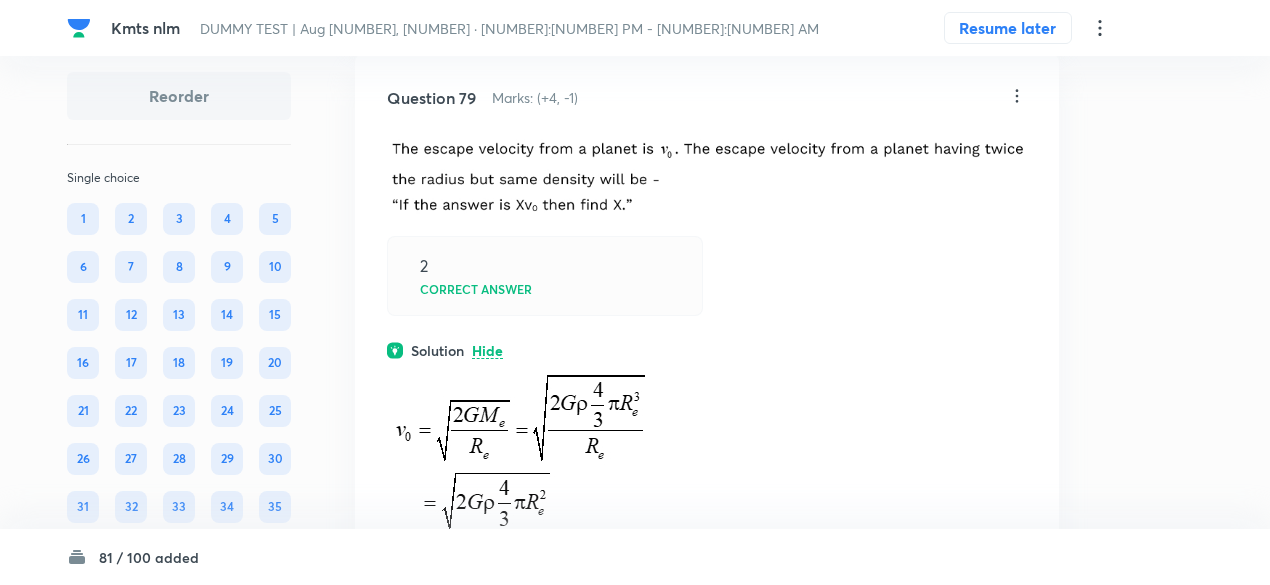 scroll, scrollTop: 43497, scrollLeft: 0, axis: vertical 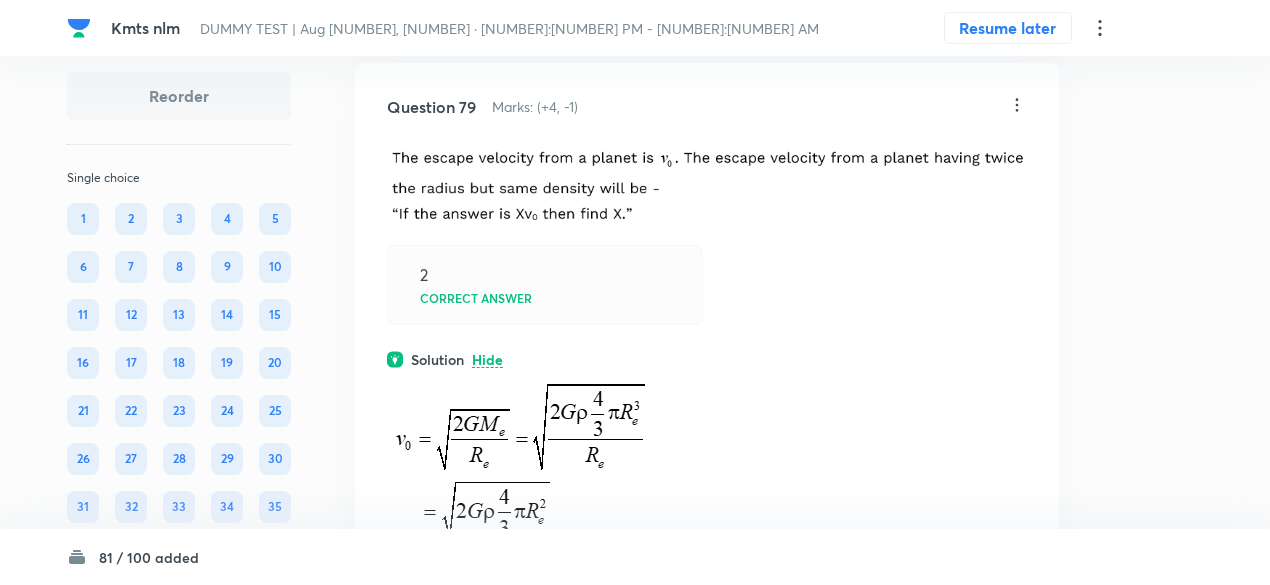 click 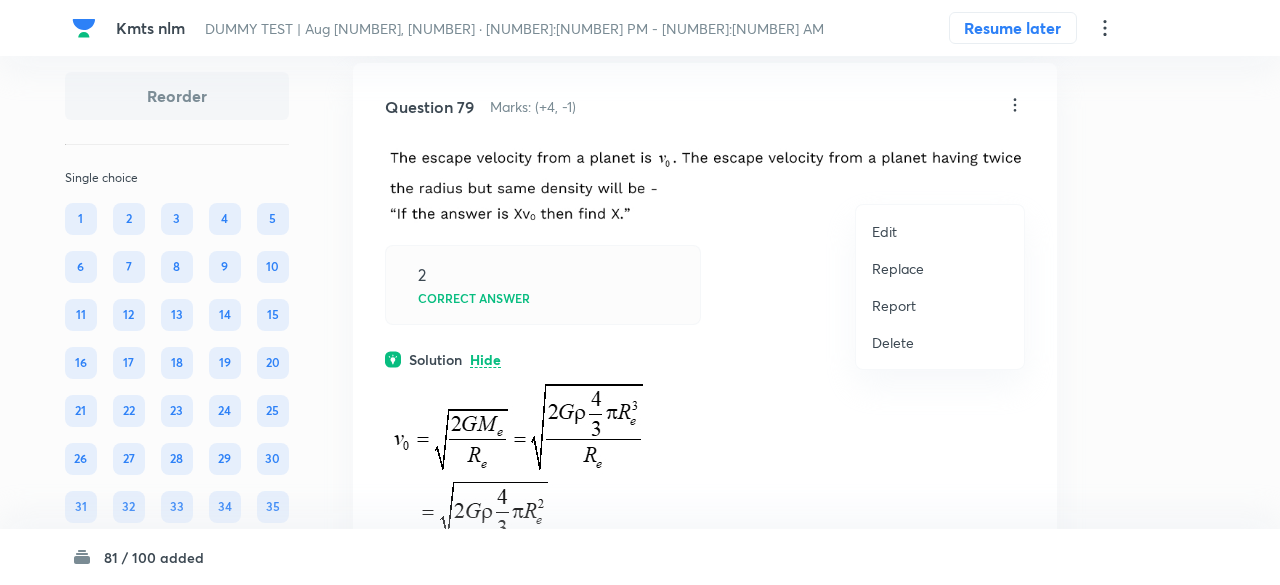 click on "Replace" at bounding box center [898, 268] 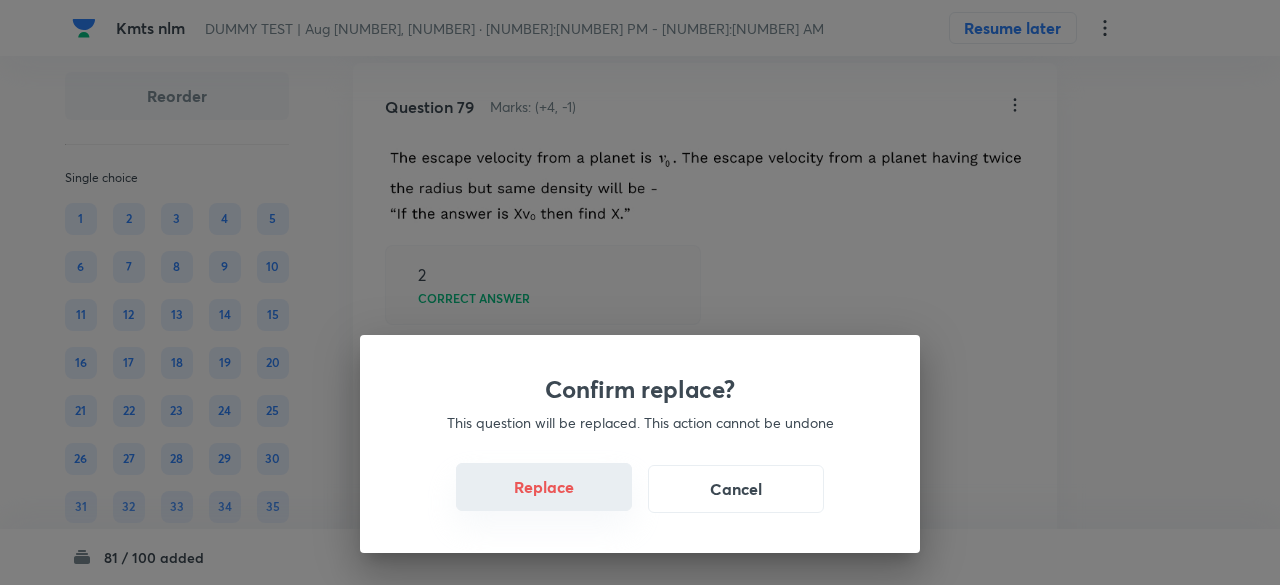 click on "Replace" at bounding box center (544, 487) 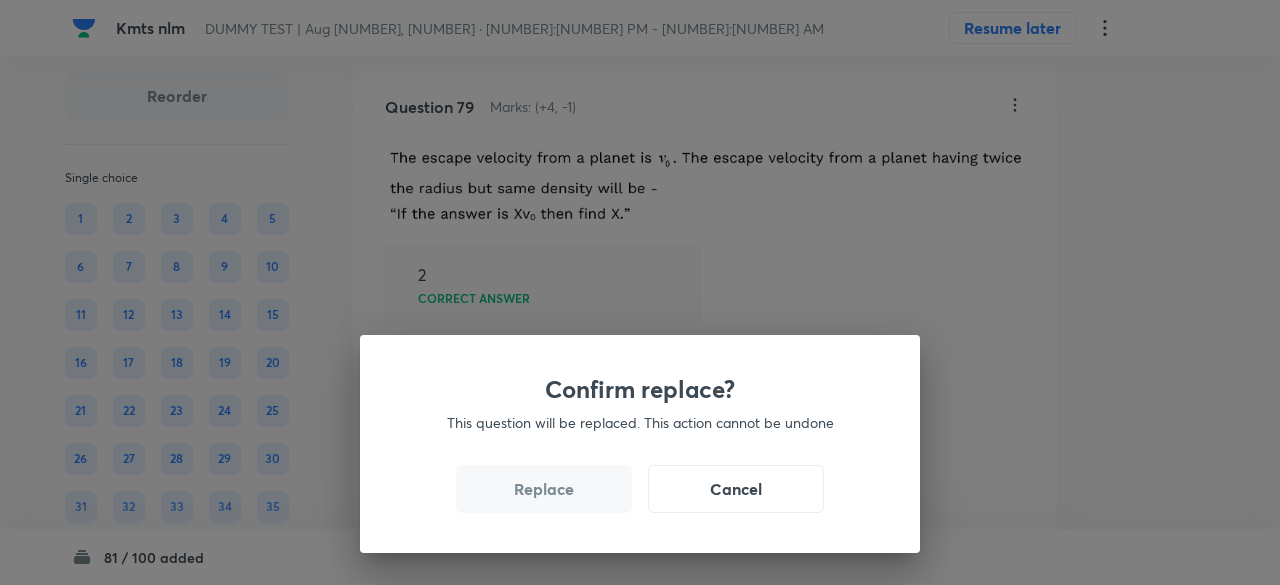 click on "Replace" at bounding box center [544, 489] 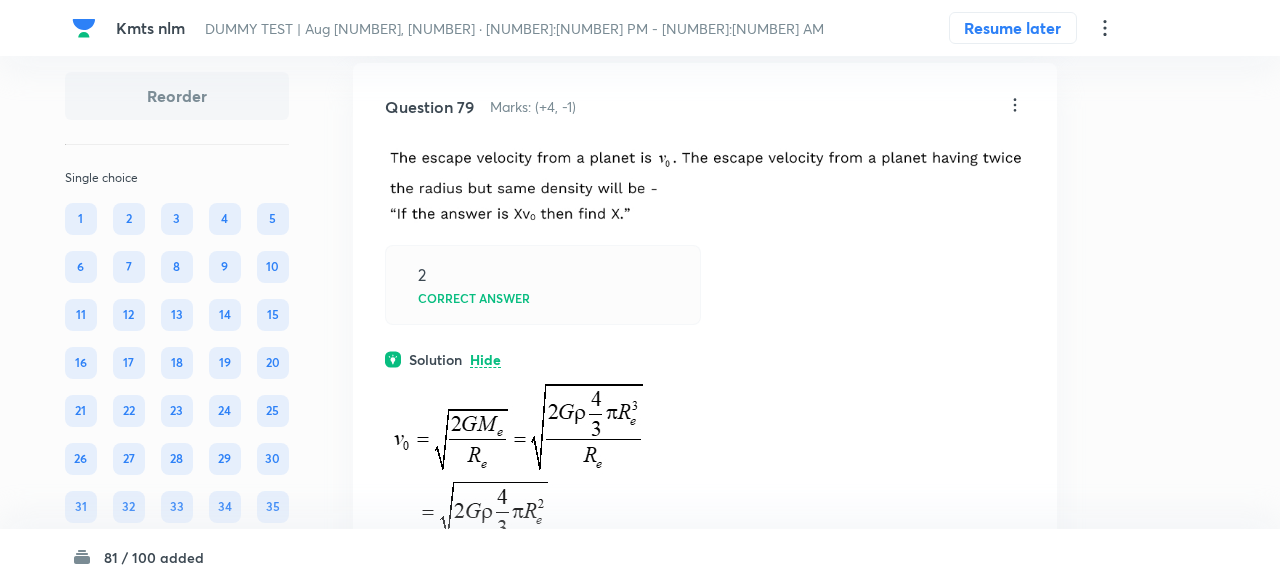 click on "Confirm replace? This question will be replaced. This action cannot be undone Replace Cancel" at bounding box center (640, 877) 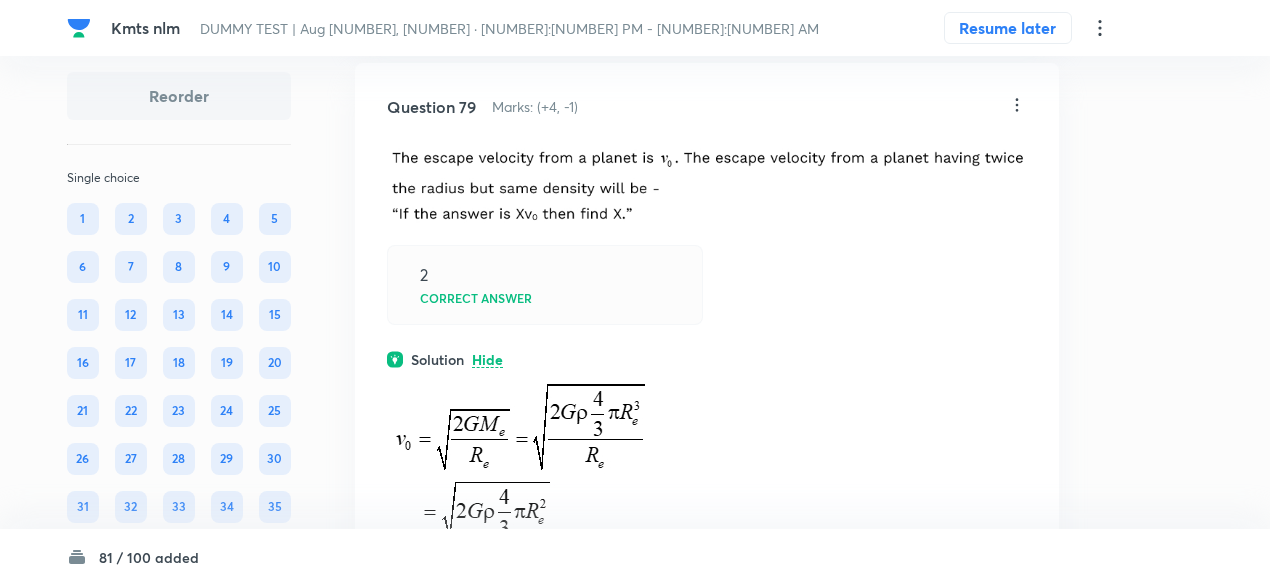 click at bounding box center (523, 511) 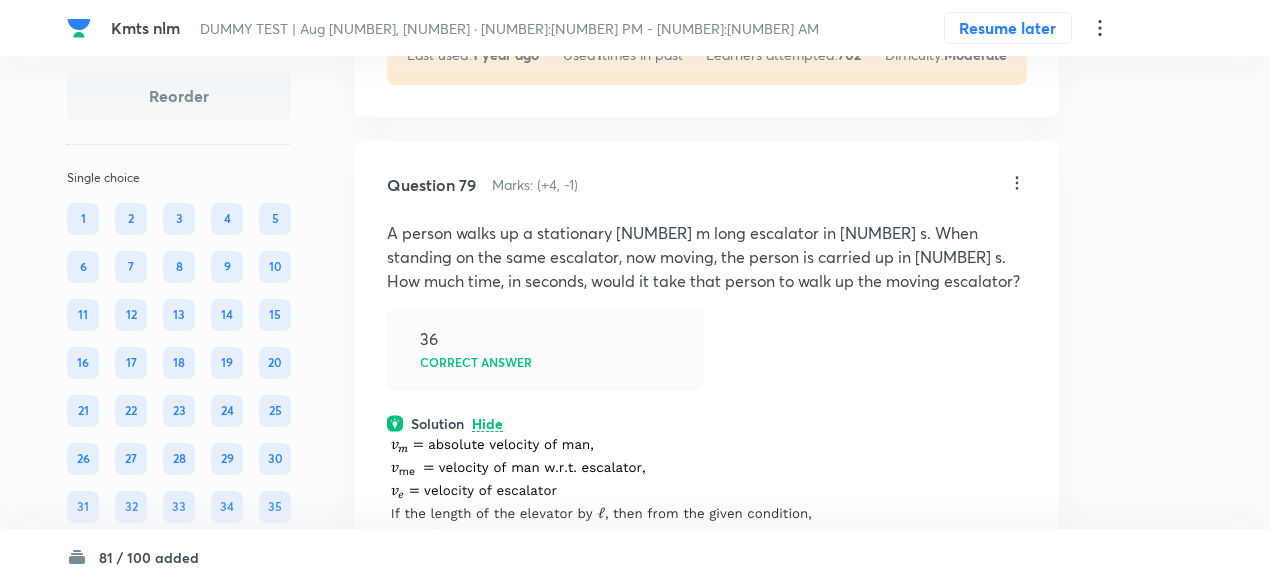 scroll, scrollTop: 43418, scrollLeft: 0, axis: vertical 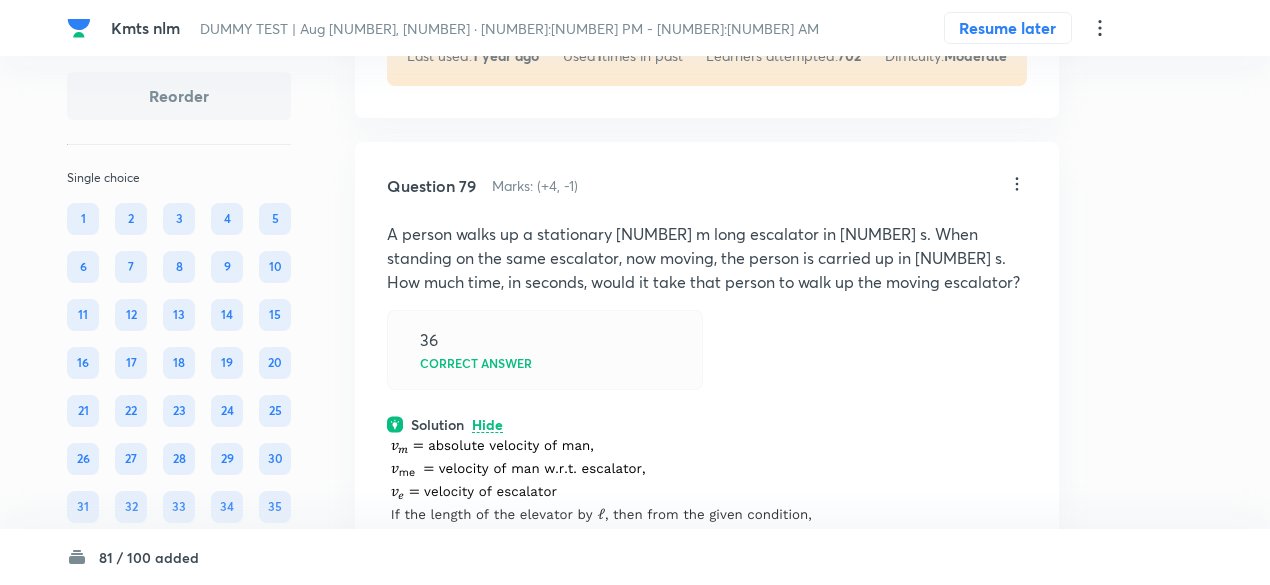click 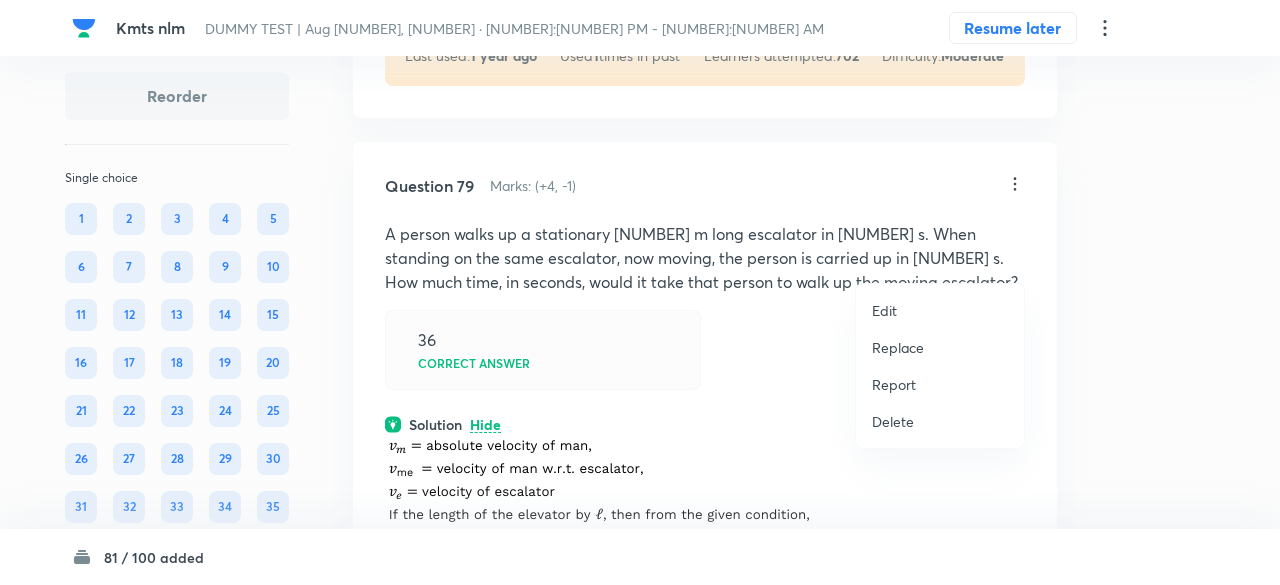 click on "Replace" at bounding box center (898, 347) 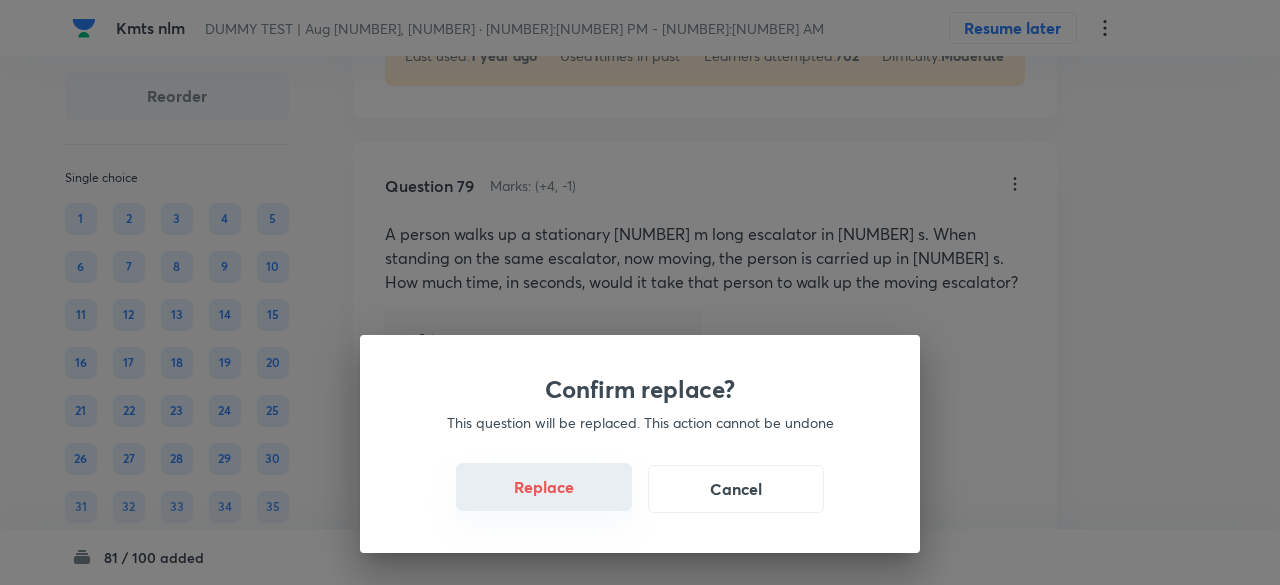 click on "Replace" at bounding box center (544, 487) 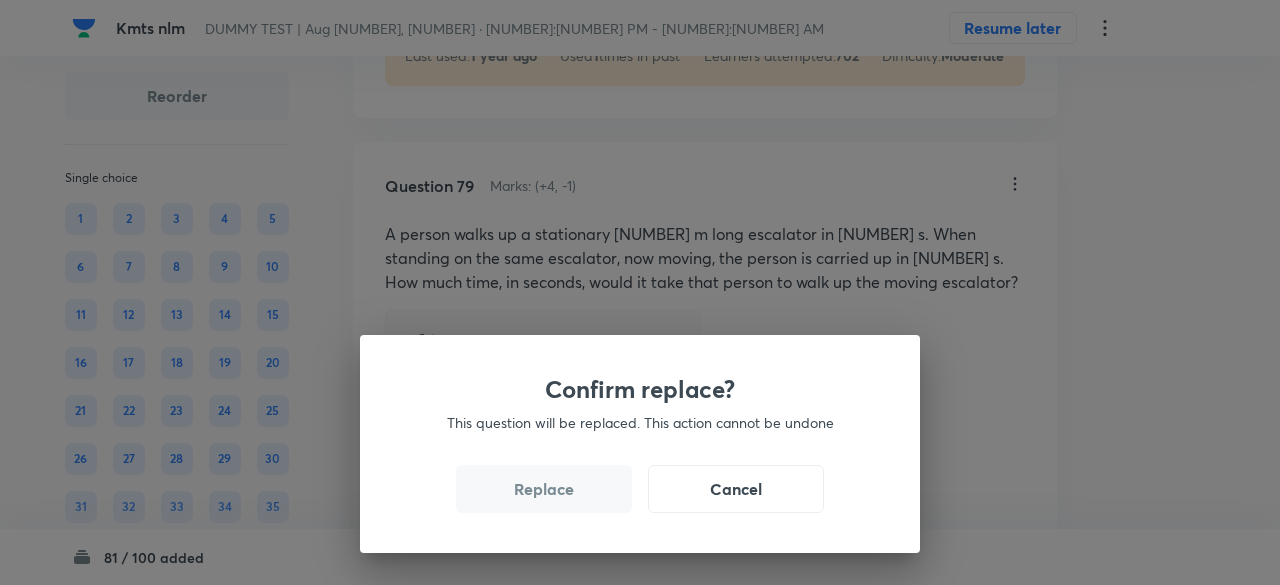 click on "Replace" at bounding box center (544, 489) 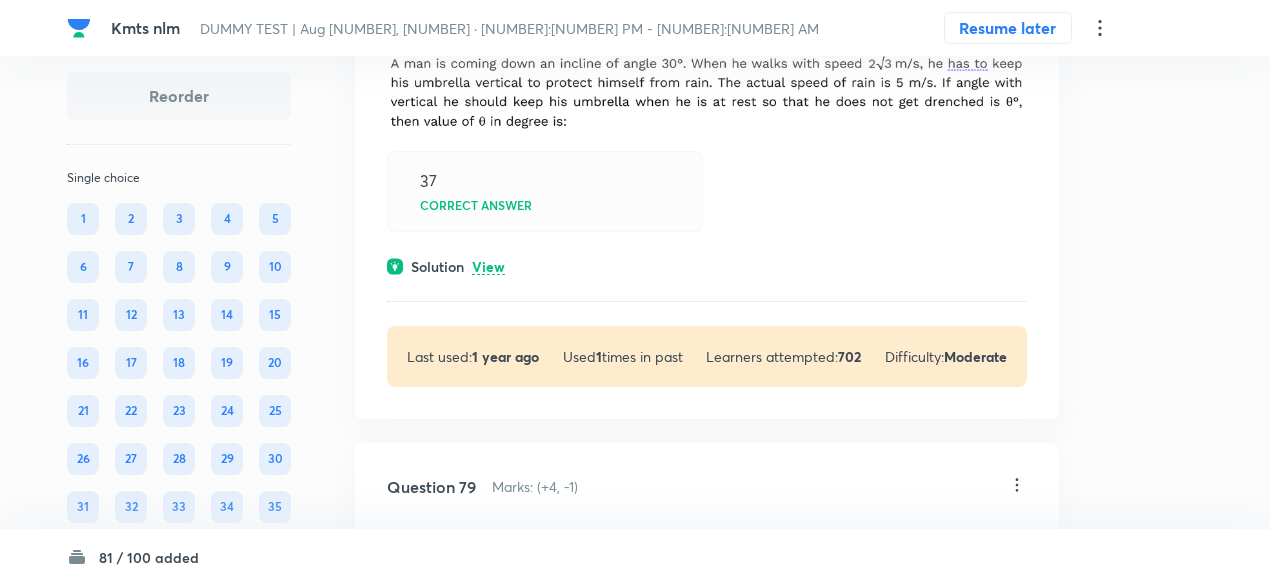 scroll, scrollTop: 43116, scrollLeft: 0, axis: vertical 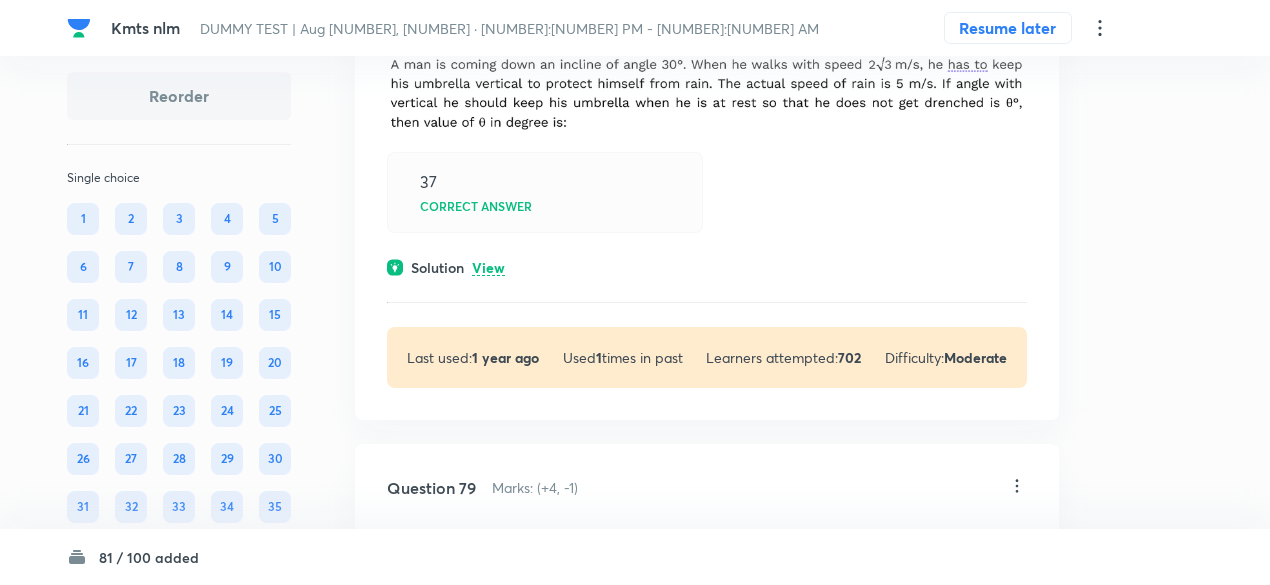 click on "Solution View" at bounding box center (707, 267) 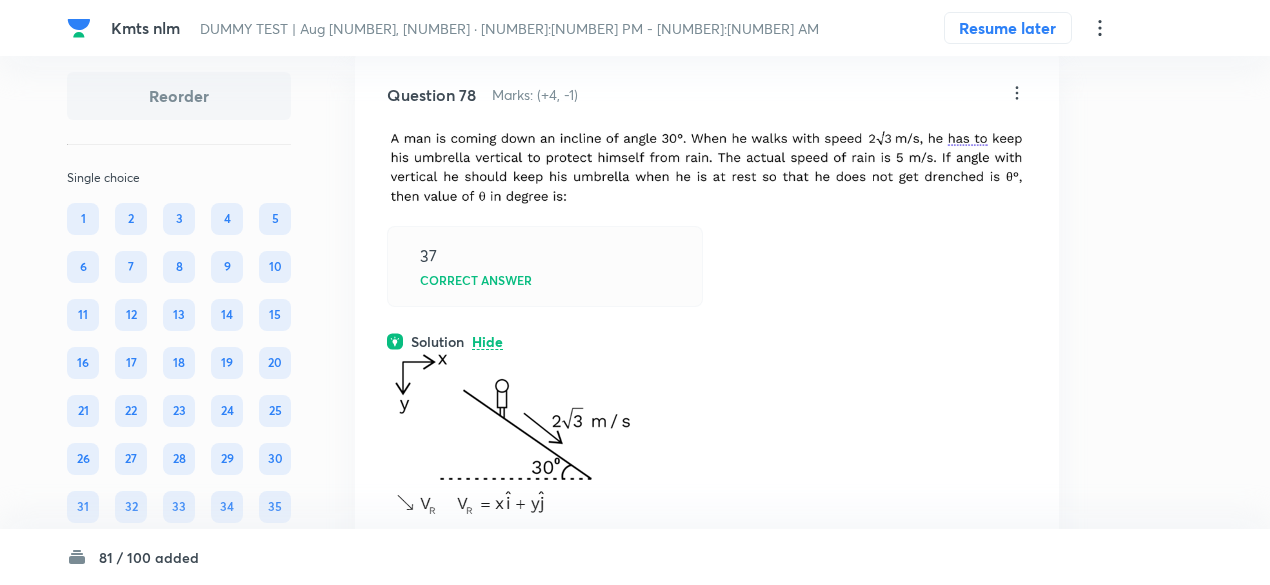 scroll, scrollTop: 43037, scrollLeft: 0, axis: vertical 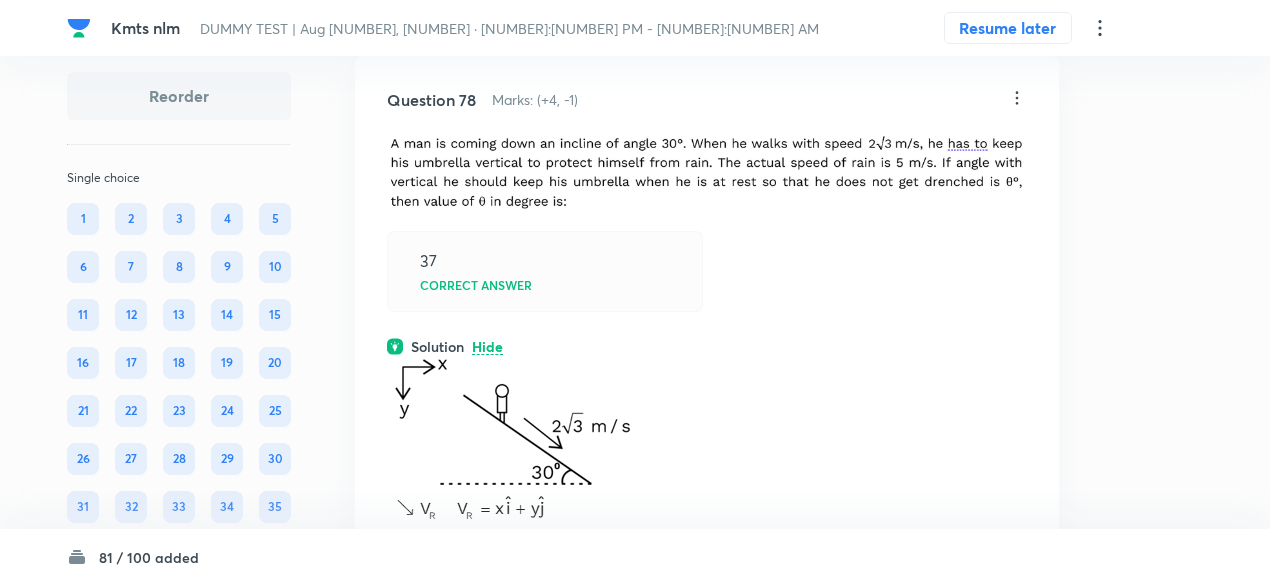 click 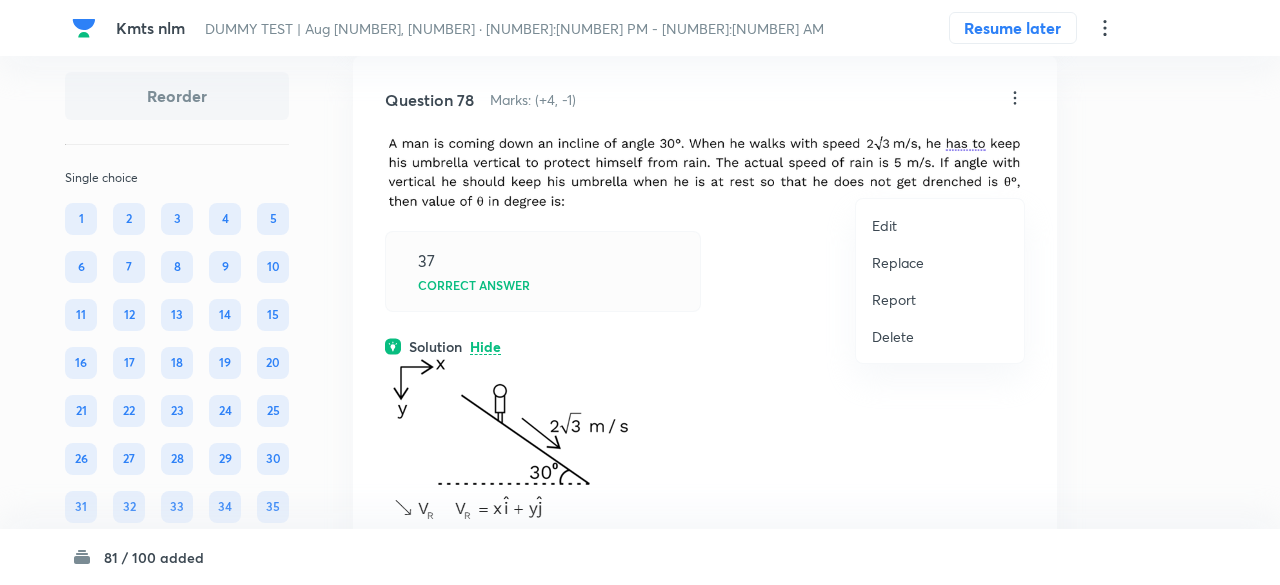 click on "Replace" at bounding box center (898, 262) 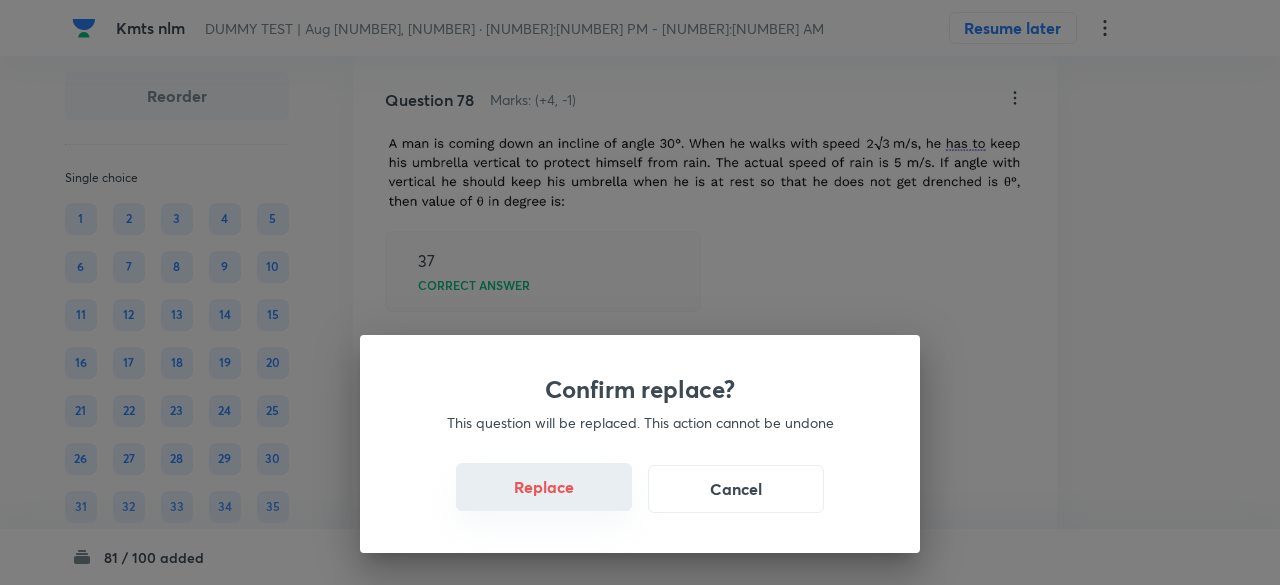 click on "Replace" at bounding box center [544, 487] 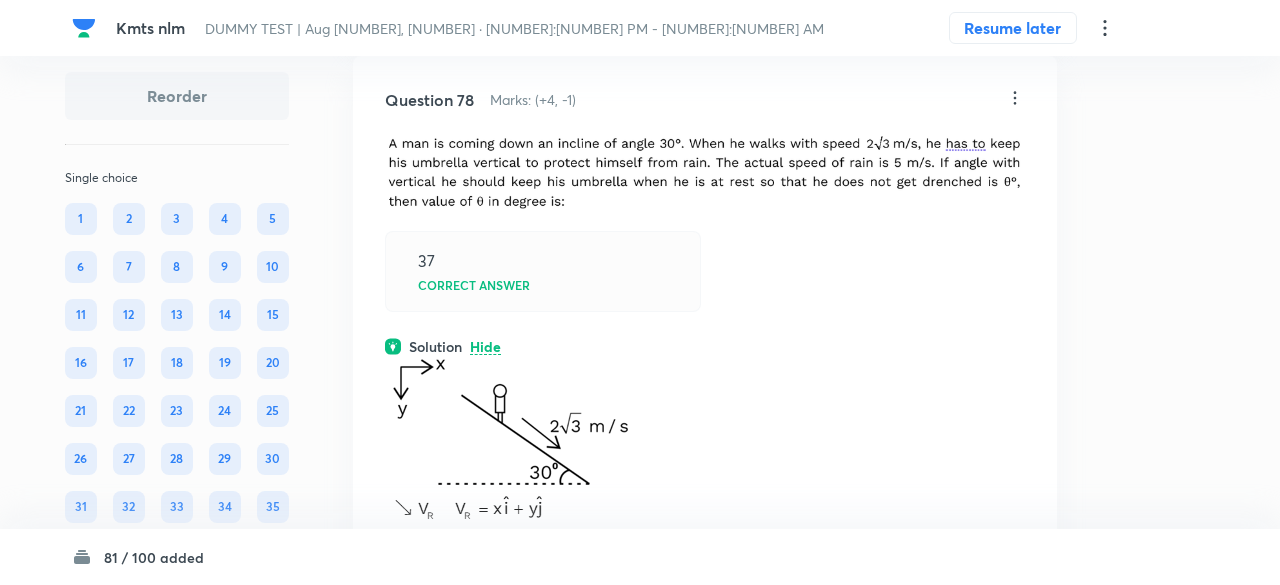 click on "Confirm replace? This question will be replaced. This action cannot be undone Replace Cancel" at bounding box center (640, 292) 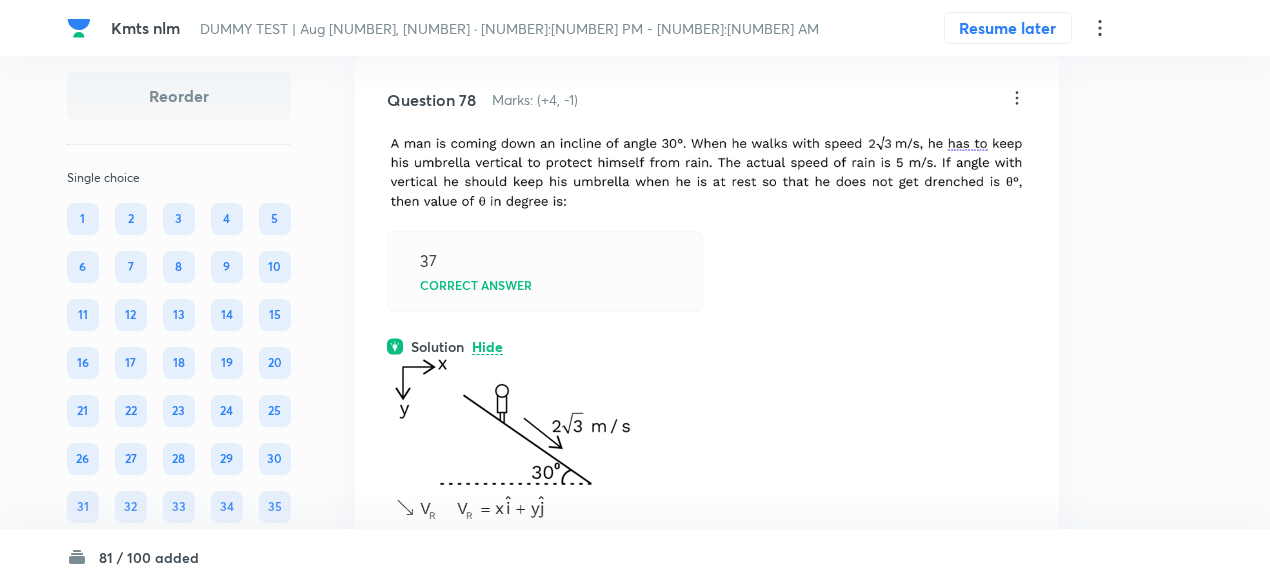 click at bounding box center (509, 552) 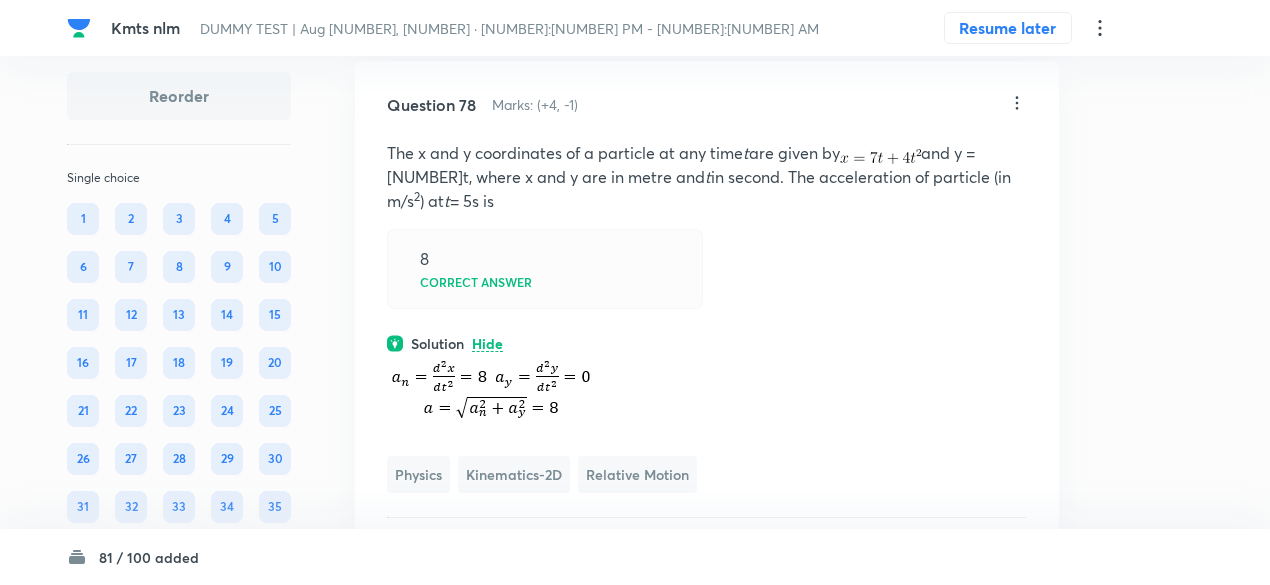 scroll, scrollTop: 43015, scrollLeft: 0, axis: vertical 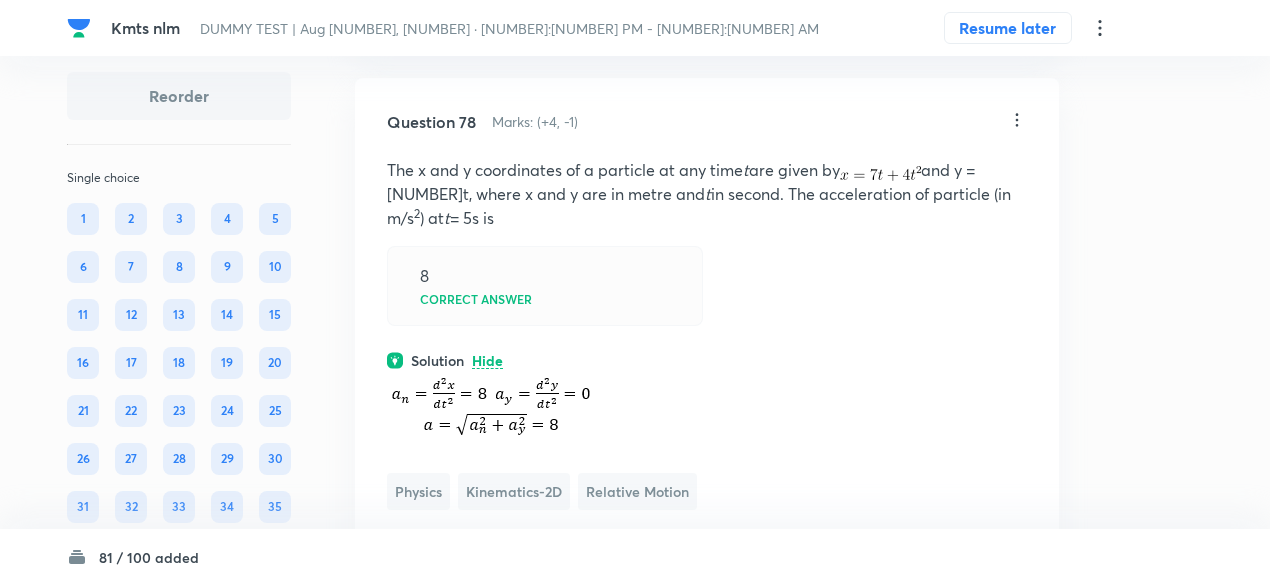 click 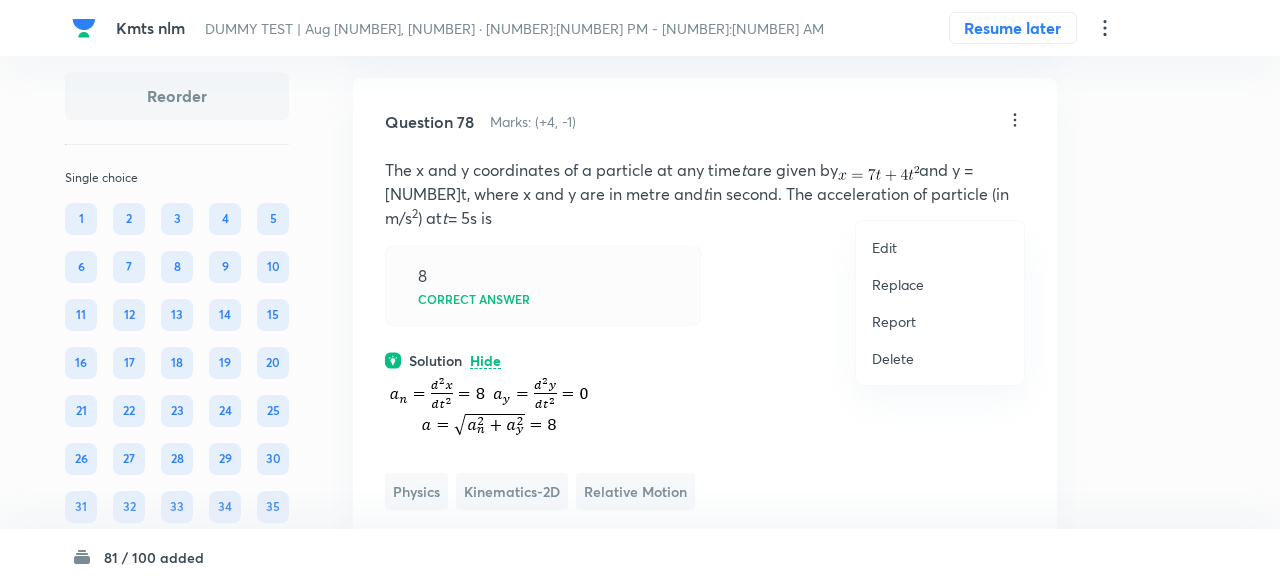 click on "Replace" at bounding box center [898, 284] 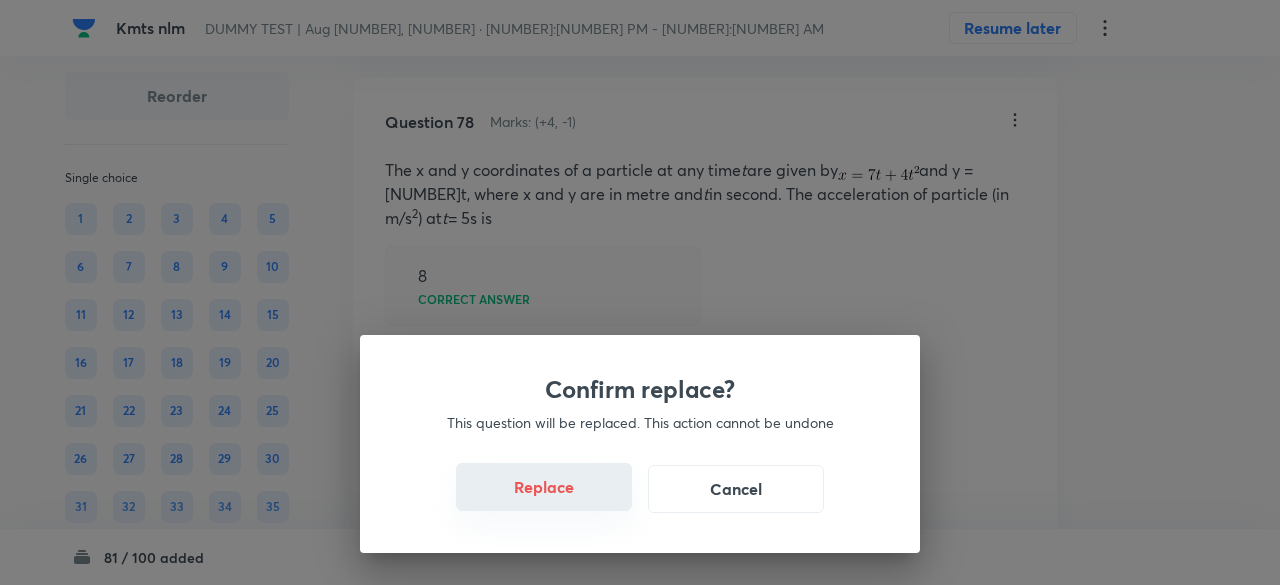 click on "Replace" at bounding box center (544, 487) 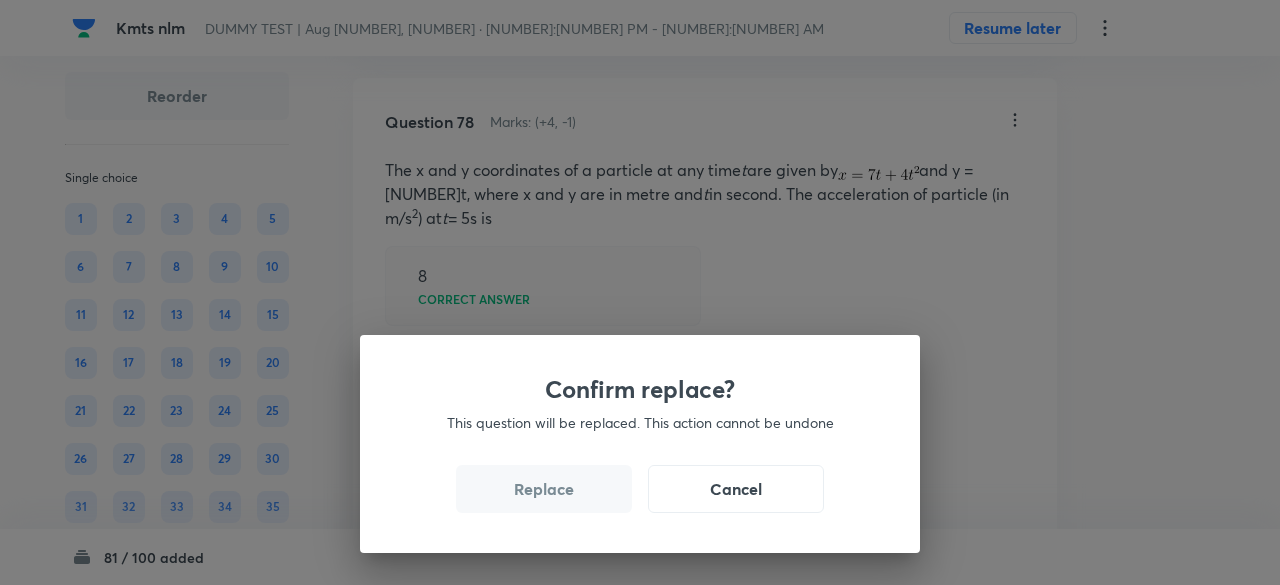 click on "Replace" at bounding box center [544, 489] 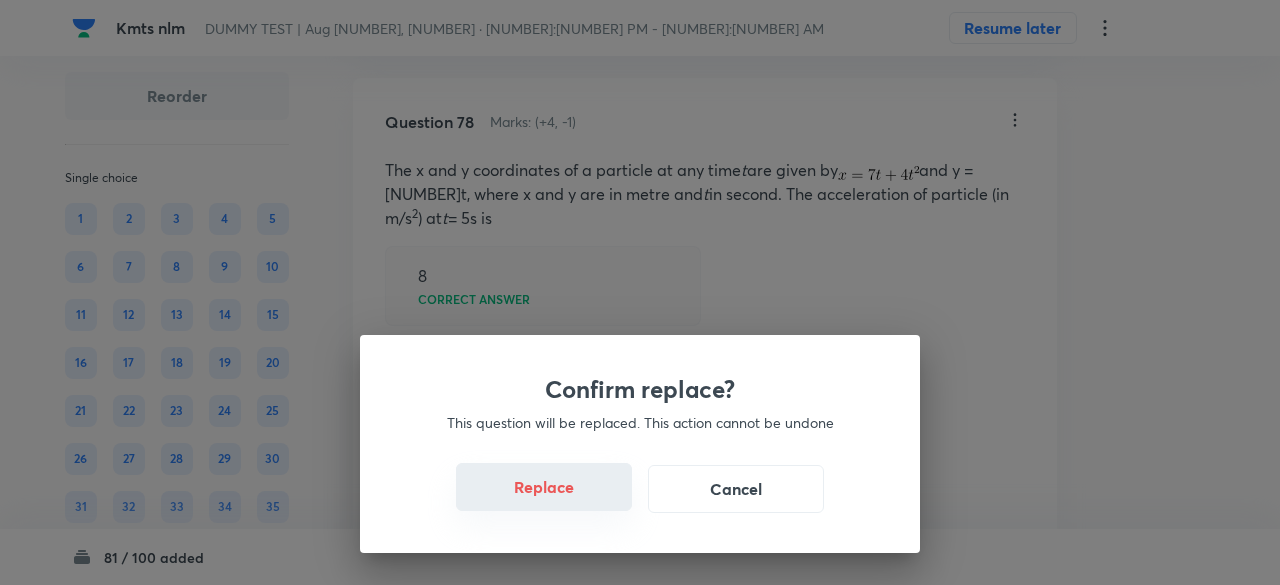 click on "Replace" at bounding box center [544, 487] 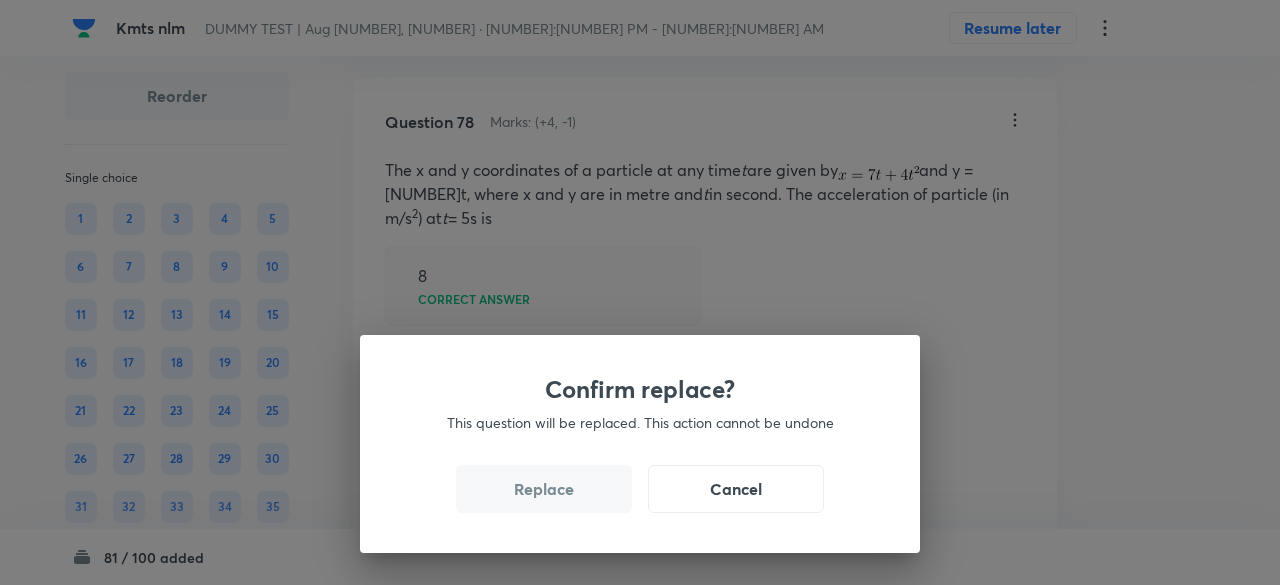 click on "Replace" at bounding box center (544, 489) 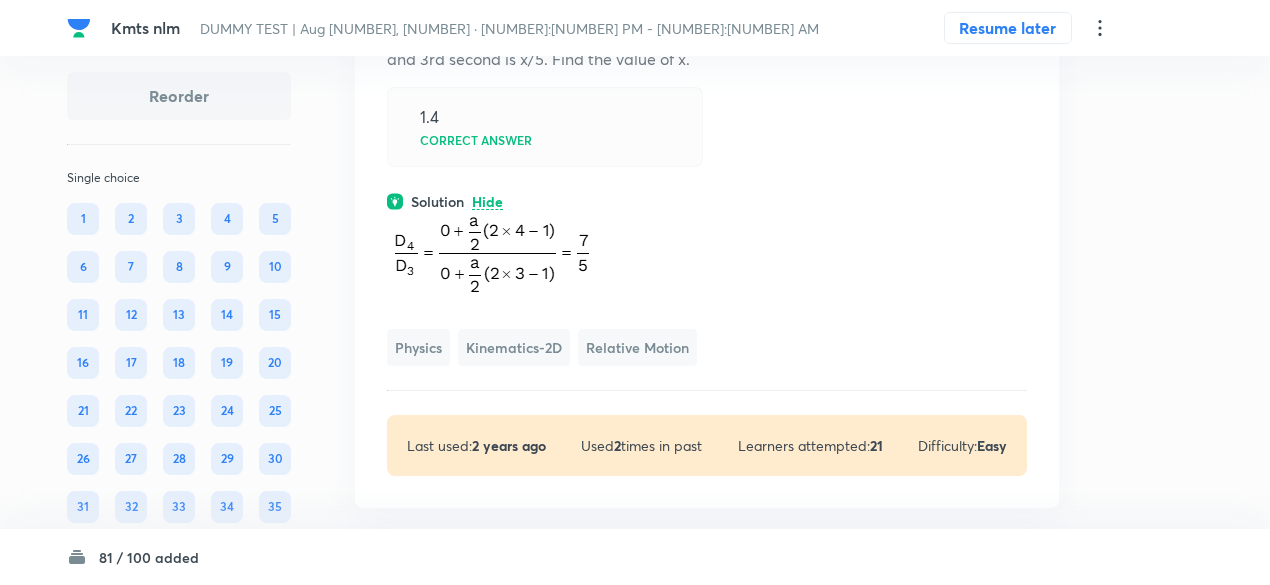 scroll, scrollTop: 43012, scrollLeft: 0, axis: vertical 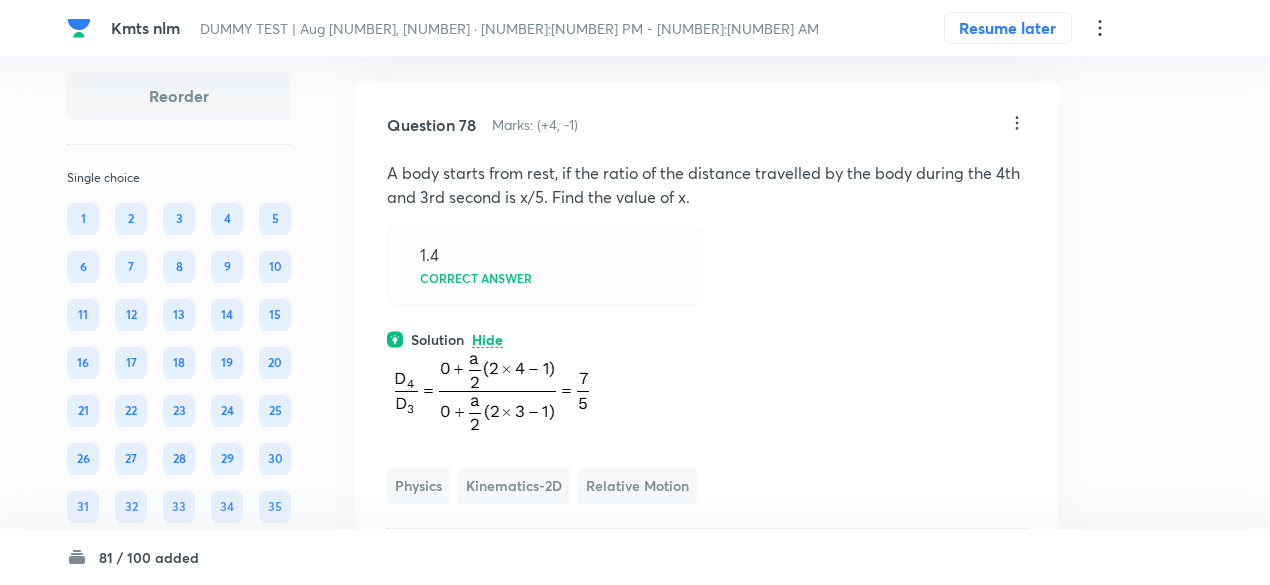 click 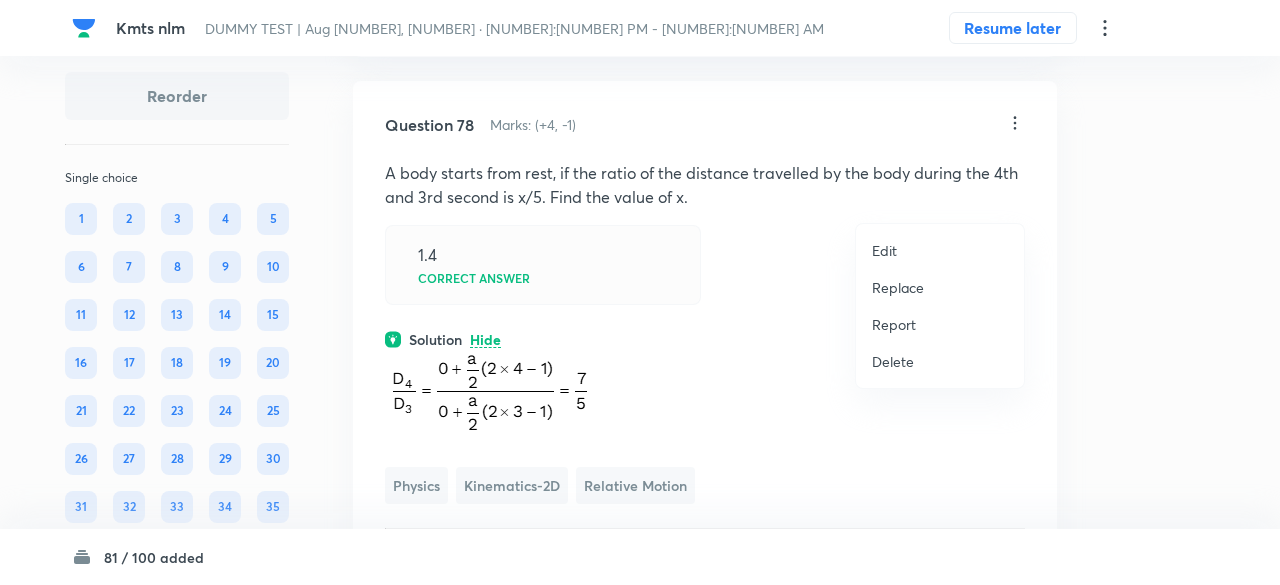 click on "Replace" at bounding box center [898, 287] 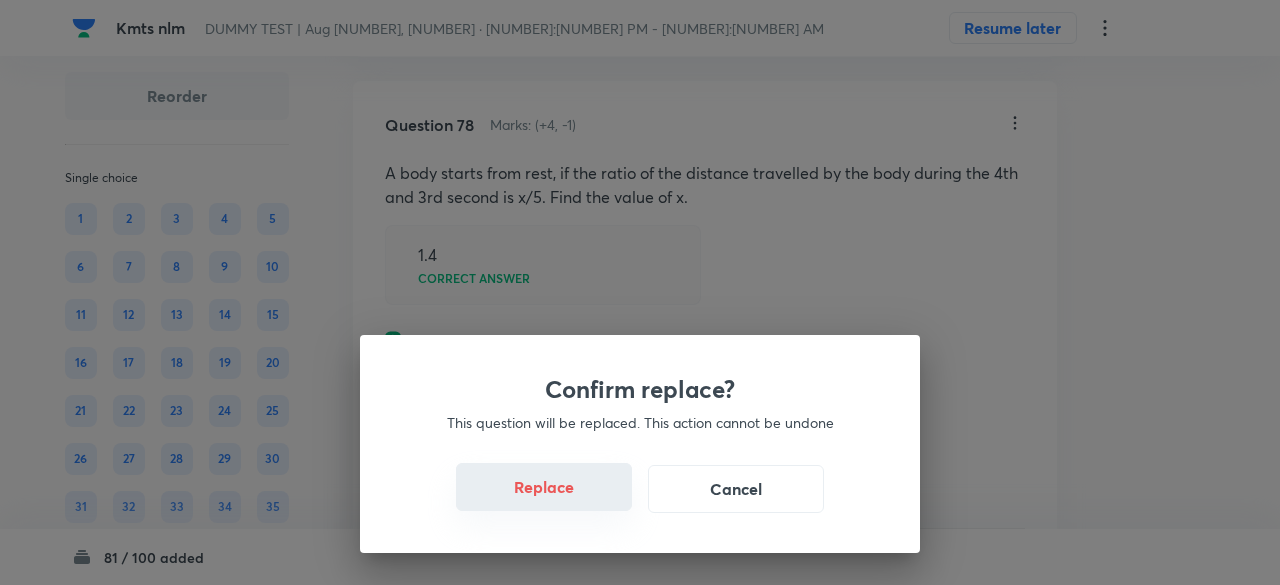 click on "Replace" at bounding box center [544, 487] 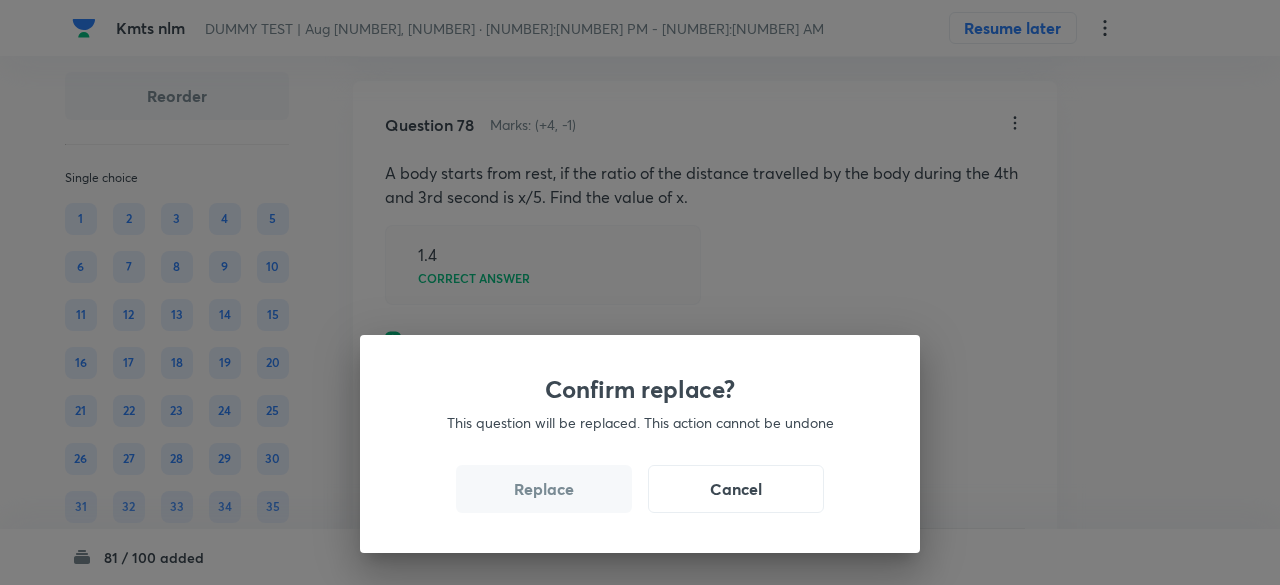 click on "Replace" at bounding box center (544, 489) 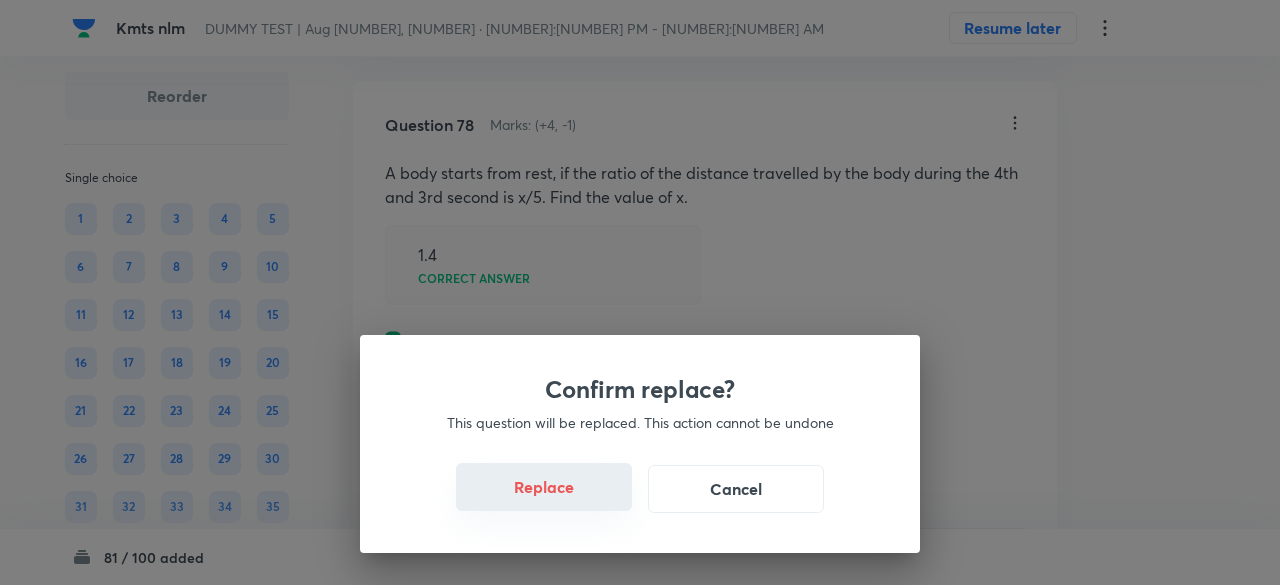 click on "Replace" at bounding box center (544, 487) 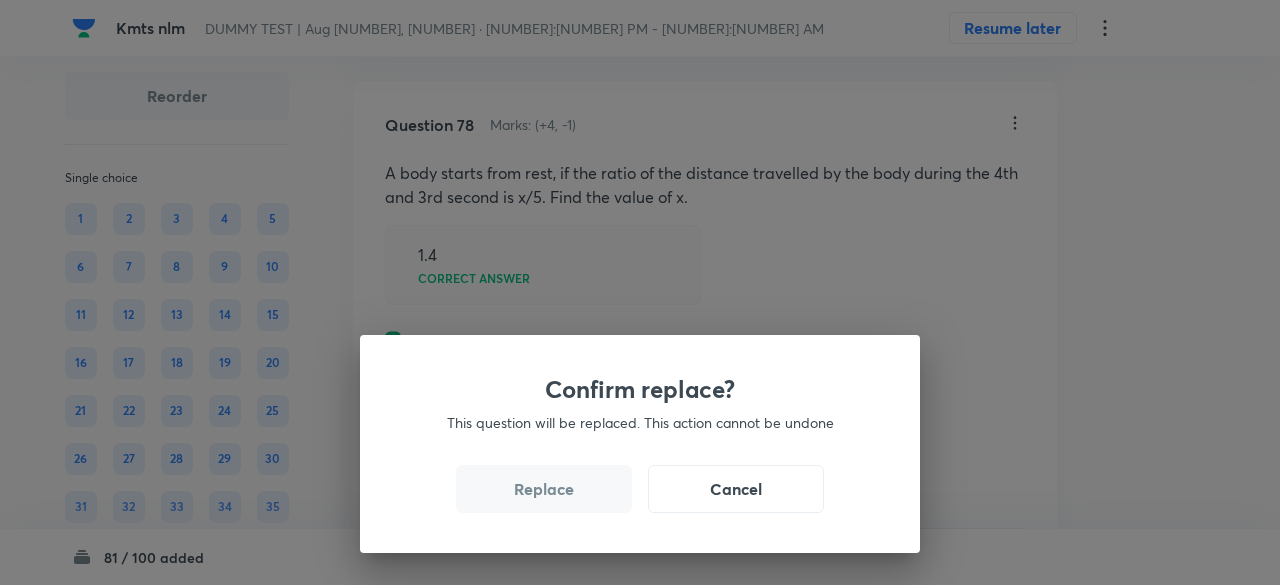 click on "Replace" at bounding box center (544, 489) 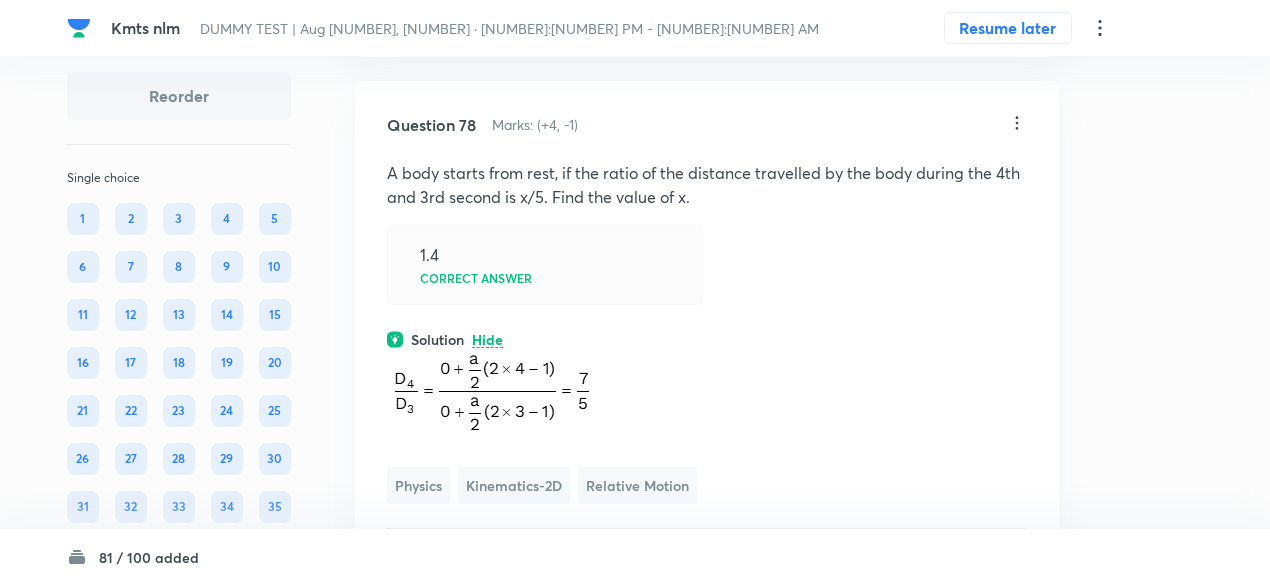 click at bounding box center (494, 393) 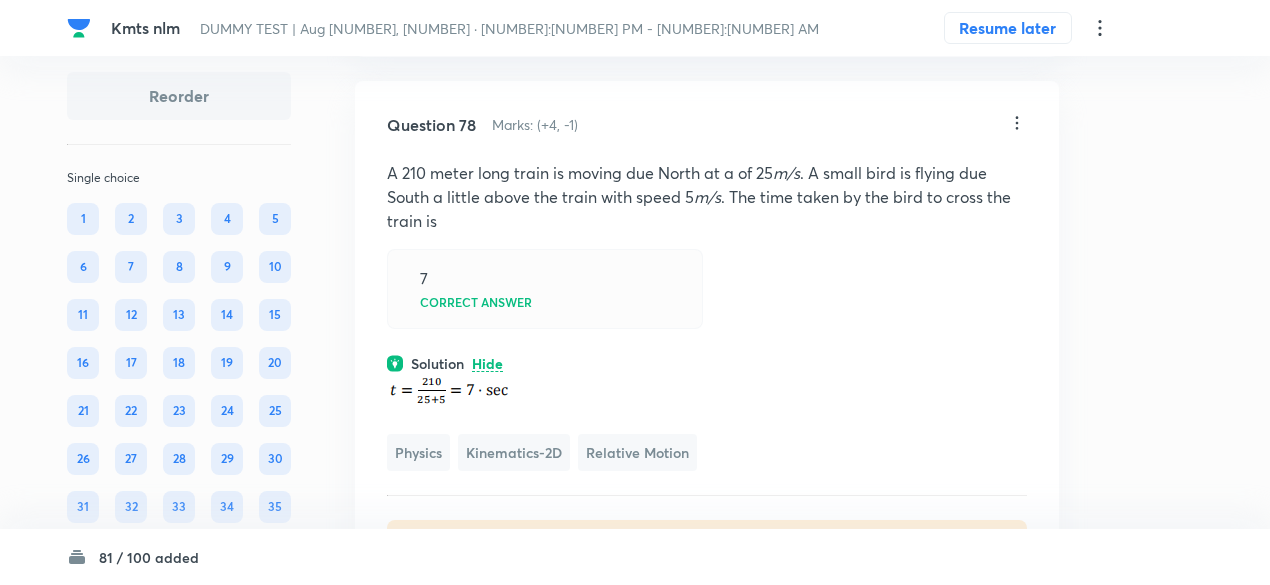 click 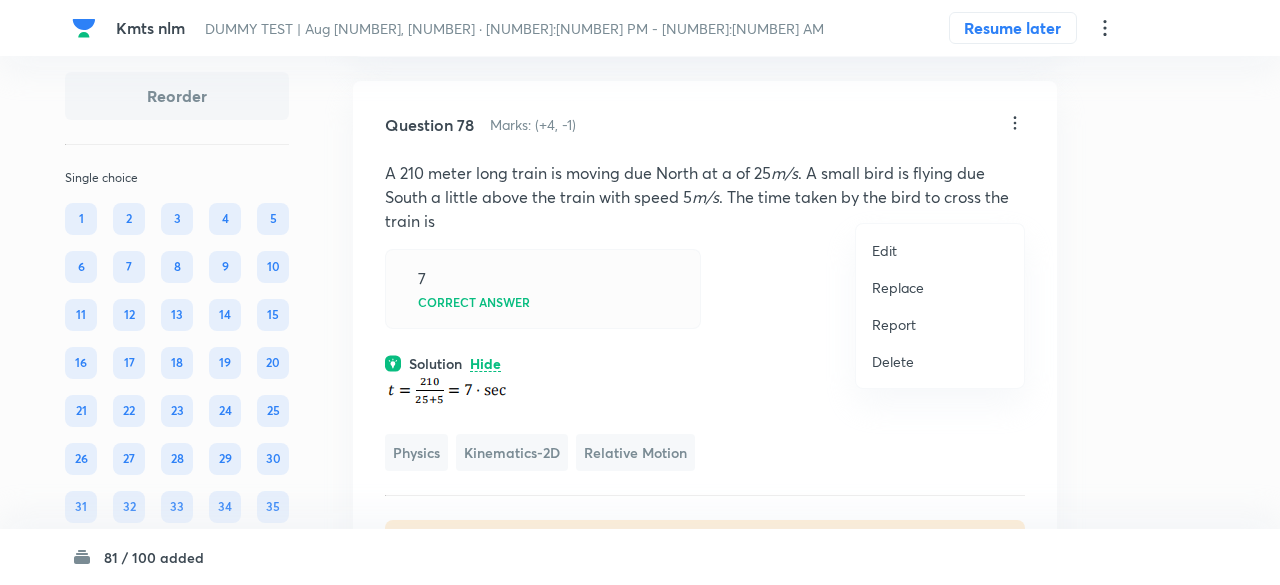click on "Replace" at bounding box center (898, 287) 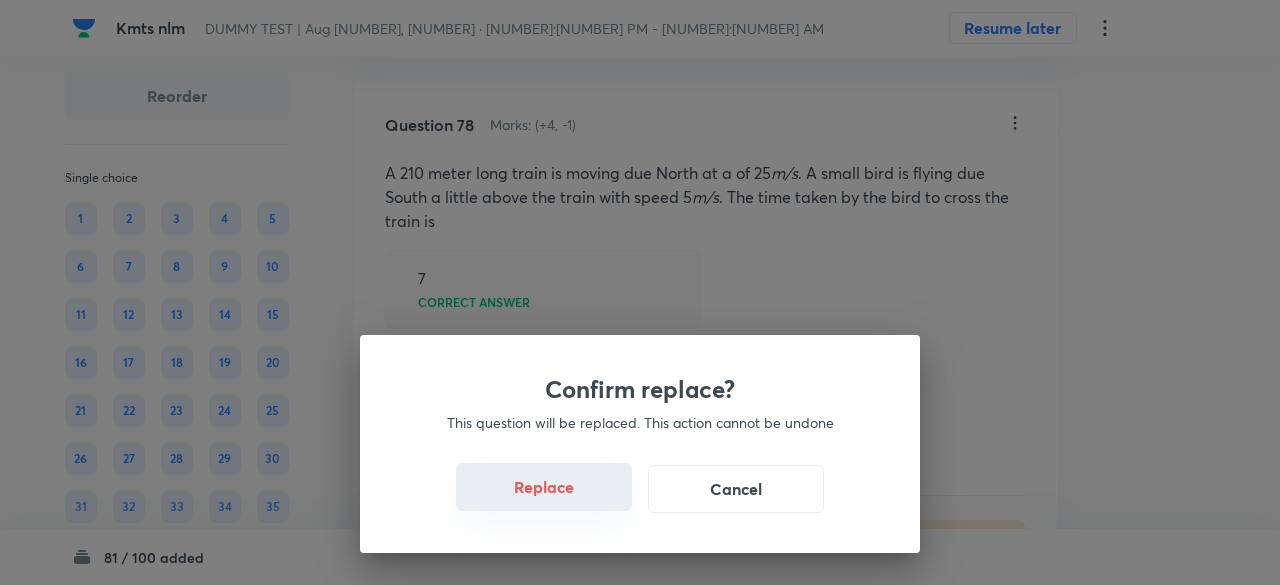 click on "Replace" at bounding box center (544, 487) 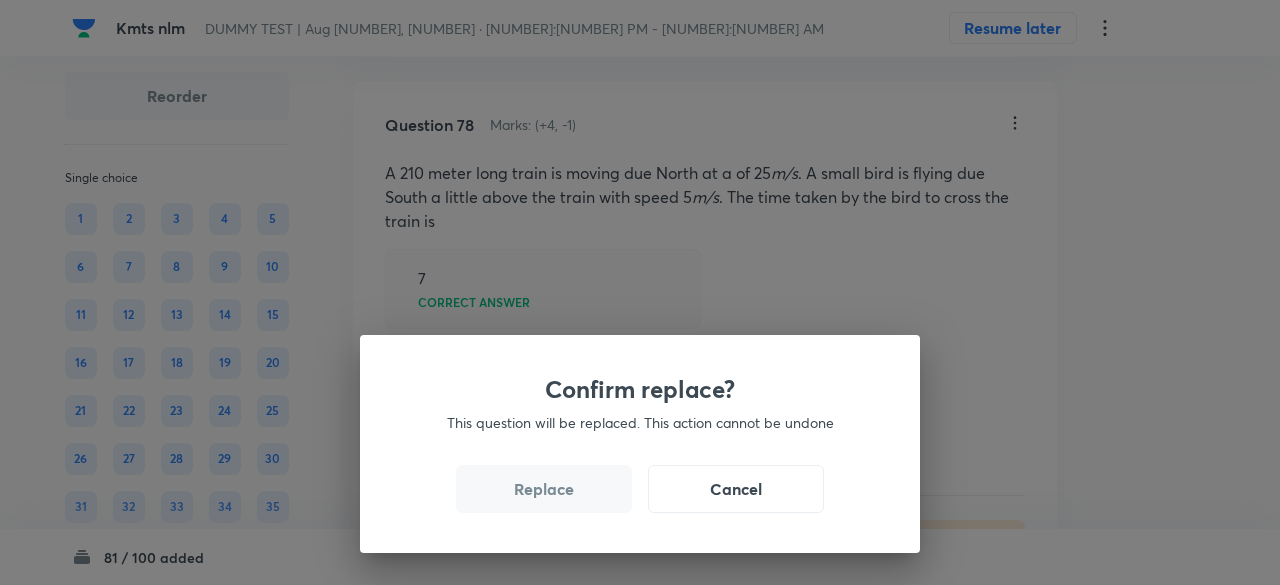 click on "Replace" at bounding box center [544, 489] 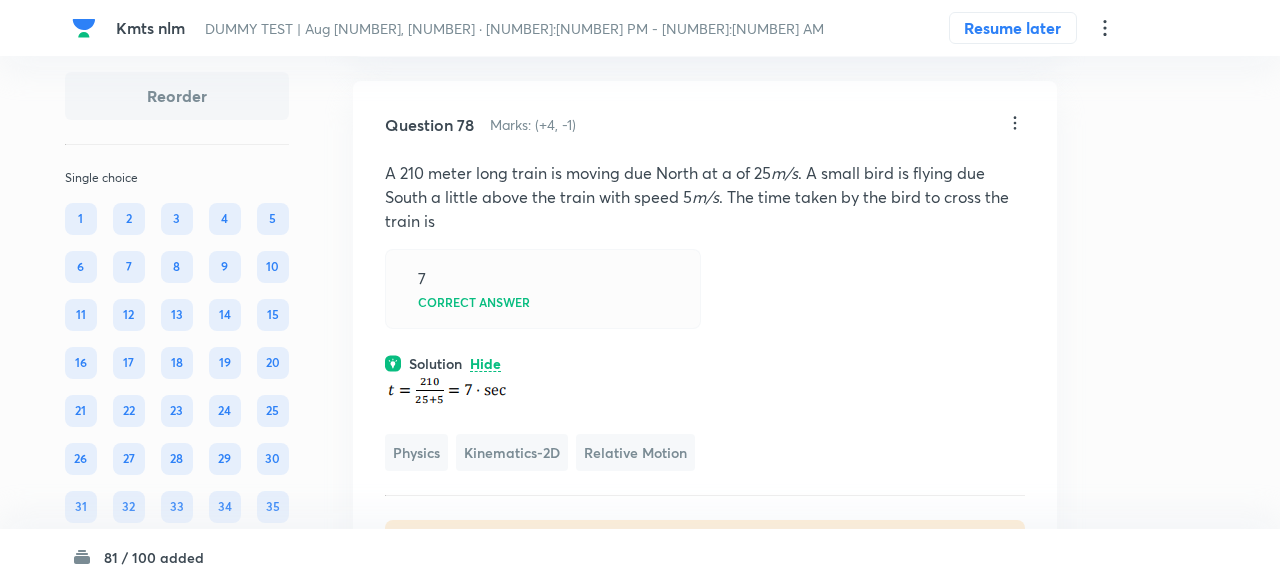 click on "Confirm replace? This question will be replaced. This action cannot be undone Replace Cancel" at bounding box center [640, 292] 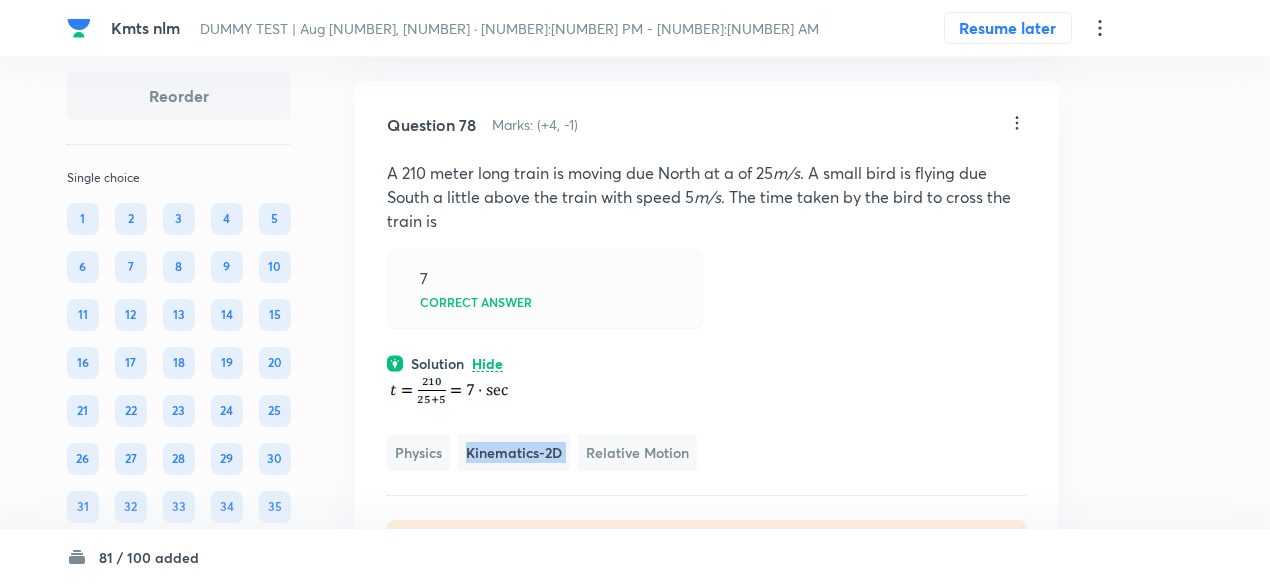 click on "Physics Kinematics-2D Relative Motion" at bounding box center (707, 422) 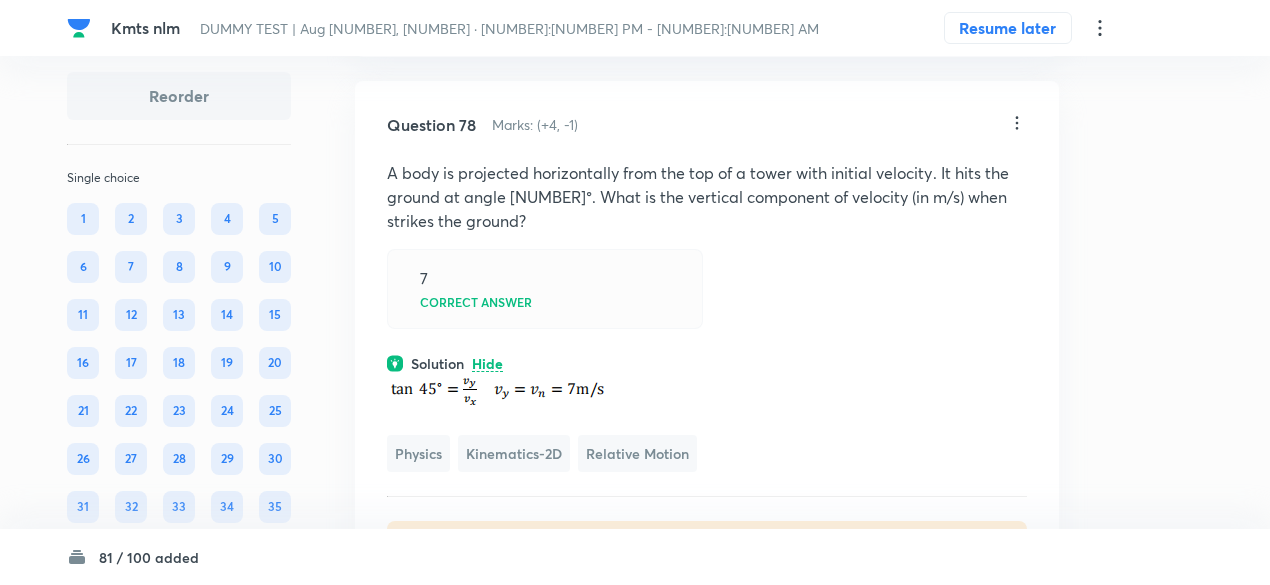 click 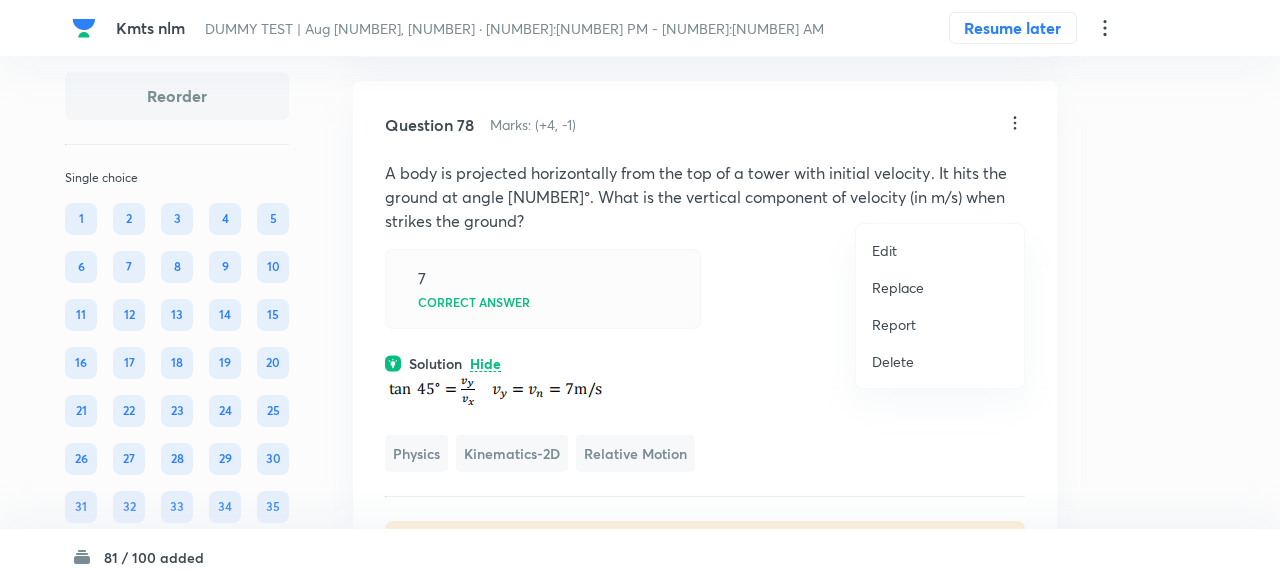 click on "Replace" at bounding box center [898, 287] 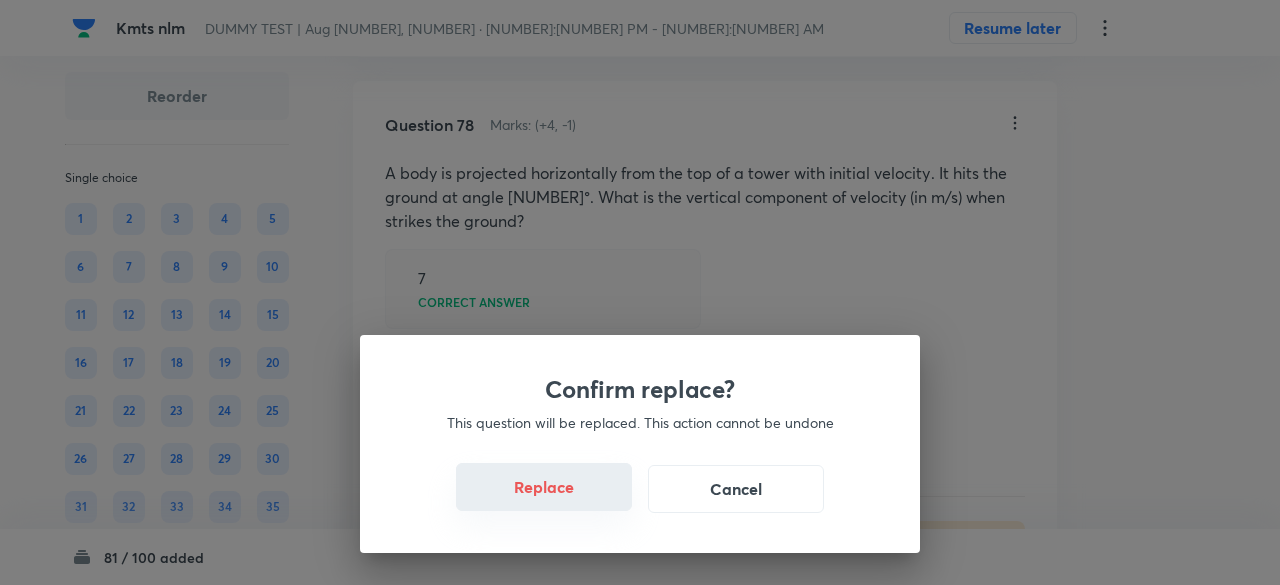 click on "Replace" at bounding box center (544, 487) 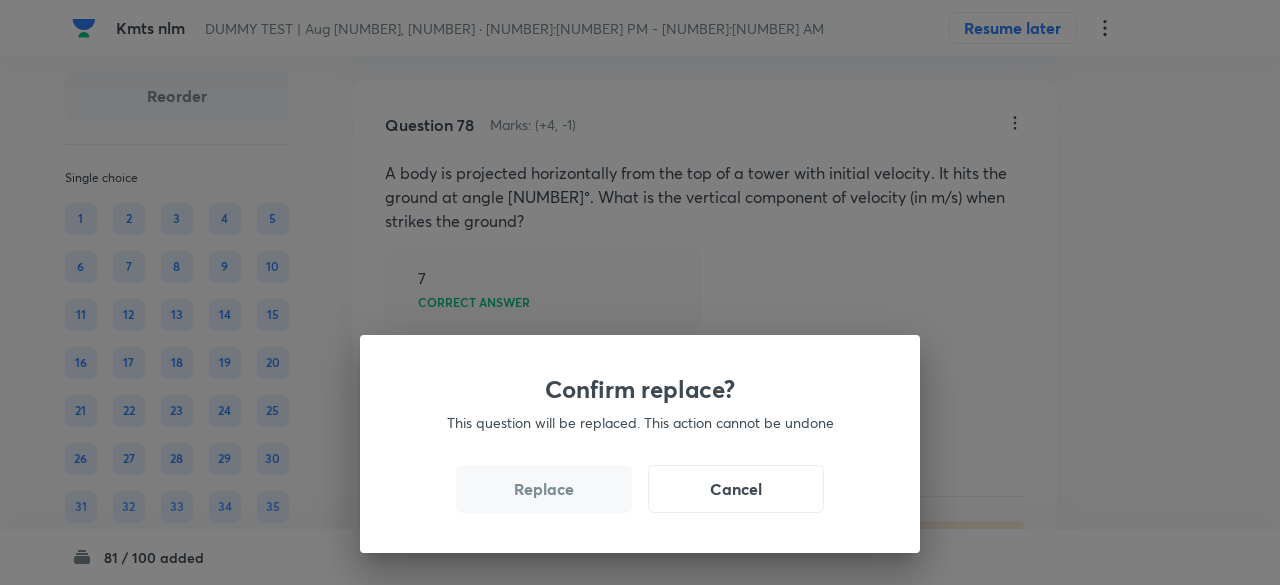 click on "Replace" at bounding box center [544, 489] 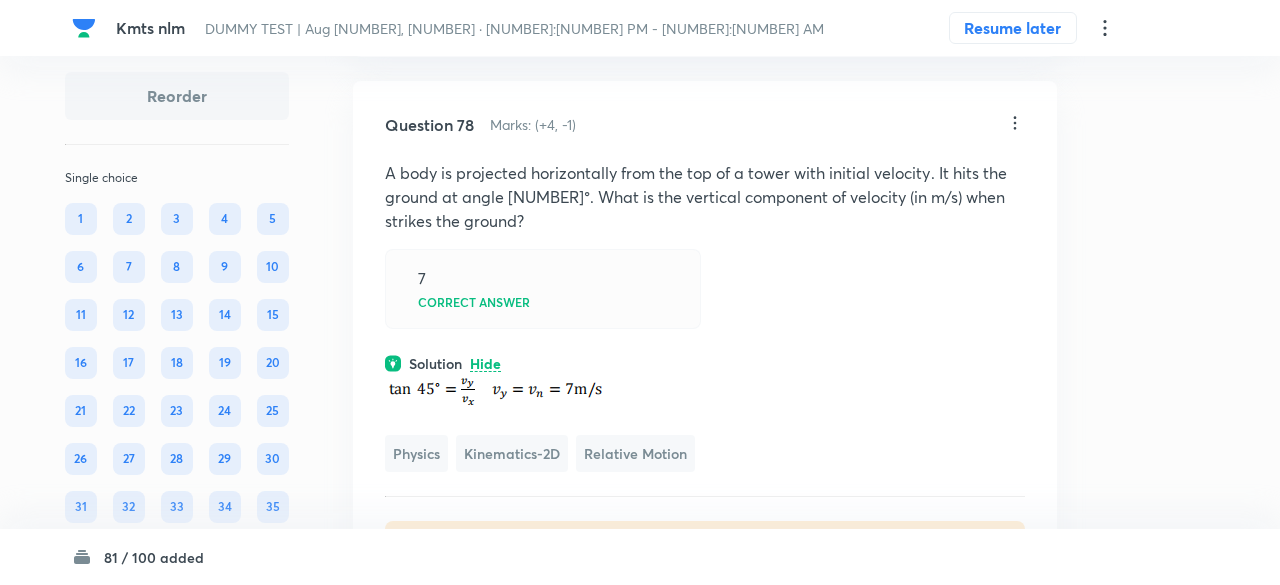 click on "Confirm replace? This question will be replaced. This action cannot be undone Replace Cancel" at bounding box center (640, 292) 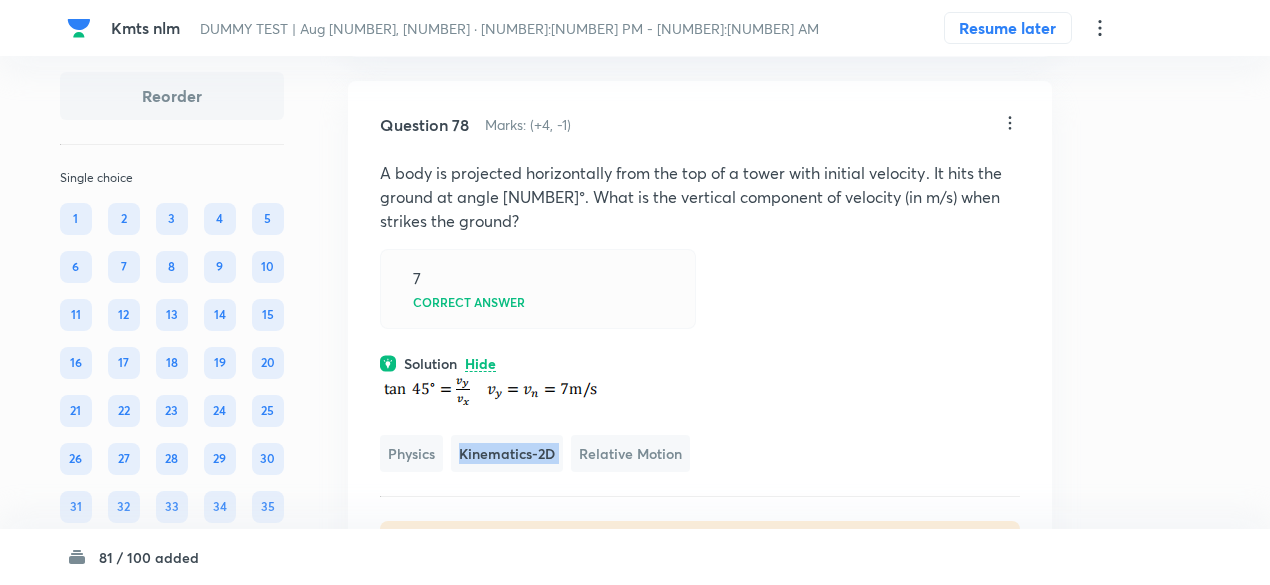 click on "Physics Kinematics-2D Relative Motion" at bounding box center (700, 423) 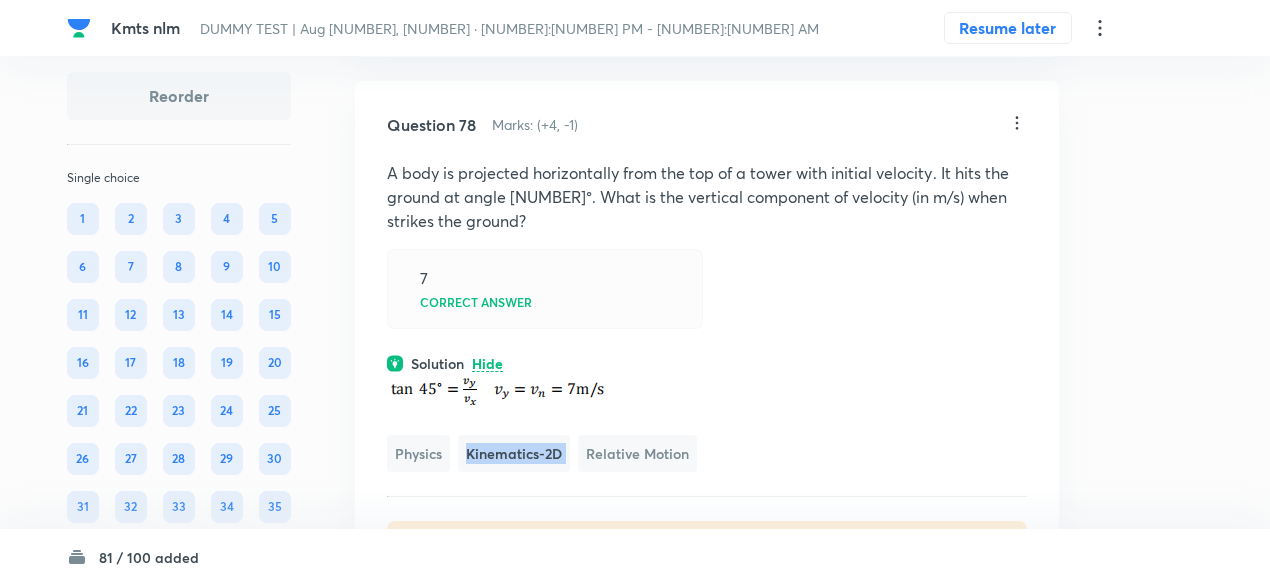 click on "Physics Kinematics-2D Relative Motion" at bounding box center (707, 423) 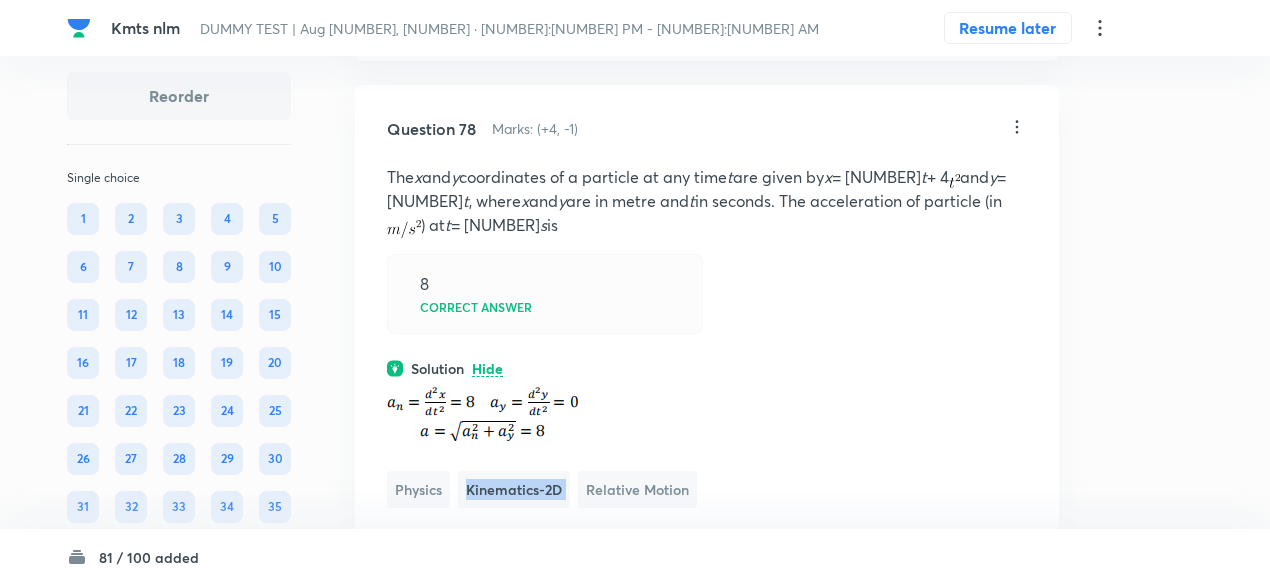 scroll, scrollTop: 42996, scrollLeft: 0, axis: vertical 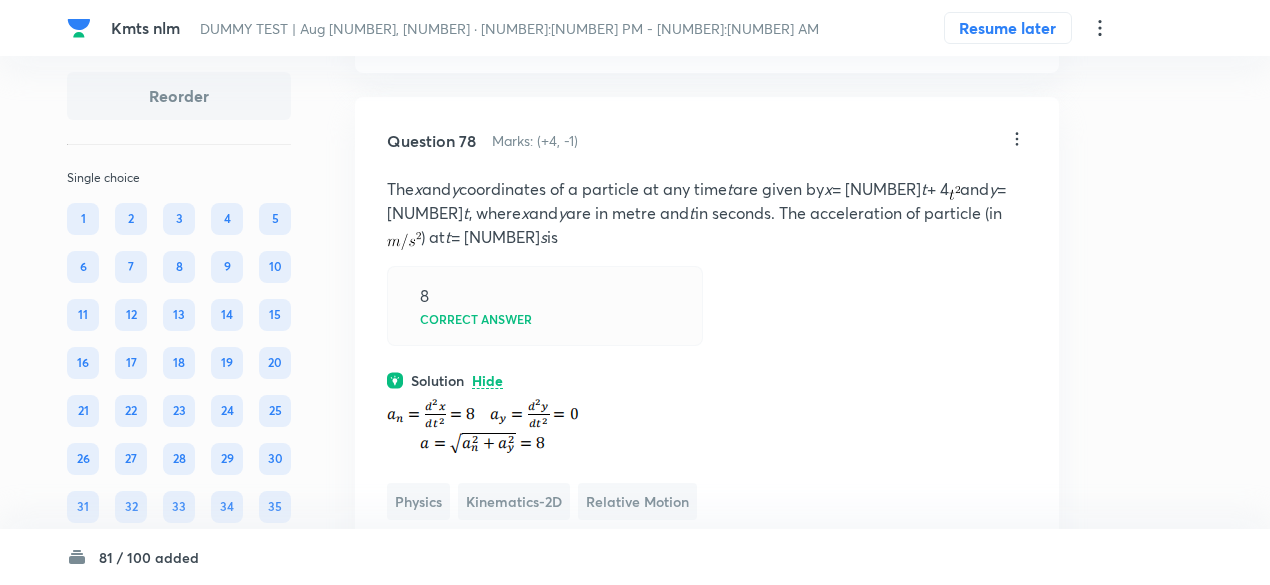click 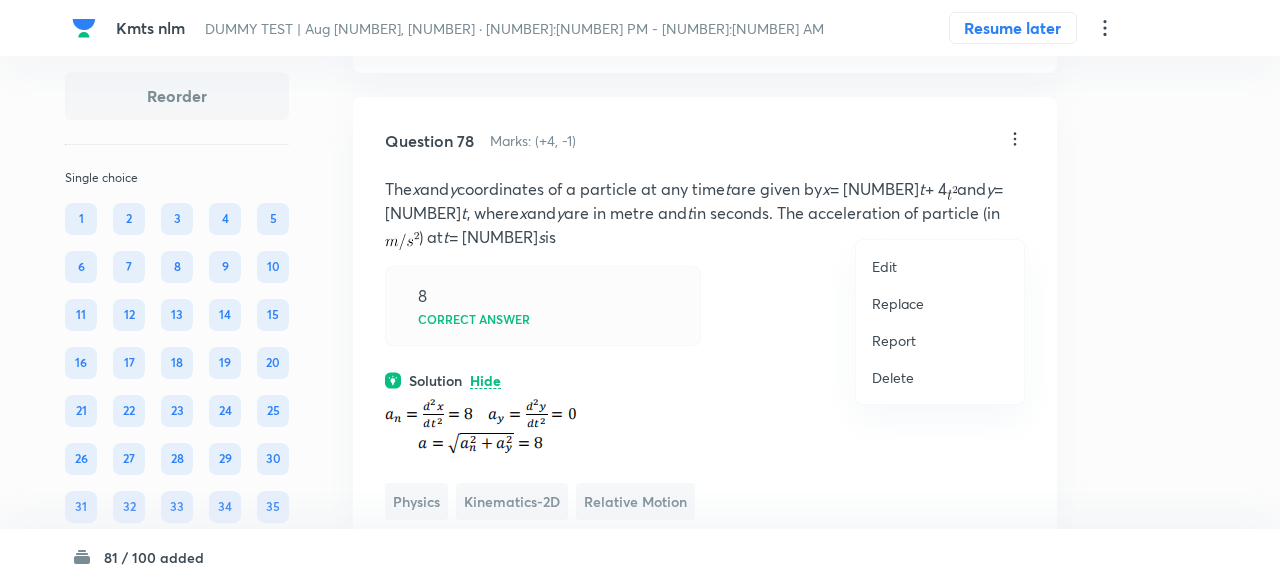 click on "Replace" at bounding box center [898, 303] 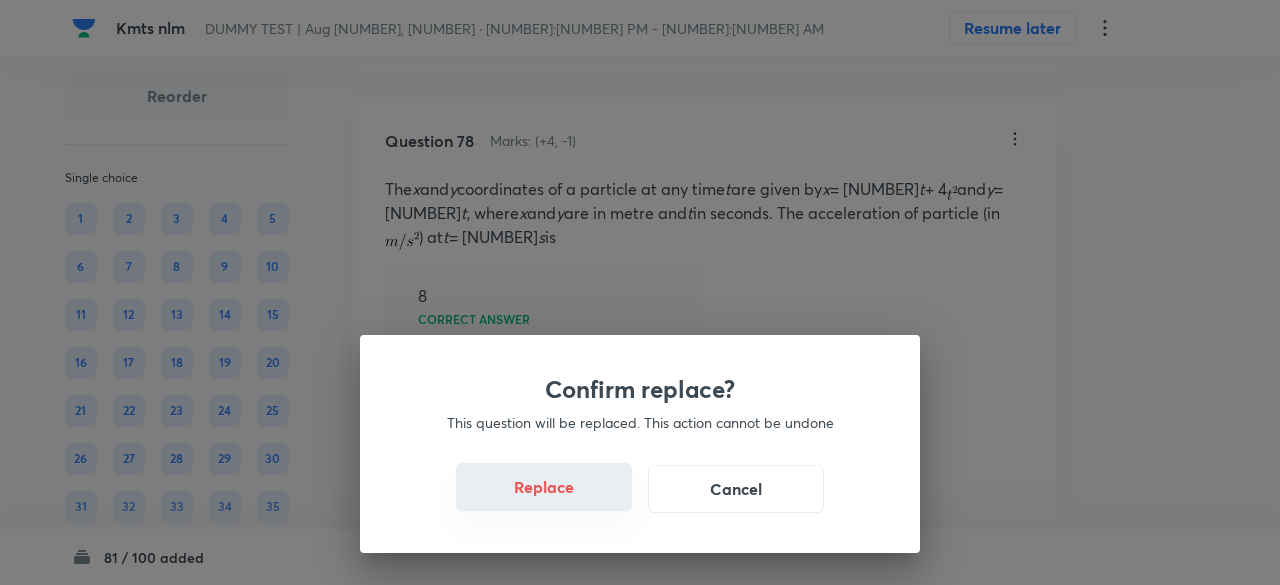 click on "Replace" at bounding box center [544, 487] 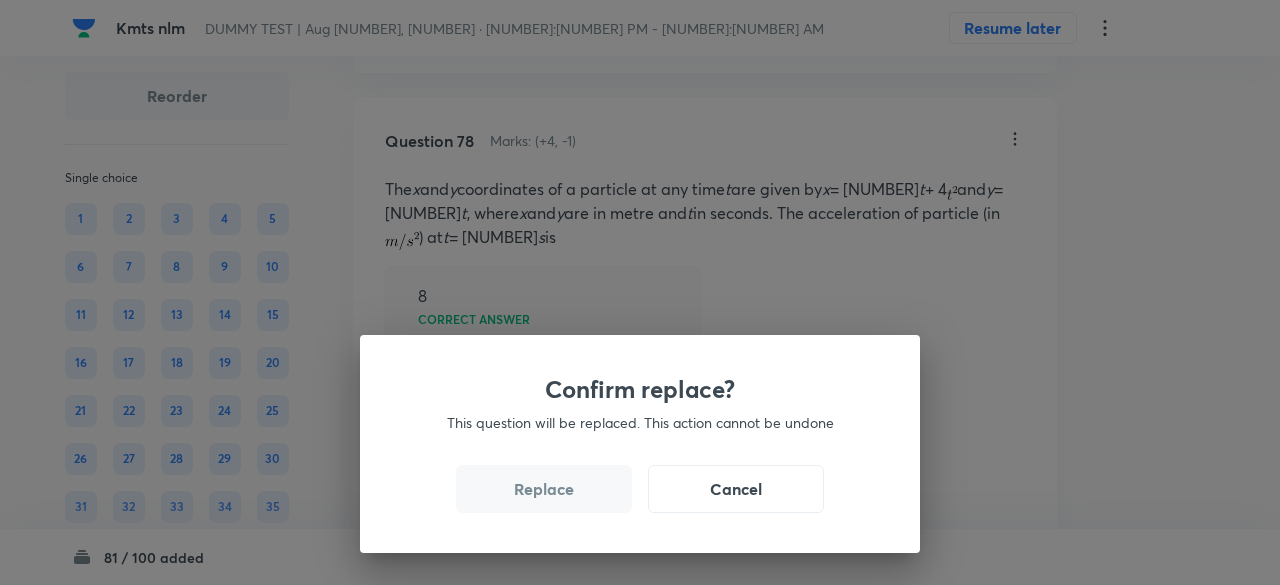 click on "Replace" at bounding box center [544, 489] 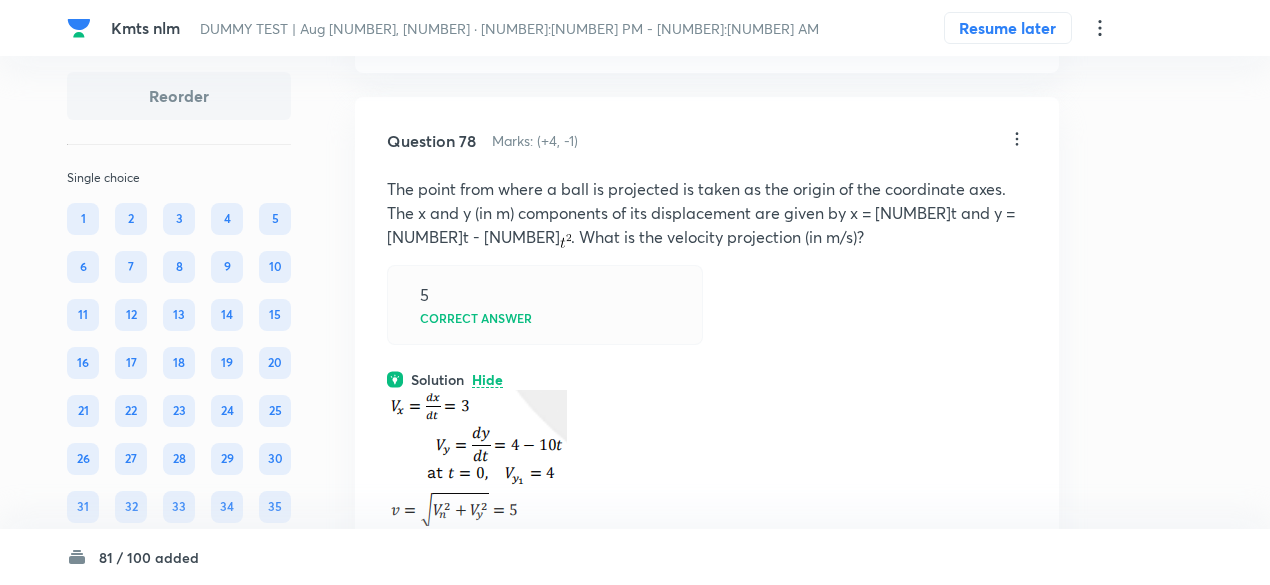 click on "Physics Kinematics-2D Relative Motion" at bounding box center (707, 491) 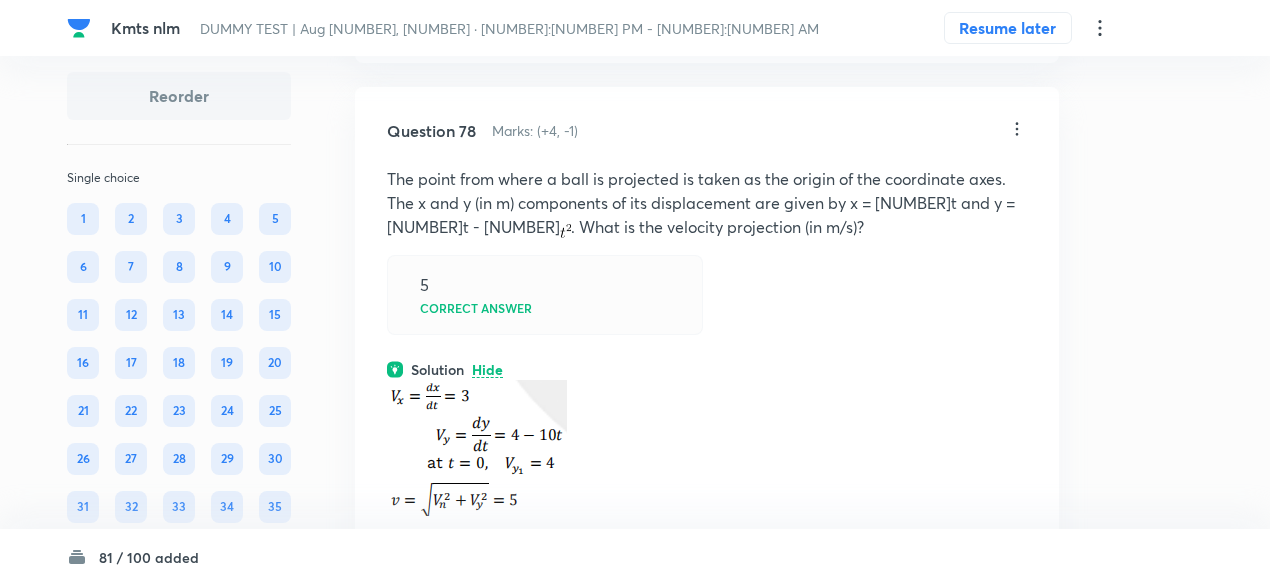 scroll, scrollTop: 43004, scrollLeft: 0, axis: vertical 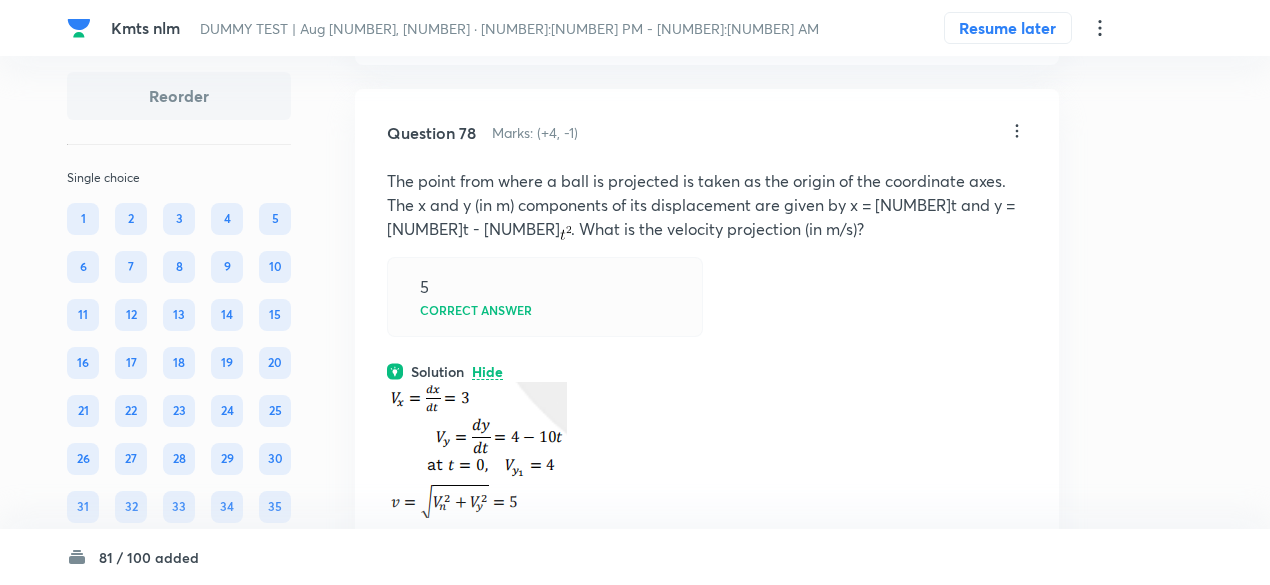 click 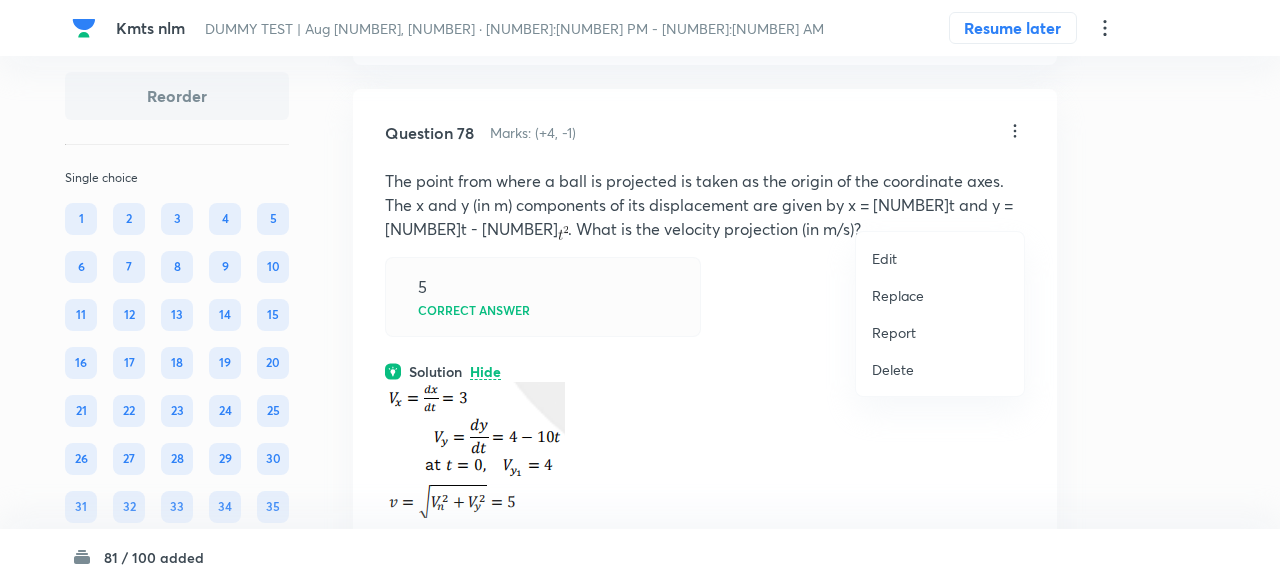 click on "Replace" at bounding box center [898, 295] 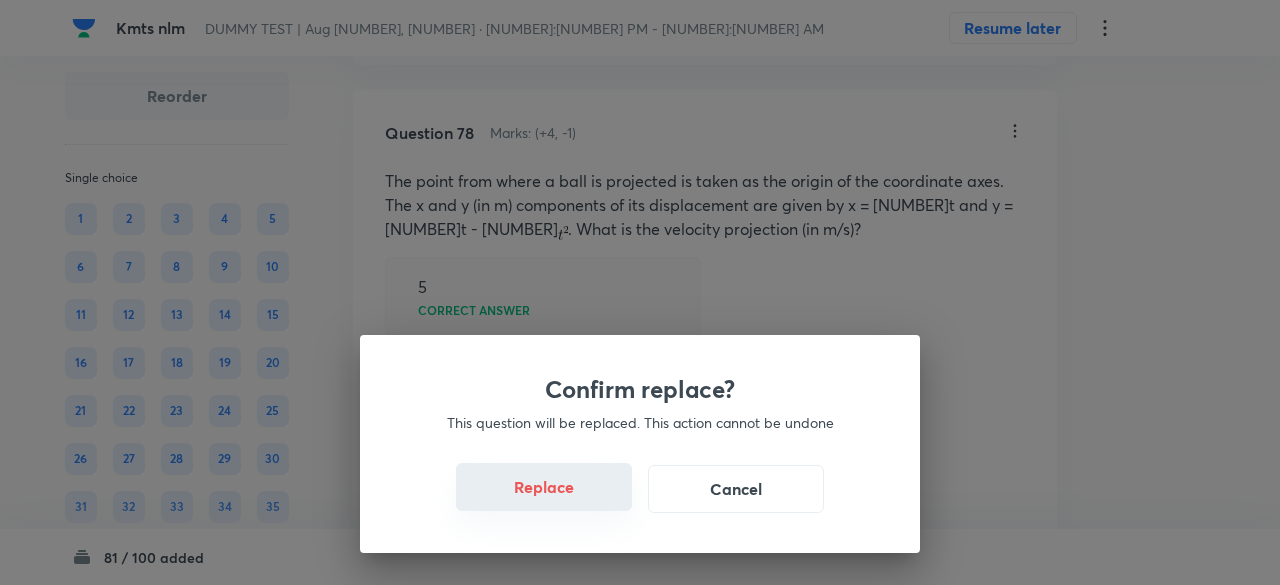 click on "Replace" at bounding box center (544, 487) 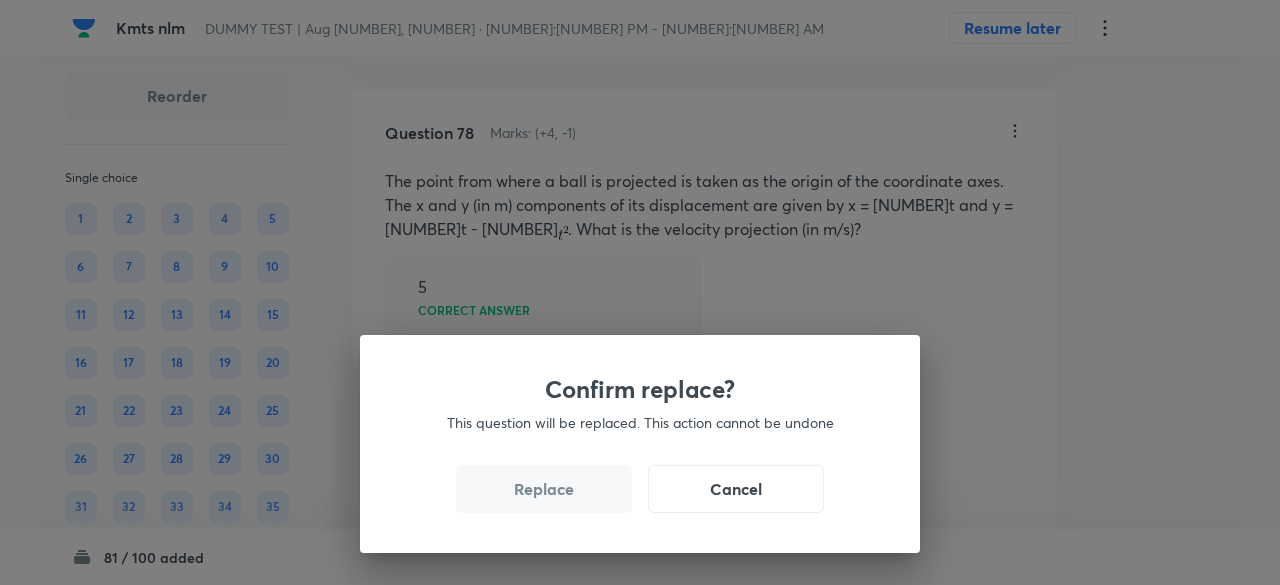 click on "Replace" at bounding box center [544, 489] 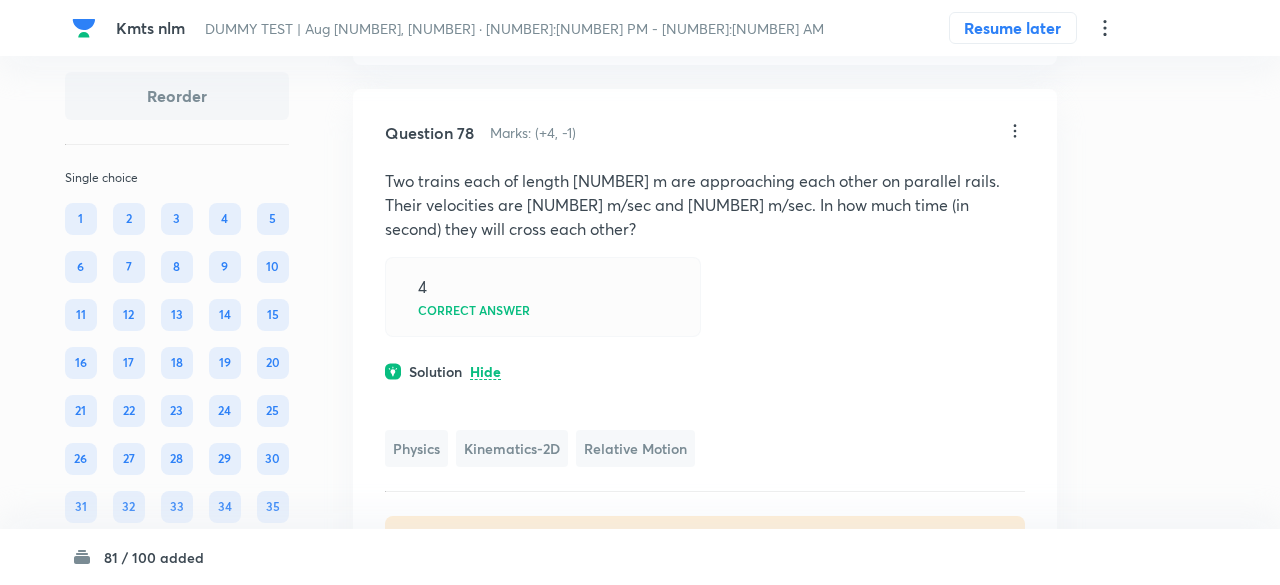 click on "Confirm replace? This question will be replaced. This action cannot be undone Replace Cancel" at bounding box center (640, 1029) 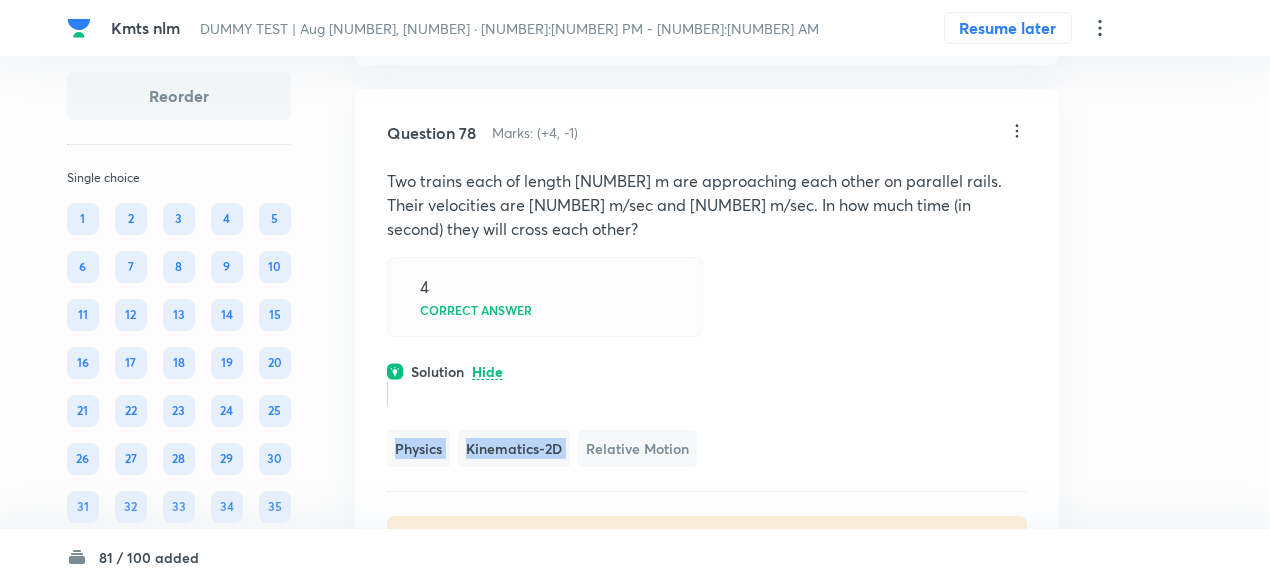 click on "Physics Kinematics-2D Relative Motion" at bounding box center (707, 424) 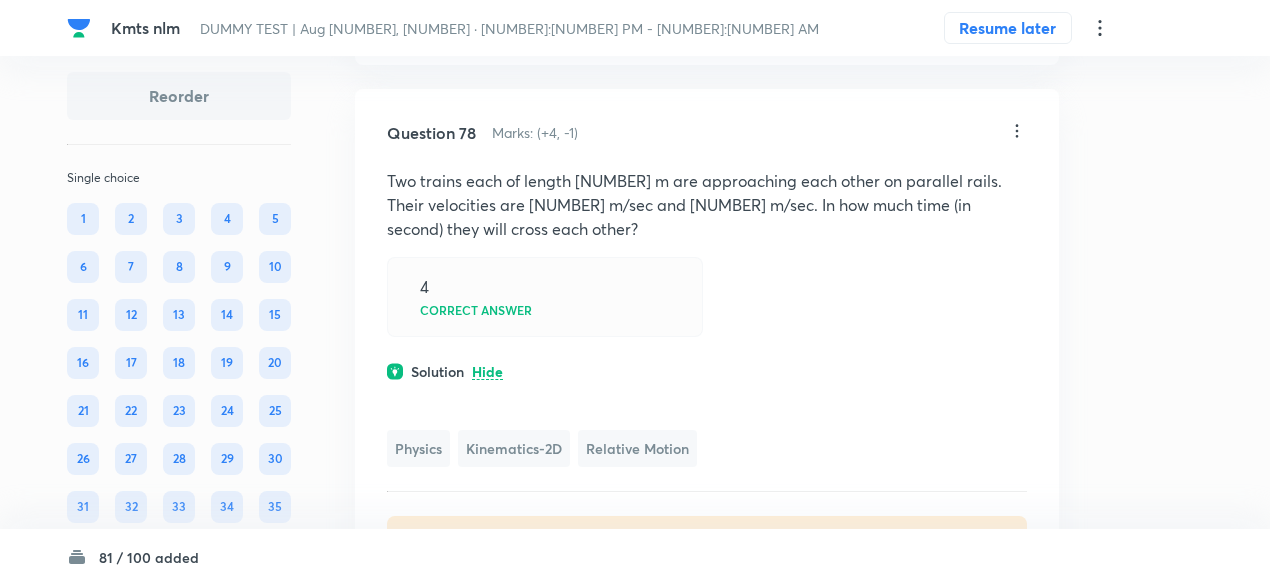 click 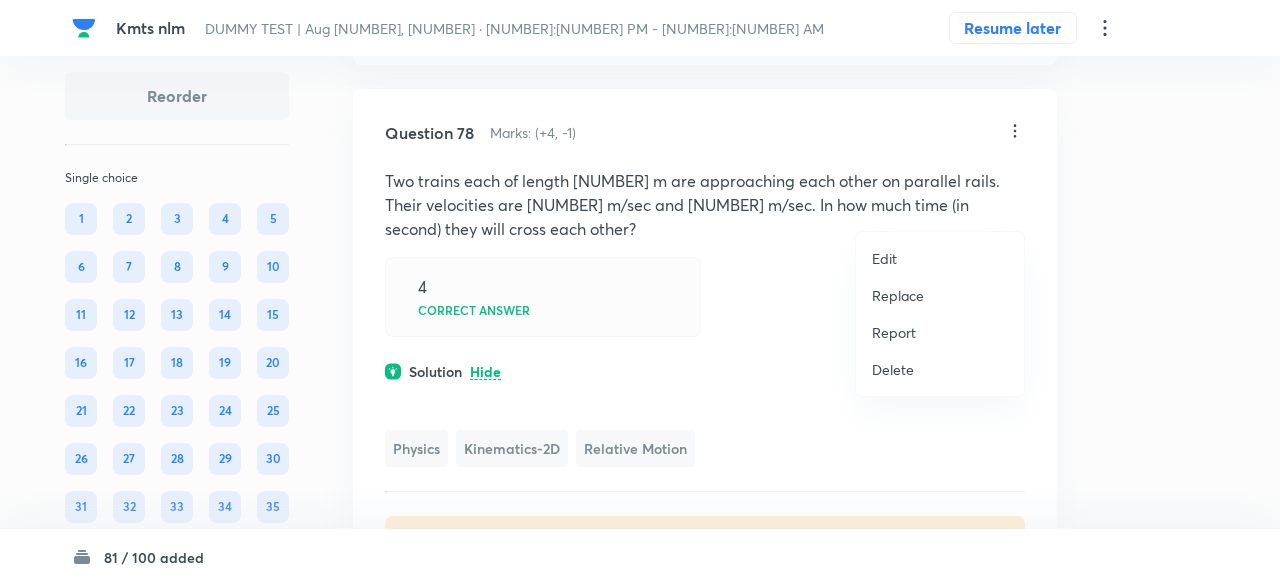 click on "Replace" at bounding box center [898, 295] 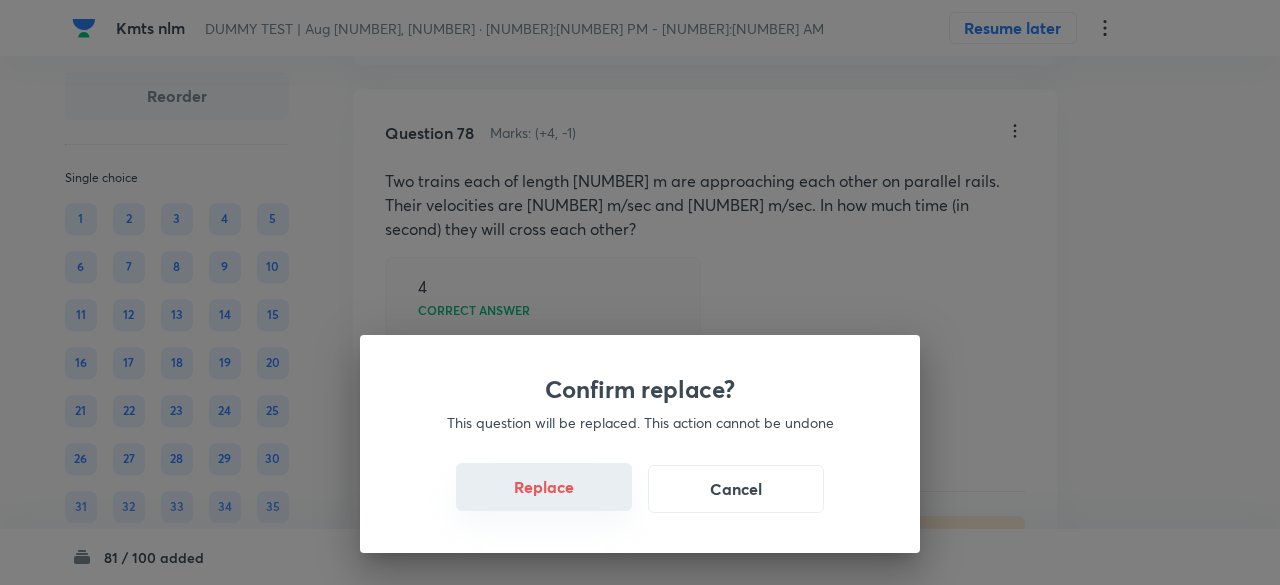 click on "Replace" at bounding box center (544, 487) 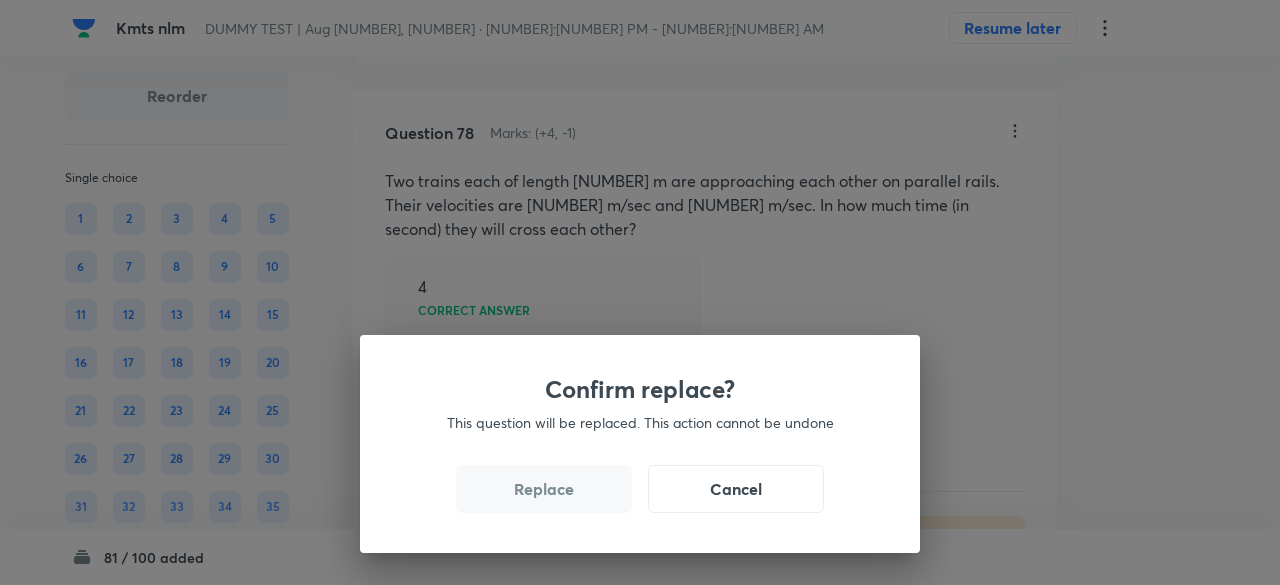 click on "Replace" at bounding box center [544, 489] 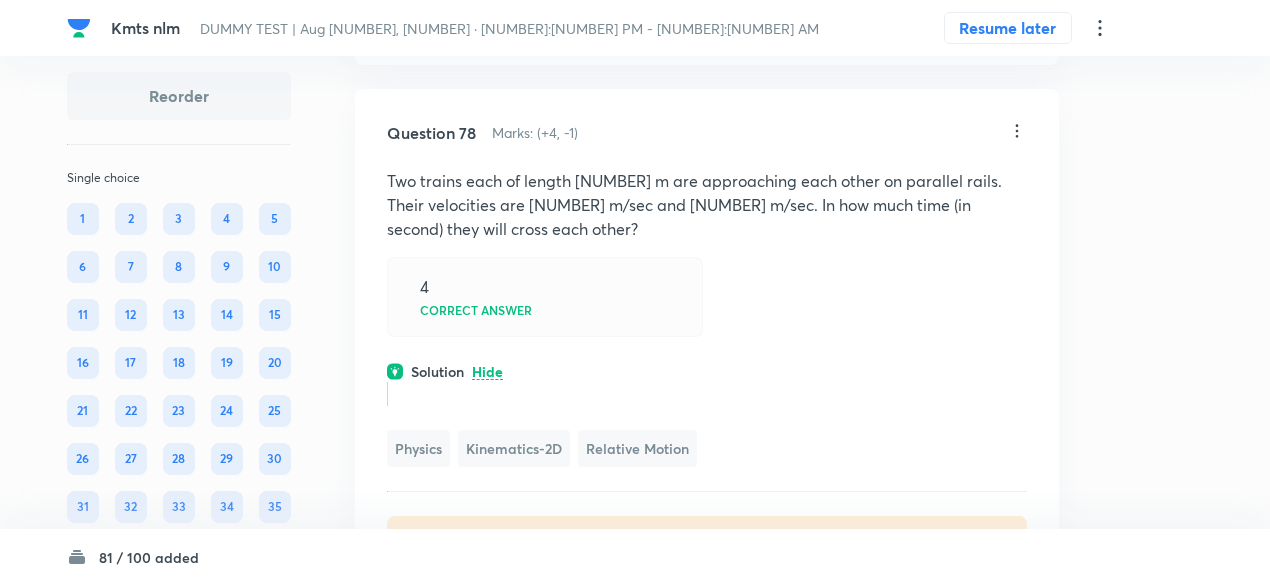 click at bounding box center [707, 394] 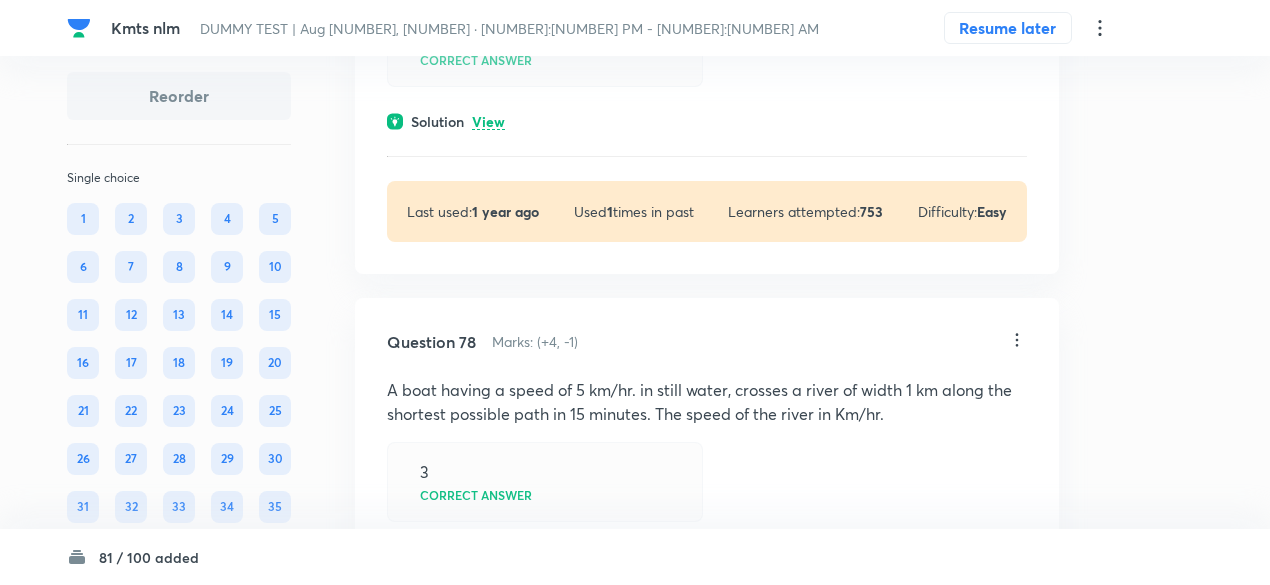 scroll, scrollTop: 42792, scrollLeft: 0, axis: vertical 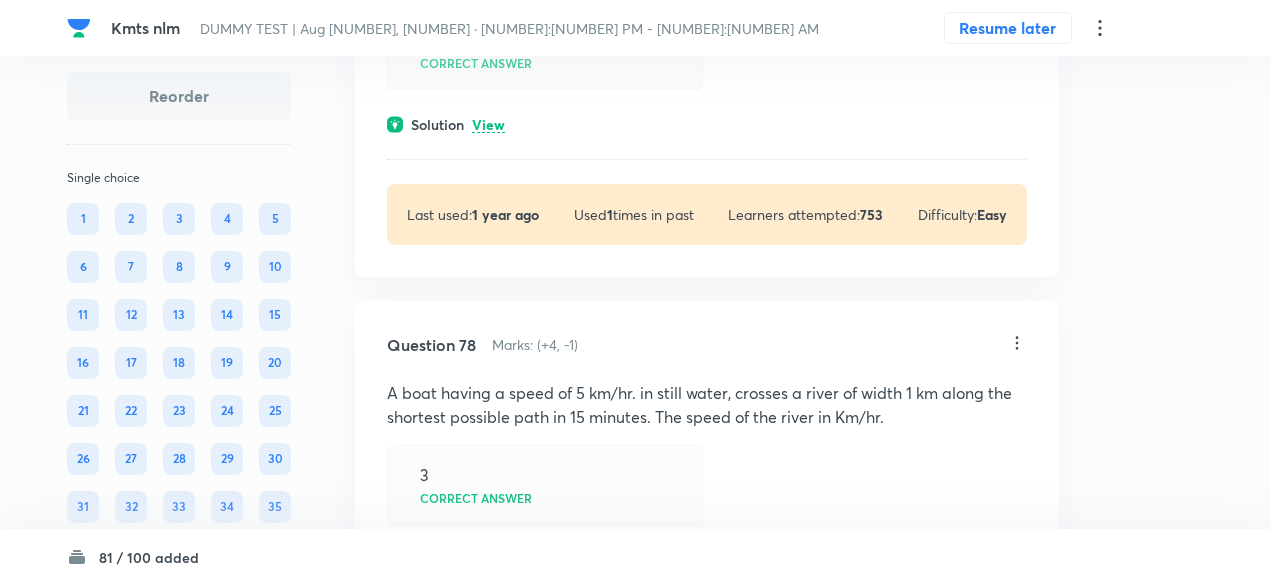 click on "View" at bounding box center (488, 125) 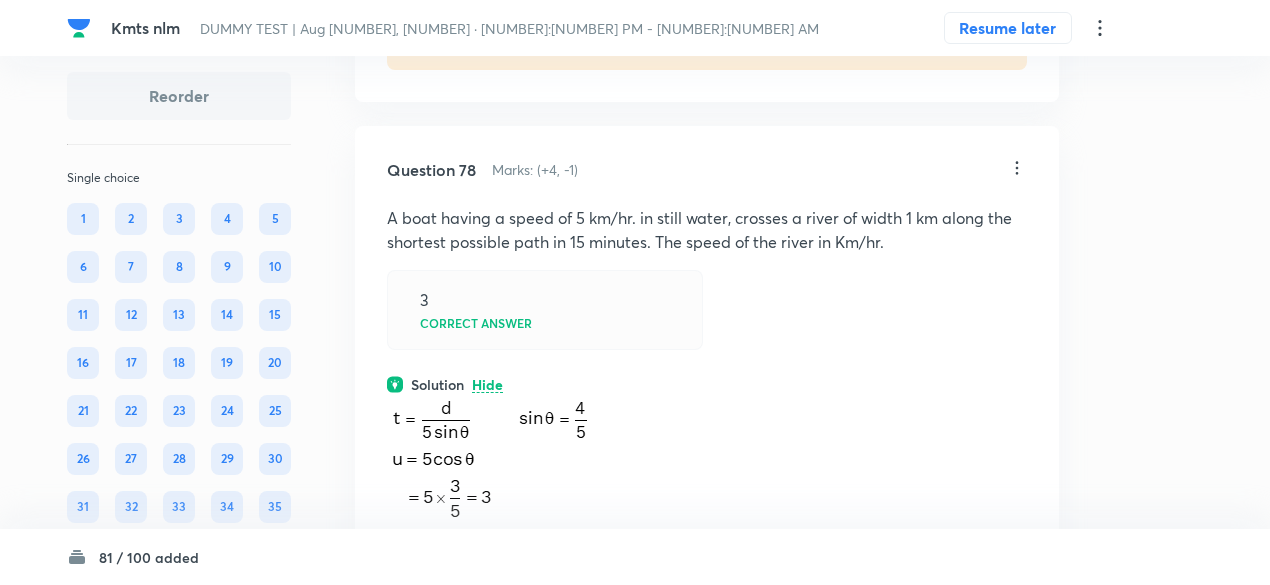 scroll, scrollTop: 43261, scrollLeft: 0, axis: vertical 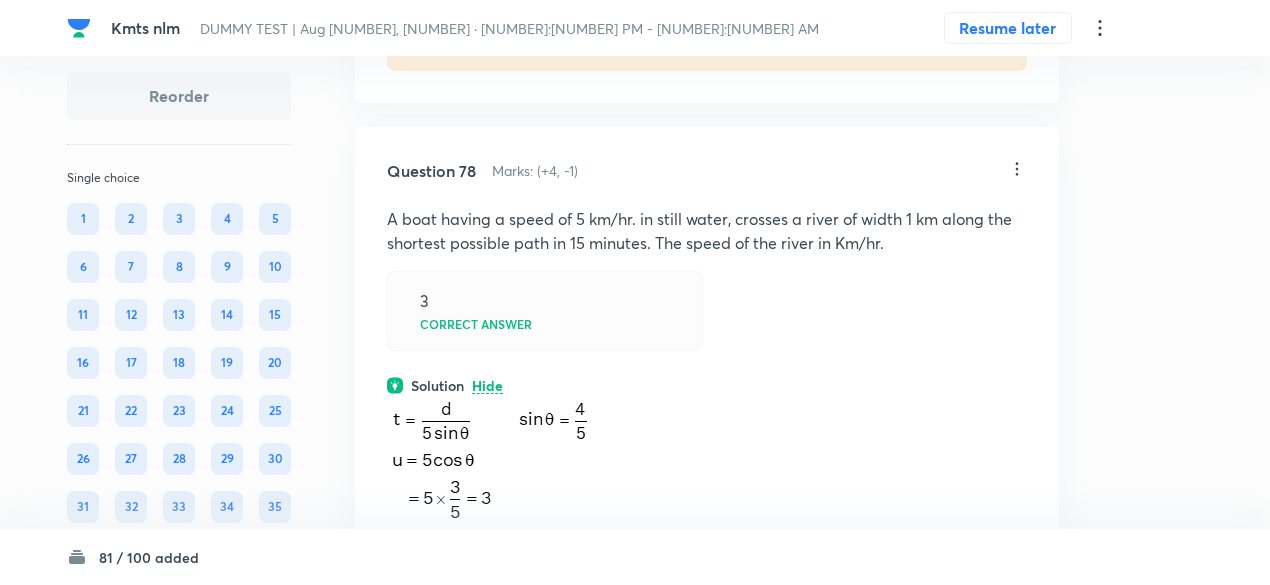 click 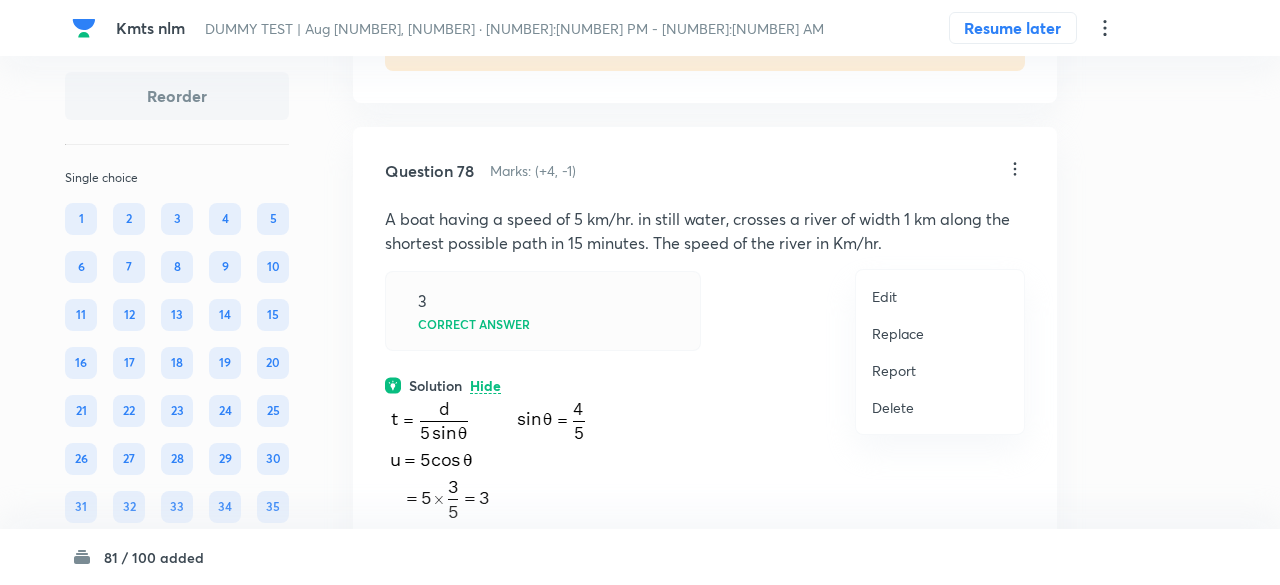 click on "Replace" at bounding box center (898, 333) 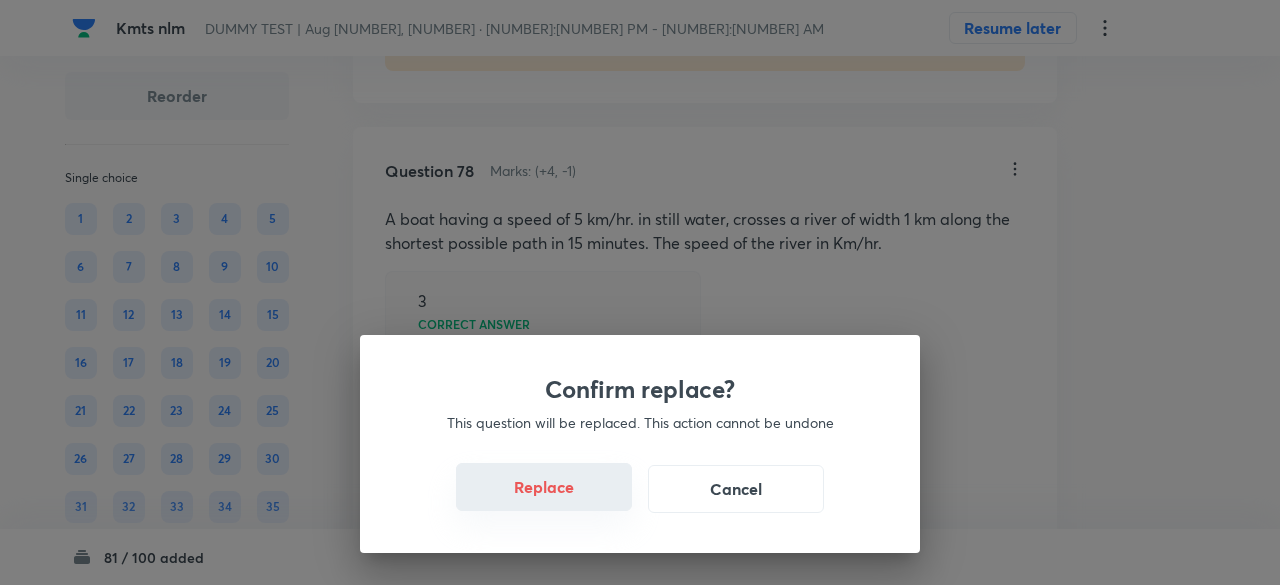 click on "Replace" at bounding box center (544, 487) 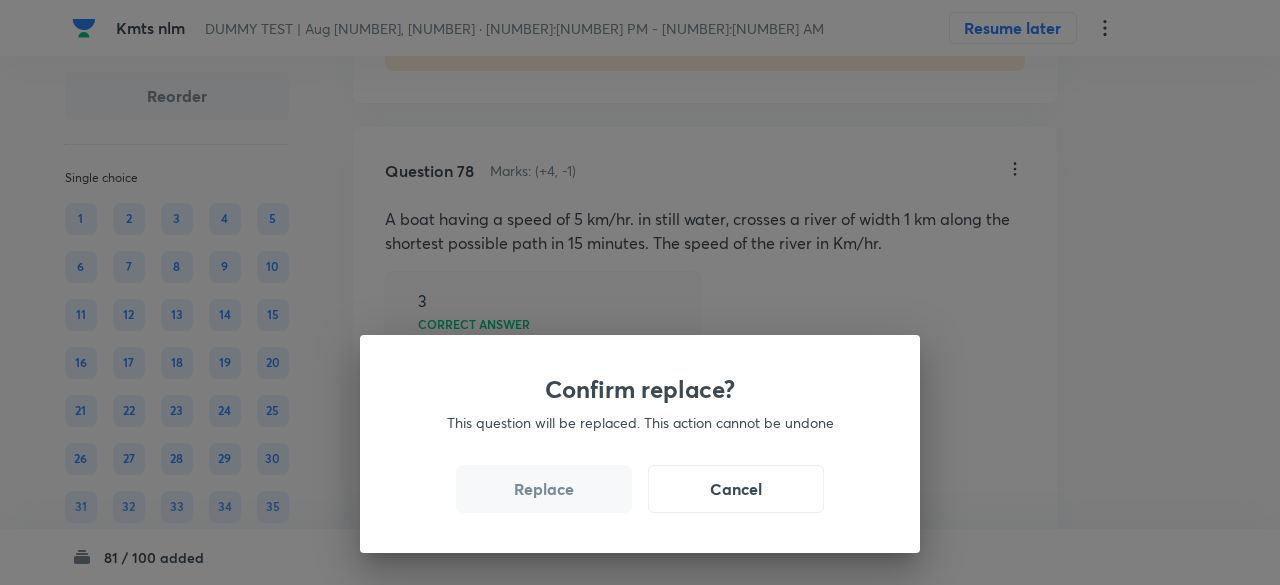 click on "Replace" at bounding box center [544, 489] 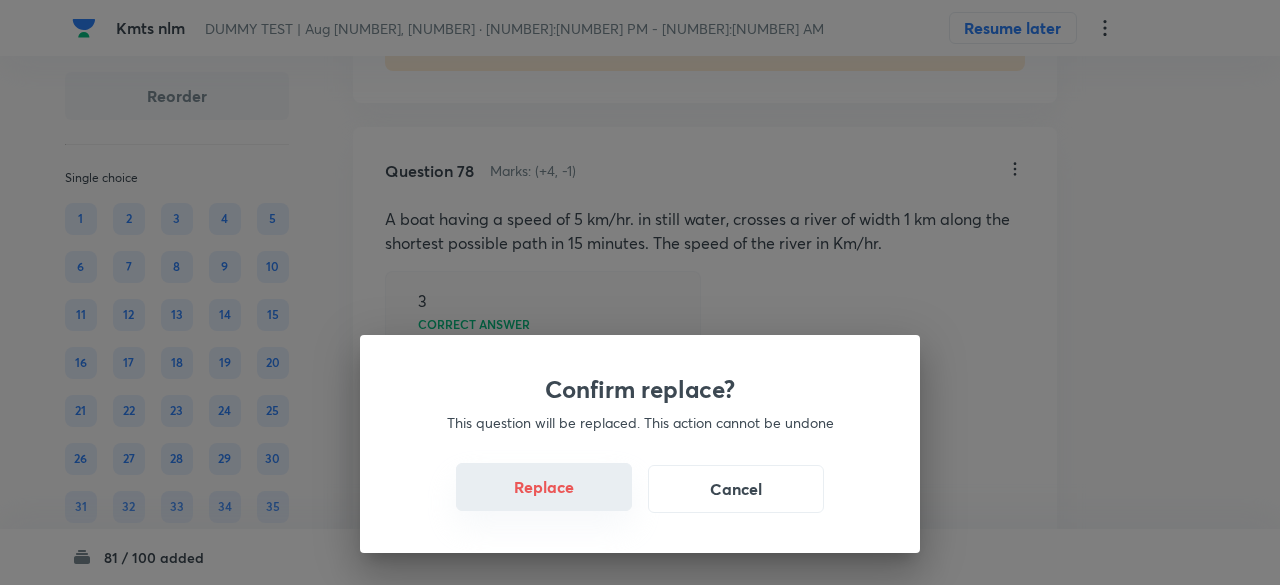 click on "Replace" at bounding box center [544, 487] 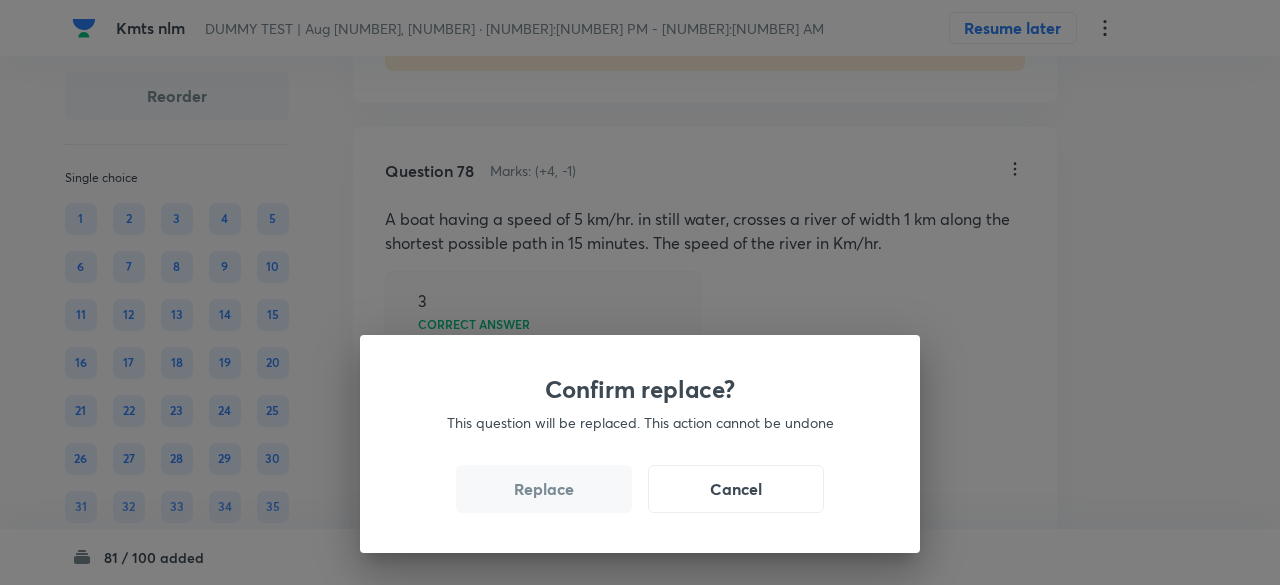 click on "Replace" at bounding box center [544, 489] 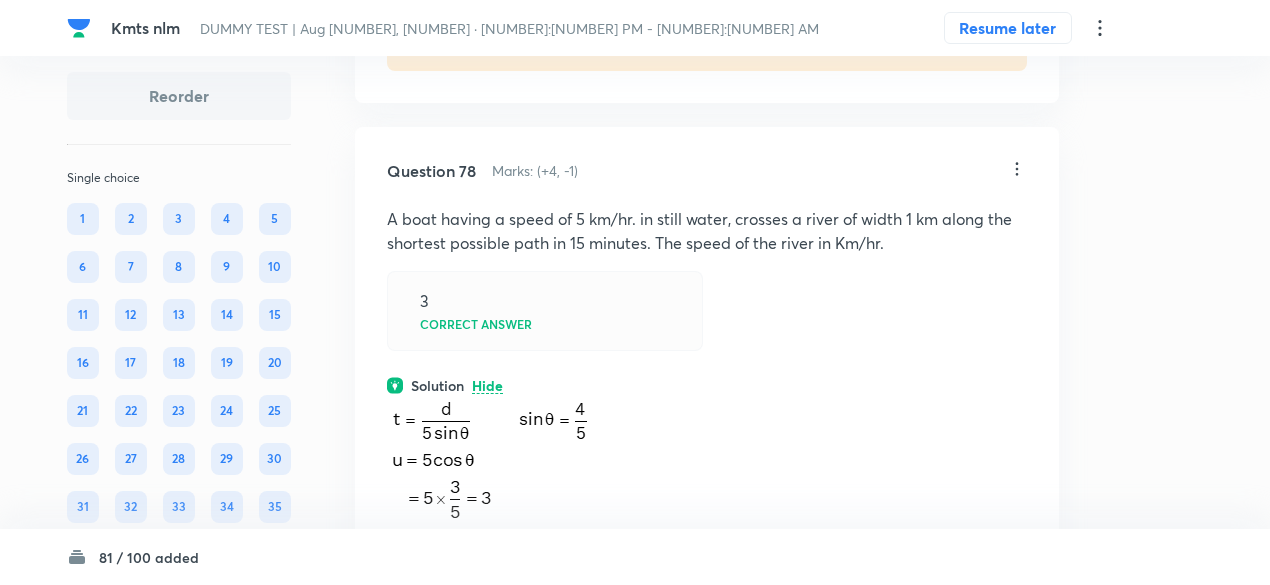 click at bounding box center [491, 458] 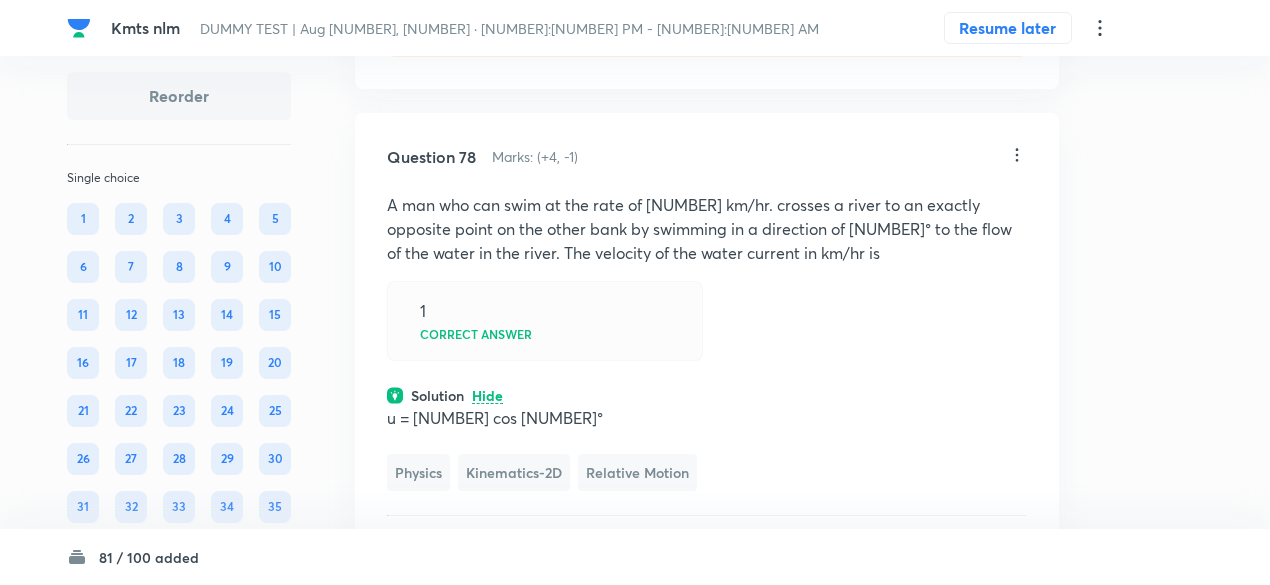 scroll, scrollTop: 43267, scrollLeft: 0, axis: vertical 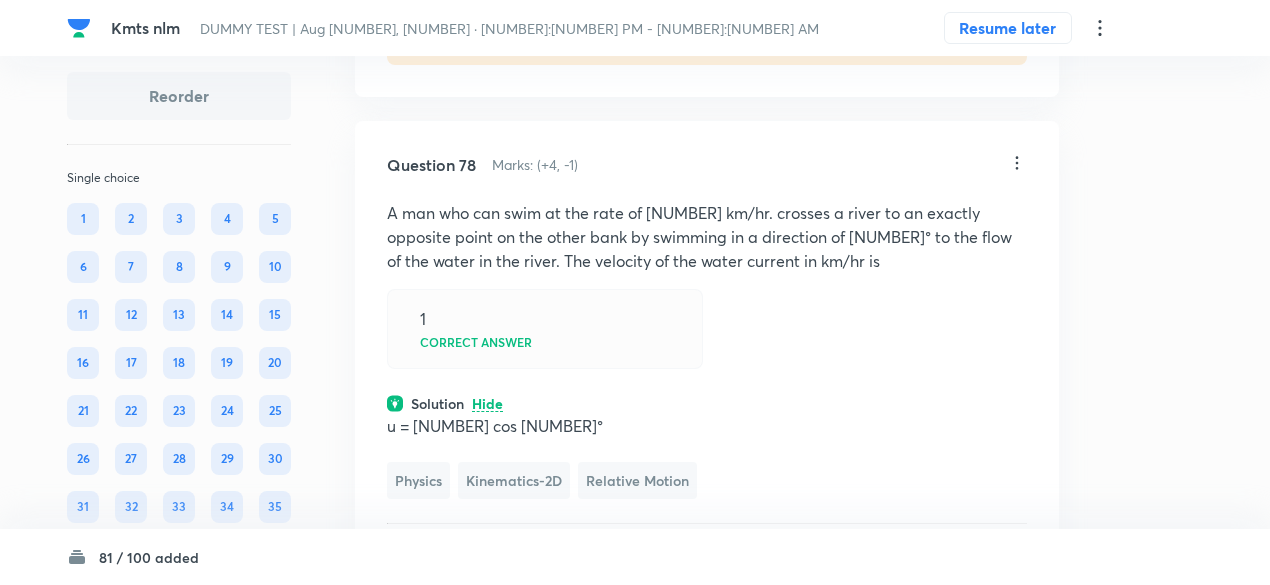 click 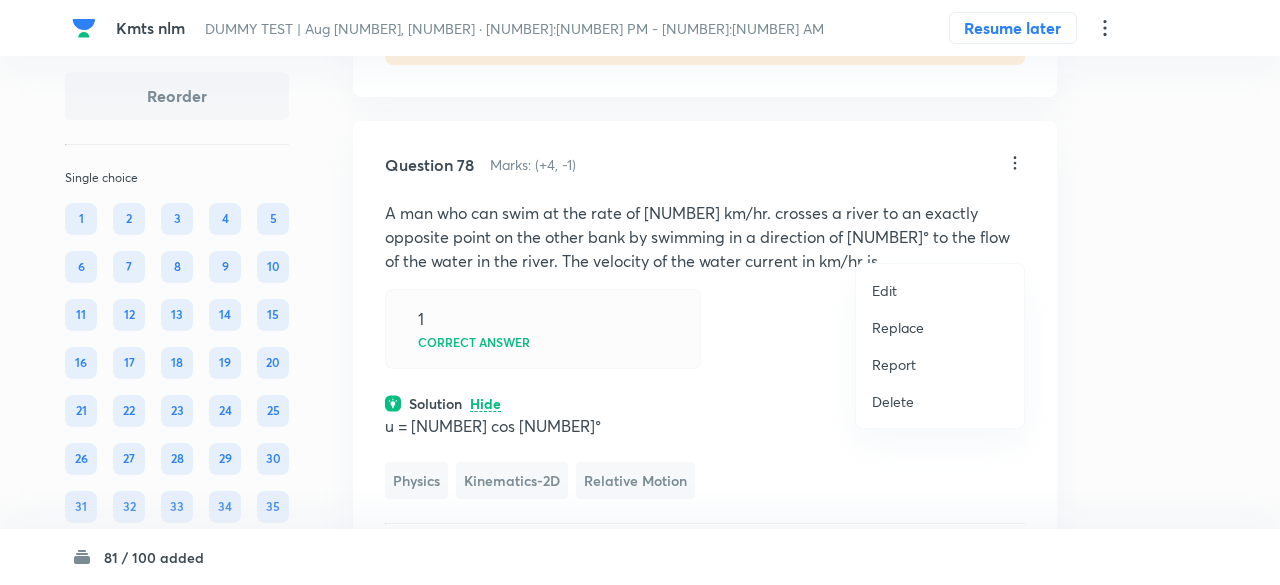 click on "Replace" at bounding box center (898, 327) 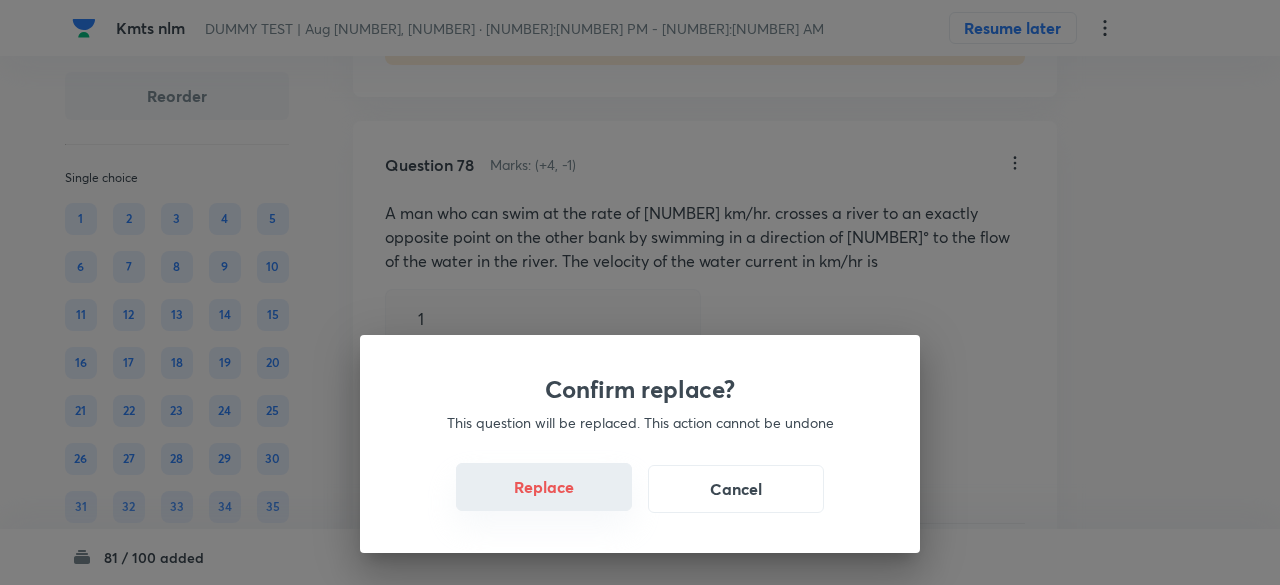 click on "Replace" at bounding box center (544, 487) 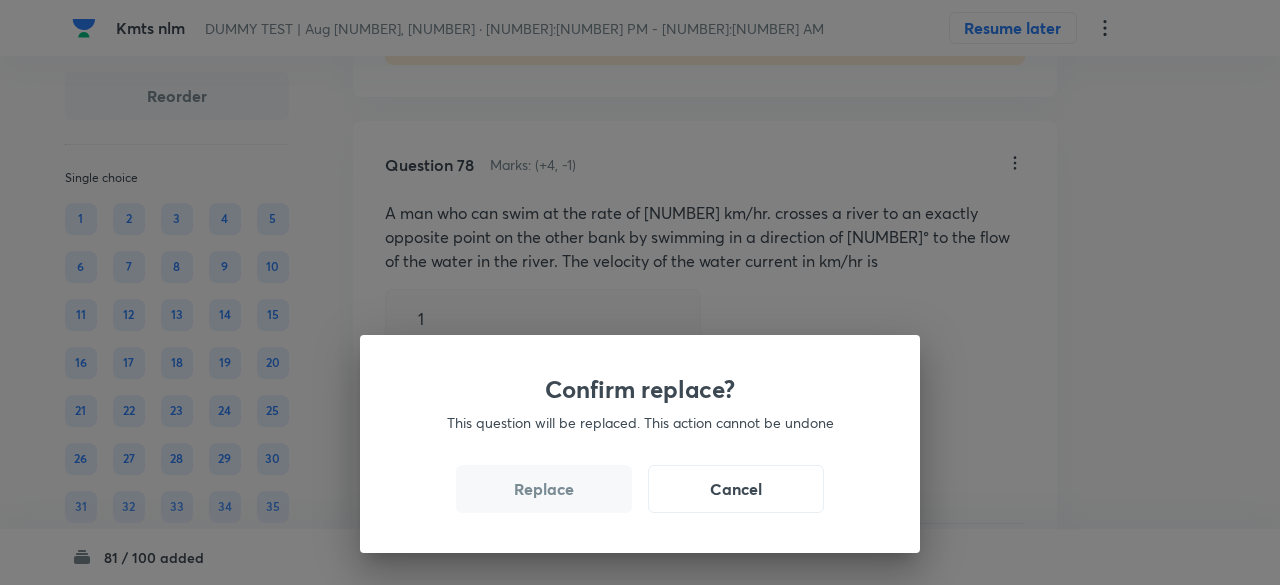 click on "Replace" at bounding box center (544, 489) 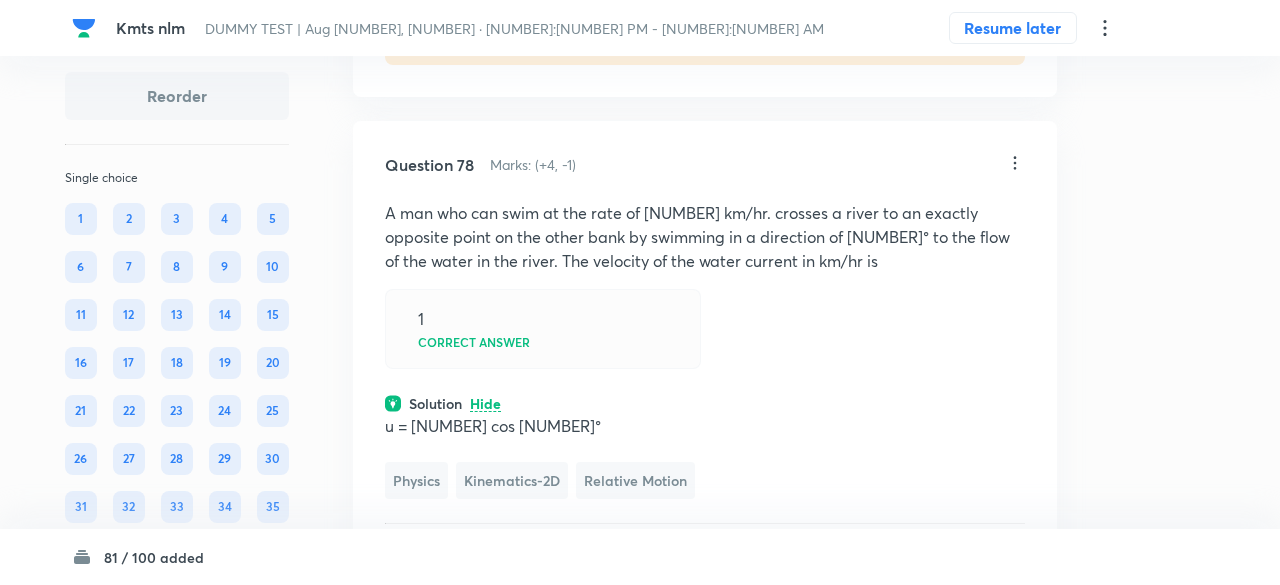 click on "Confirm replace? This question will be replaced. This action cannot be undone Replace Cancel" at bounding box center [640, 877] 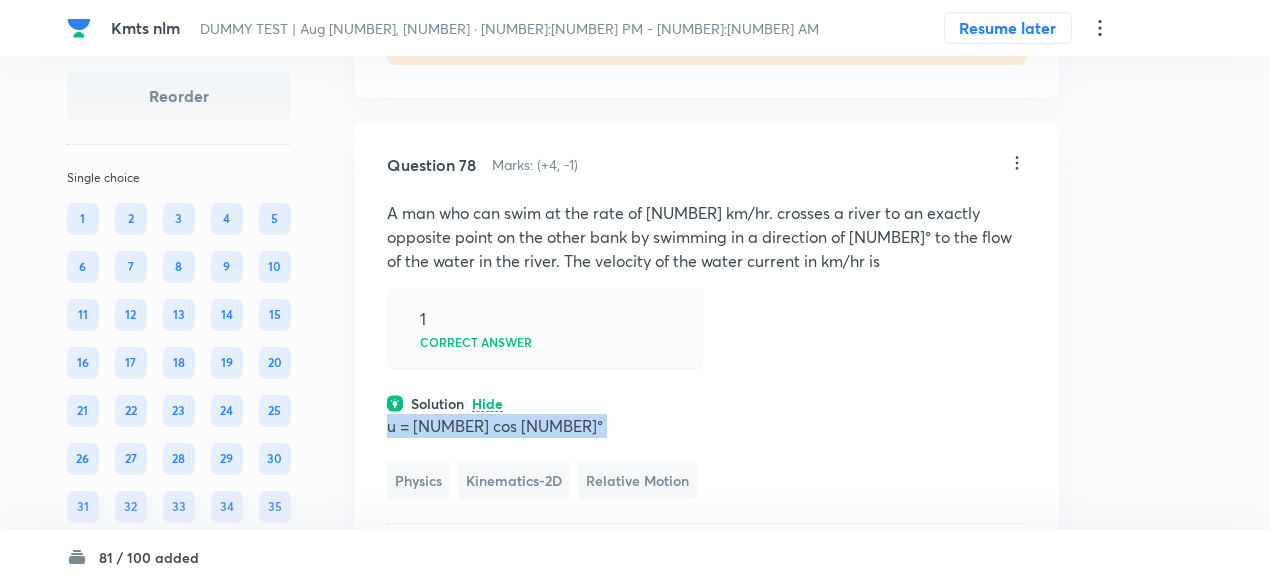 click on "u = [NUMBER] cos [NUMBER]°" at bounding box center (707, 426) 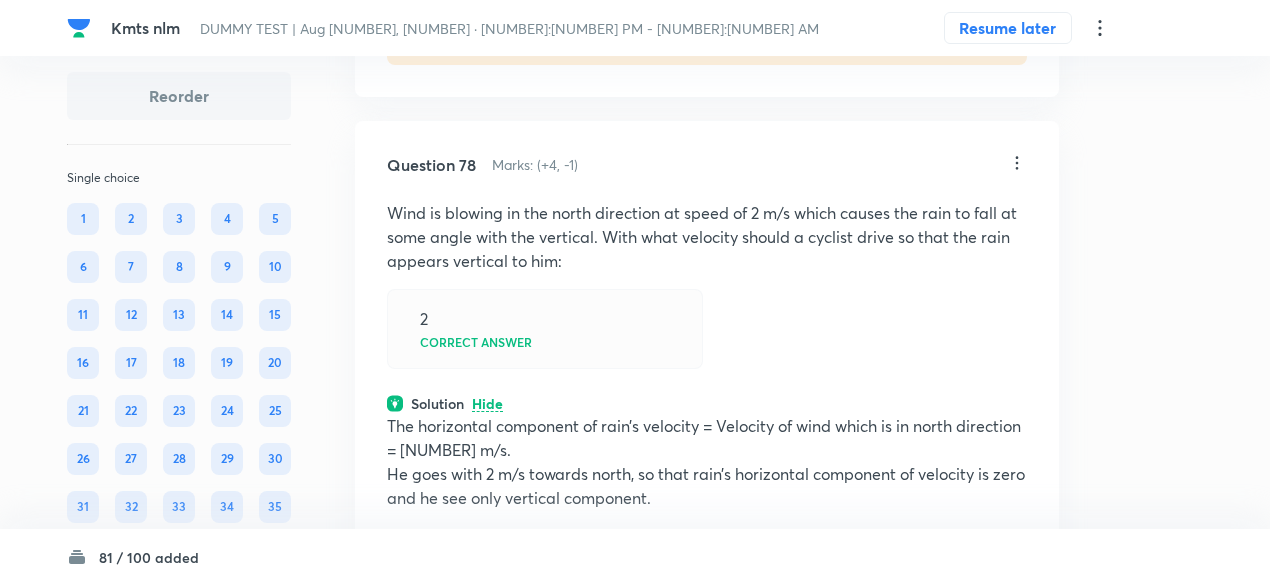 click on "2 Correct answer" at bounding box center (545, 329) 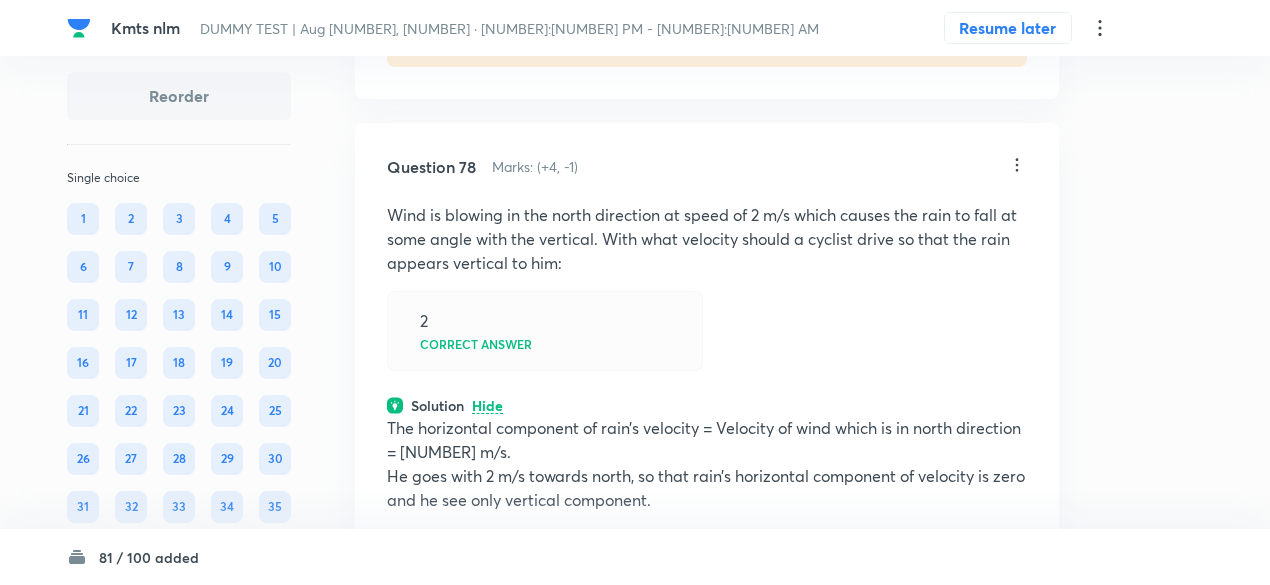 scroll, scrollTop: 43264, scrollLeft: 0, axis: vertical 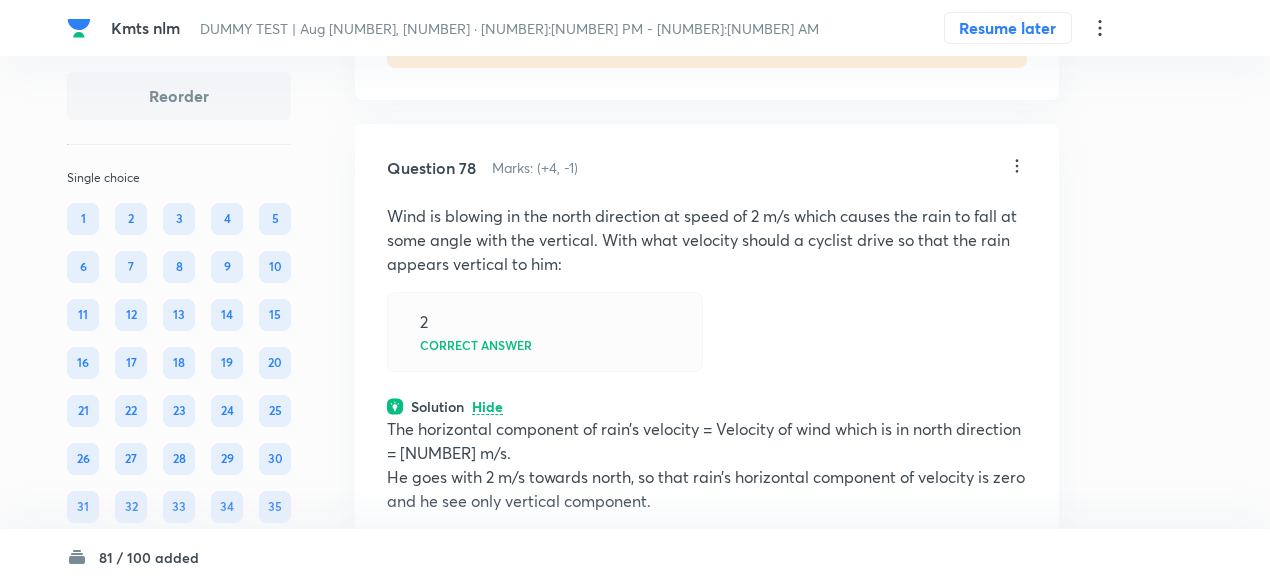 click 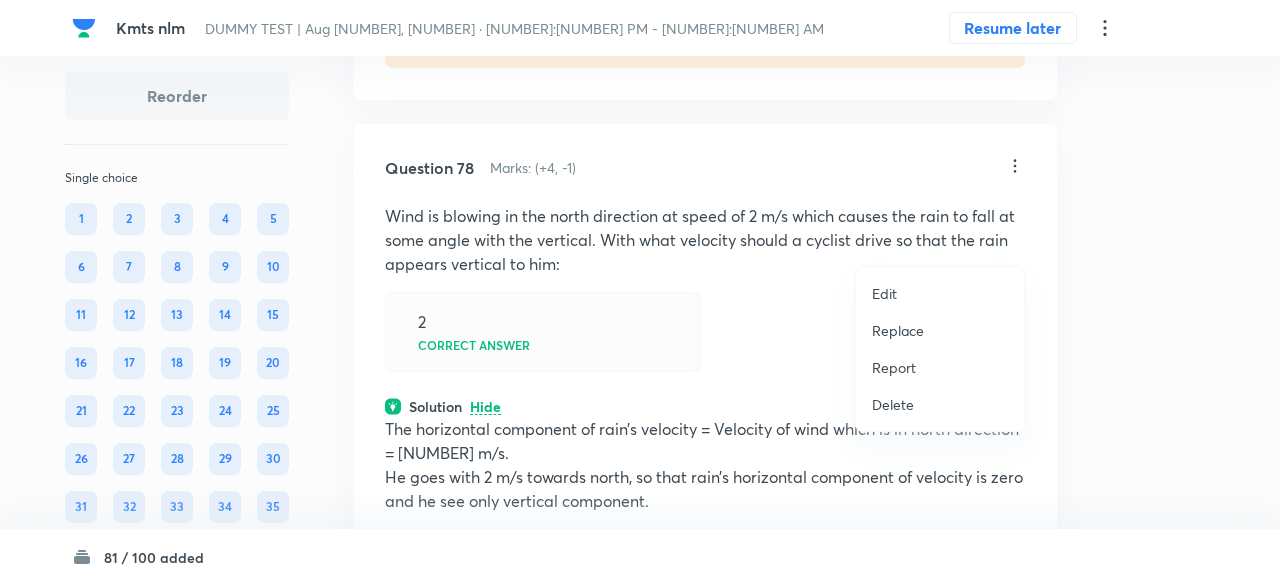 click on "Replace" at bounding box center (898, 330) 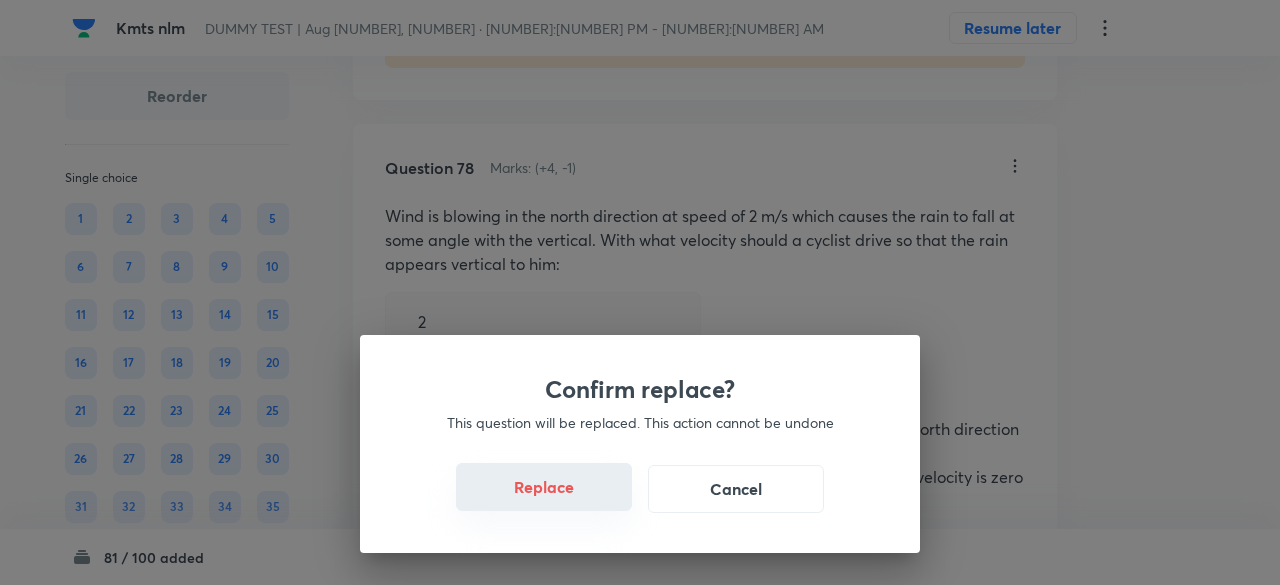 click on "Replace" at bounding box center [544, 487] 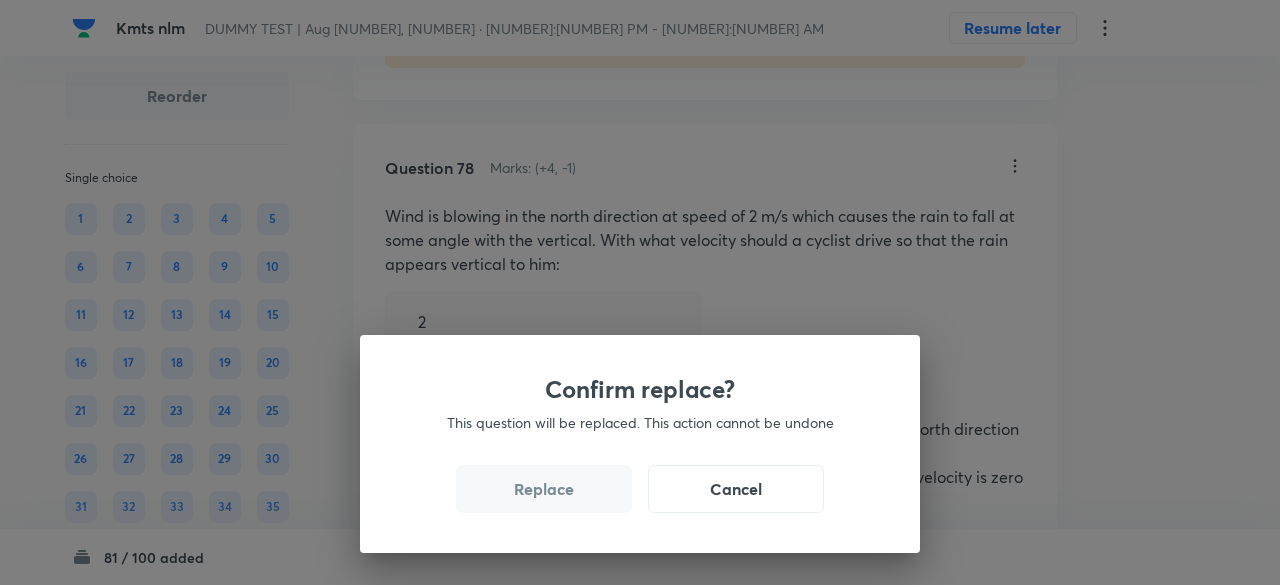 click on "Replace" at bounding box center [544, 489] 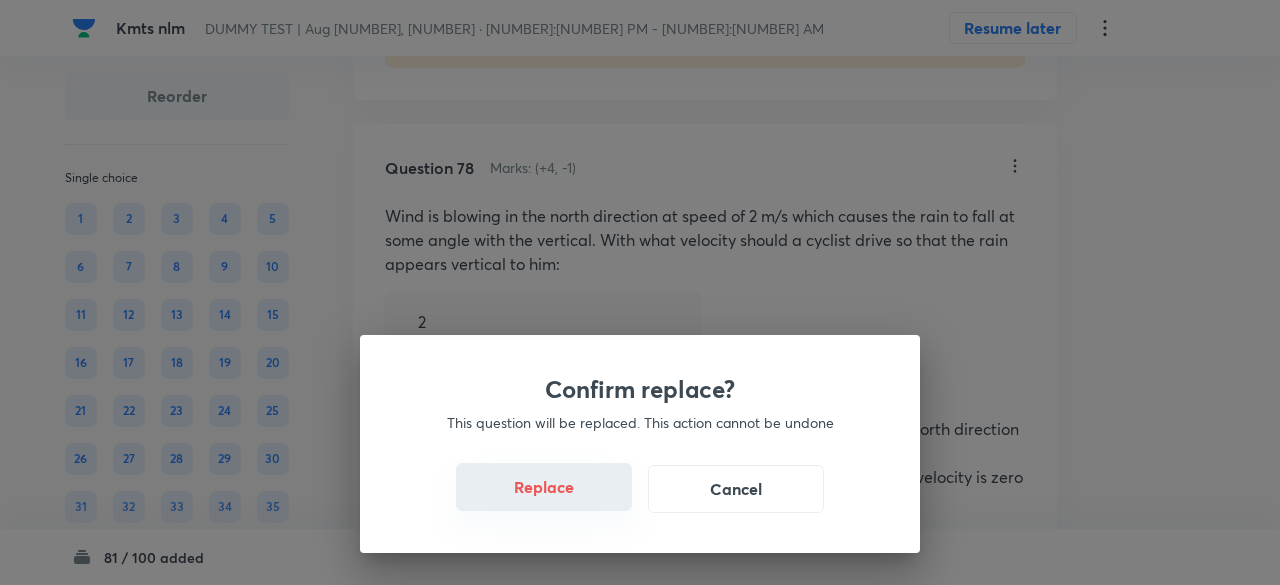 click on "Replace" at bounding box center (544, 487) 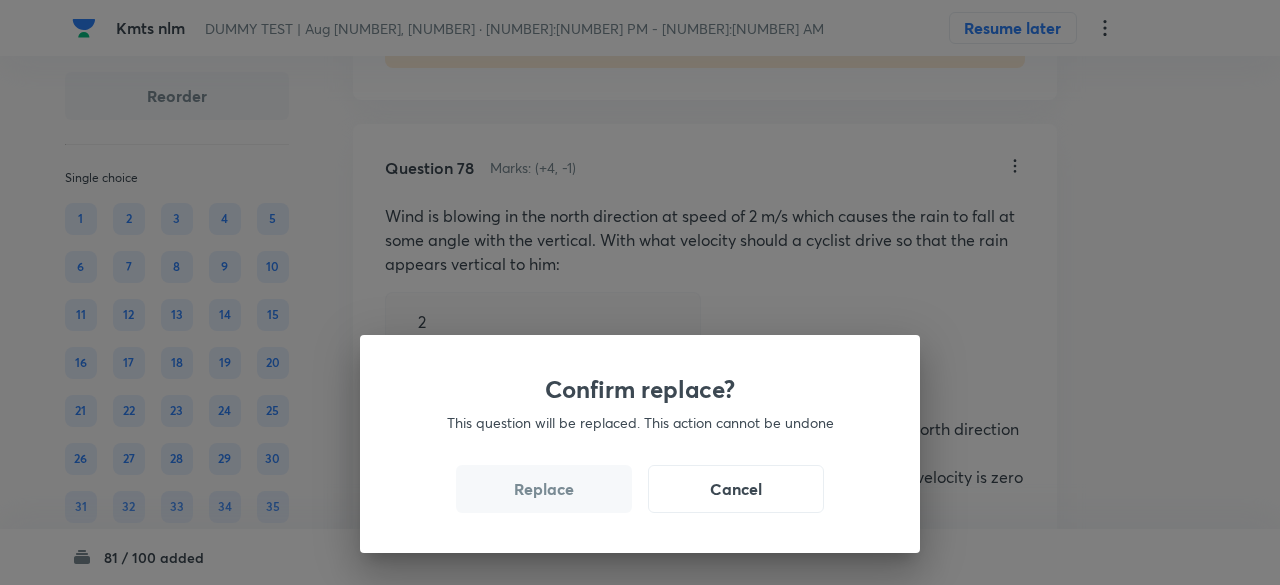 click on "Replace" at bounding box center [544, 489] 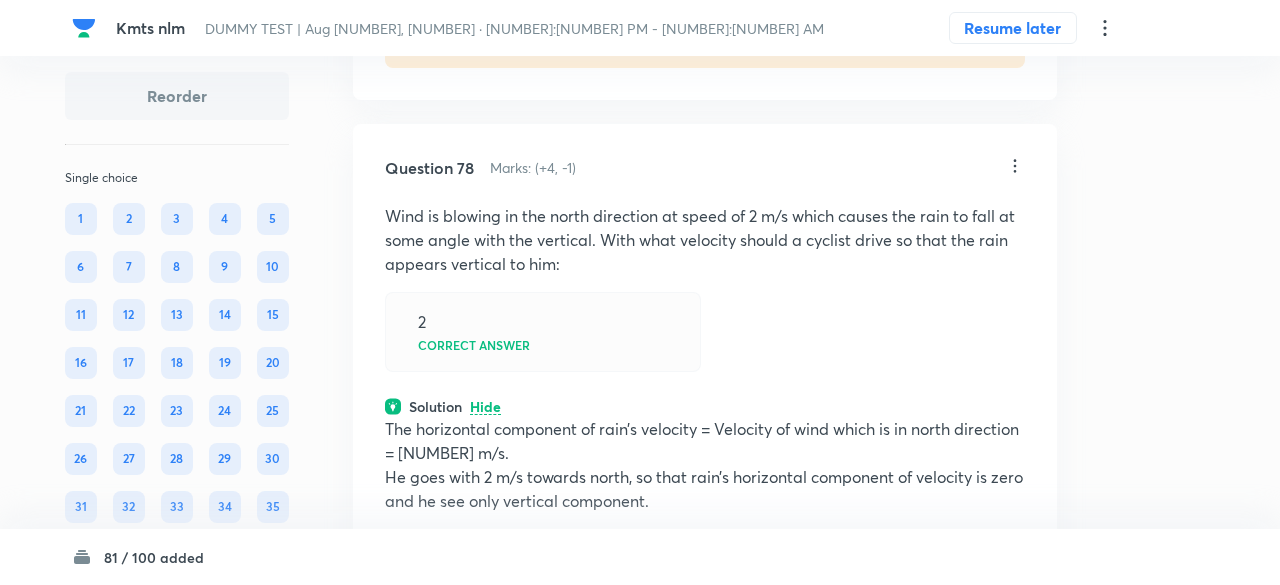 click on "Confirm replace? This question will be replaced. This action cannot be undone Replace Cancel" at bounding box center [640, 877] 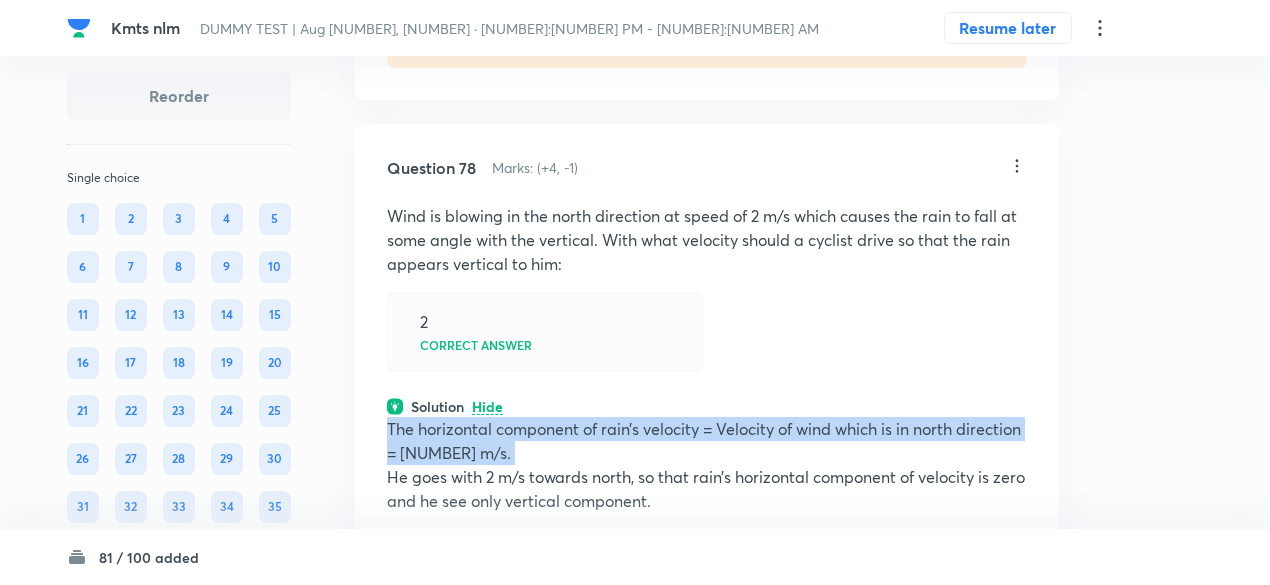 click on "The horizontal component of rain’s velocity = Velocity of wind which is in north direction = [NUMBER] m/s." at bounding box center [707, 441] 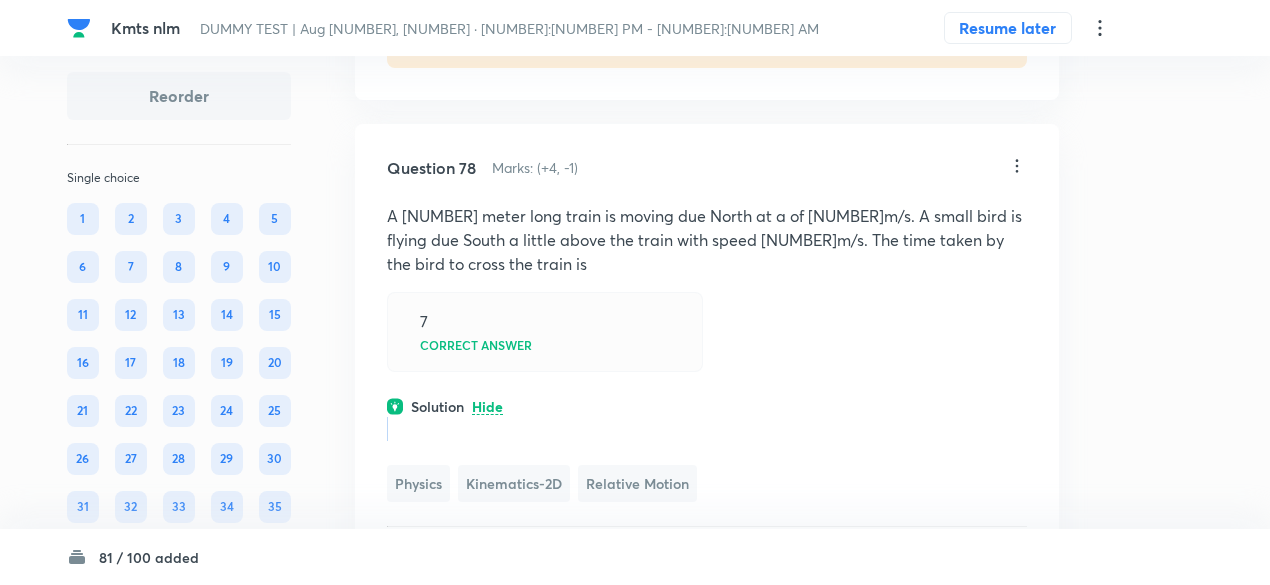 click at bounding box center (707, 429) 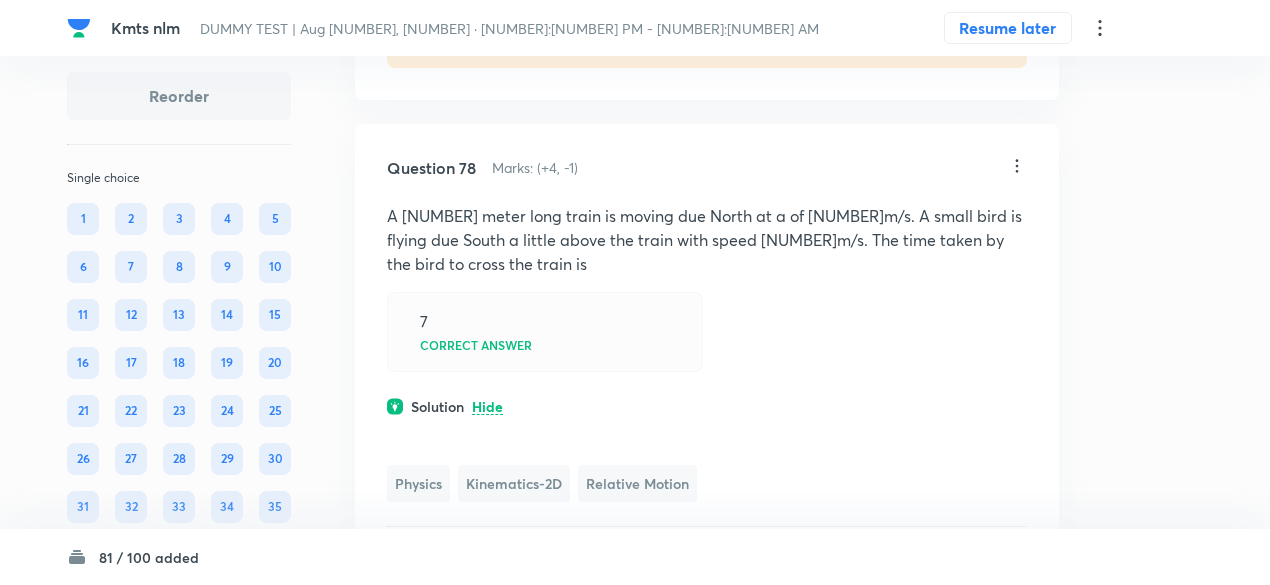 click 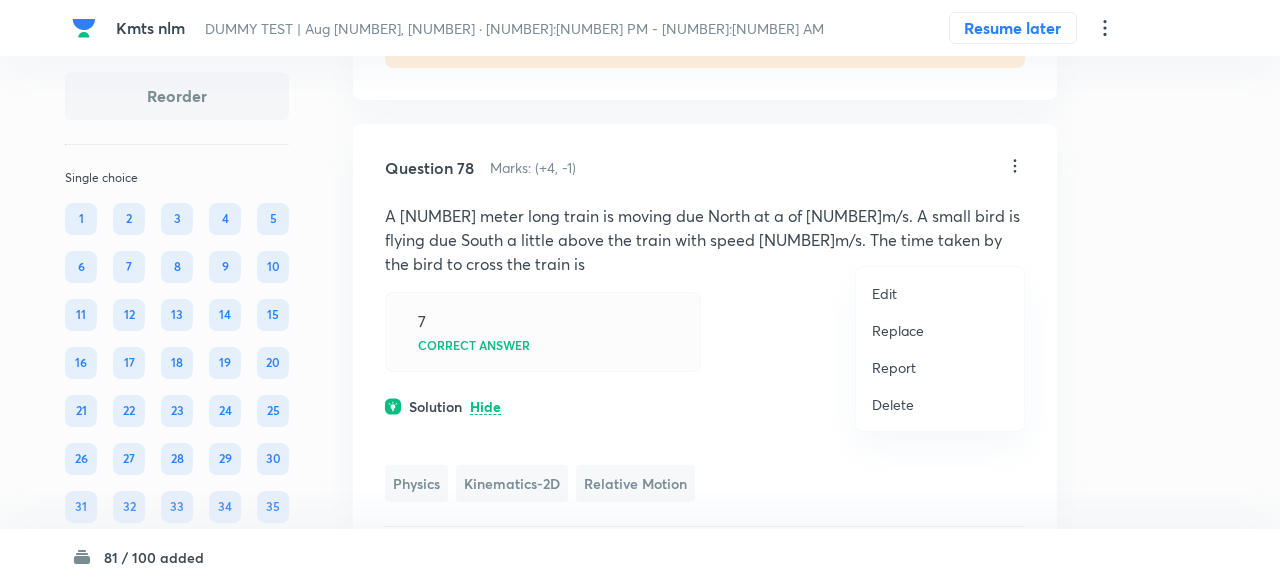 click on "Replace" at bounding box center (898, 330) 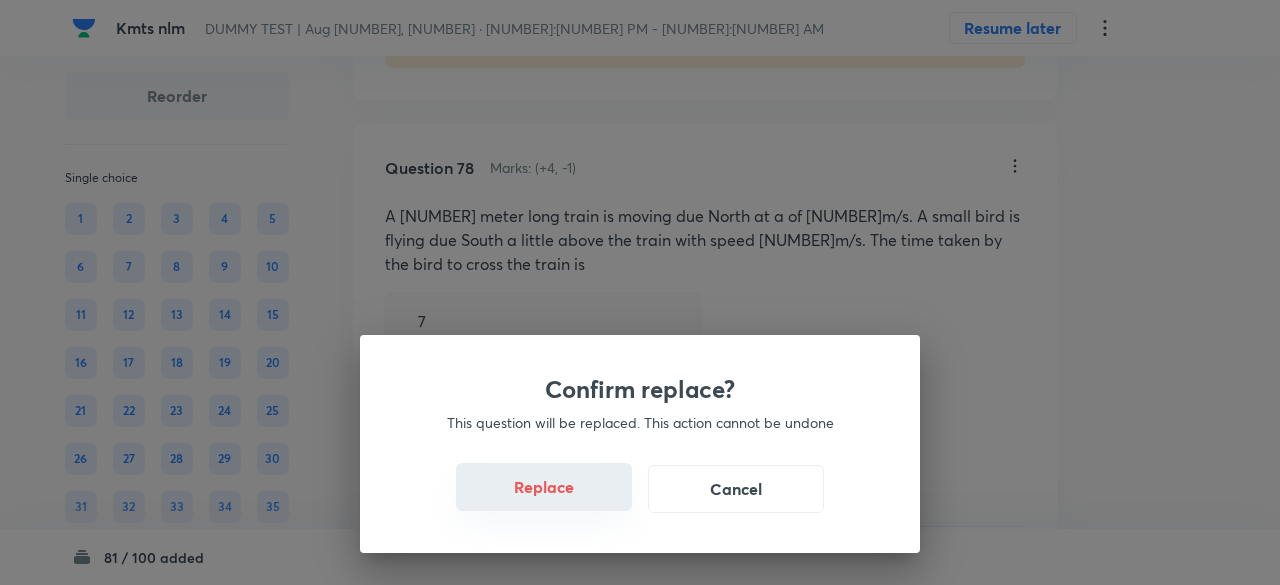 click on "Replace" at bounding box center (544, 487) 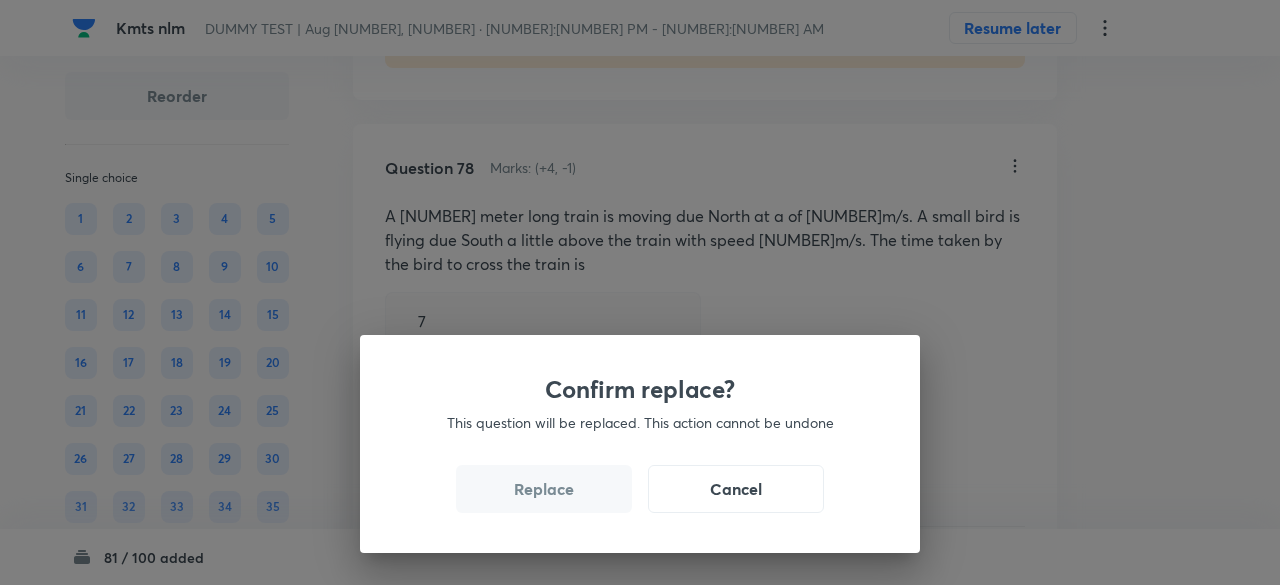 click on "Replace" at bounding box center (544, 489) 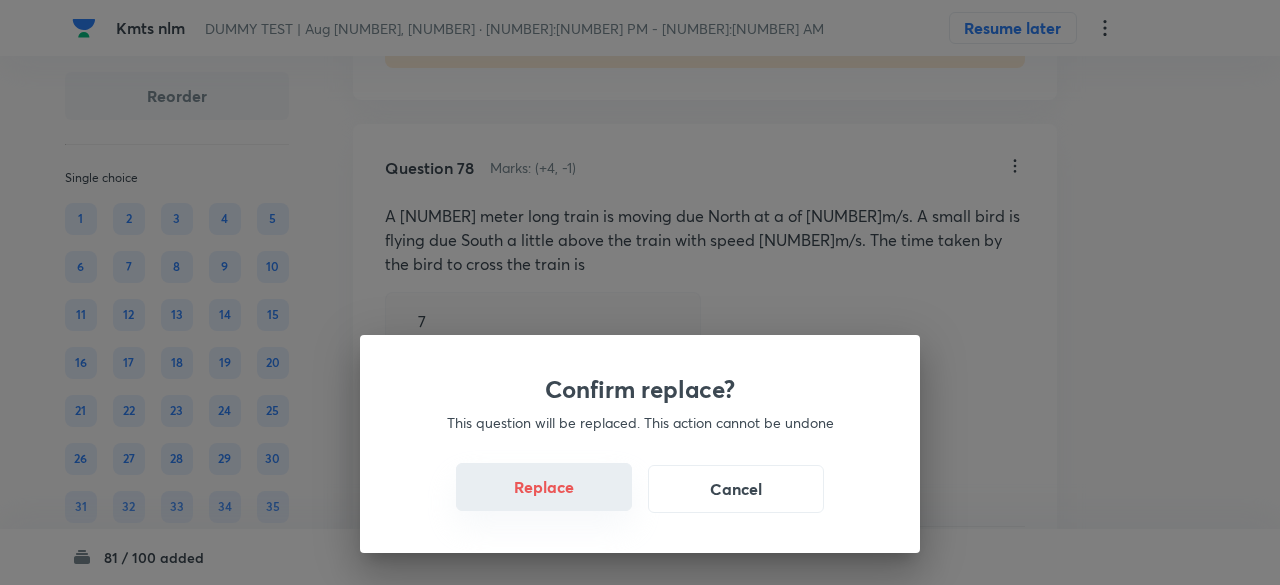 click on "Replace" at bounding box center [544, 487] 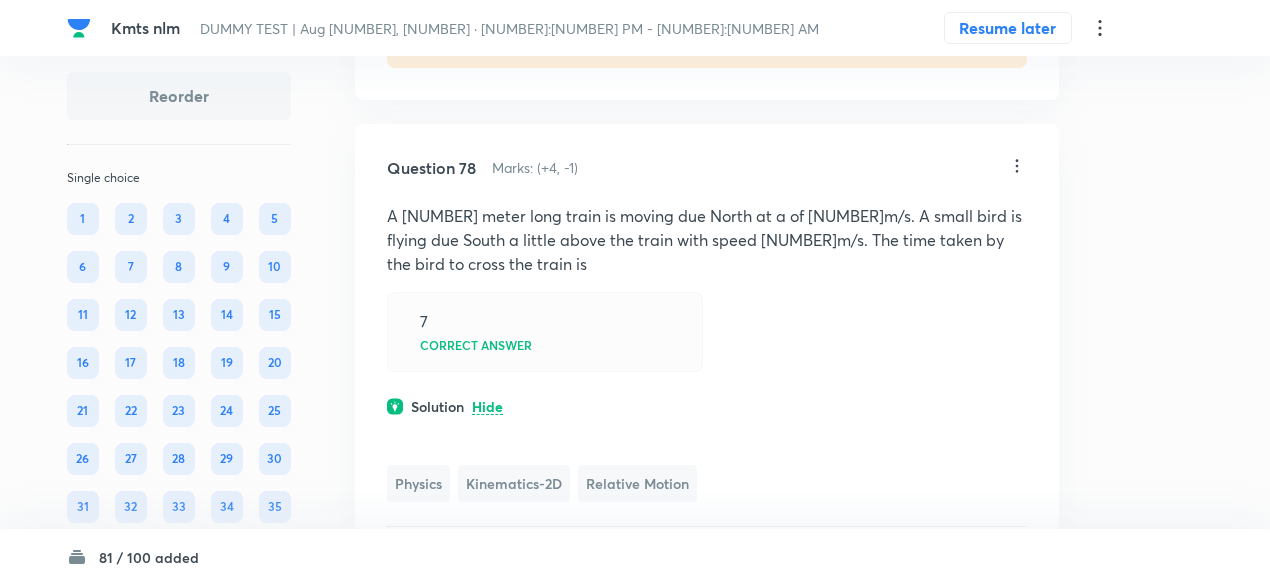 click at bounding box center (707, 429) 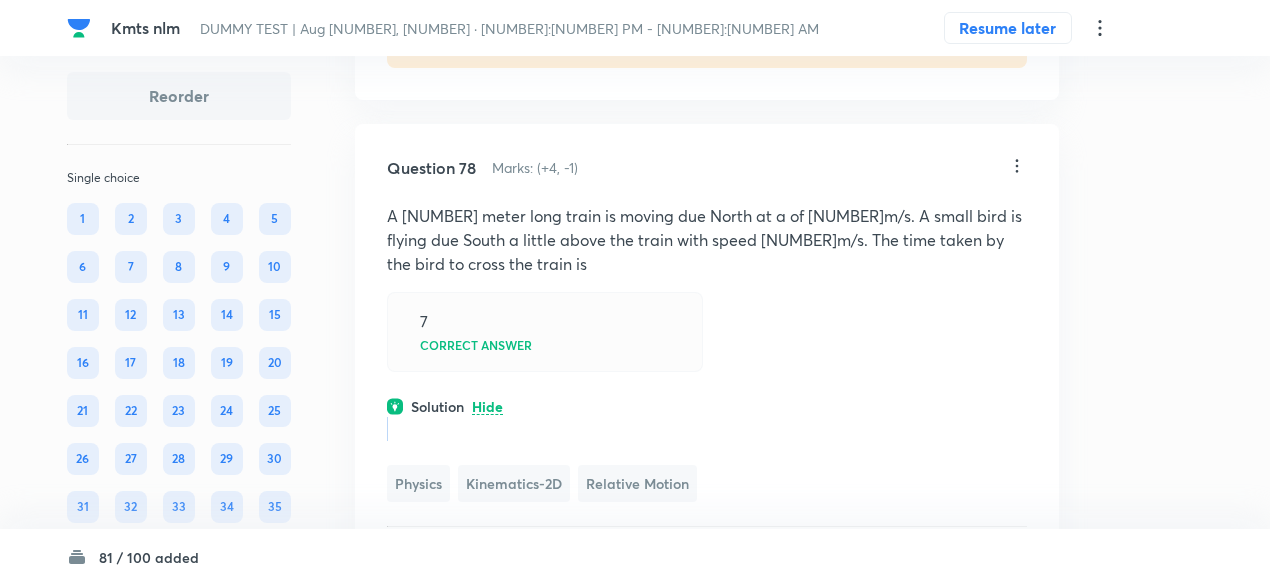 click at bounding box center (707, 429) 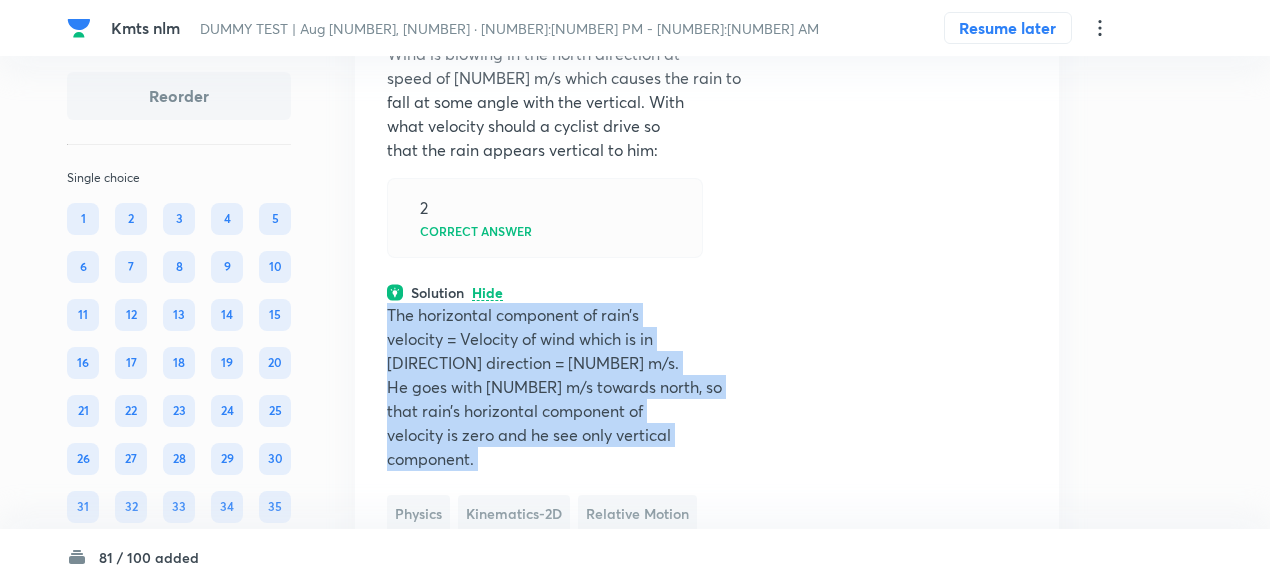 click on "velocity = Velocity of wind which is in" at bounding box center (707, 339) 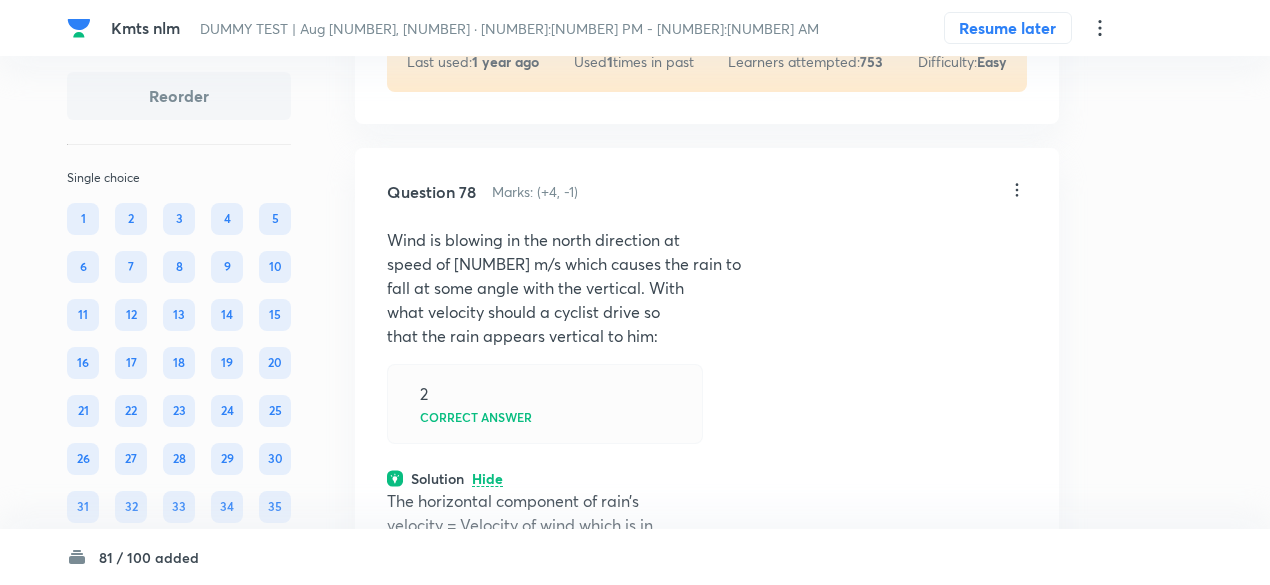 scroll, scrollTop: 43239, scrollLeft: 0, axis: vertical 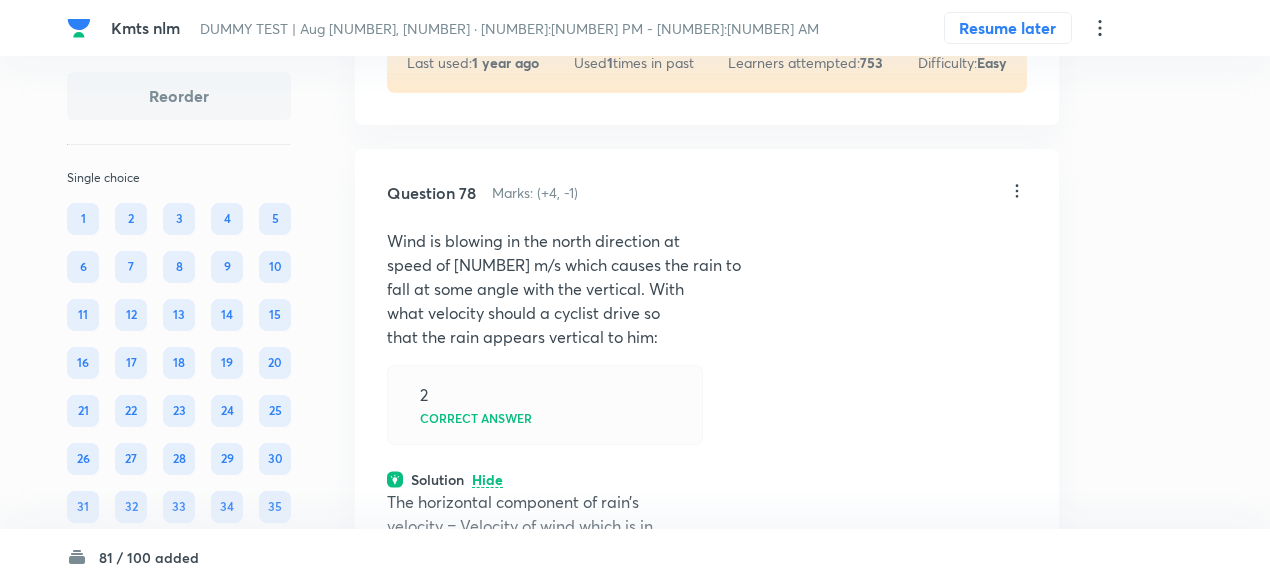 click 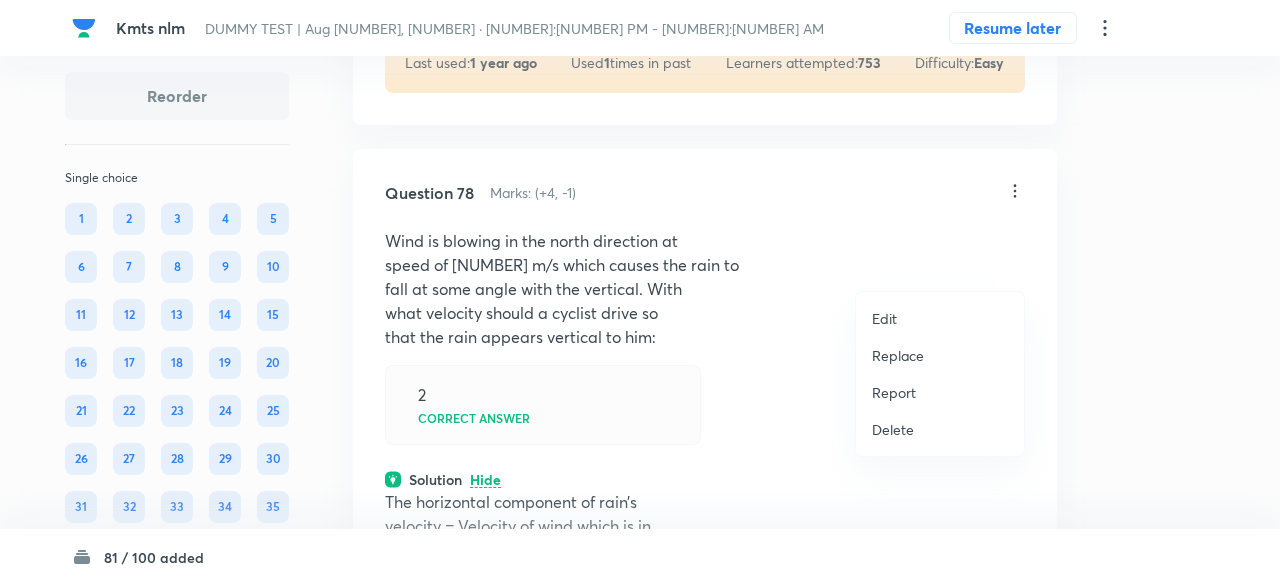 click on "Replace" at bounding box center [898, 355] 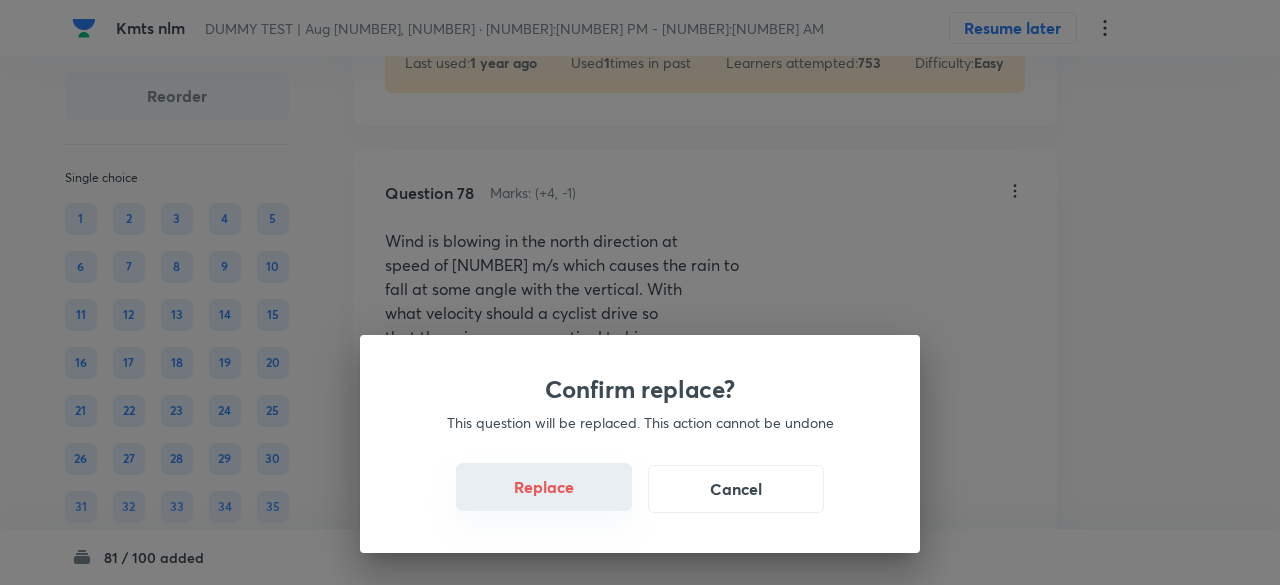 click on "Replace" at bounding box center (544, 487) 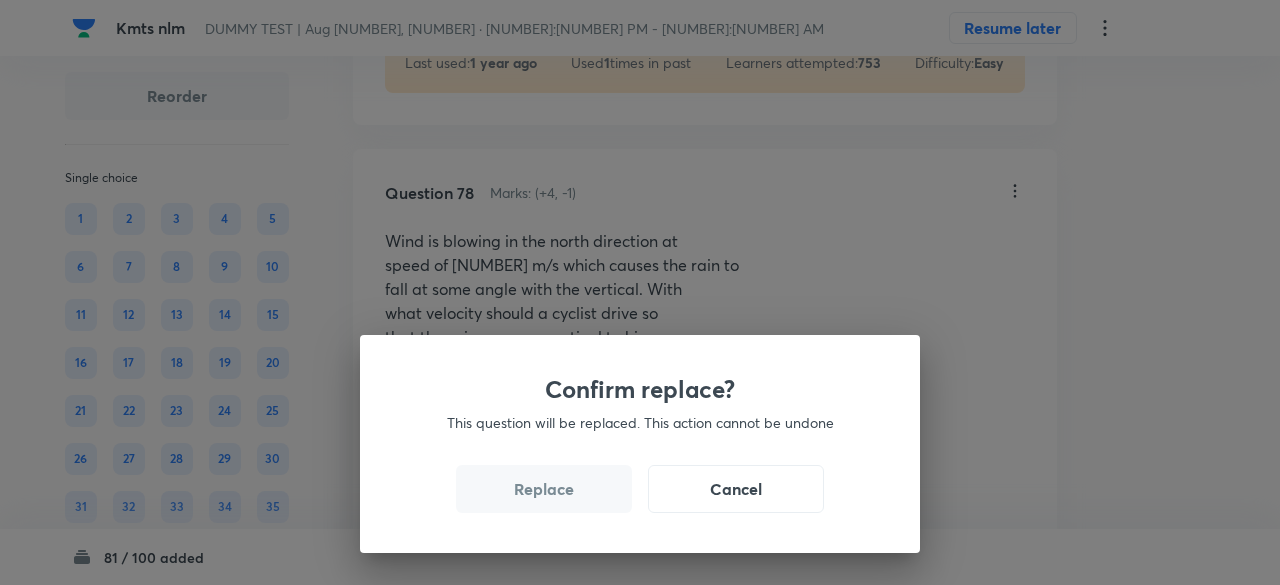 click on "Replace" at bounding box center [544, 489] 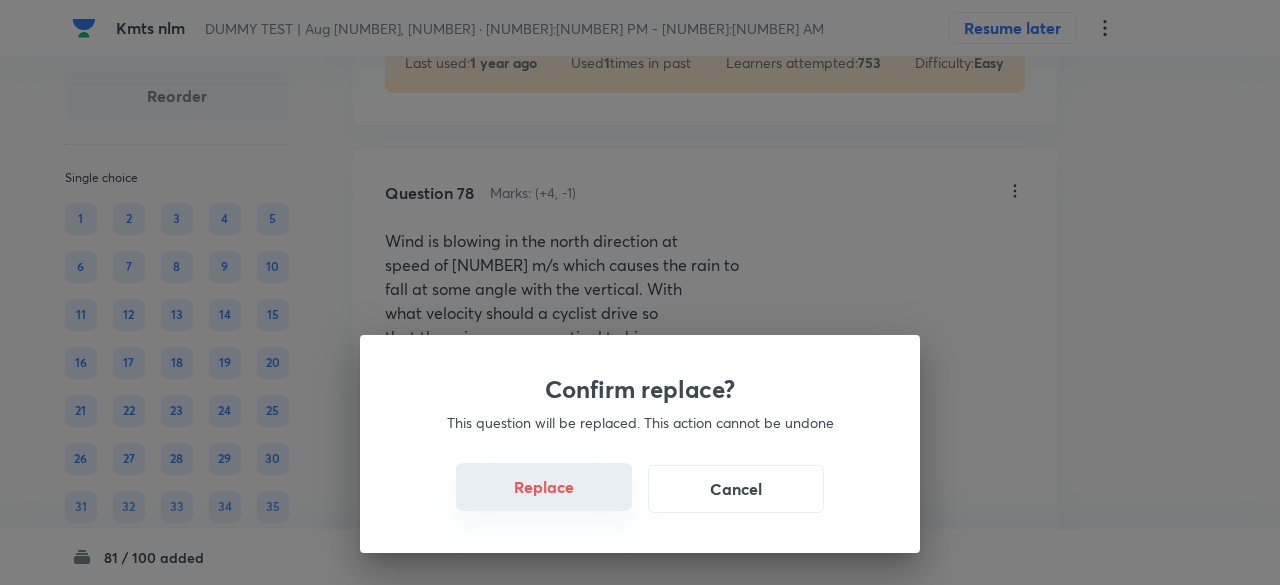 click on "Replace" at bounding box center (544, 487) 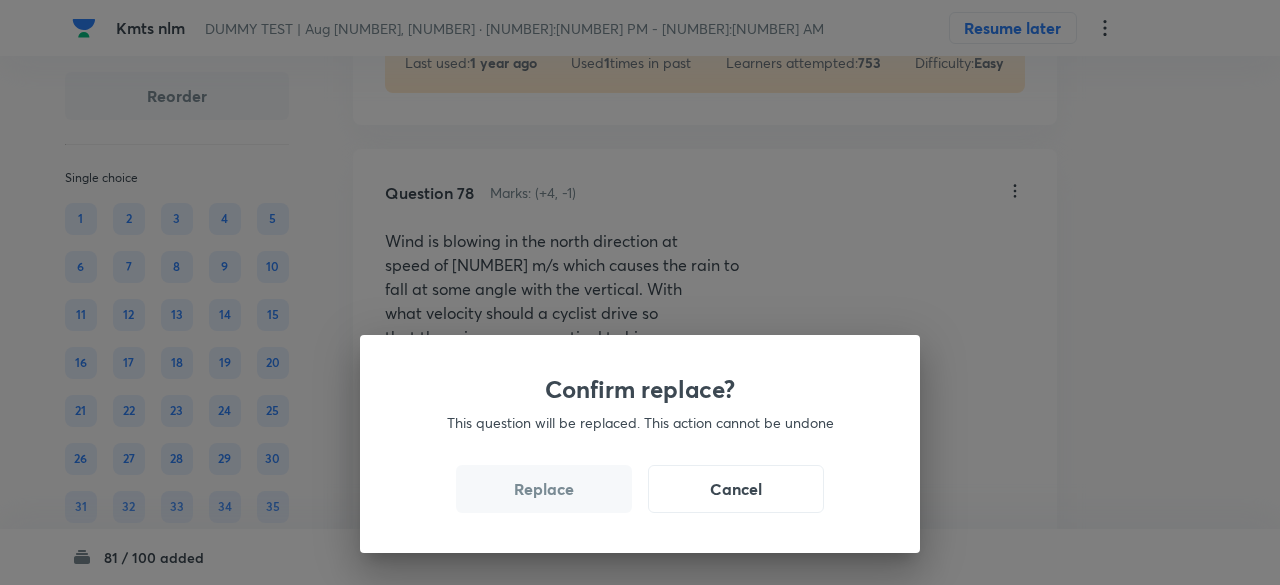 click on "Replace" at bounding box center [544, 489] 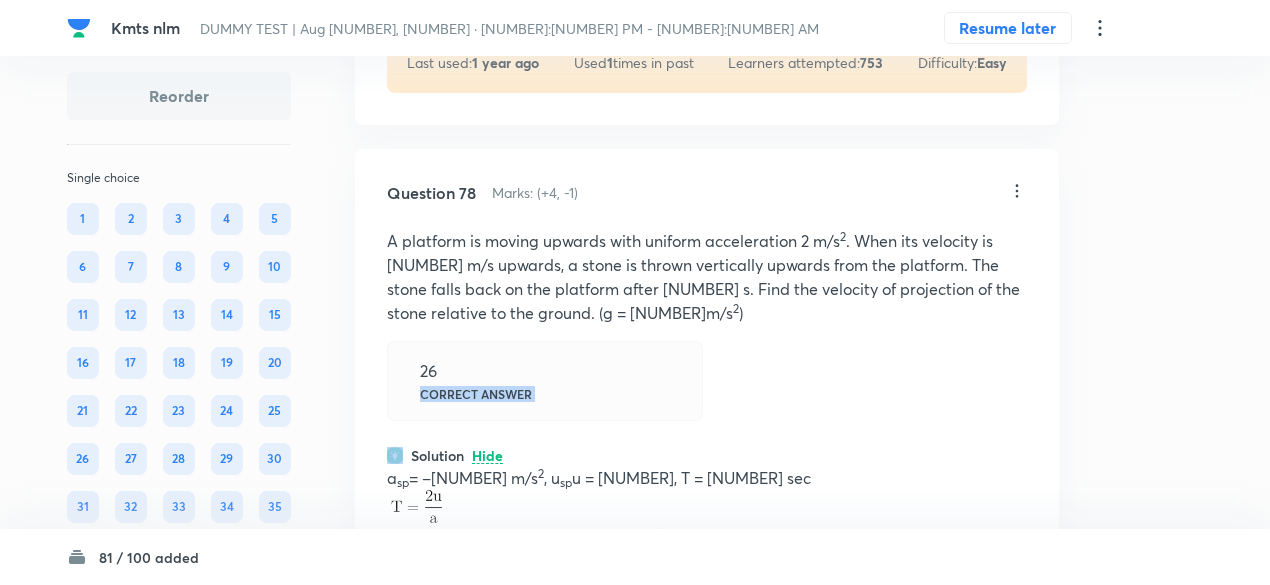 click on "[NUMBER] Correct answer" at bounding box center (545, 381) 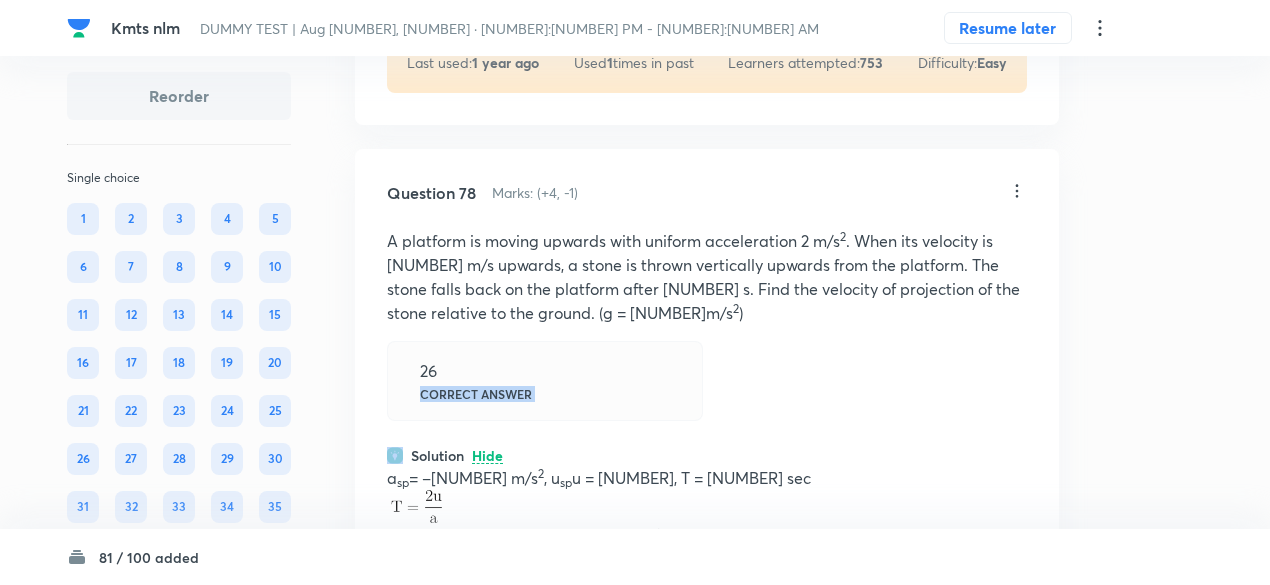 click on "[NUMBER] Correct answer" at bounding box center [545, 381] 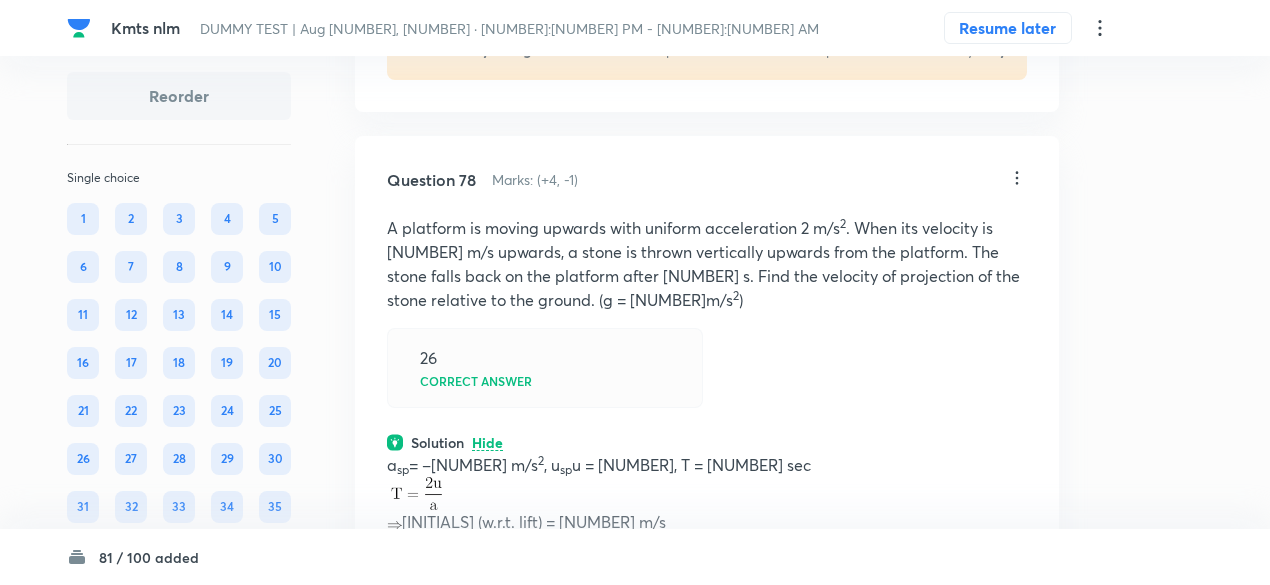 scroll, scrollTop: 43249, scrollLeft: 0, axis: vertical 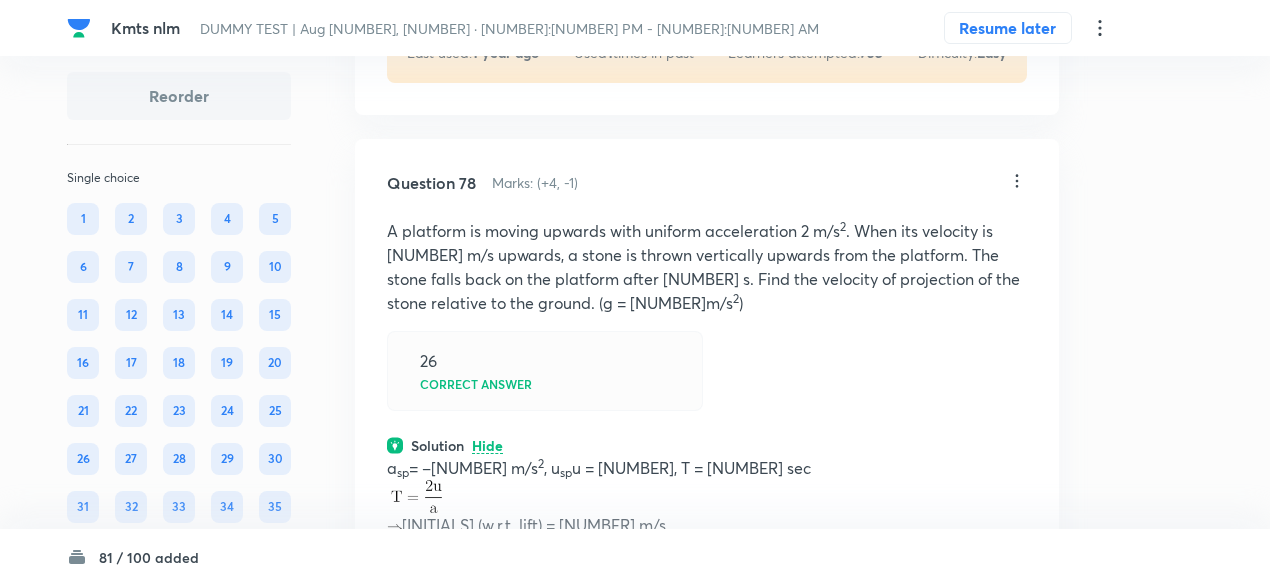 click 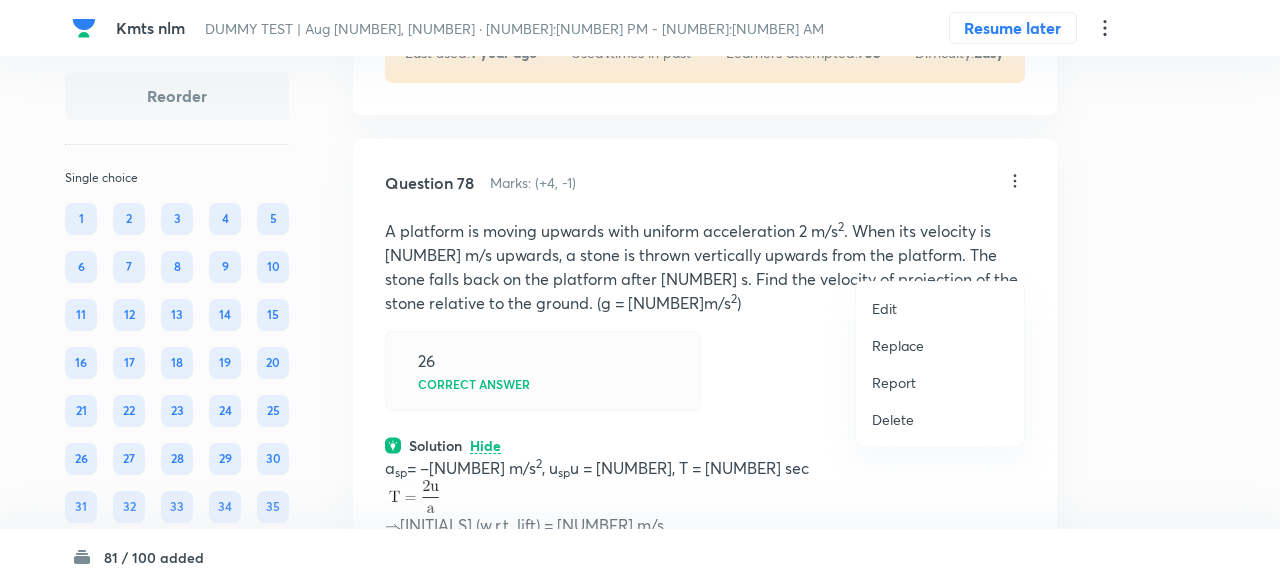click on "Replace" at bounding box center [898, 345] 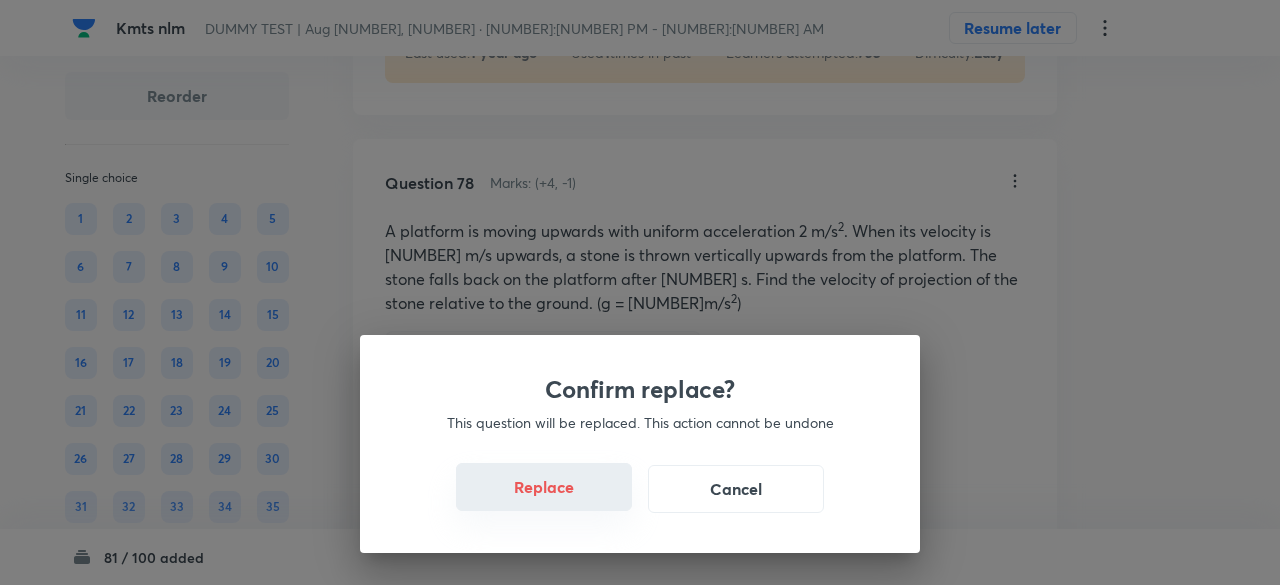 click on "Replace" at bounding box center (544, 487) 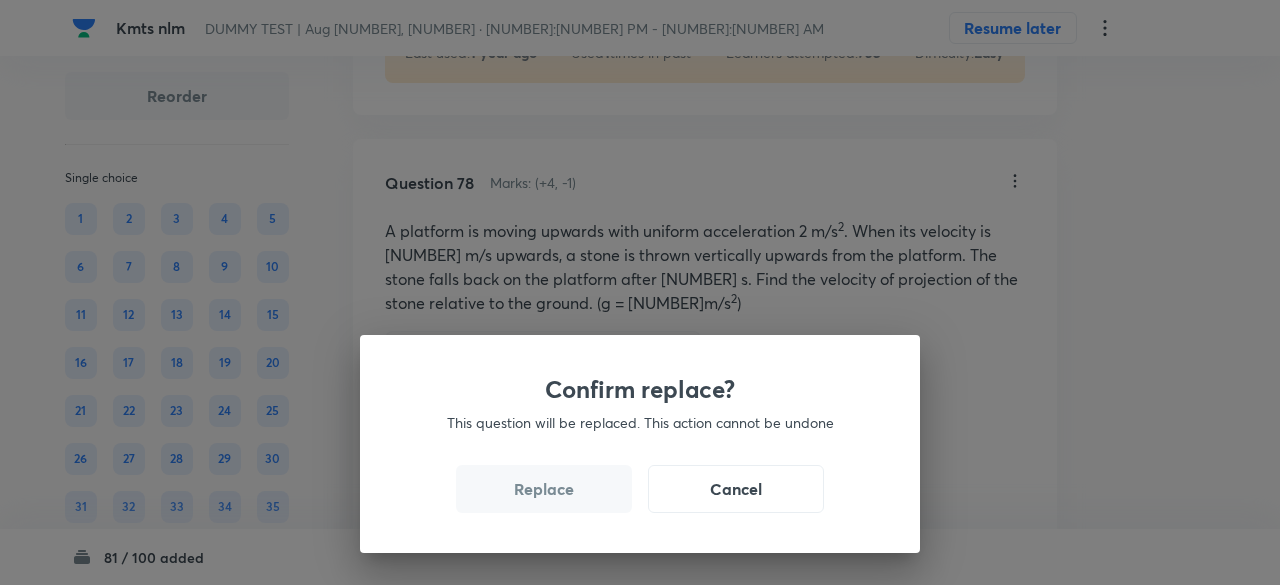 click on "Replace" at bounding box center (544, 489) 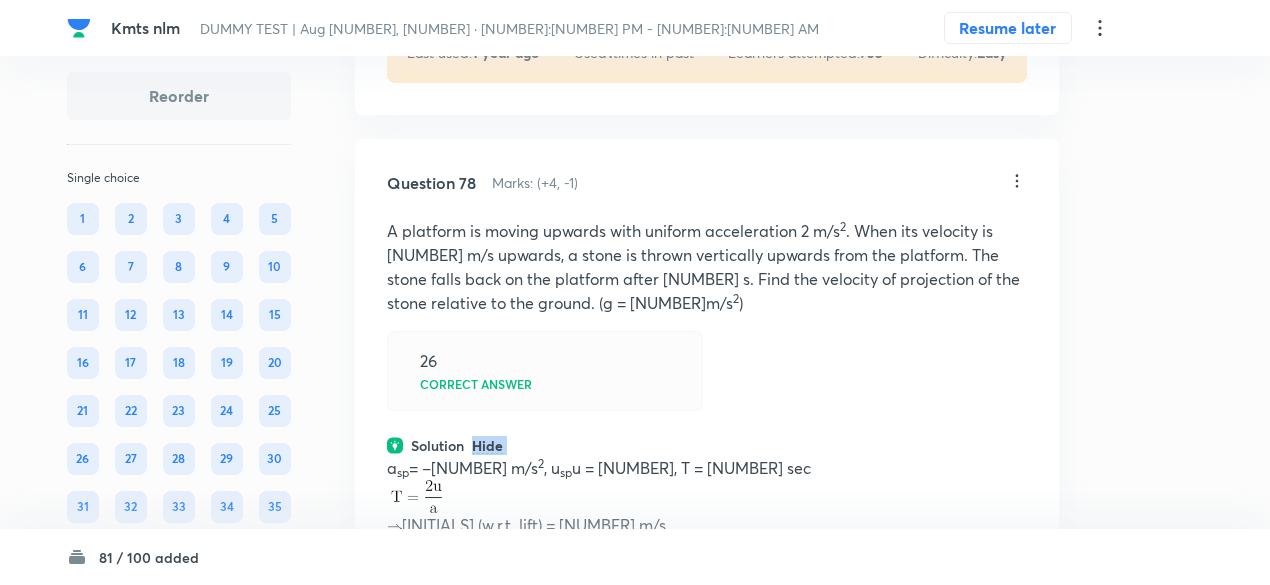 click on "Question [NUMBER] Marks: (+[NUMBER], -[NUMBER]) A platform is moving upwards with uniform acceleration [NUMBER] m/s 2 . When its velocity is [NUMBER] m/s upwards, a stone is thrown vertically upwards from the platform. The stone falls back on the platform after [NUMBER] s. Find the velocity of projection of the stone relative to the ground. (g = [NUMBER]m/s 2 ) [NUMBER] Correct answer Solution Hide a sp = –[NUMBER] m/s 2 , u sp = [INITIALS], T = [NUMBER] sec u (w.r.t. lift) = [NUMBER] m/s u sg = u sp + u pg = [NUMBER] + [NUMBER] = [NUMBER] m/s Physics Kinematics-[NUMBER] Relative Motion Last used: [NUMBER] years ago Used [NUMBER] times in past Learners attempted: [NUMBER] Difficulty: Moderate" at bounding box center (707, 451) 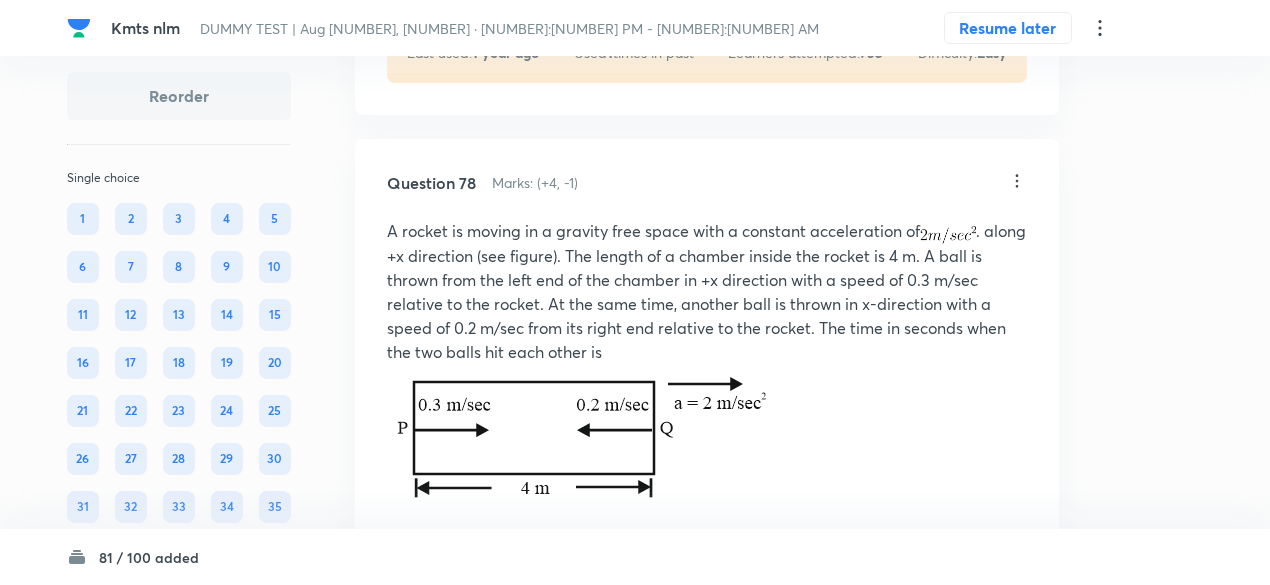 click on "Question [NUMBER] Marks: (+[NUMBER], -[NUMBER]) A rocket is moving in a gravity free space with a constant acceleration of . along +x direction (see figure). The length of a chamber inside the rocket is [NUMBER] m. A ball is thrown from the left end of the chamber in +x direction with a speed of [NUMBER] m/sec relative to the rocket. At the same time, another ball is thrown in x-direction with a speed of [NUMBER] m/sec from its right end relative to the rocket. The time in seconds when the two balls hit each other is [NUMBER] Correct answer Solution Hide Maximum distance of ball [INITIALS] from left wall For '[INITIALS]' Physics Kinematics-[NUMBER] Relative Motion Last used: [NUMBER] year ago Used [NUMBER] times in past Learners attempted: [NUMBER] Difficulty: Easy" at bounding box center (707, 610) 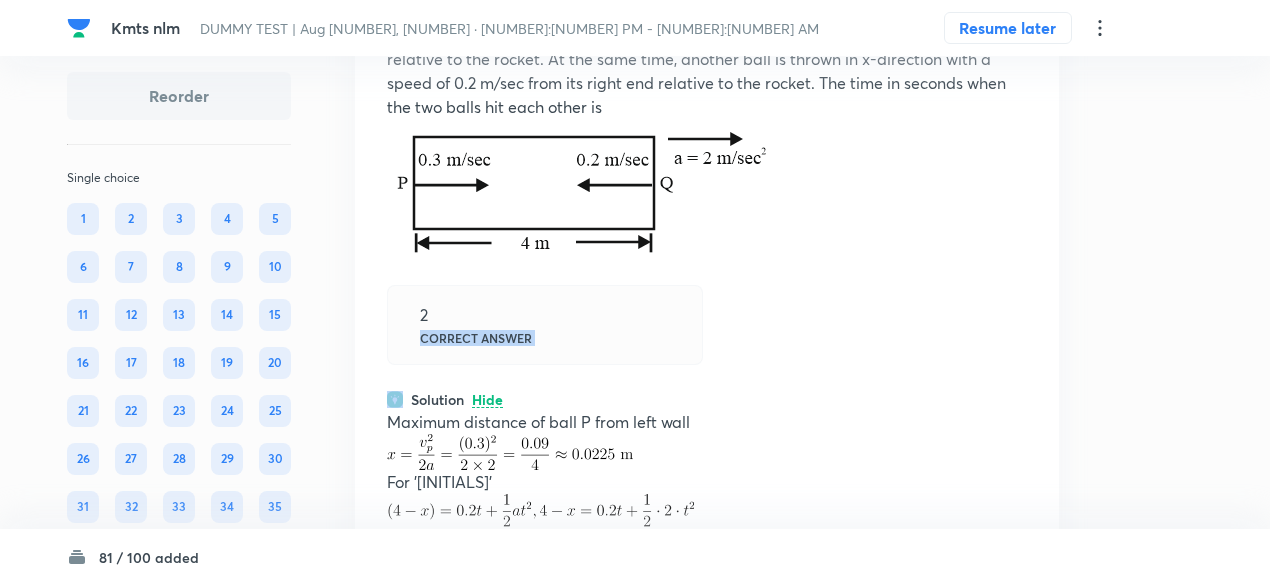click on "2 Correct answer" at bounding box center [545, 325] 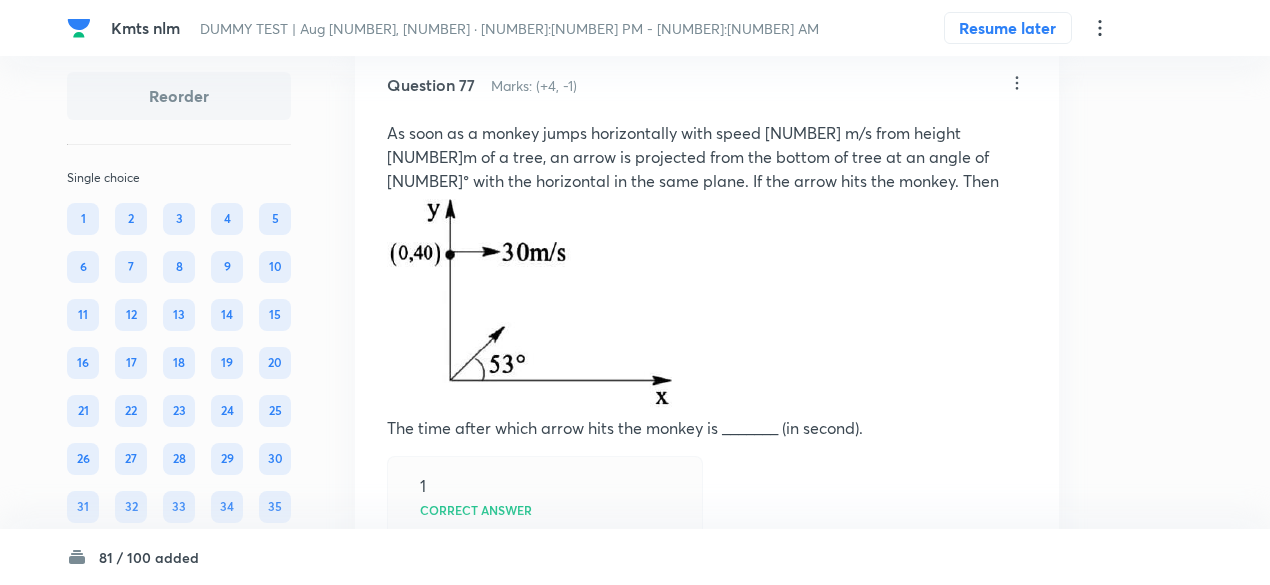 scroll, scrollTop: 42343, scrollLeft: 0, axis: vertical 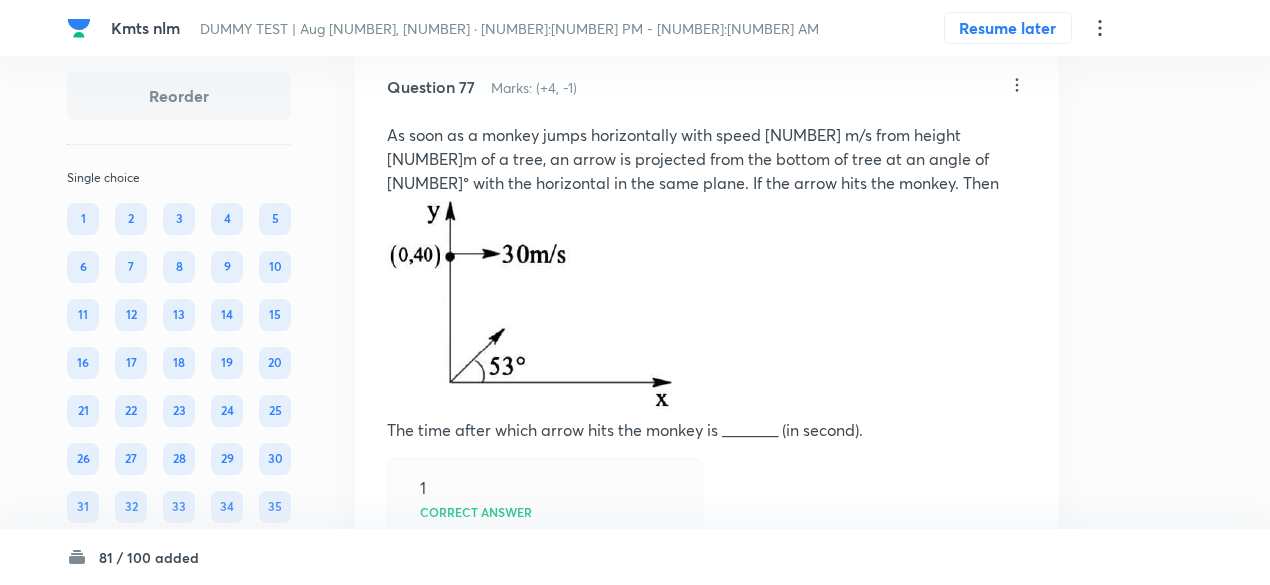 click 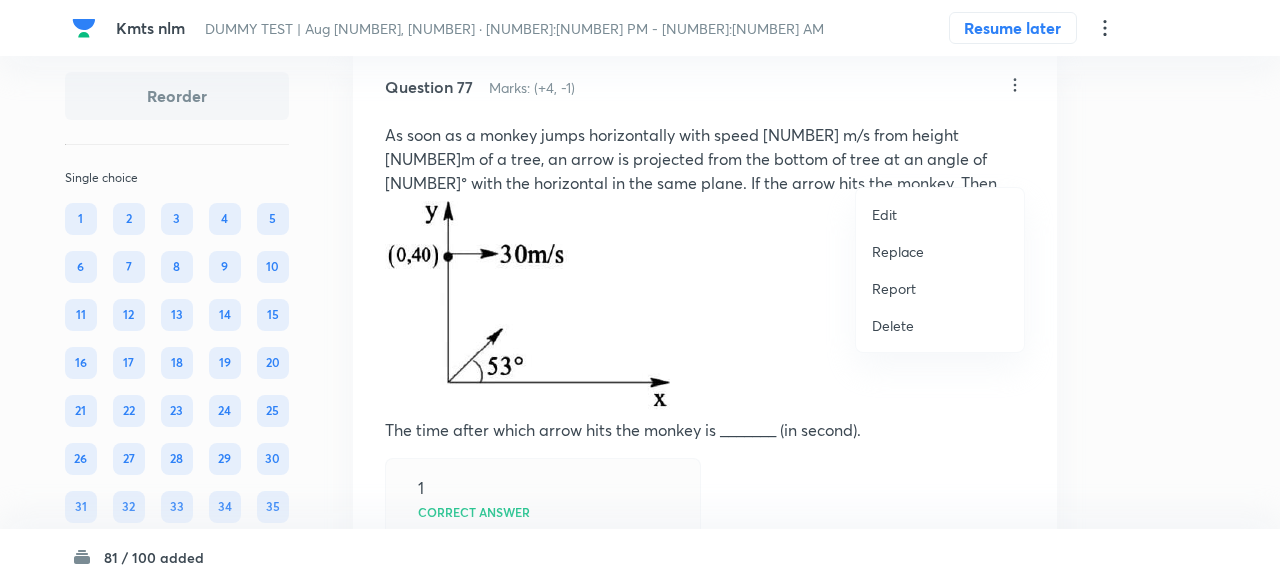 click on "Replace" at bounding box center (898, 251) 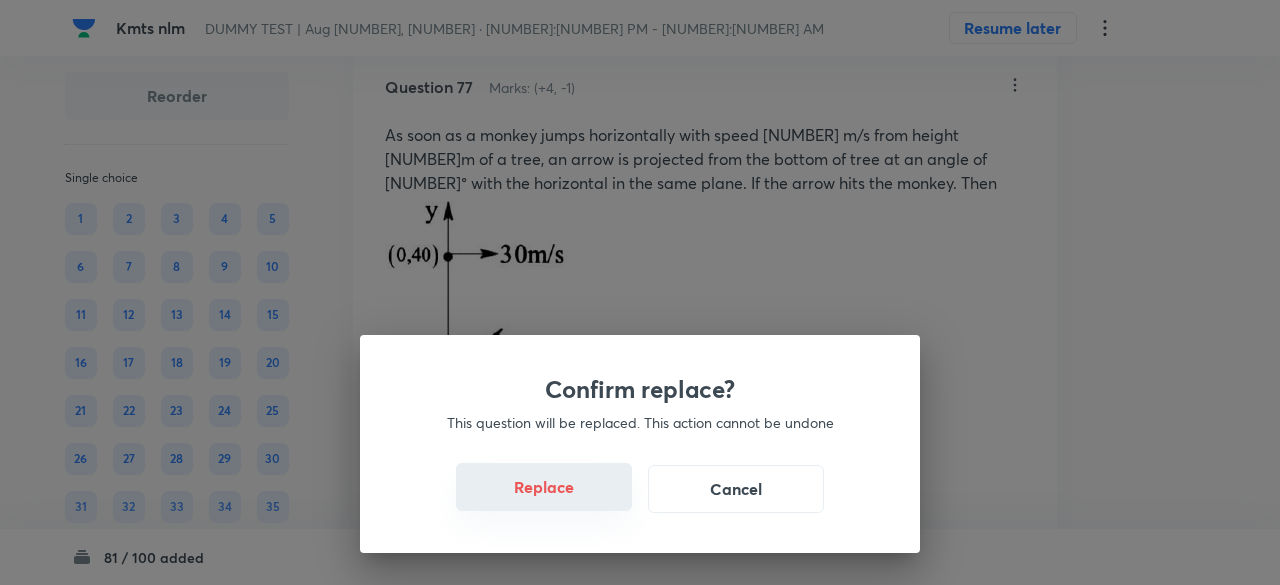 click on "Replace" at bounding box center [544, 487] 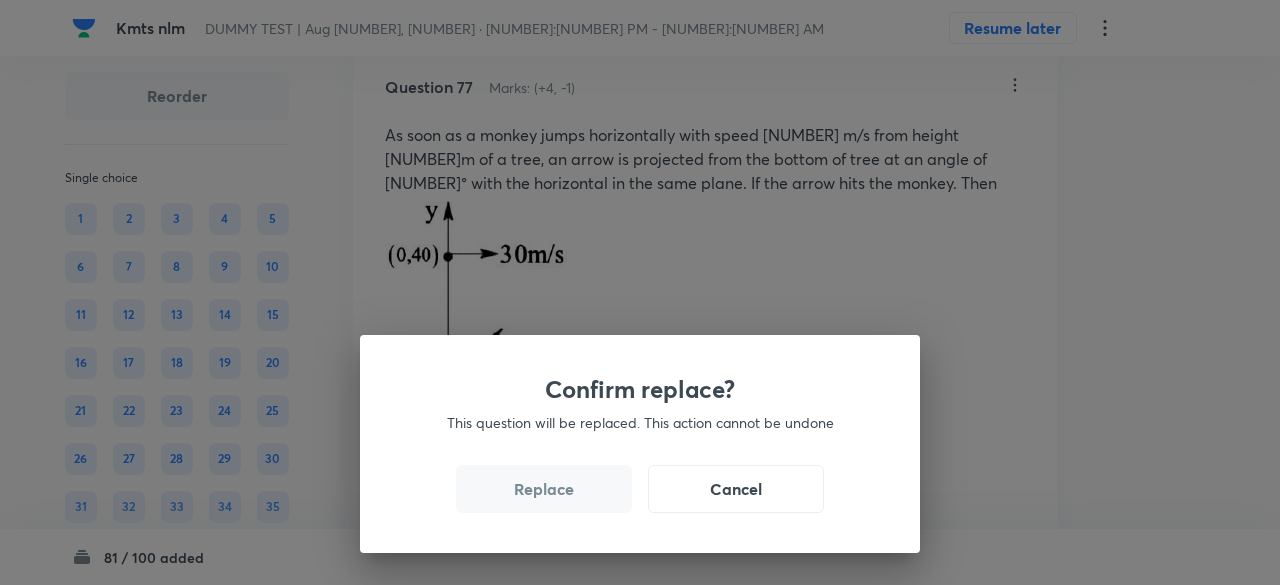 click on "Replace" at bounding box center [544, 489] 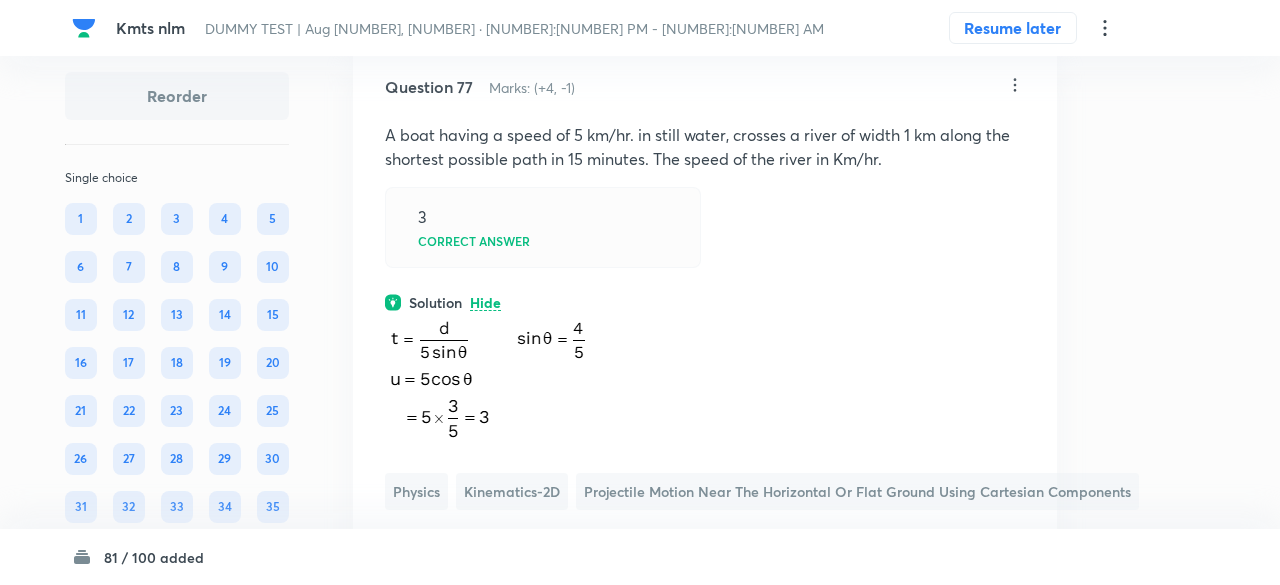 click on "Confirm replace? This question will be replaced. This action cannot be undone Replace Cancel" at bounding box center (640, 877) 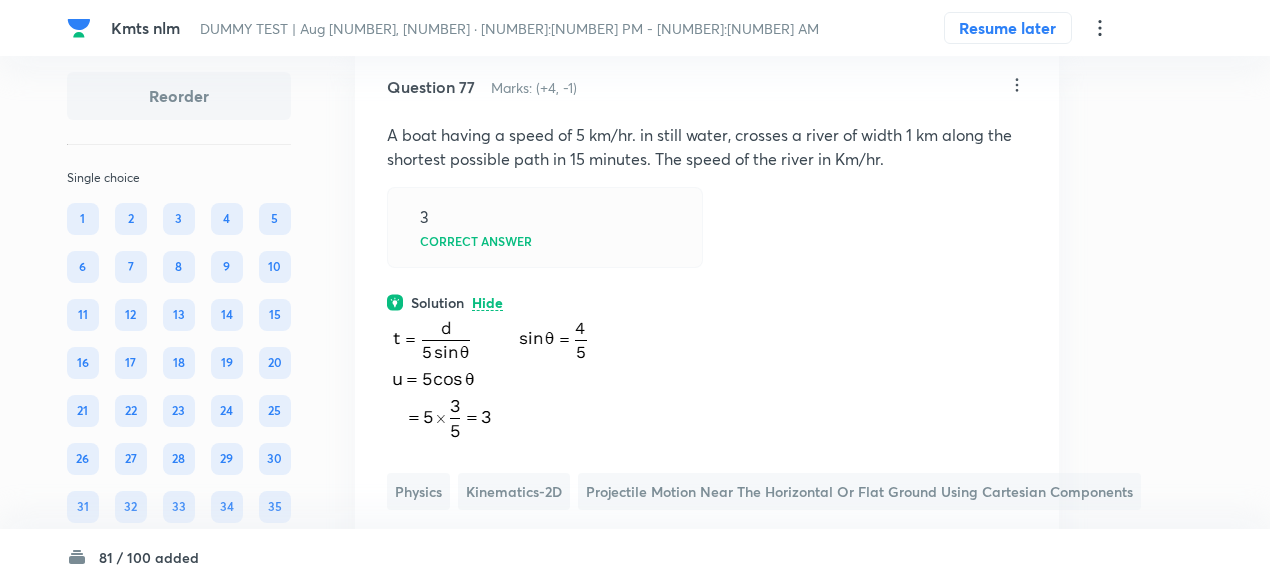 click on "Question 77 Marks: (+4, -1) A boat having a speed of 5 km/hr. in still water, crosses a river of width 1 km along the shortest possible path in 15 minutes. The speed of the river in Km/hr. 3 Correct answer Solution Hide Physics Kinematics-2D Projectile Motion near the Horizontal or Flat Ground using Cartesian Components Last used: 2 years ago Used 2 times in past Learners attempted: 21 Difficulty: Moderate" at bounding box center [707, 347] 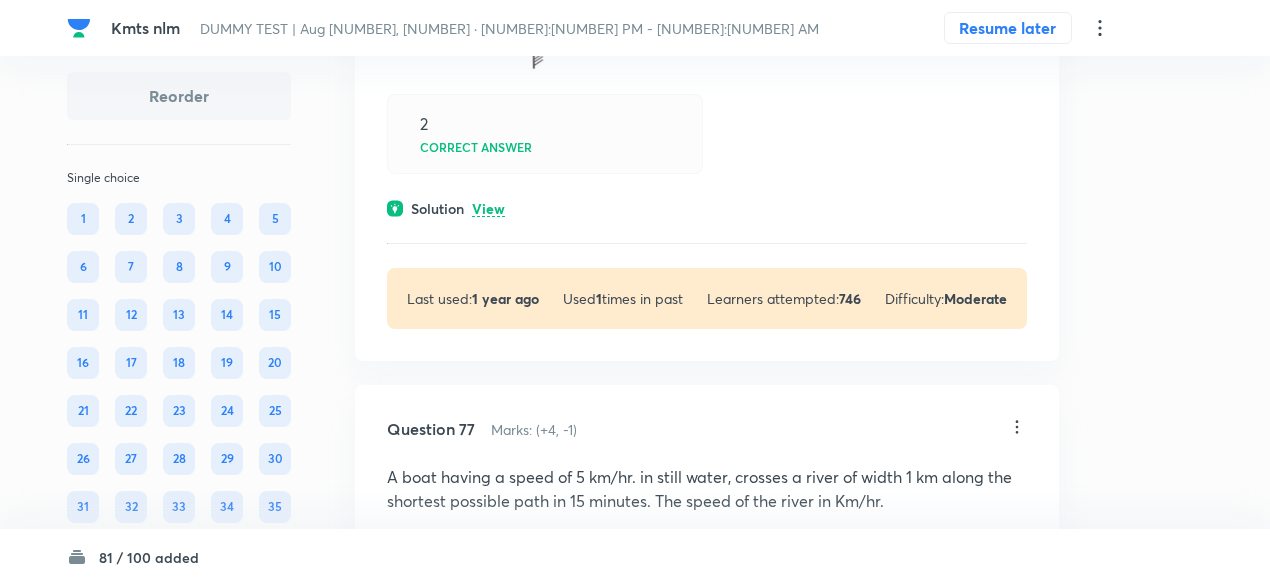 scroll, scrollTop: 41999, scrollLeft: 0, axis: vertical 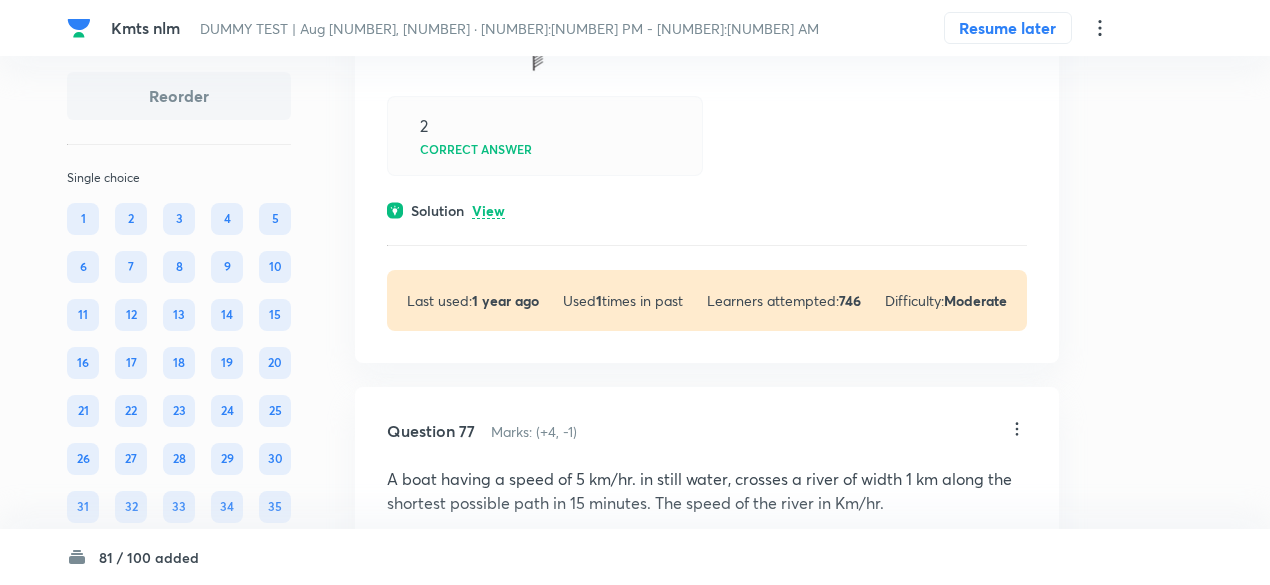 click on "View" at bounding box center (488, 211) 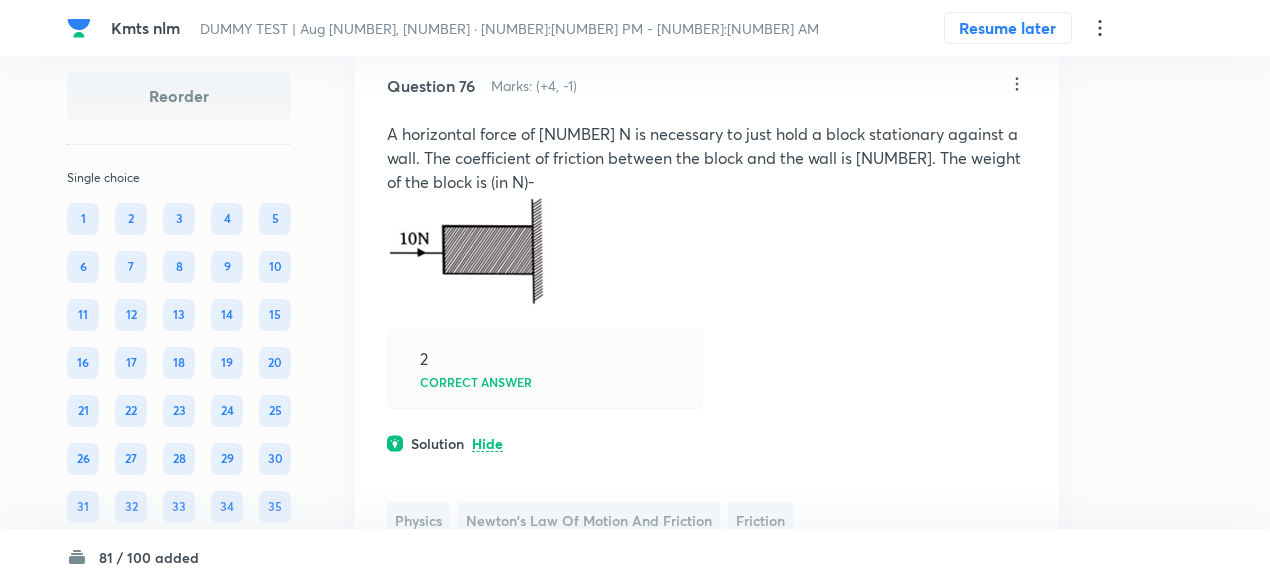 scroll, scrollTop: 41762, scrollLeft: 0, axis: vertical 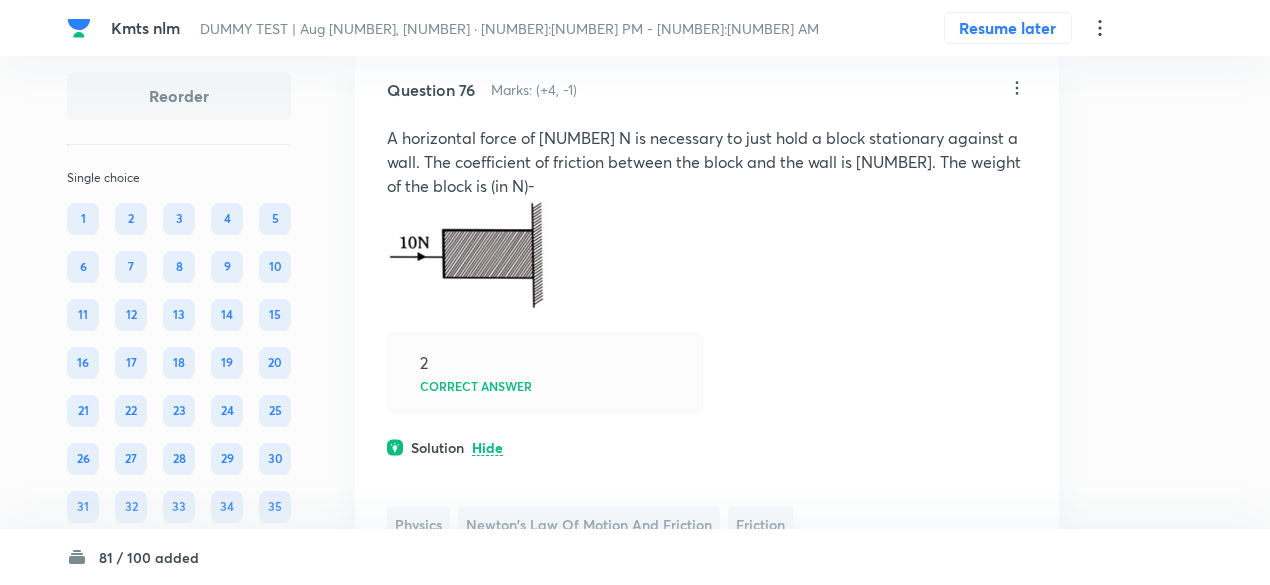 click 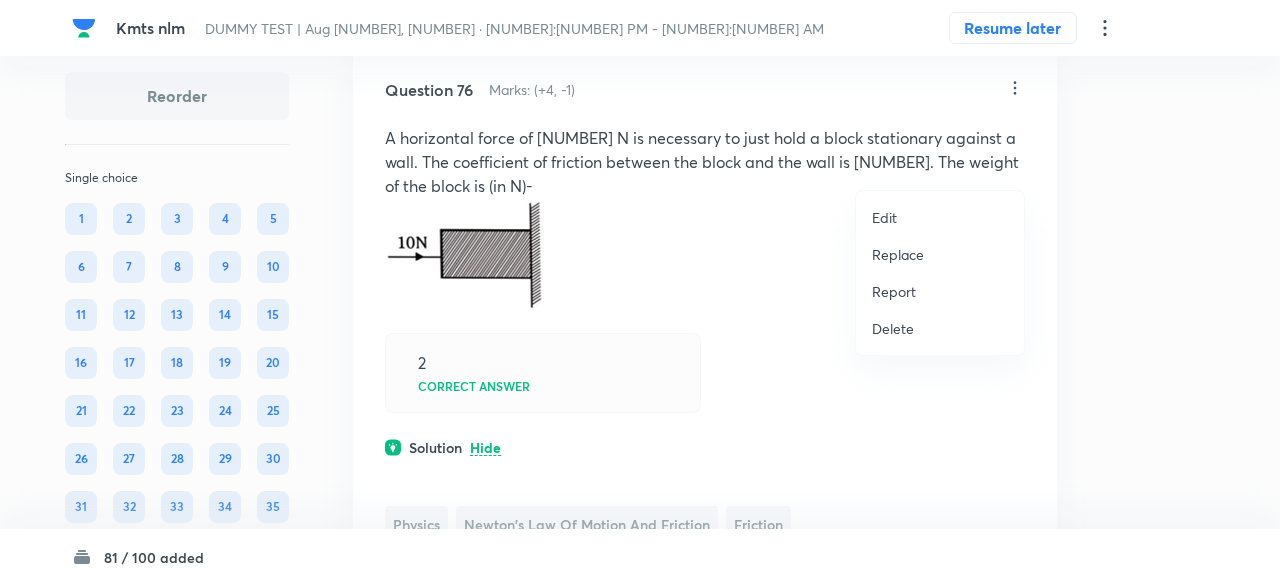 click on "Replace" at bounding box center [898, 254] 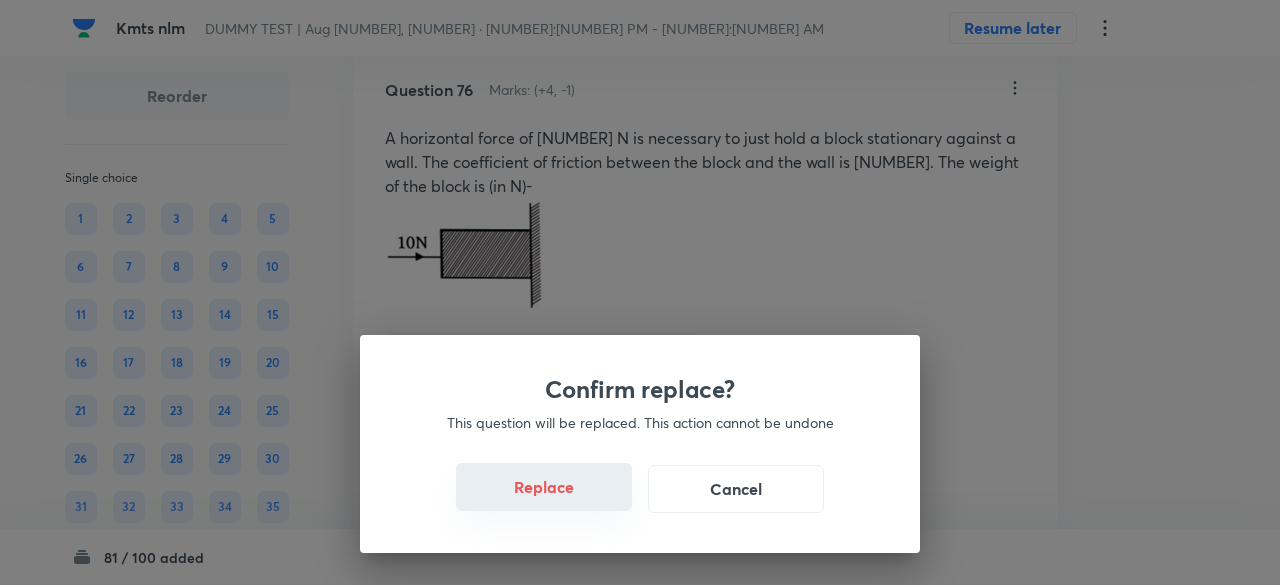 click on "Replace" at bounding box center [544, 487] 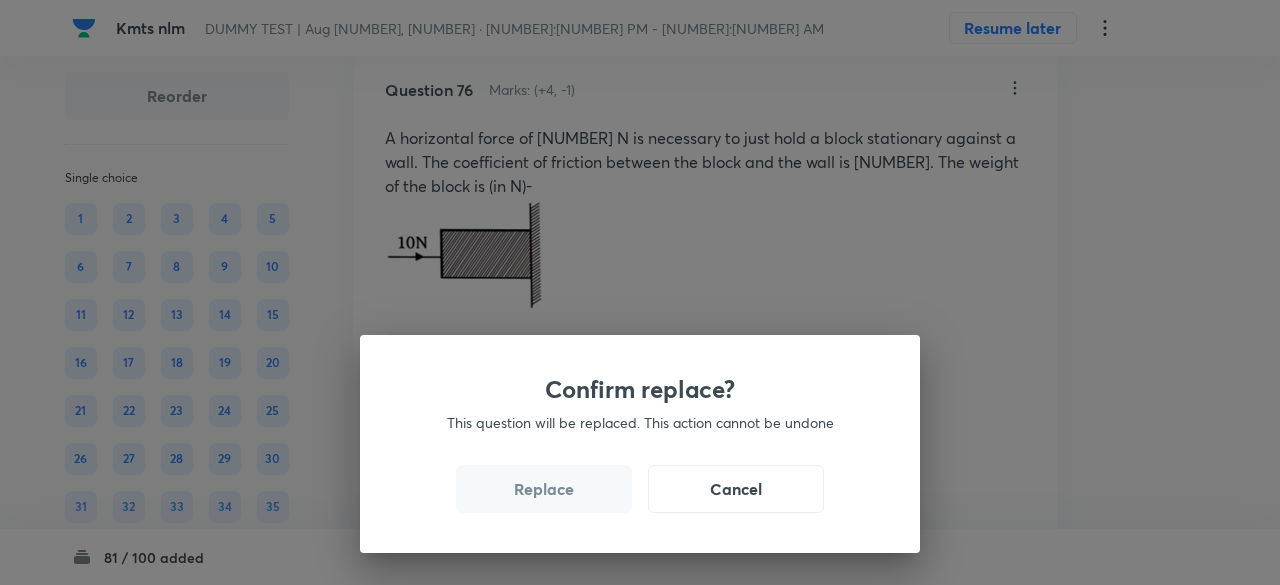 click on "Replace" at bounding box center [544, 489] 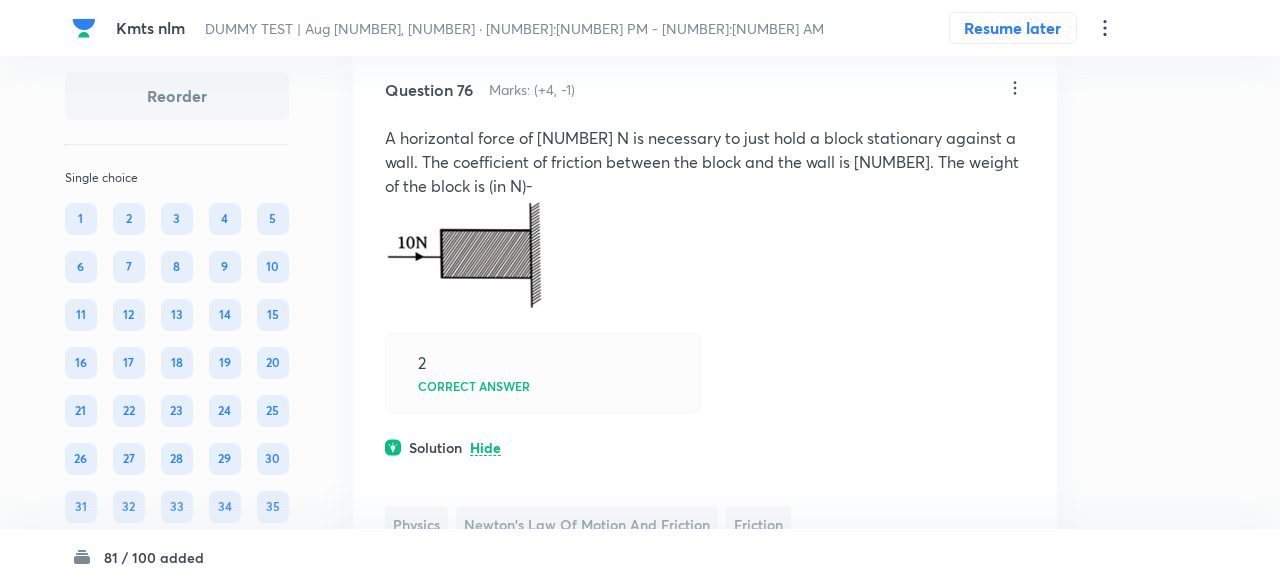 click on "Confirm replace? This question will be replaced. This action cannot be undone Replace Cancel" at bounding box center (640, 877) 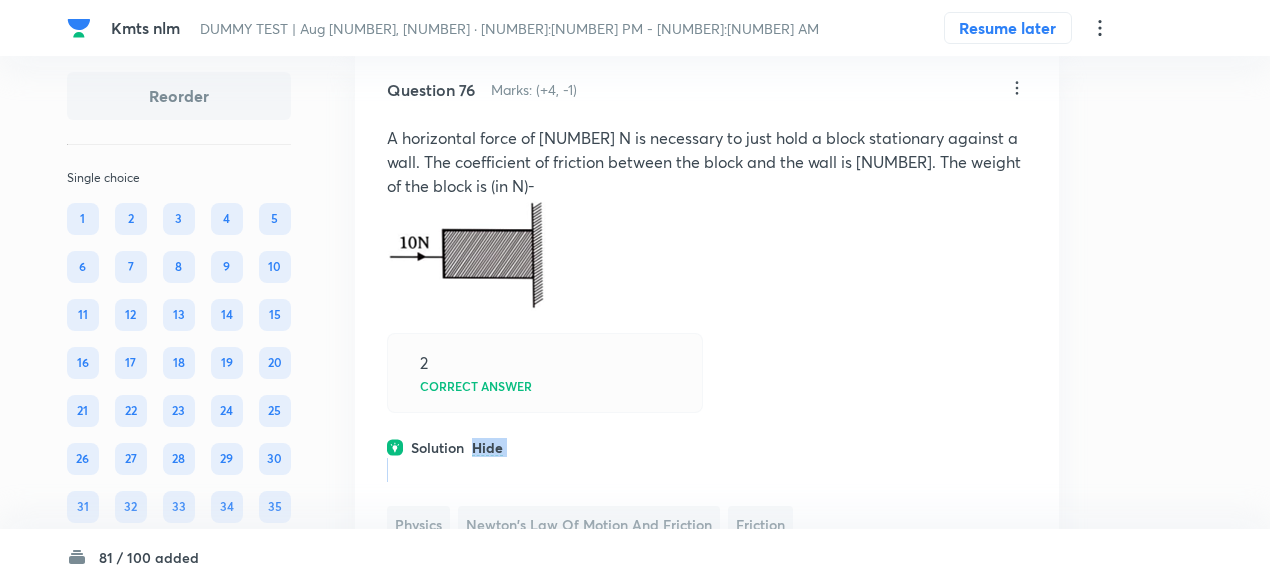 click on "Question [NUMBER] Marks: (+[NUMBER], -[NUMBER]) A horizontal force of [NUMBER] N is necessary to just hold a block stationary against a wall. The coefficient of friction between the block and the wall is [NUMBER]. The weight of the block is (in N)- [NUMBER] Correct answer Solution Hide Physics Newton's Law of Motion and Friction Friction Last used: [NUMBER] year ago Used [NUMBER] times in past Learners attempted: [NUMBER] Difficulty: Moderate" at bounding box center [707, 365] 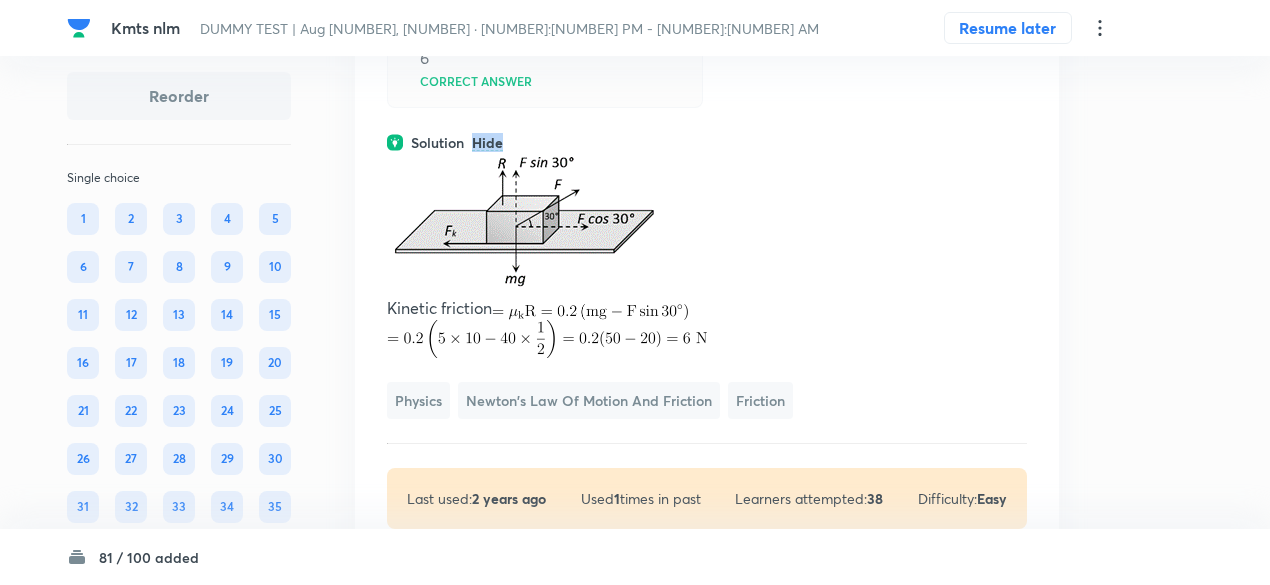 scroll, scrollTop: 42040, scrollLeft: 0, axis: vertical 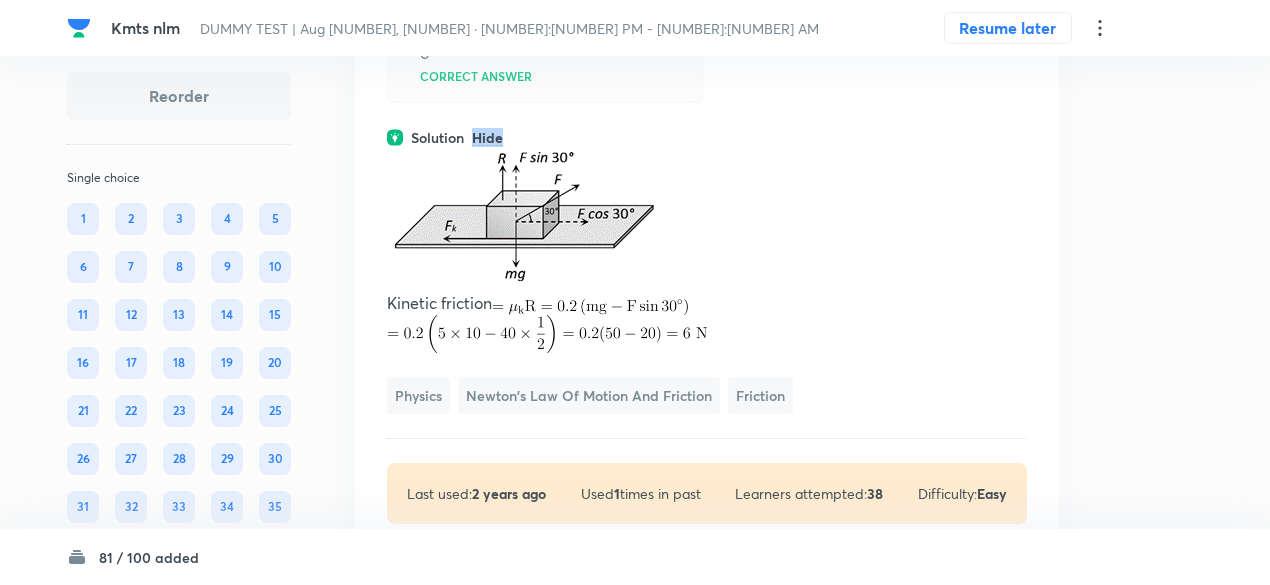 click at bounding box center (590, 307) 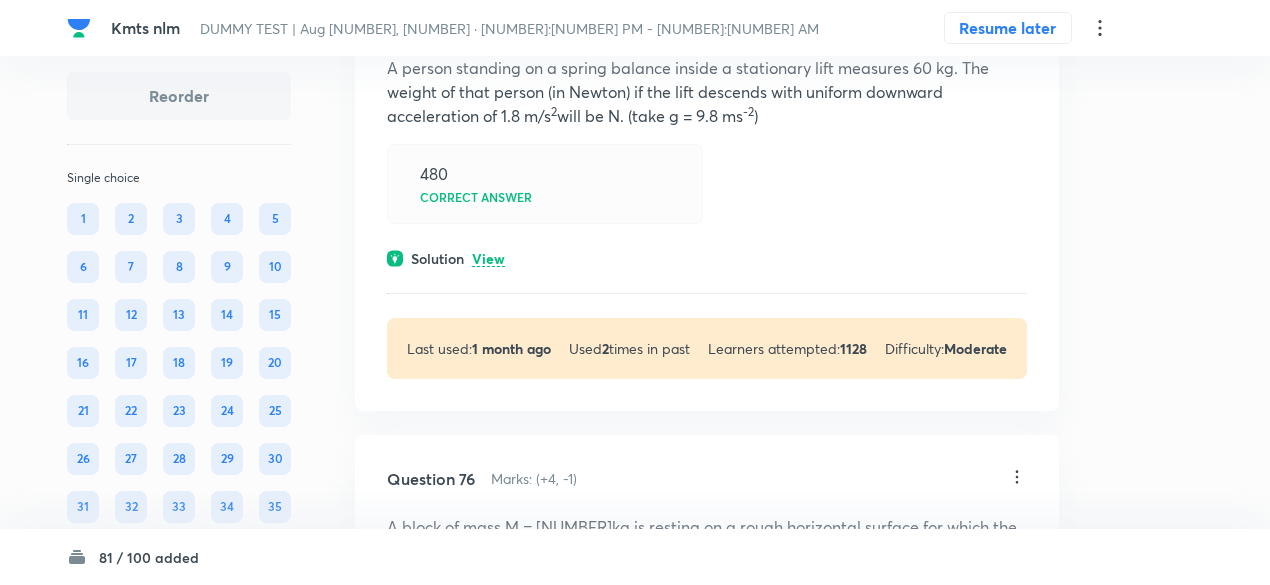 scroll, scrollTop: 41340, scrollLeft: 0, axis: vertical 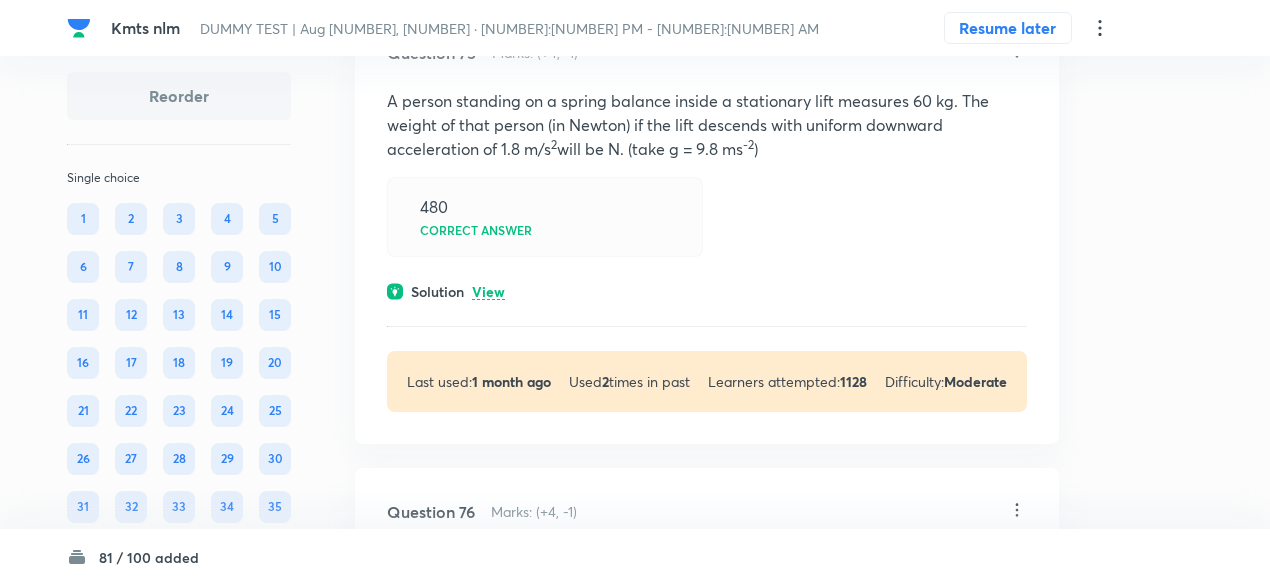 click on "View" at bounding box center (488, 292) 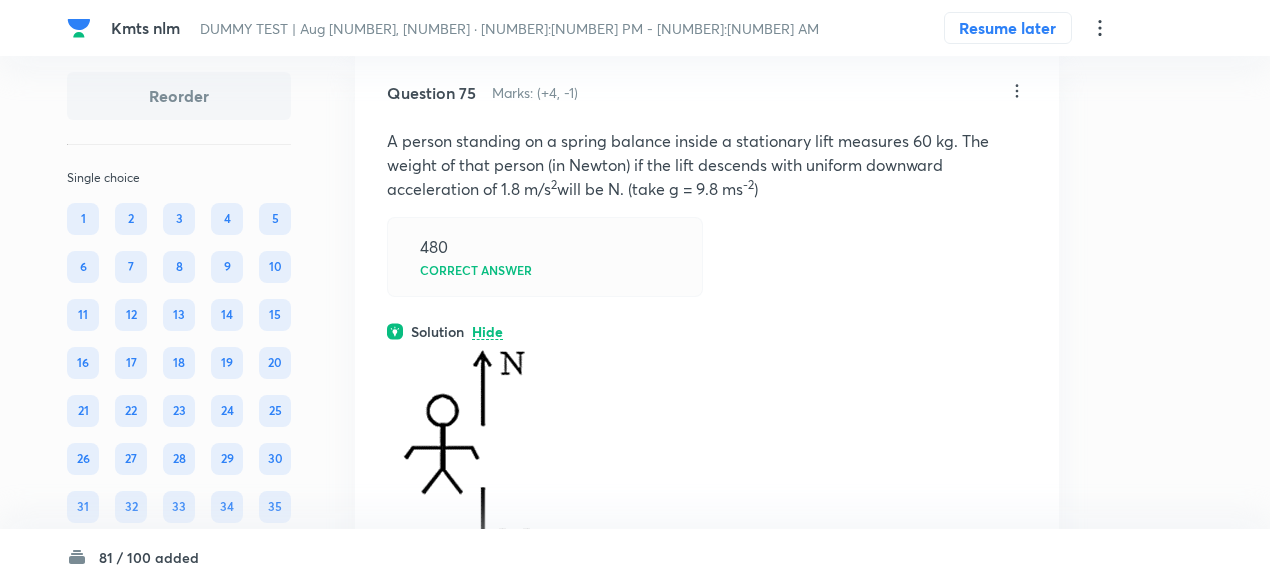 scroll, scrollTop: 41296, scrollLeft: 0, axis: vertical 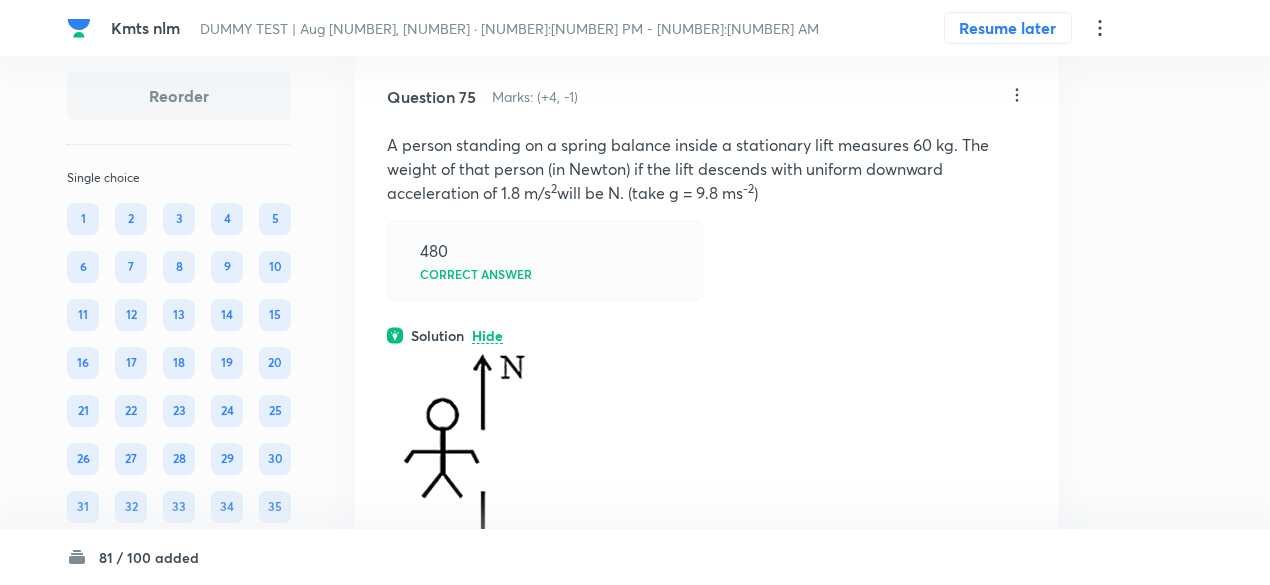 click 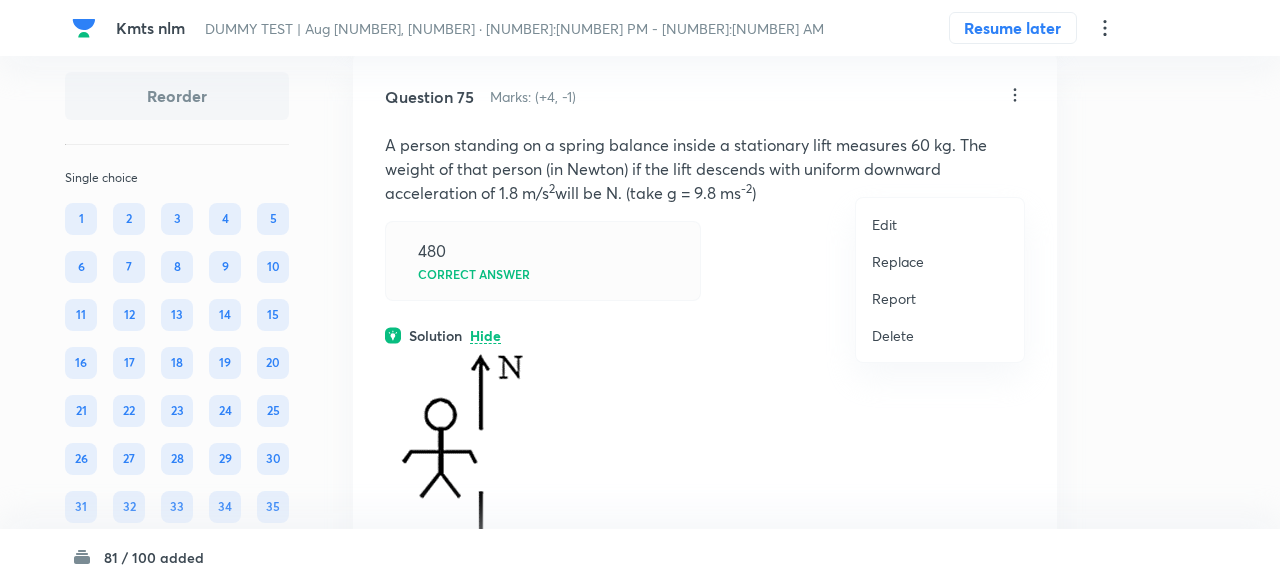 click on "Replace" at bounding box center (898, 261) 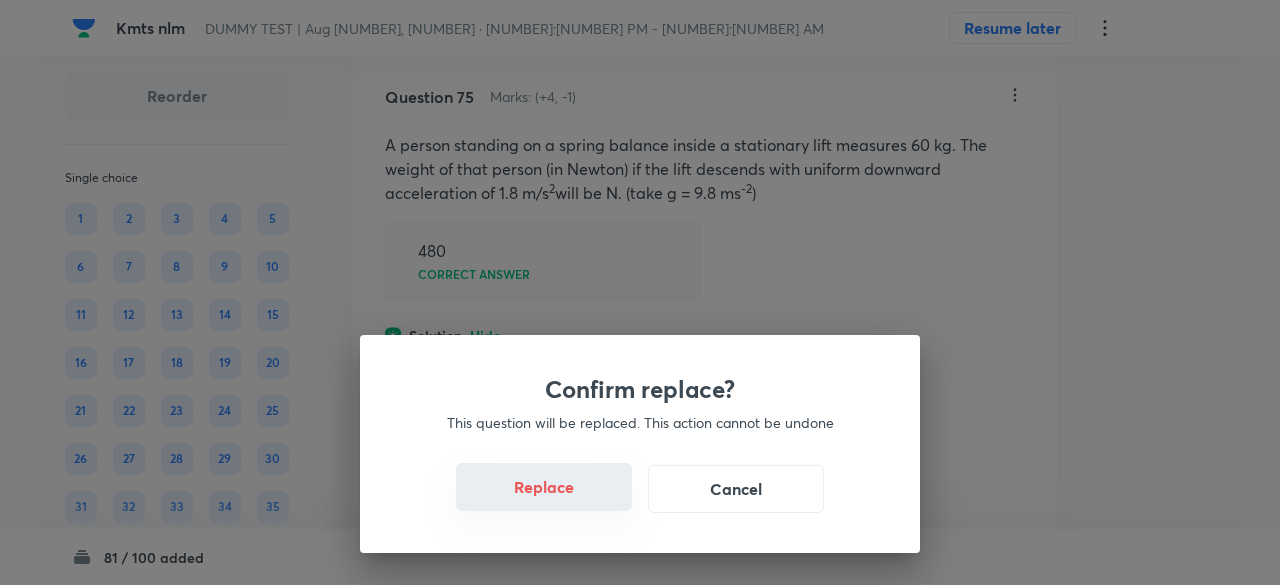 click on "Replace" at bounding box center [544, 487] 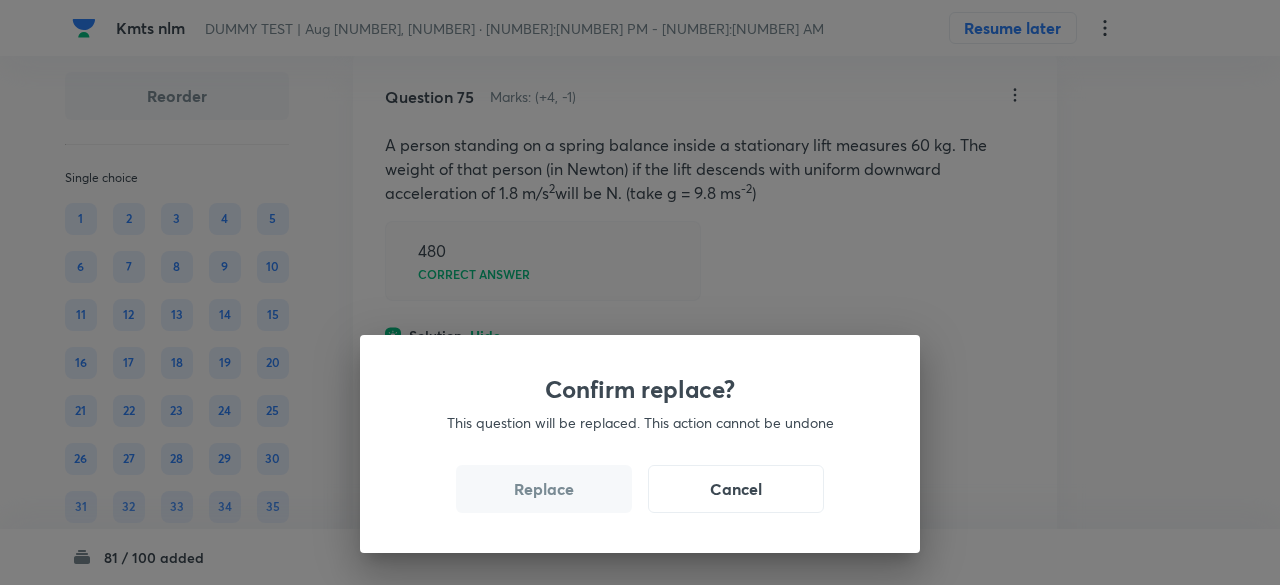 click on "Replace" at bounding box center [544, 489] 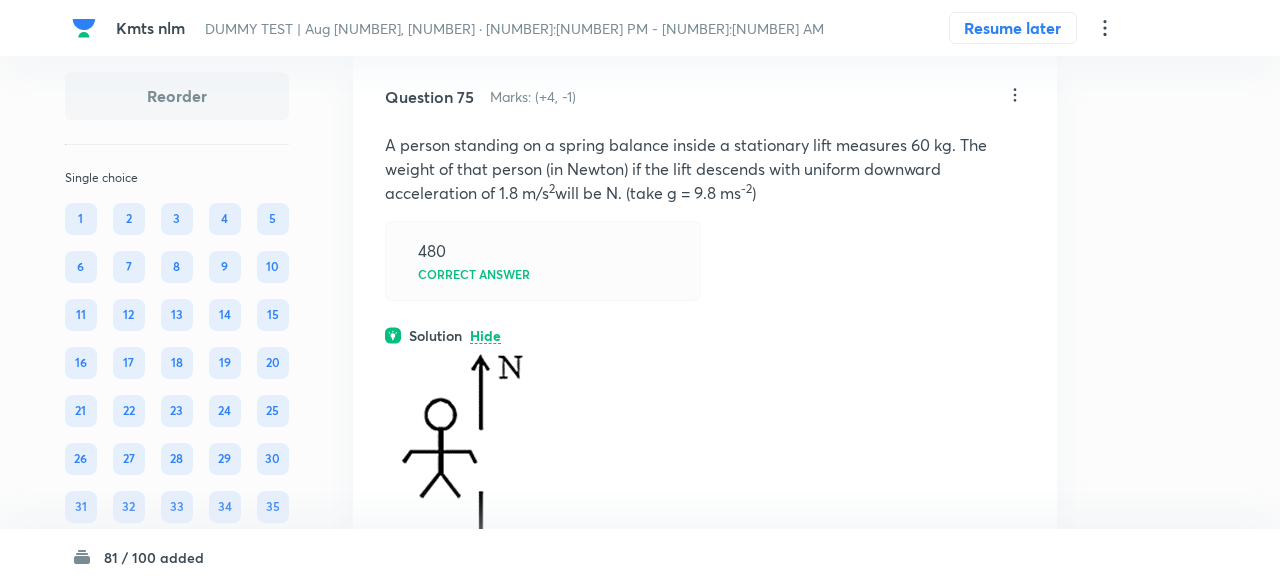click on "Confirm replace? This question will be replaced. This action cannot be undone Replace Cancel" at bounding box center (640, 877) 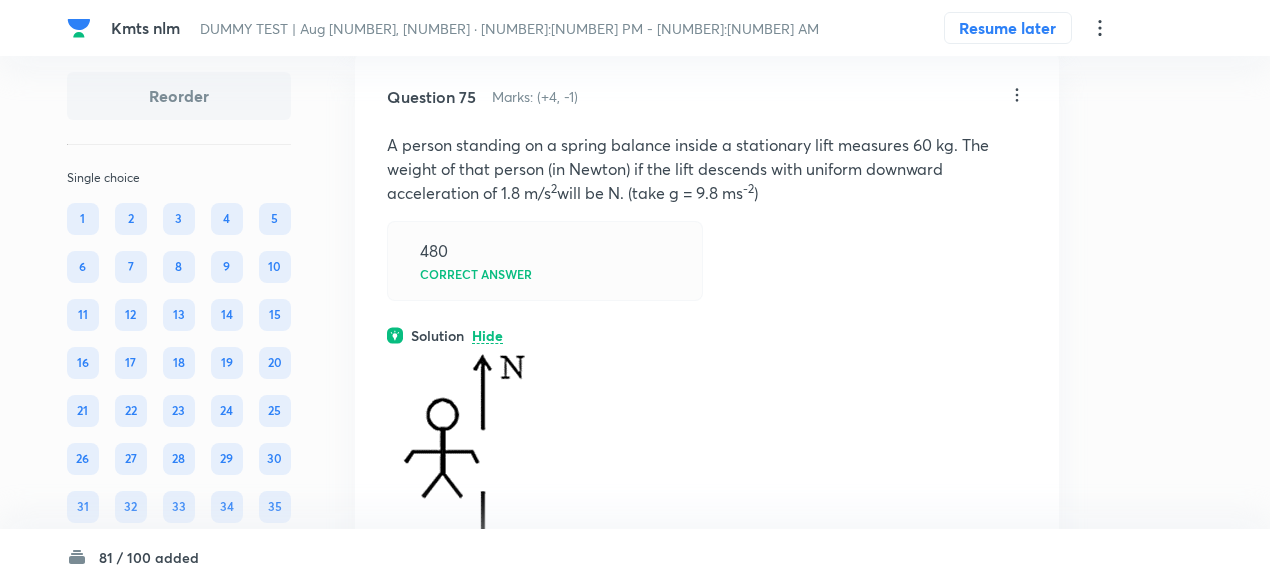 click at bounding box center [481, 459] 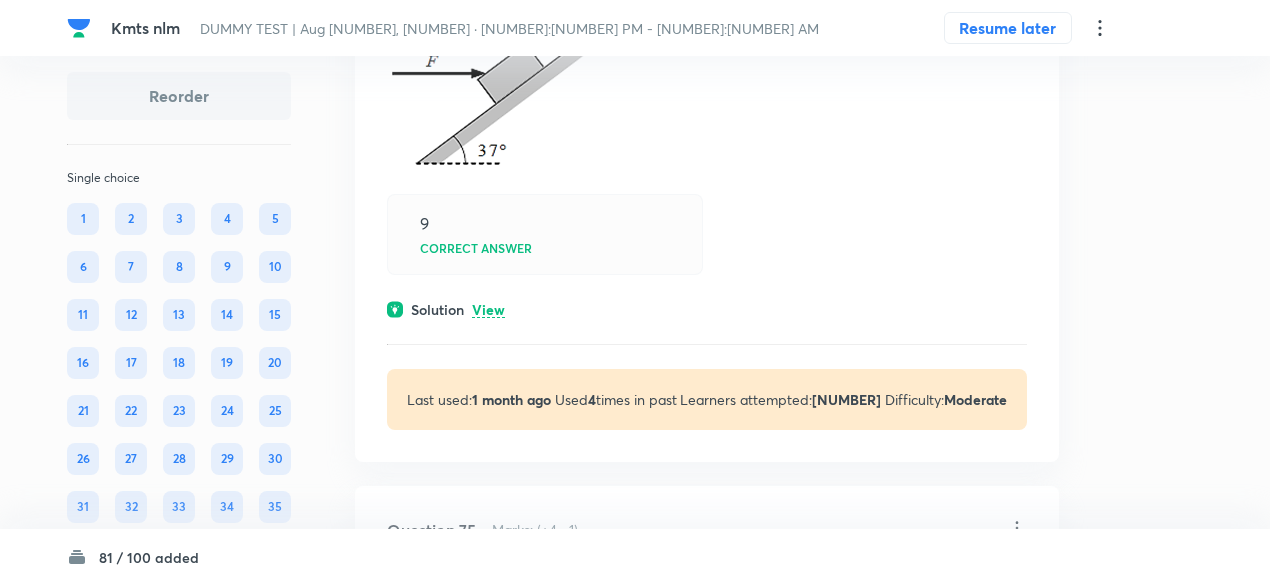 scroll, scrollTop: 40851, scrollLeft: 0, axis: vertical 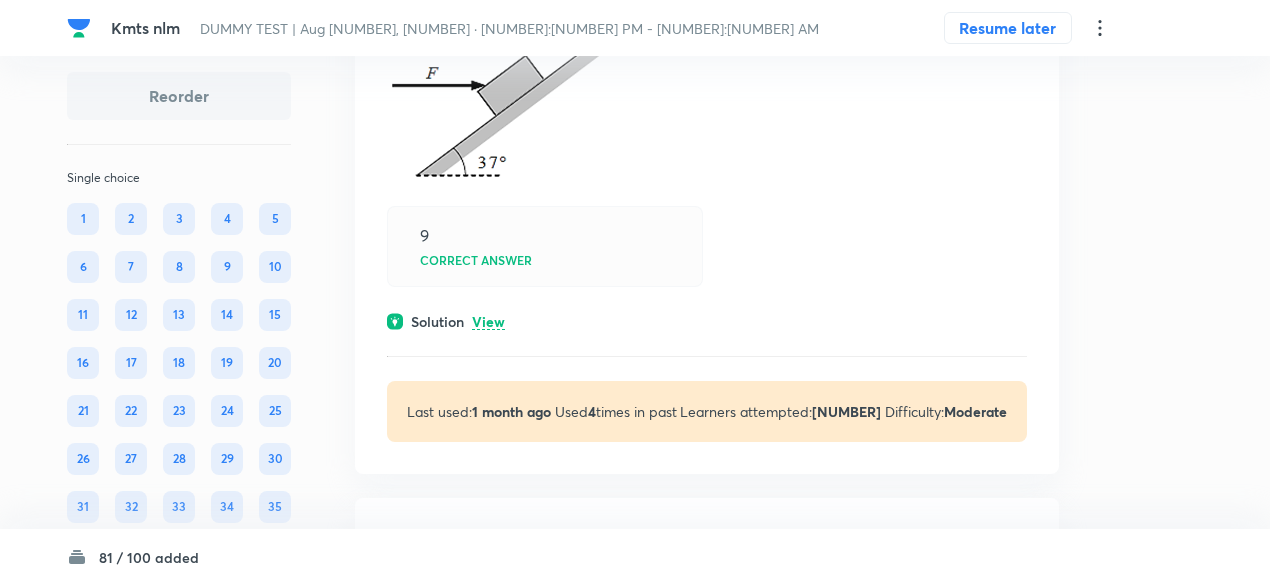 click on "View" at bounding box center (488, 322) 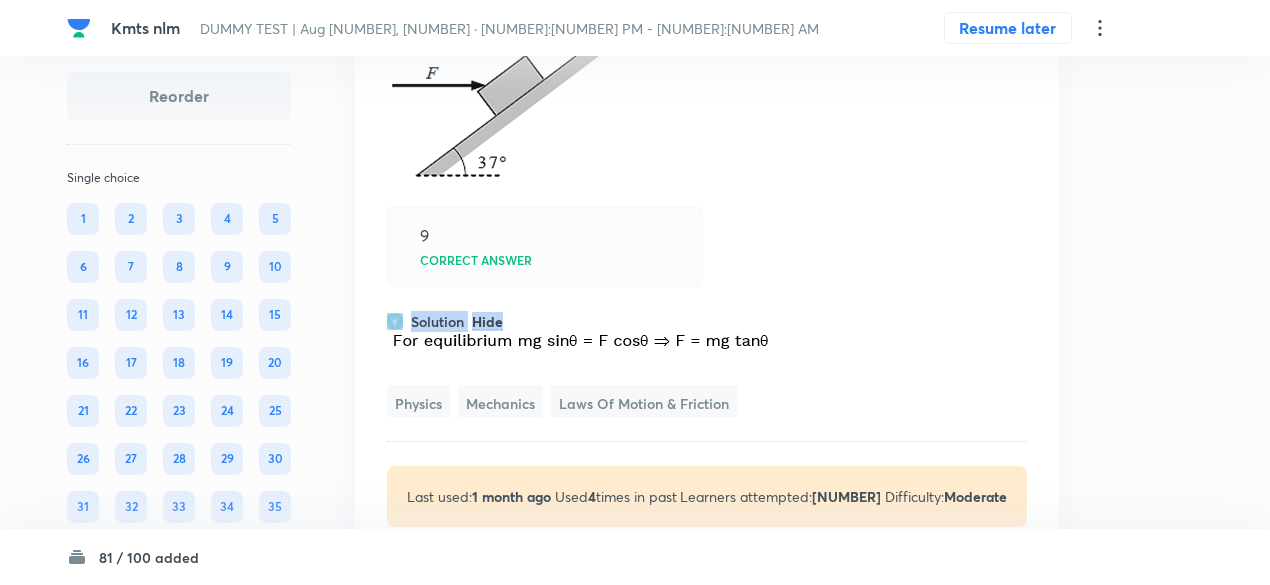 click on "Hide" at bounding box center [487, 322] 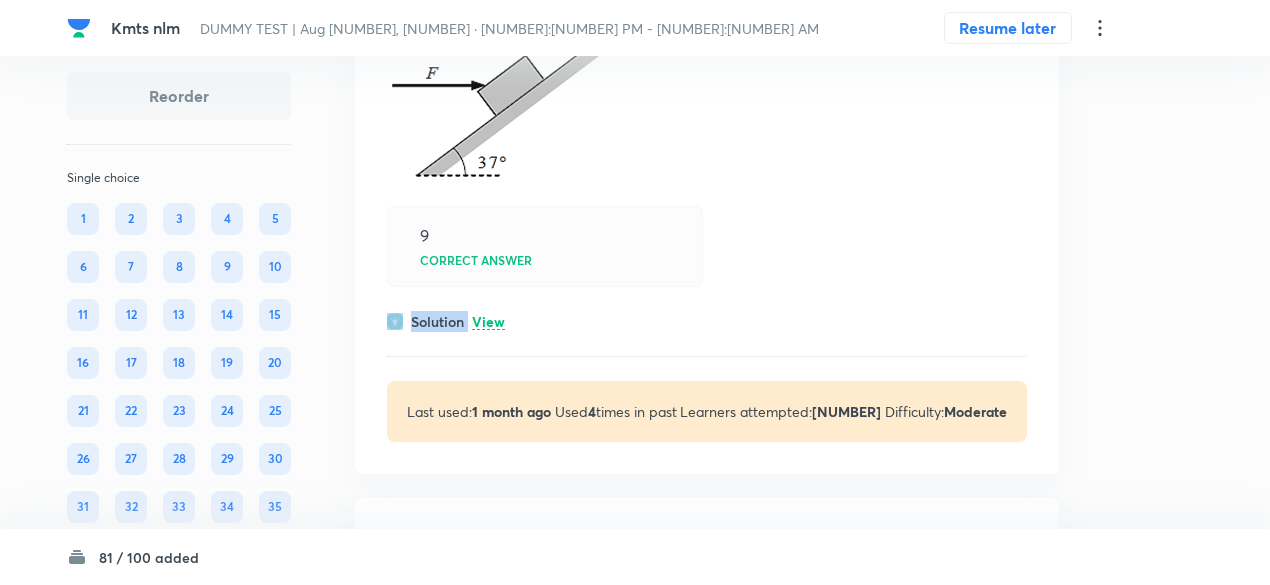 click on "View" at bounding box center [488, 322] 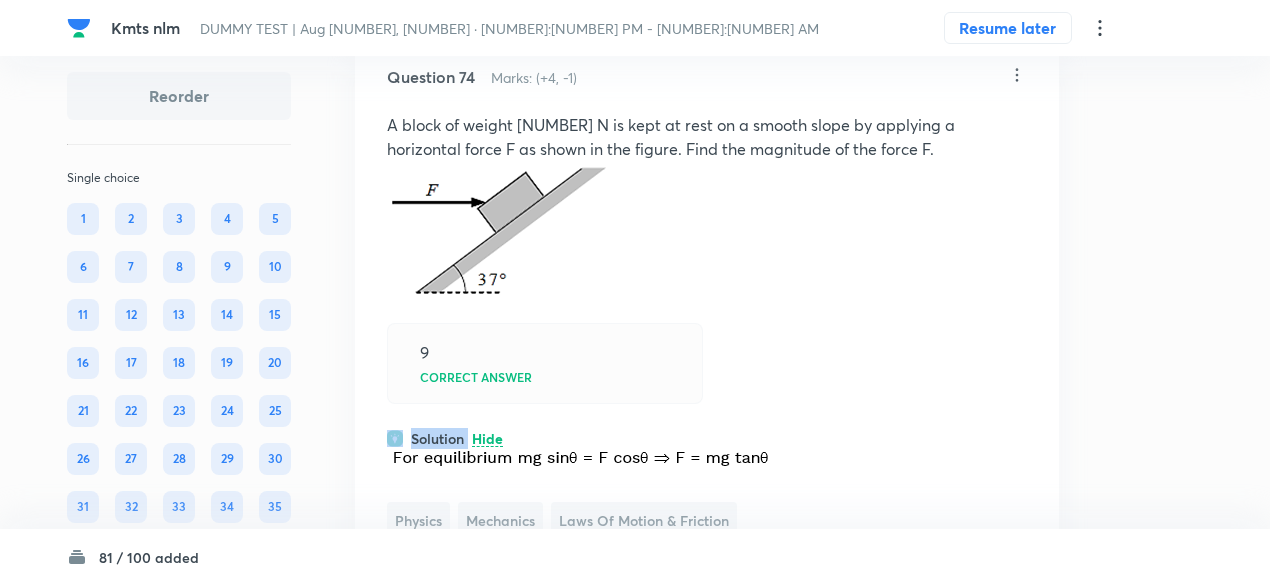 scroll, scrollTop: 40728, scrollLeft: 0, axis: vertical 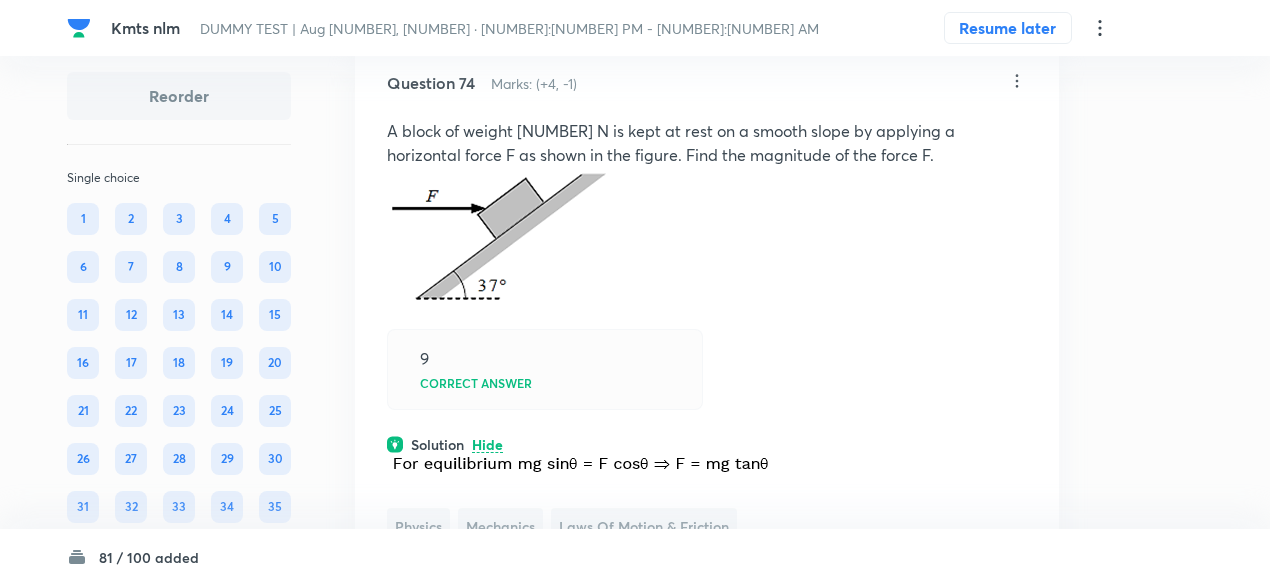 click 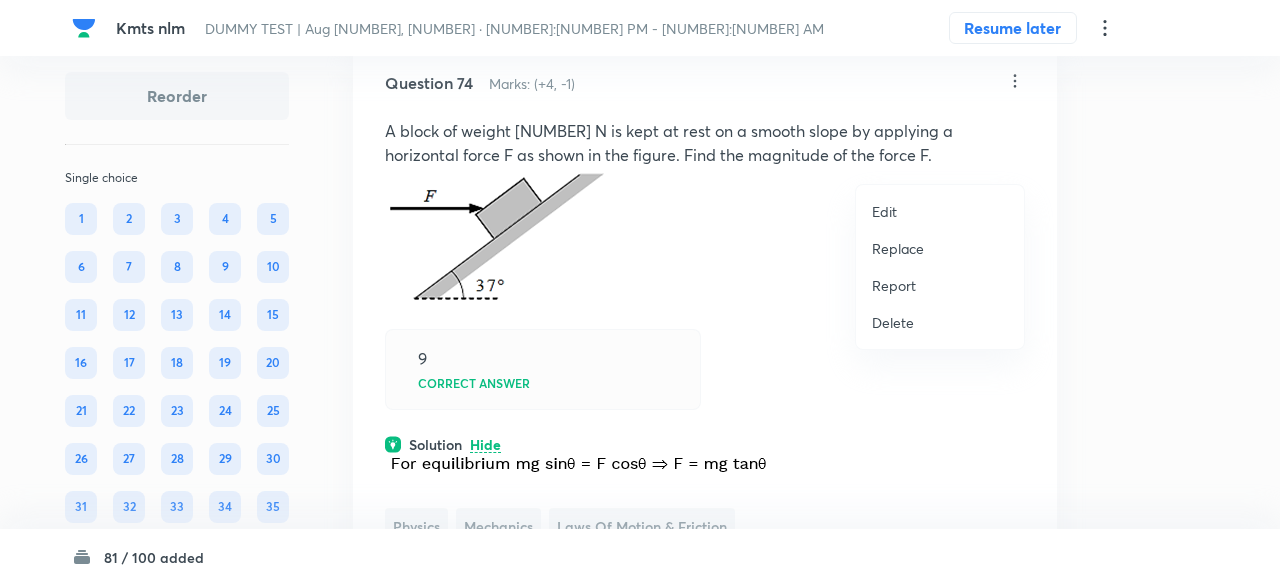 click on "Replace" at bounding box center [898, 248] 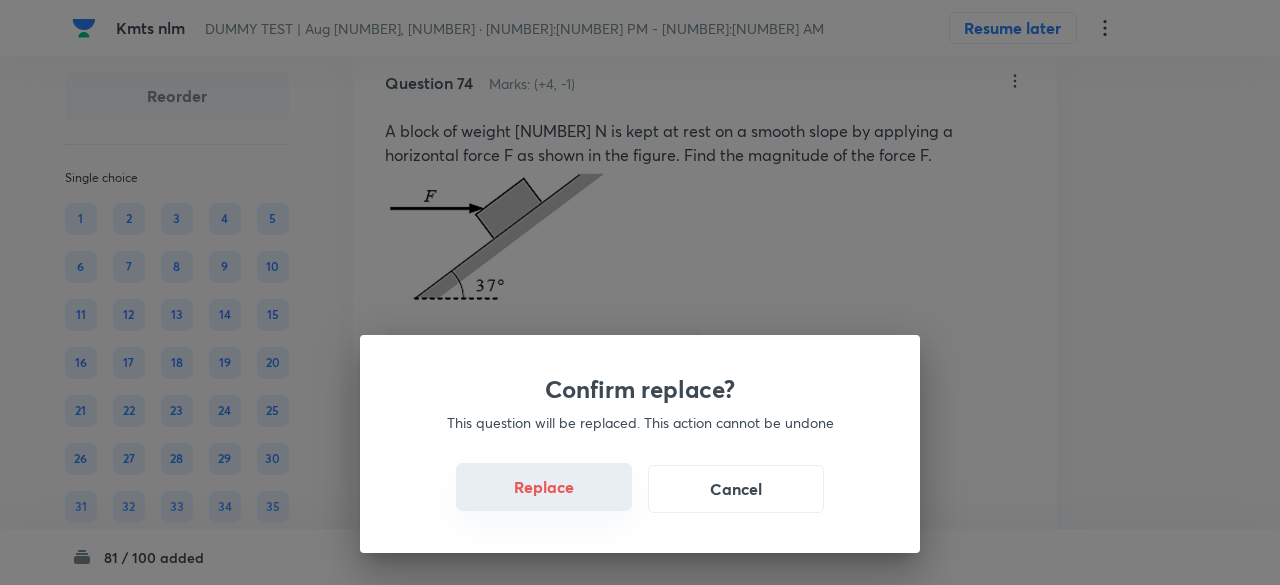 click on "Replace" at bounding box center [544, 487] 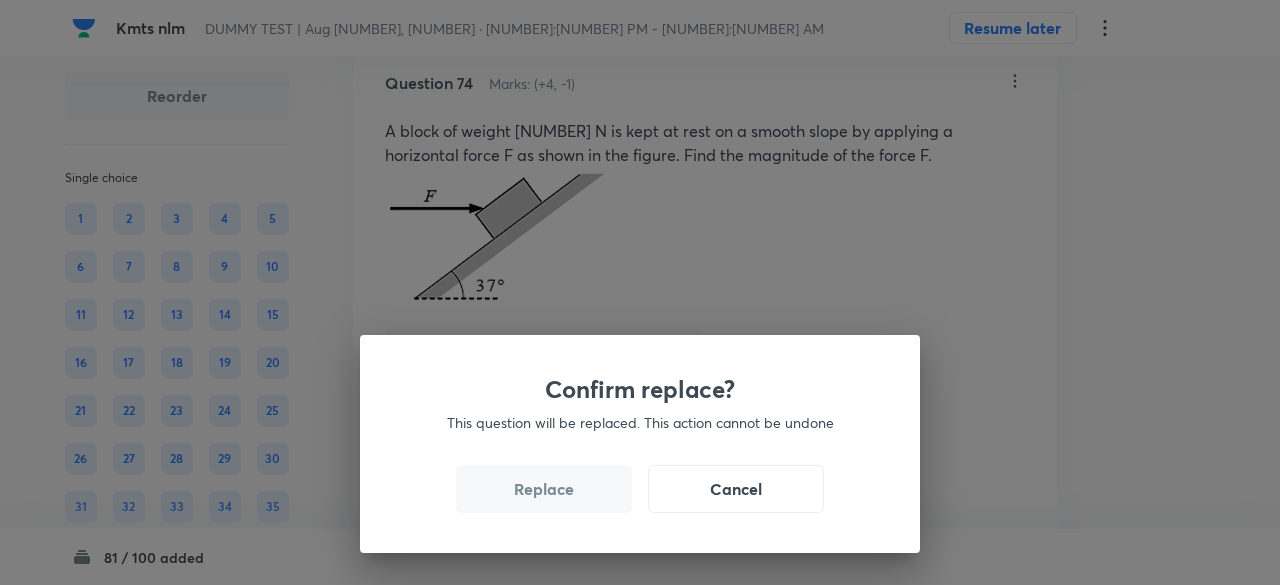 click on "Replace" at bounding box center [544, 489] 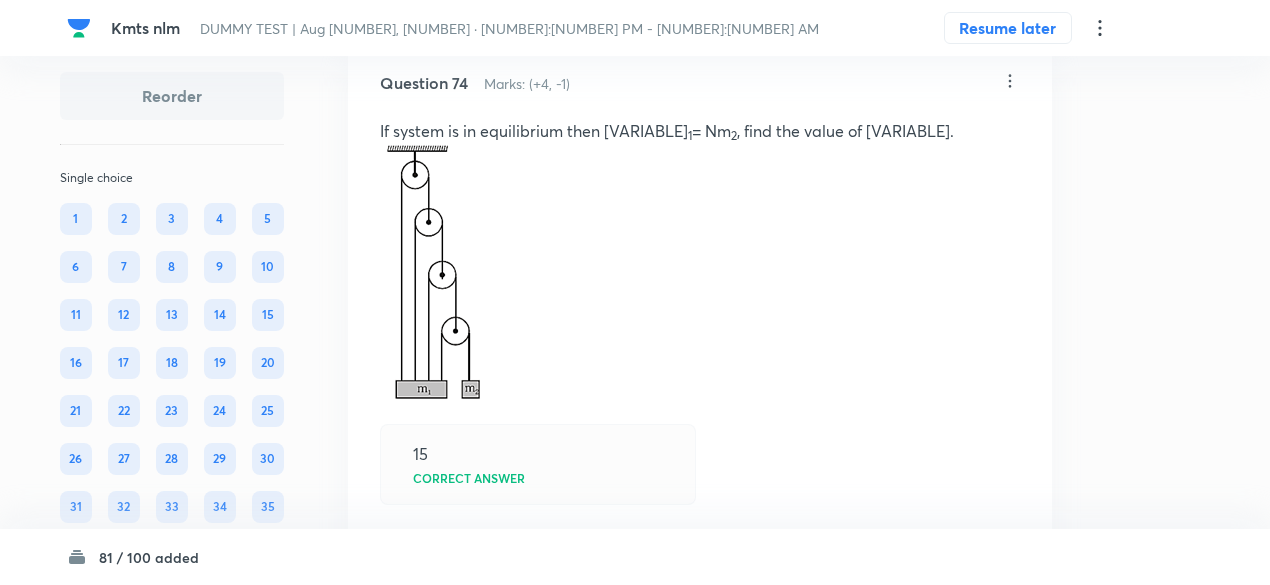 click on "Question [NUMBER] Marks: (+[NUMBER], -[NUMBER]) If system is in equilibrium then m [NUMBER] = [NUMBER]m[NUMBER], find the value of N. [NUMBER] Correct answer Solution Hide Physics Mechanics Laws of Motion & Friction Last used: [NUMBER] years ago Used [NUMBER] times in past Learners attempted: [NUMBER] Difficulty: Moderate" at bounding box center (700, 554) 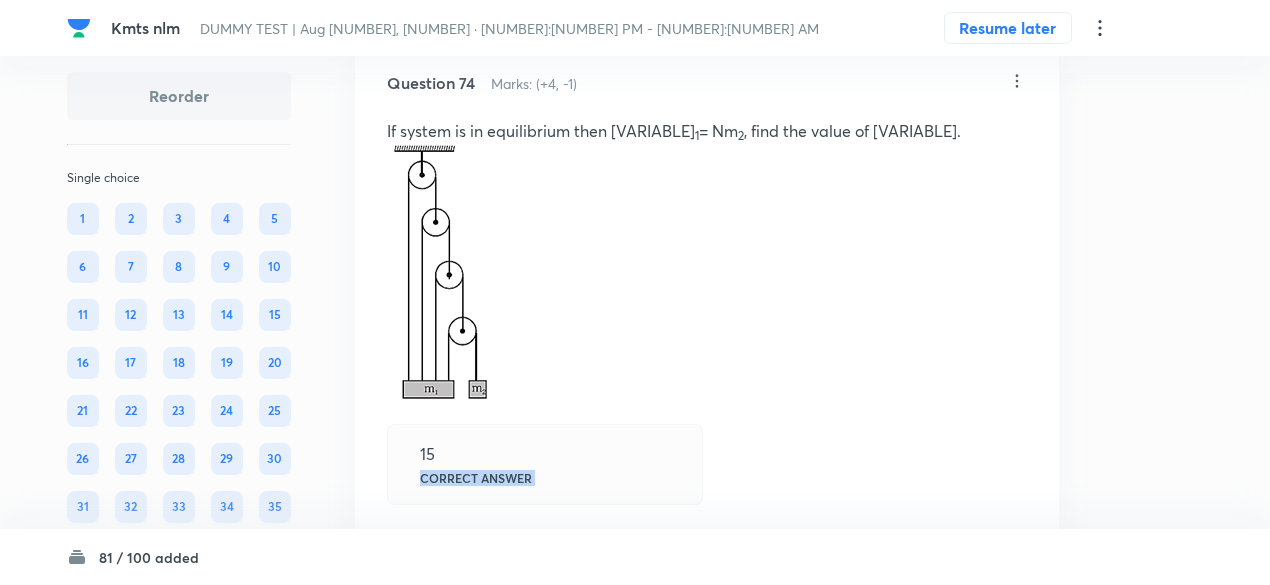 click on "Question [NUMBER] Marks: (+[NUMBER], -[NUMBER]) If system is in equilibrium then m [NUMBER] = [NUMBER]m[NUMBER], find the value of N. [NUMBER] Correct answer Solution Hide Physics Mechanics Laws of Motion & Friction Last used: [NUMBER] years ago Used [NUMBER] times in past Learners attempted: [NUMBER] Difficulty: Moderate" at bounding box center (707, 554) 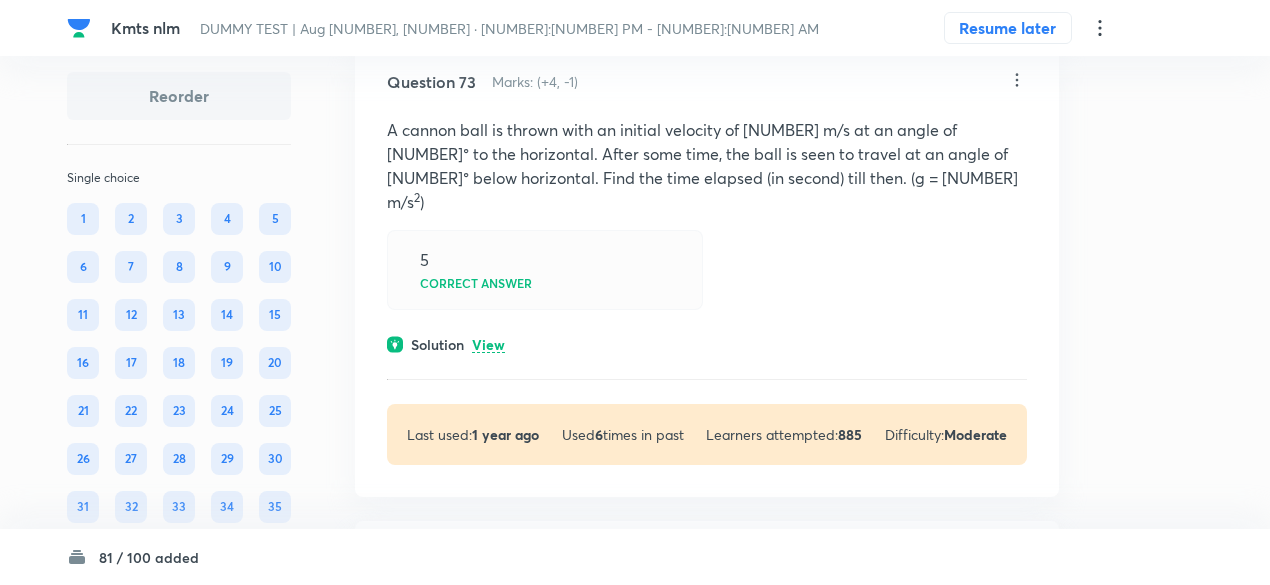 scroll, scrollTop: 40242, scrollLeft: 0, axis: vertical 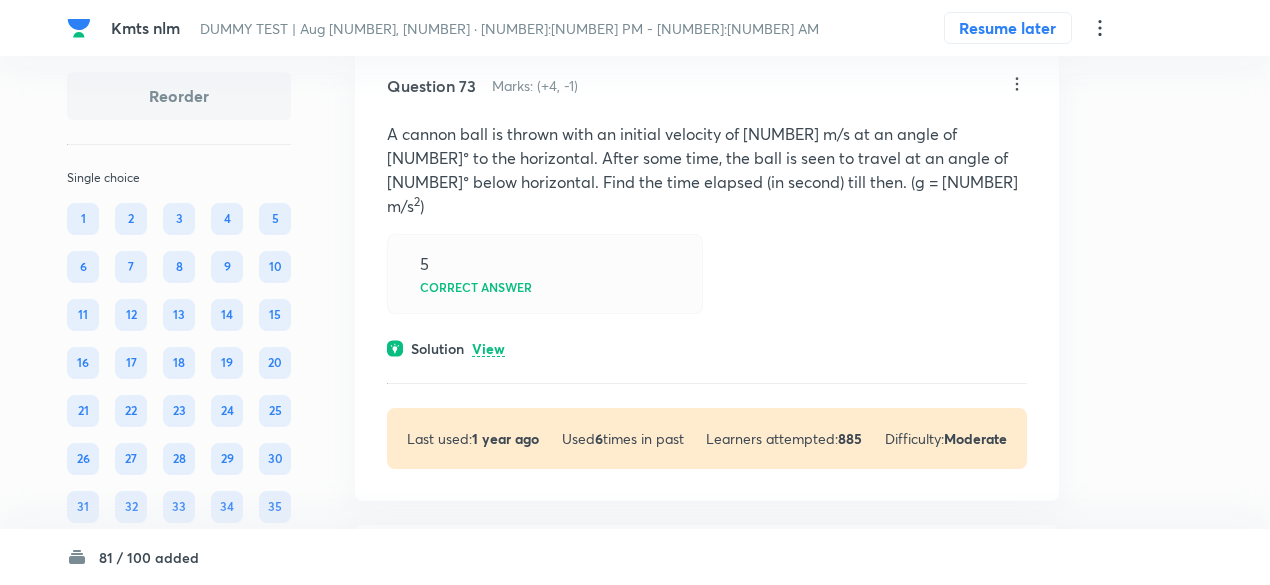 click on "Question [NUMBER] Marks: (+[NUMBER], -[NUMBER]) A cannon ball is thrown with an initial velocity of [NUMBER] m/s at an angle of [NUMBER]° to the horizontal. After some time, the ball is seen to travel at an angle of [NUMBER]° below horizontal. Find the time elapsed (in second) till then. (g = [NUMBER] m/s 2 ) [NUMBER] Correct answer Solution View Last used: [NUMBER] year ago Used [NUMBER] times in past Learners attempted: [NUMBER] Difficulty: Moderate" at bounding box center [707, 271] 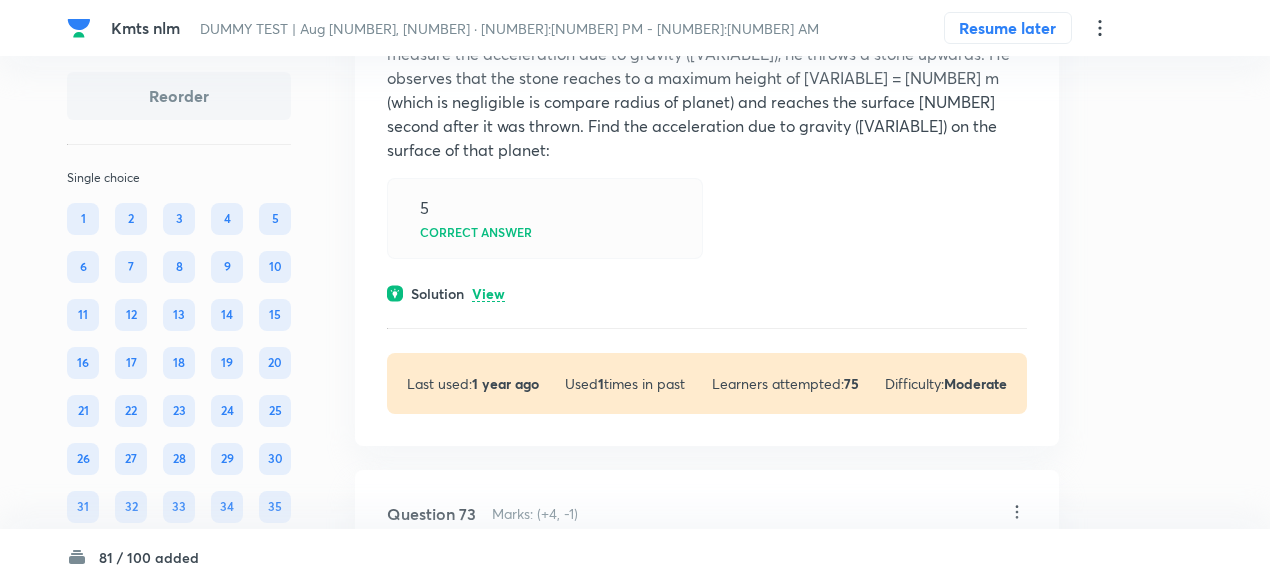 scroll, scrollTop: 39813, scrollLeft: 0, axis: vertical 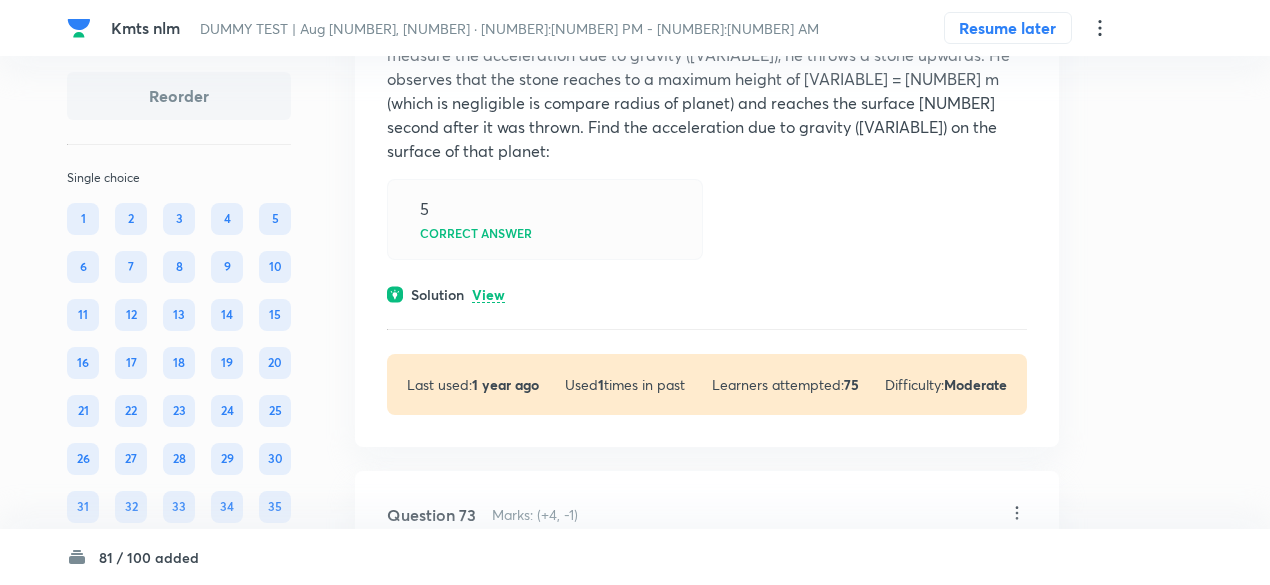 click on "Solution View" at bounding box center (707, 294) 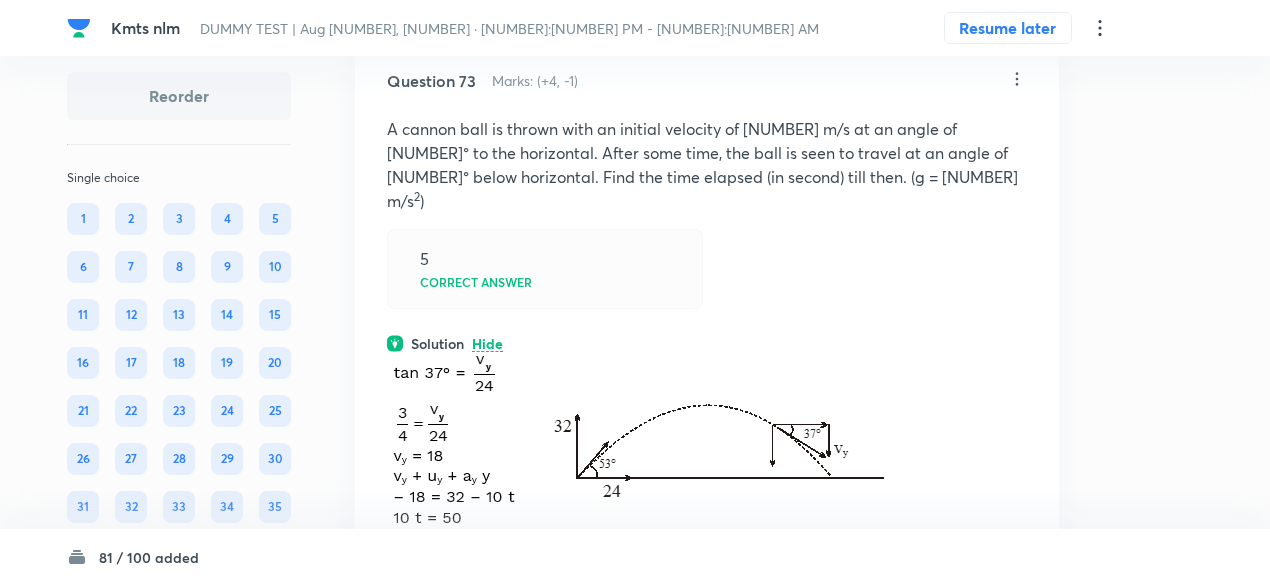 scroll, scrollTop: 40337, scrollLeft: 0, axis: vertical 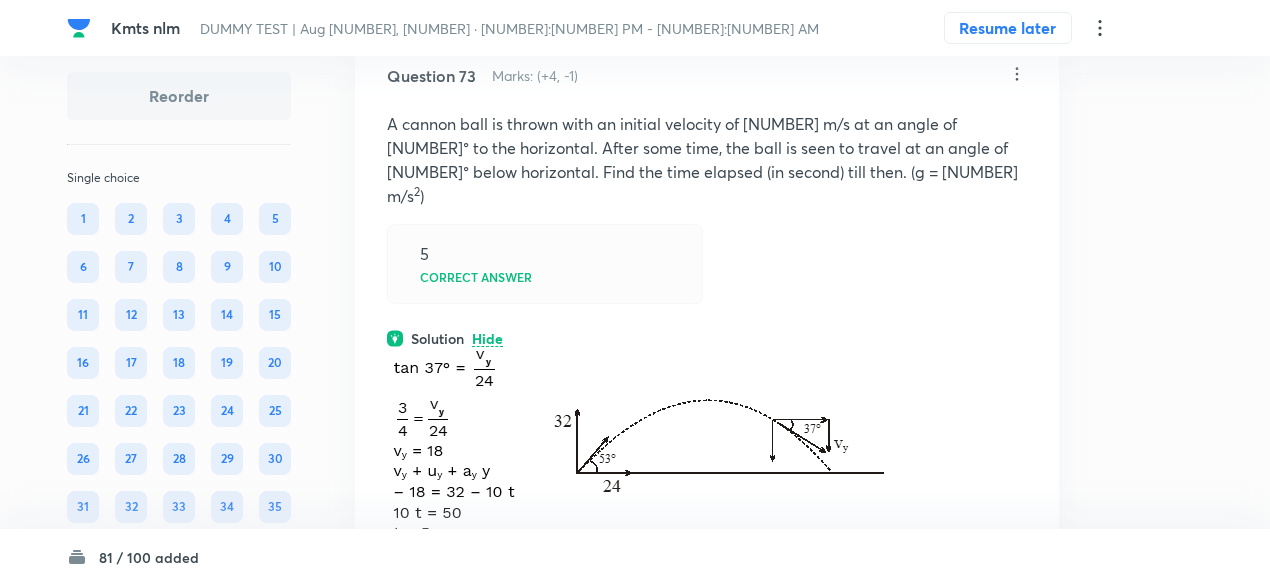 click 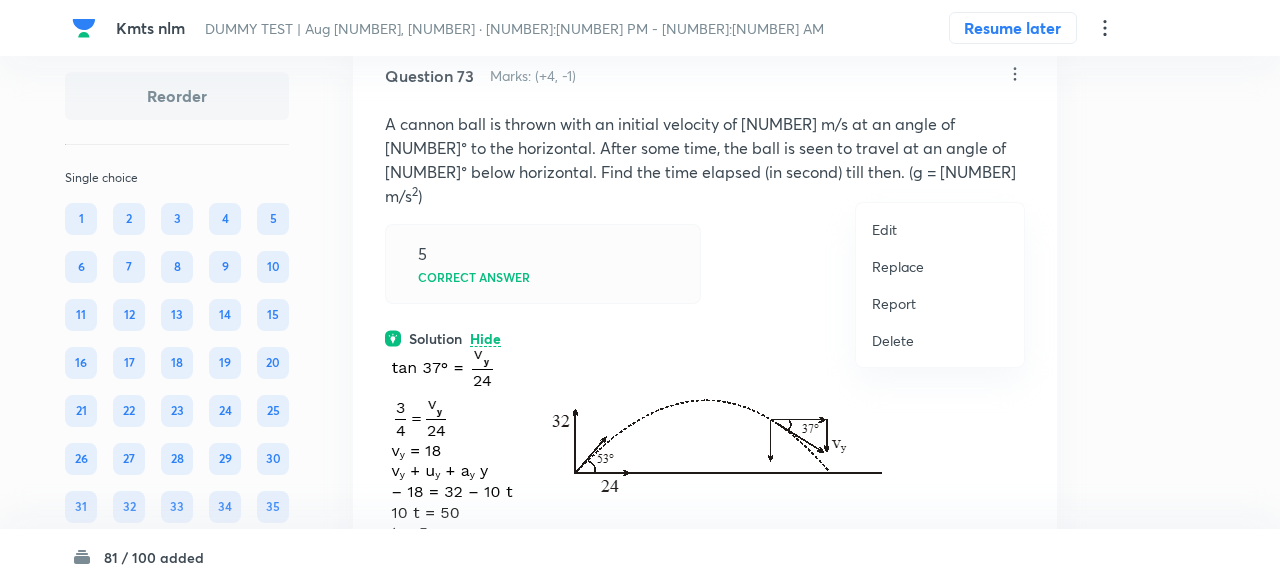 click on "Replace" at bounding box center [898, 266] 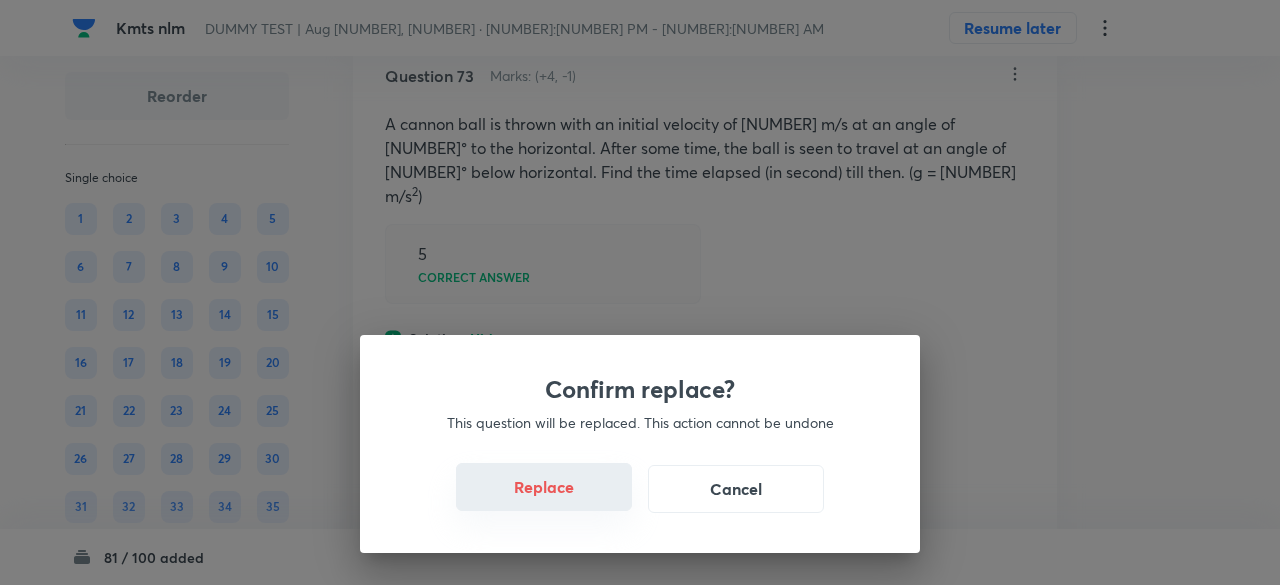 click on "Replace" at bounding box center [544, 487] 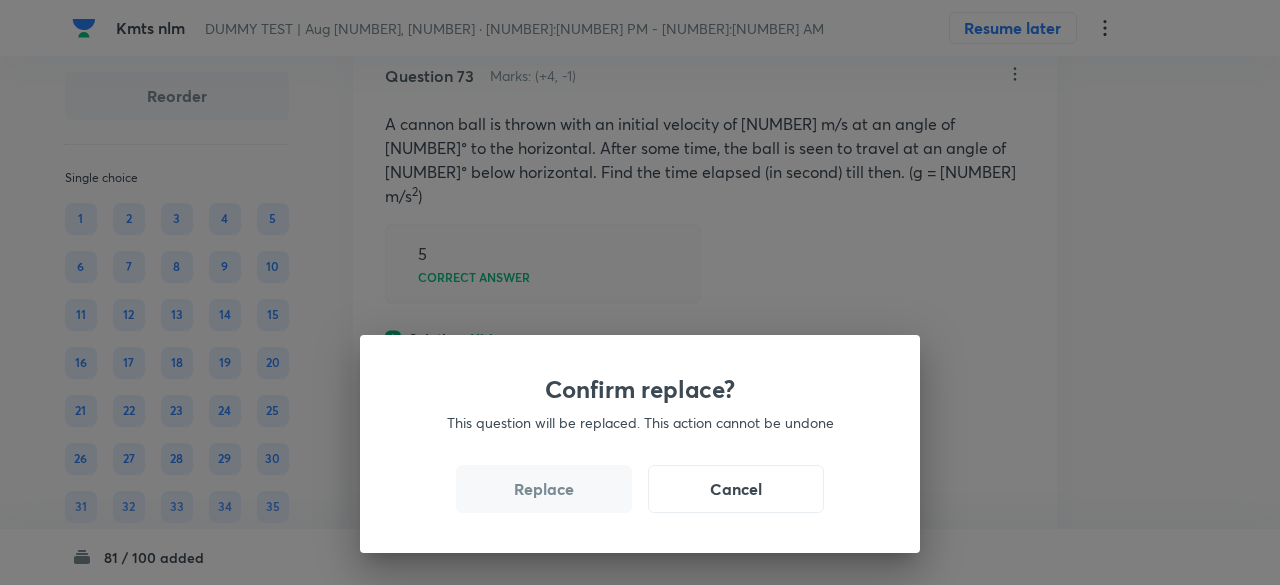click on "Replace" at bounding box center (544, 489) 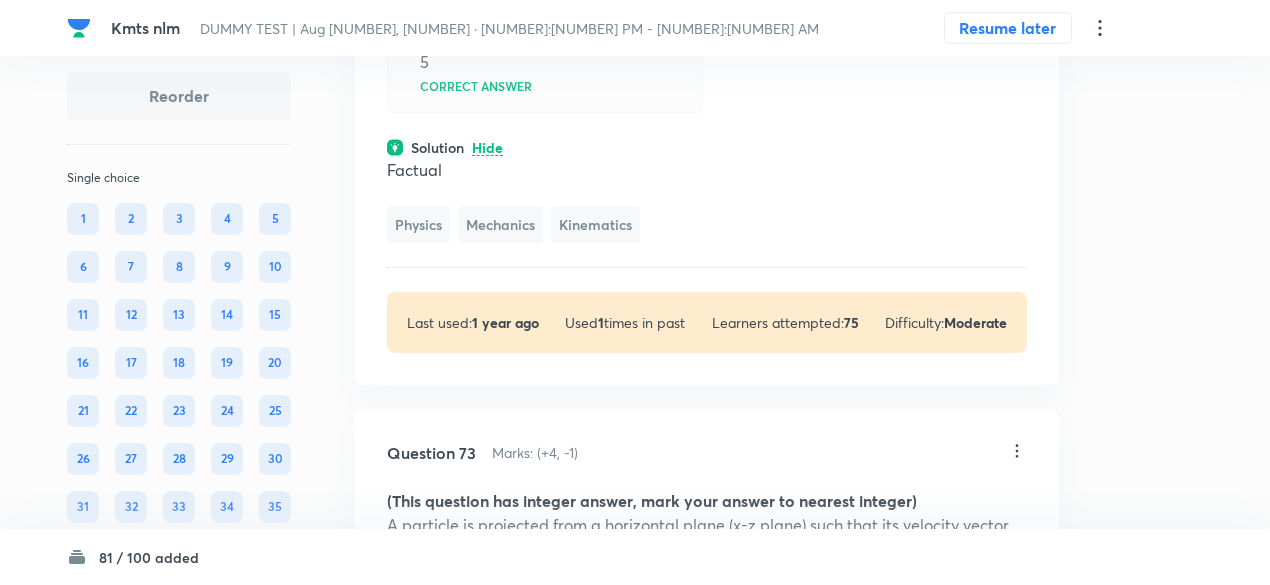 scroll, scrollTop: 39956, scrollLeft: 0, axis: vertical 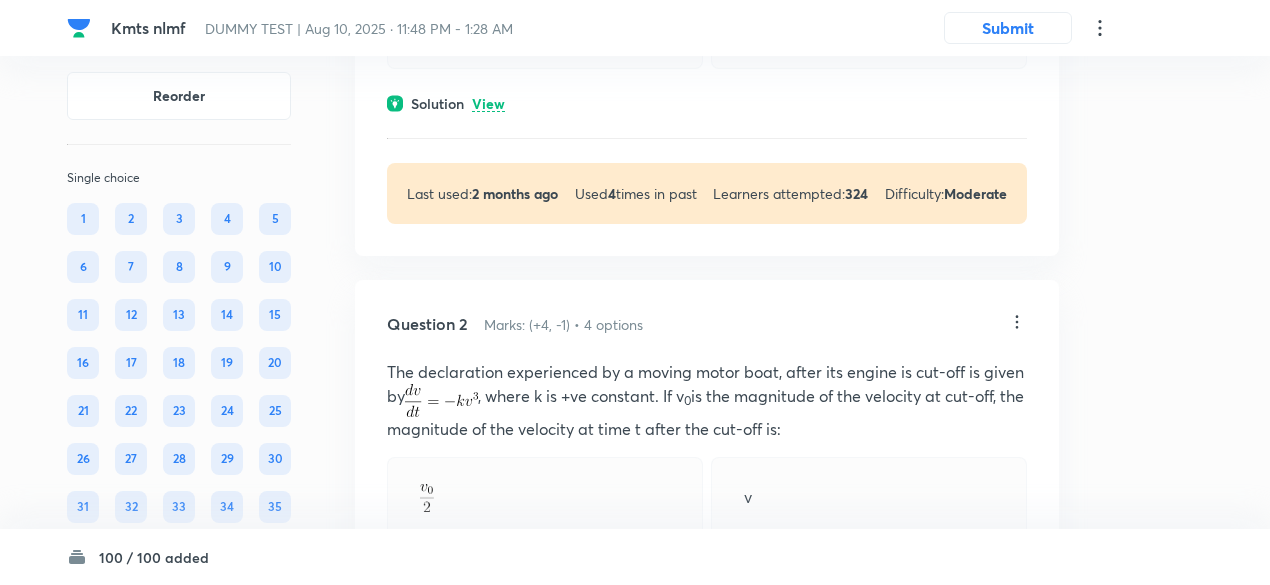 click on "View" at bounding box center (488, 104) 